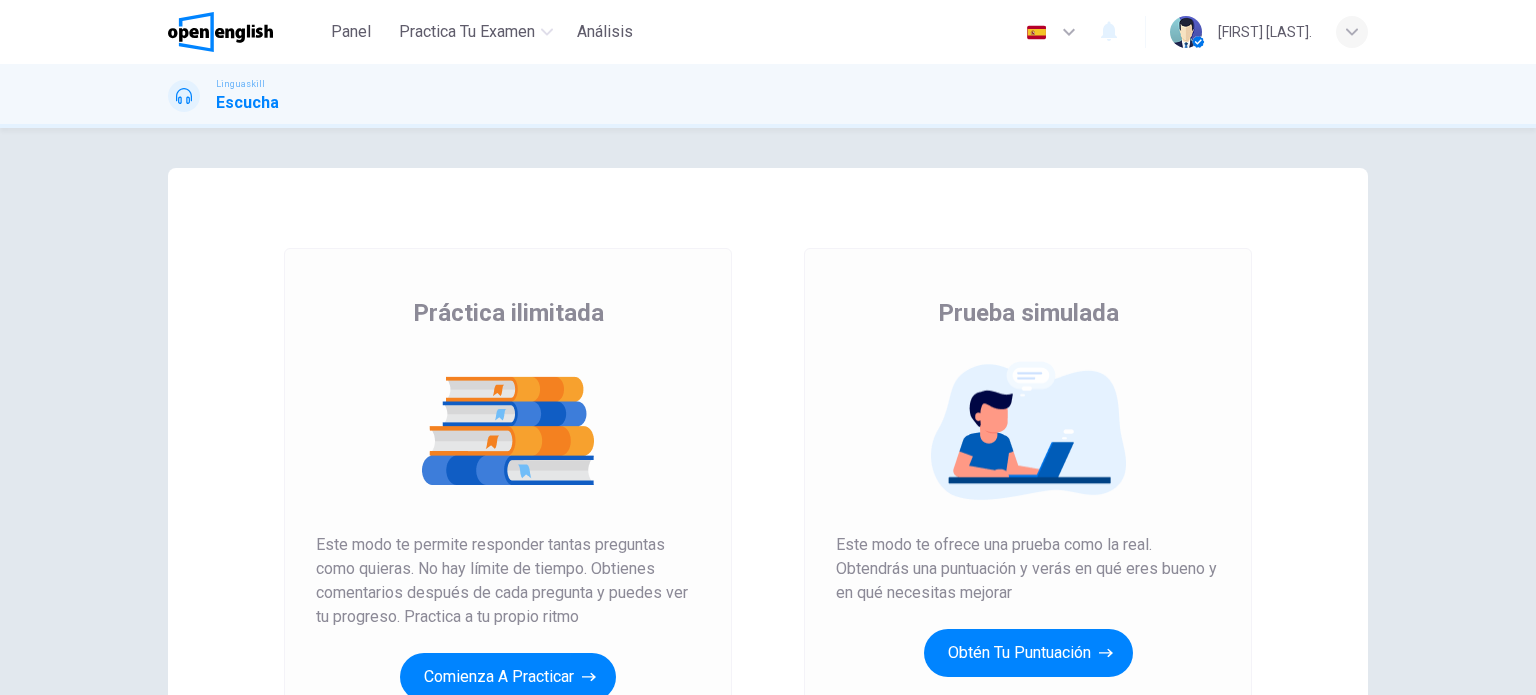 scroll, scrollTop: 0, scrollLeft: 0, axis: both 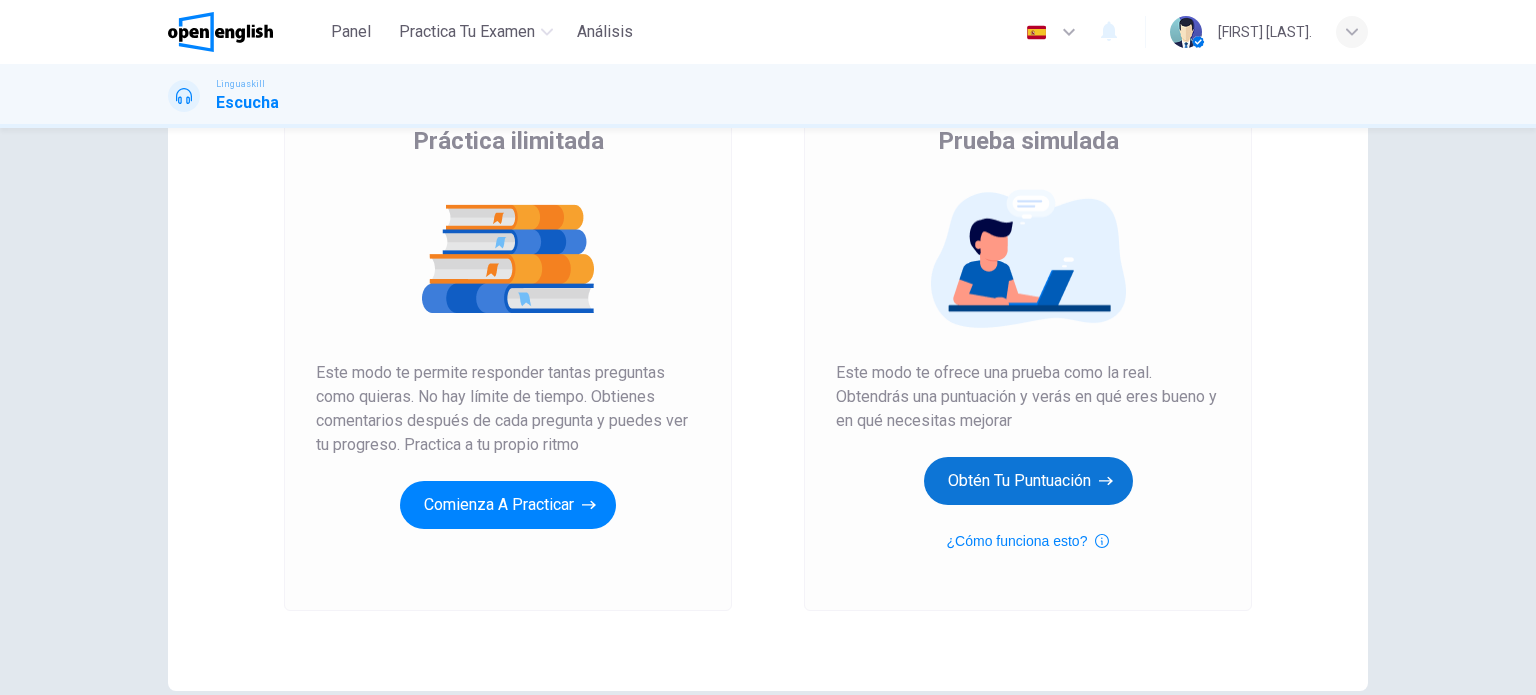 click on "Obtén tu puntuación" at bounding box center [1028, 481] 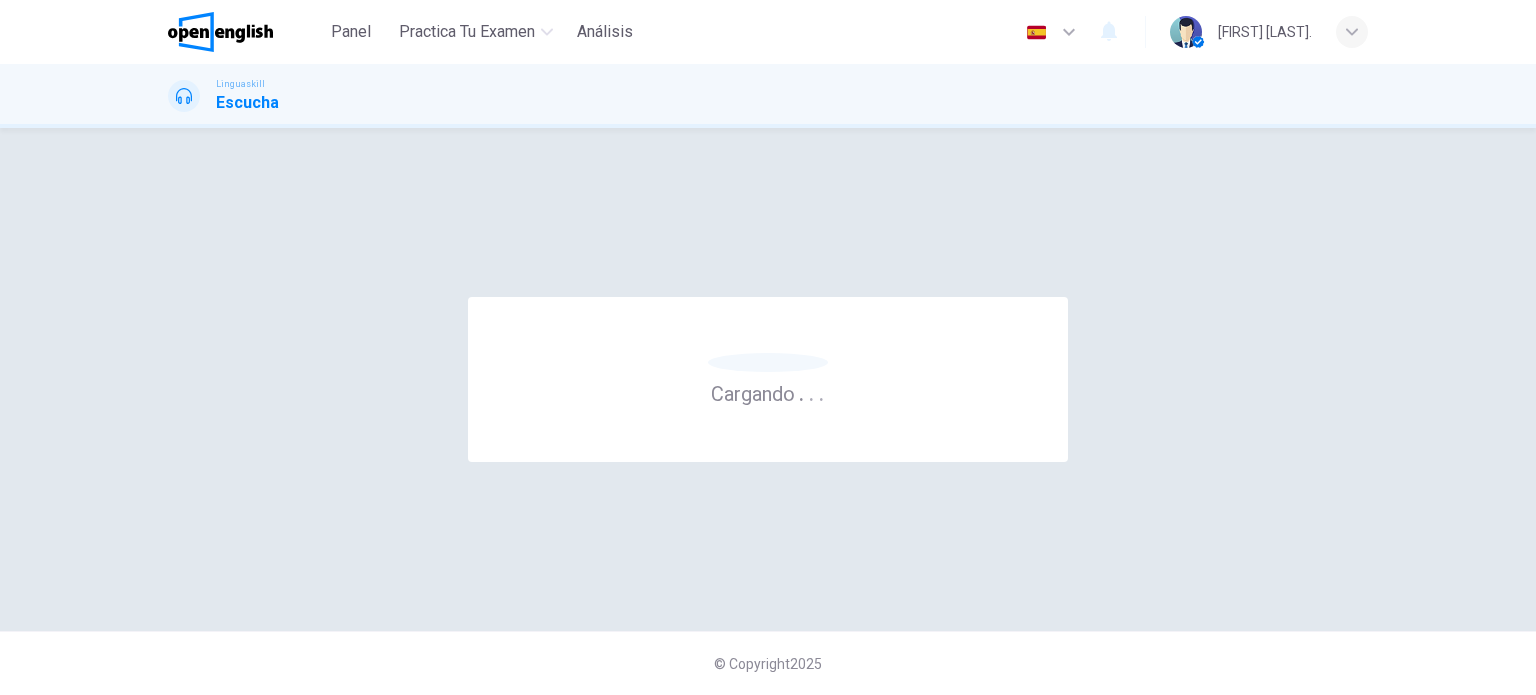 scroll, scrollTop: 0, scrollLeft: 0, axis: both 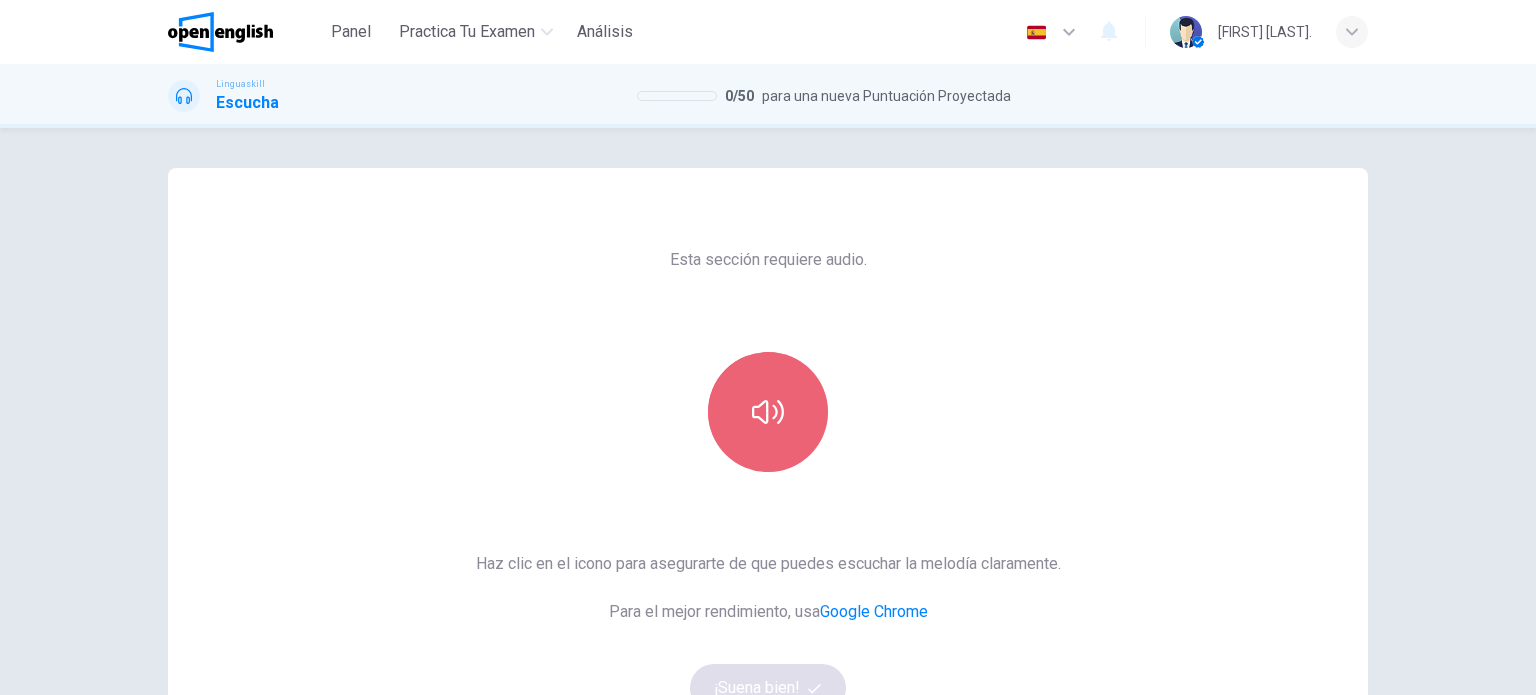 click 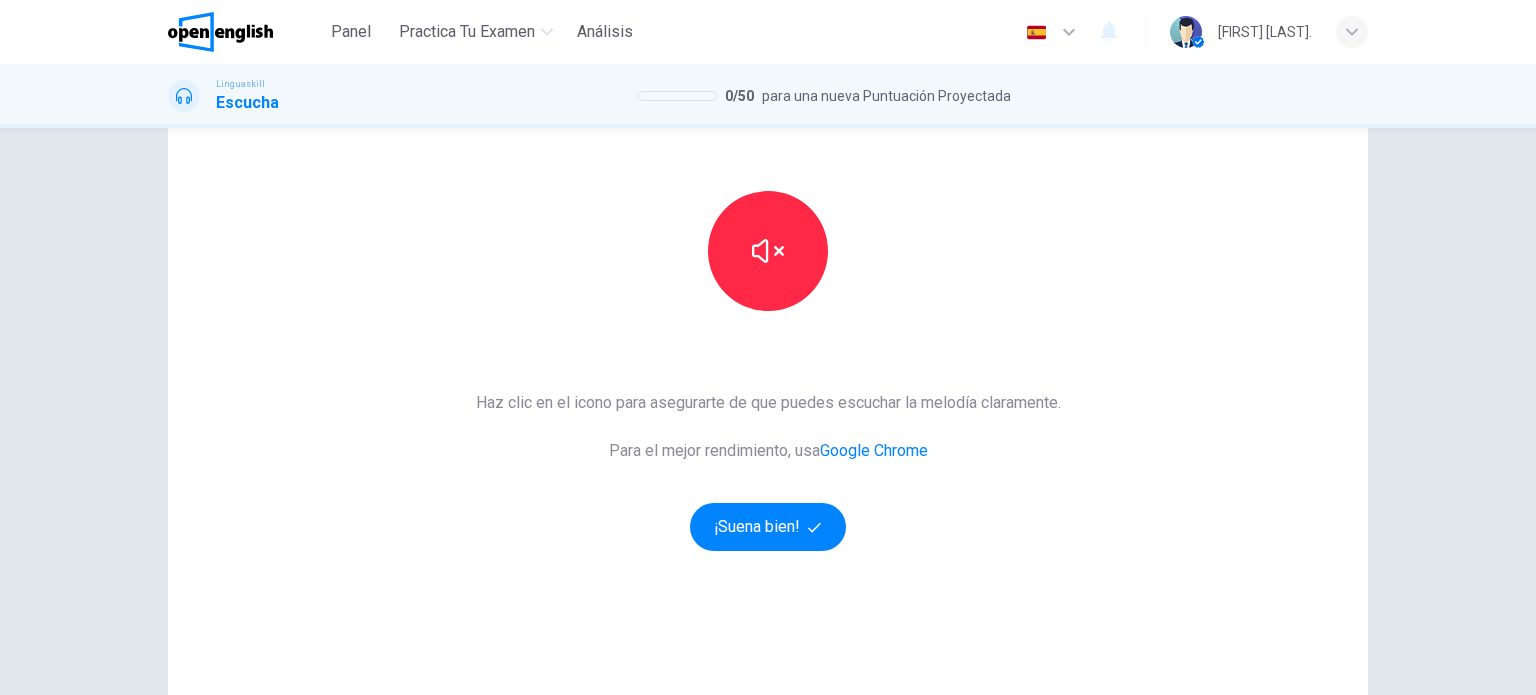 scroll, scrollTop: 200, scrollLeft: 0, axis: vertical 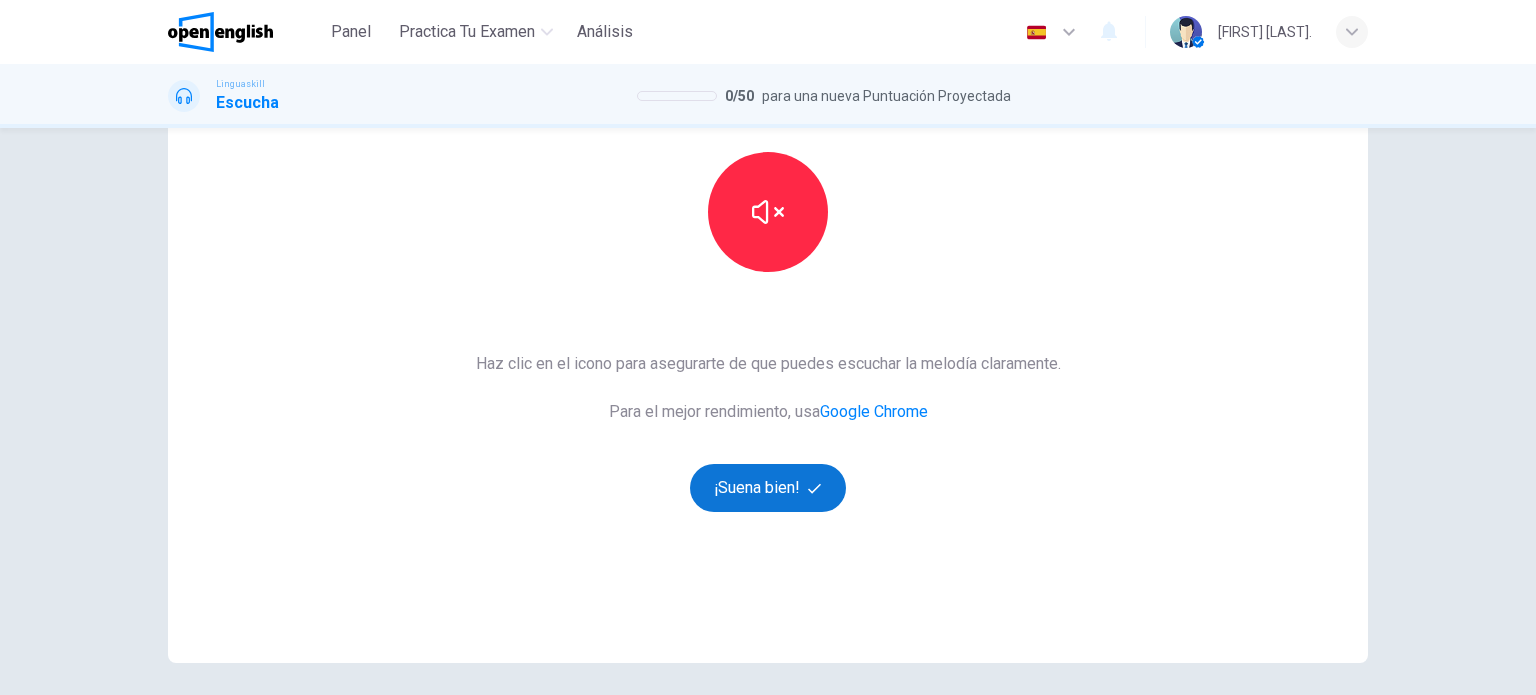 click on "¡Suena bien!" at bounding box center (768, 488) 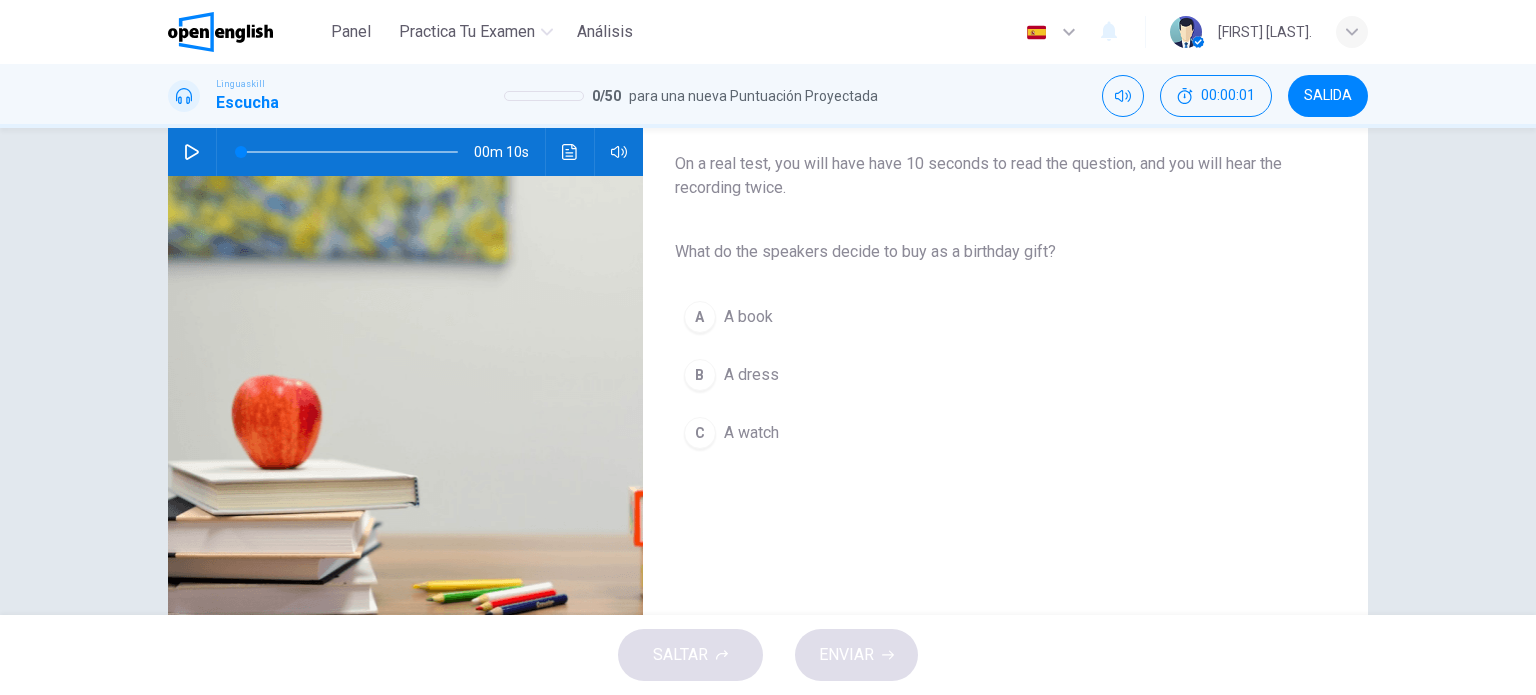 click at bounding box center [192, 152] 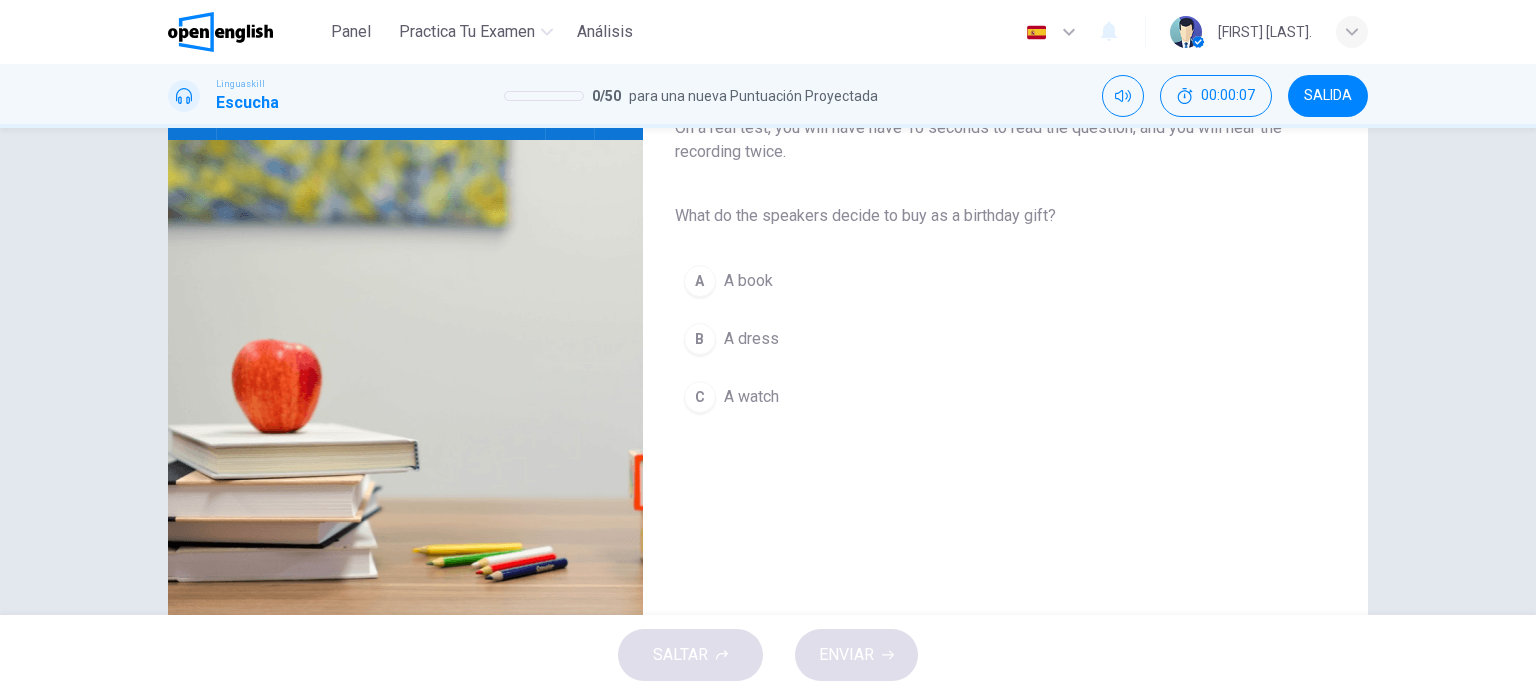 scroll, scrollTop: 188, scrollLeft: 0, axis: vertical 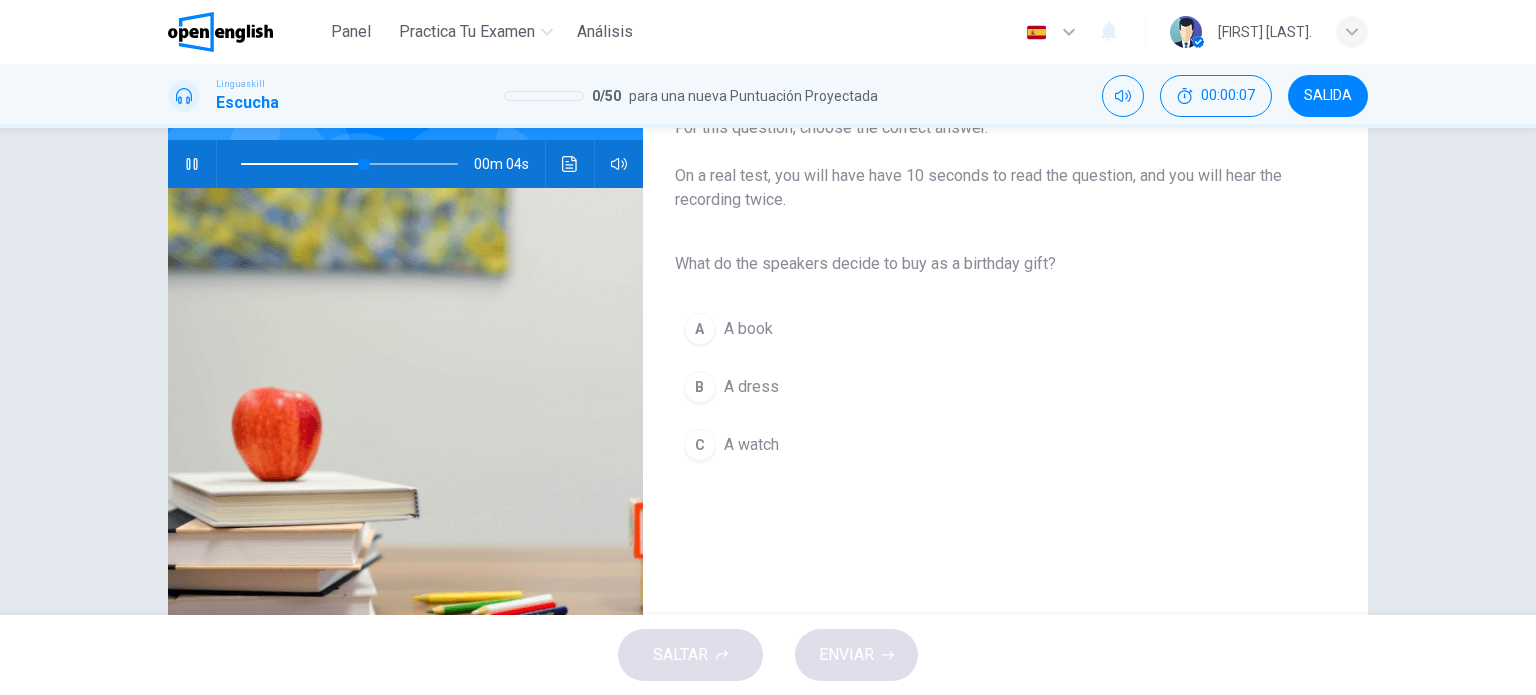 click on "A A book" at bounding box center (989, 329) 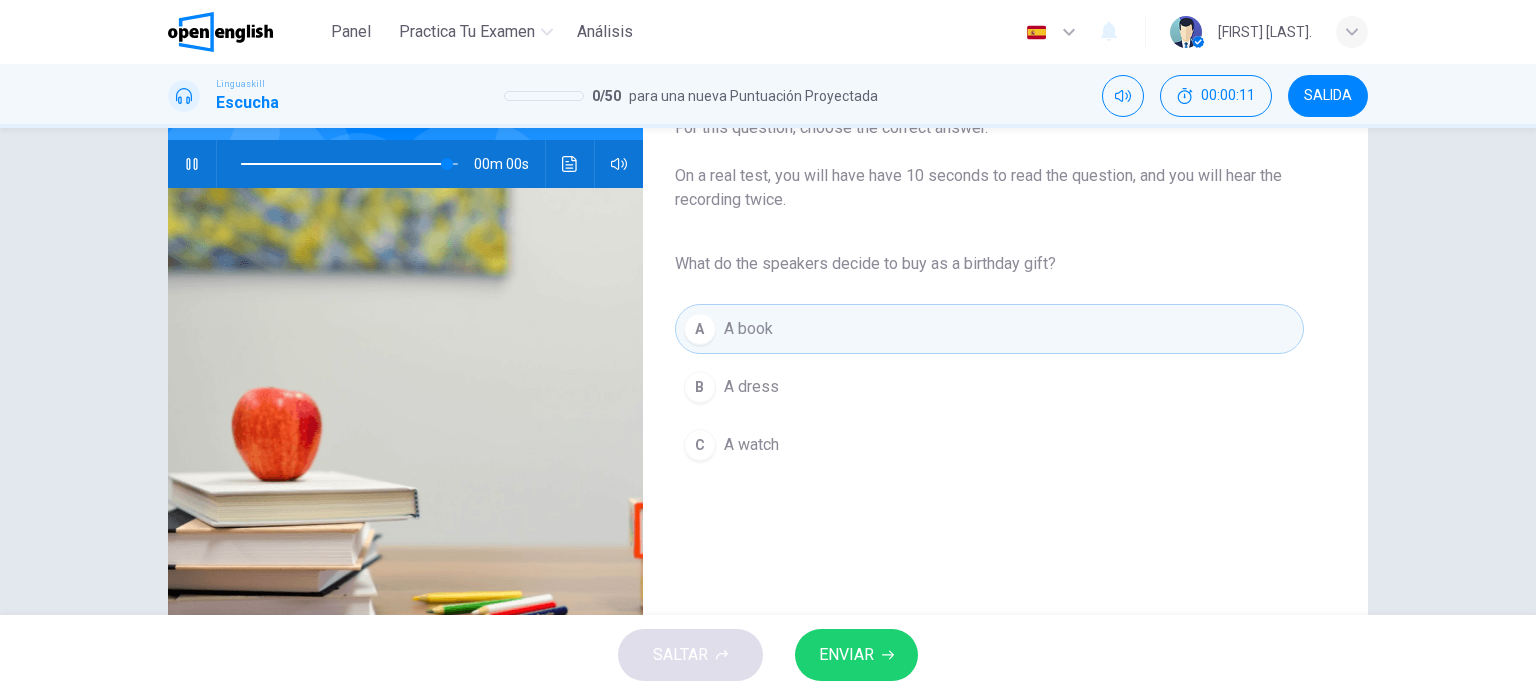 type on "*" 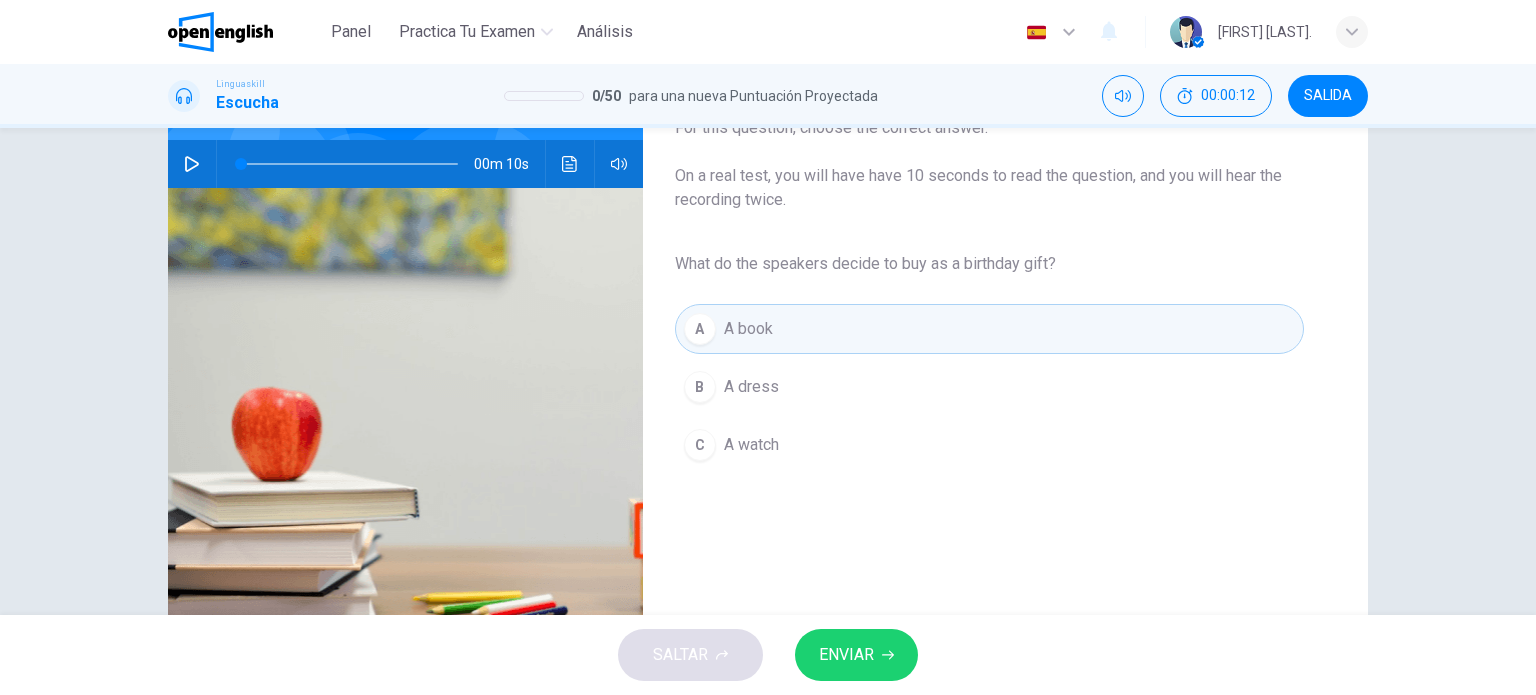 click on "ENVIAR" at bounding box center (846, 655) 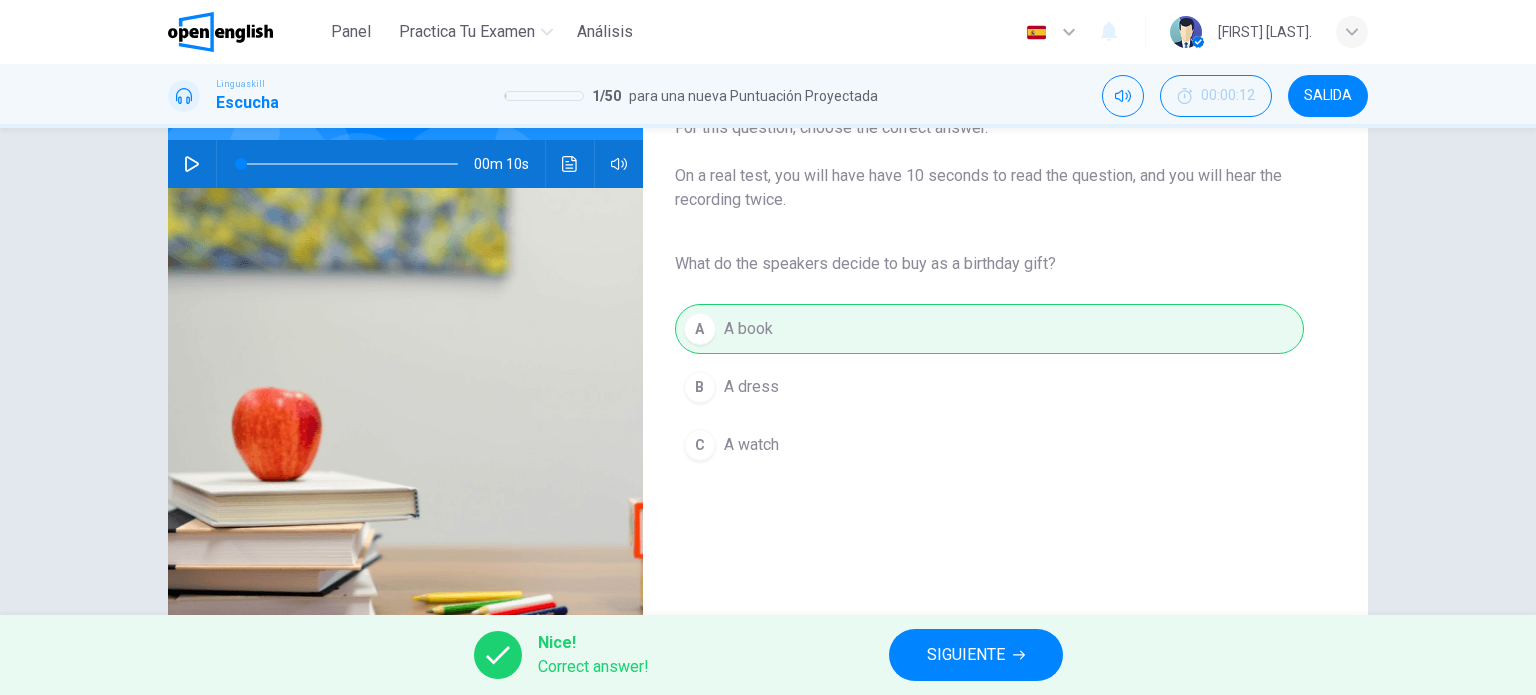 click on "SIGUIENTE" at bounding box center [966, 655] 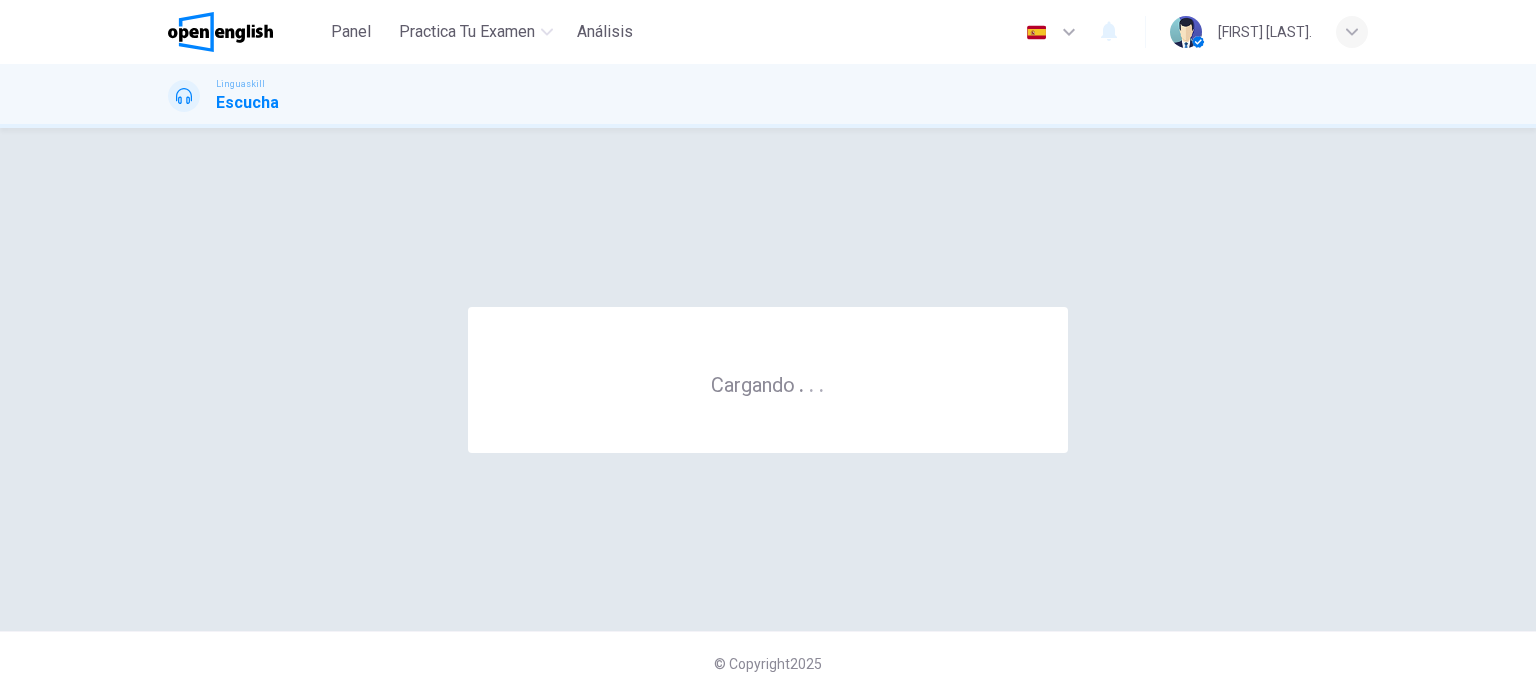 scroll, scrollTop: 0, scrollLeft: 0, axis: both 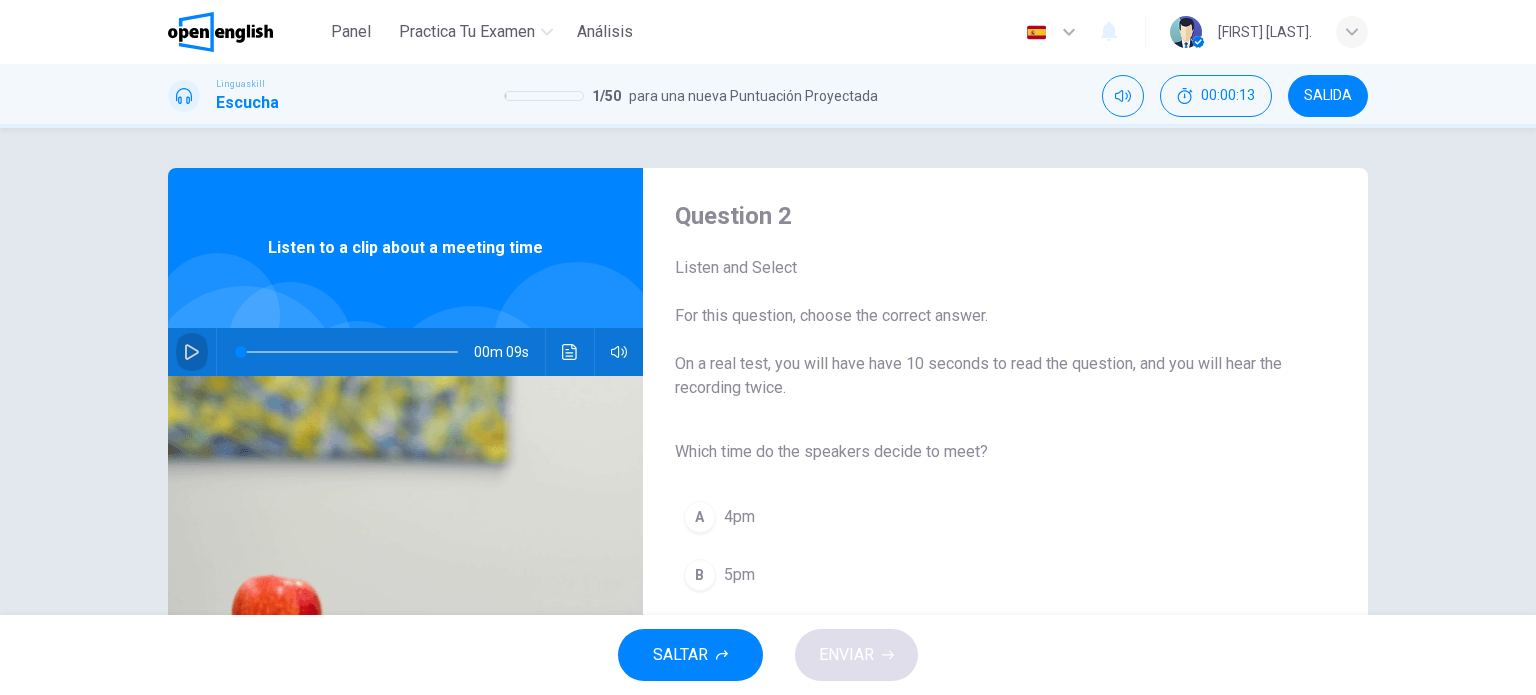 click 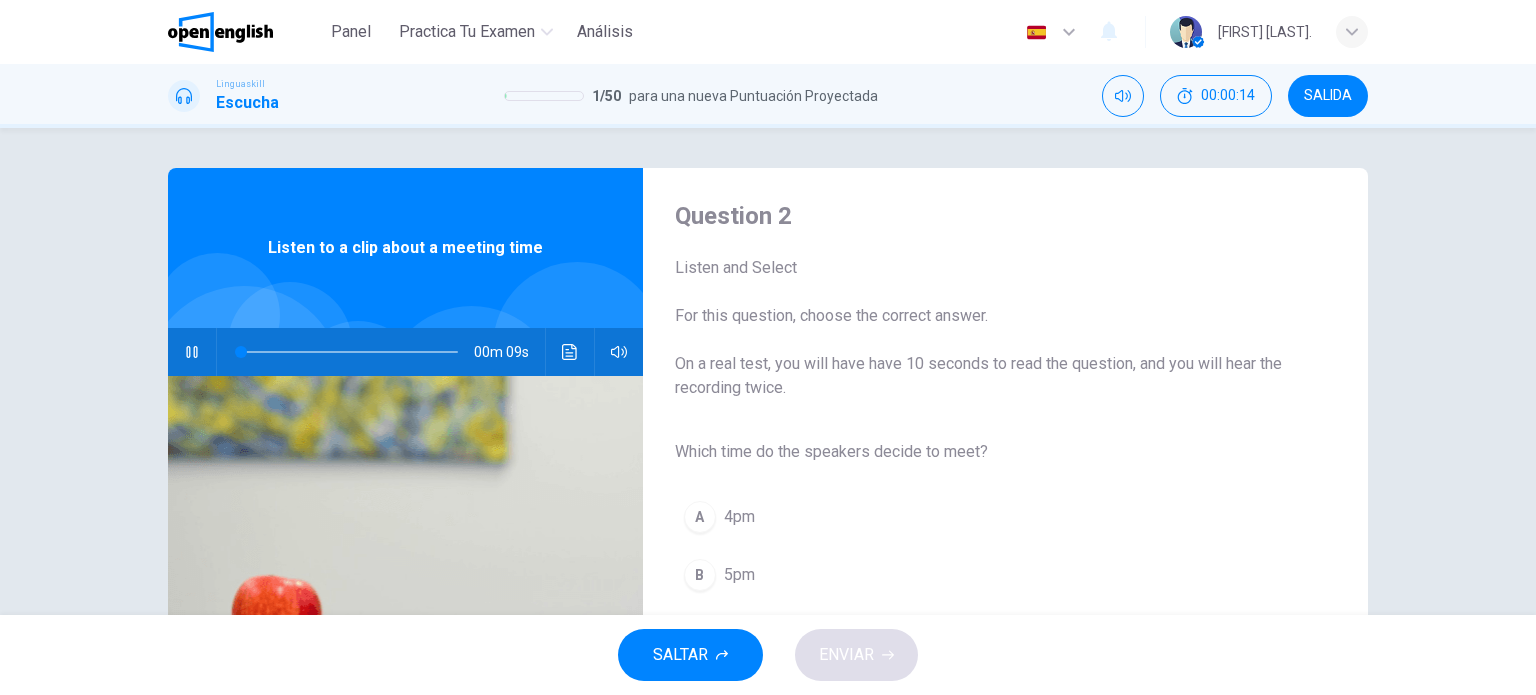 scroll, scrollTop: 100, scrollLeft: 0, axis: vertical 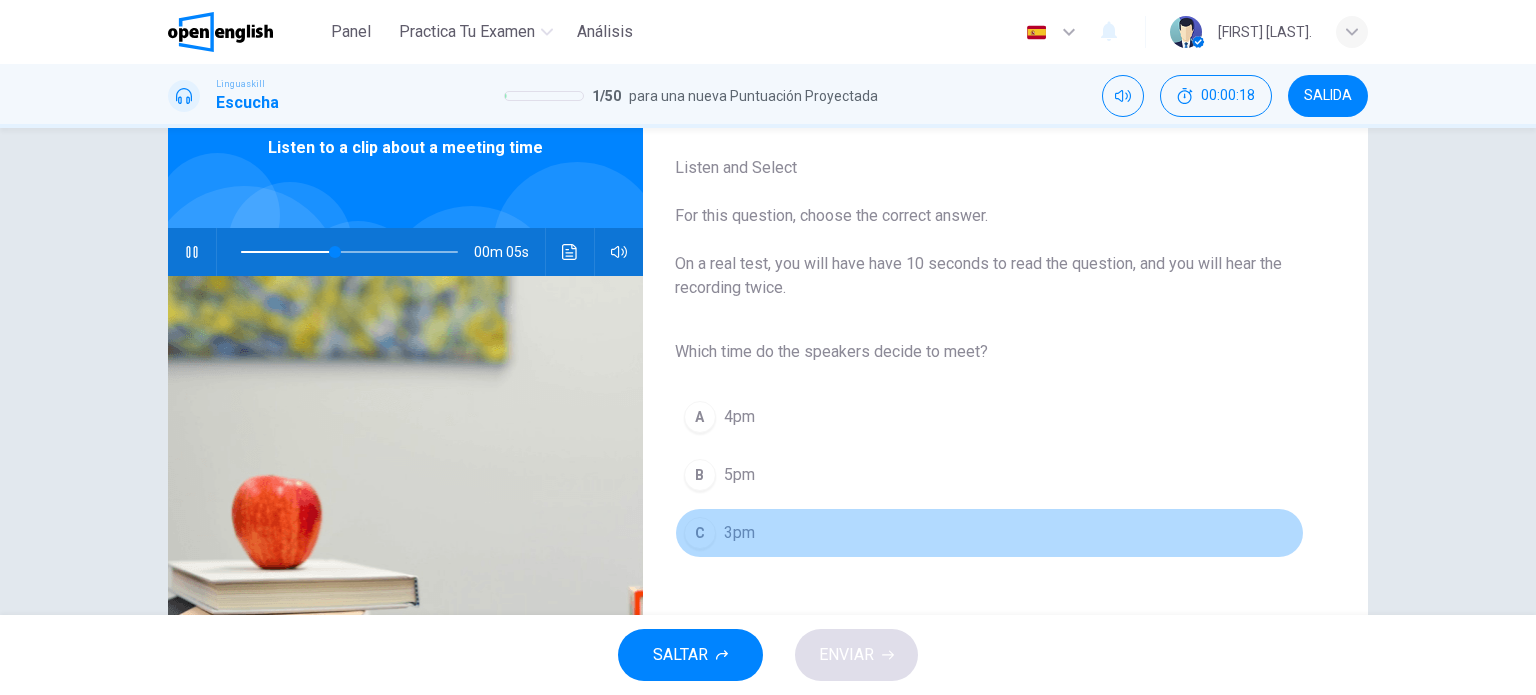 click on "3pm" at bounding box center (739, 533) 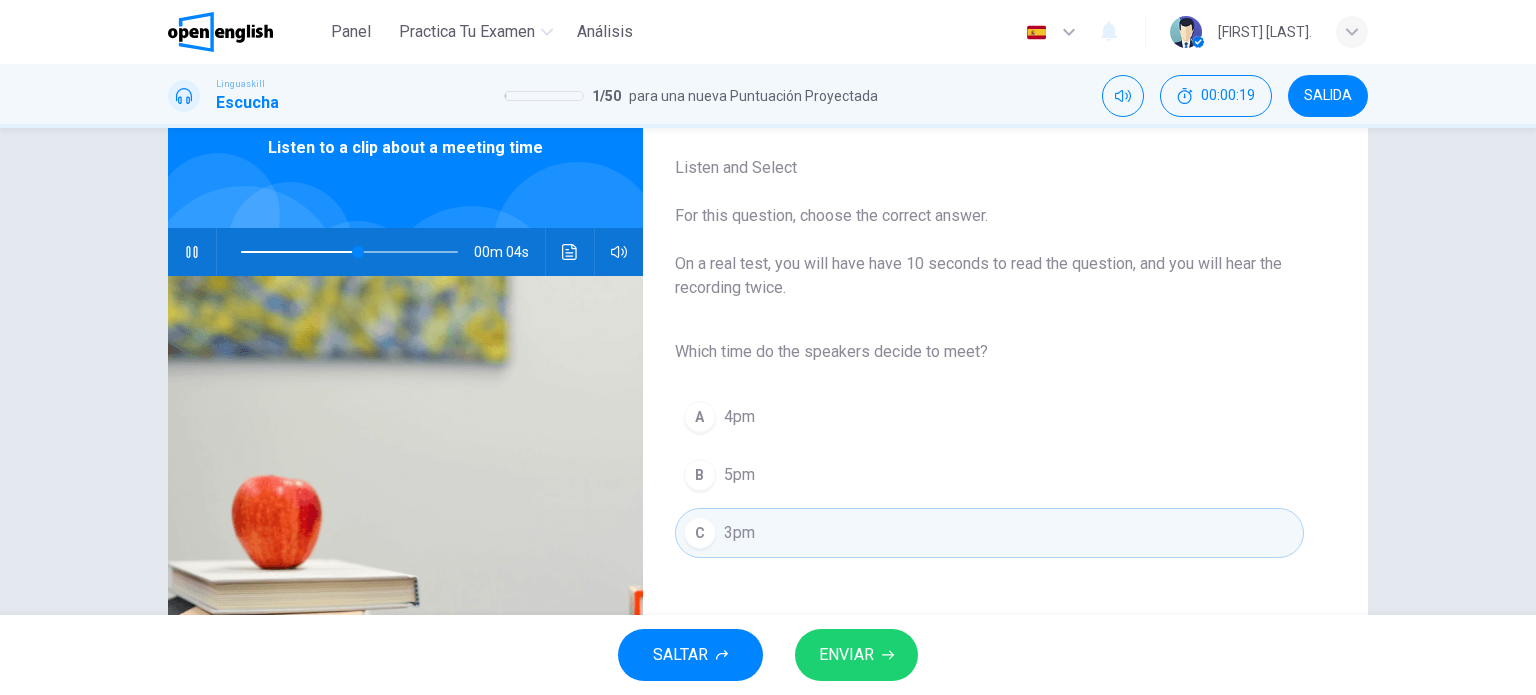 click on "ENVIAR" at bounding box center [846, 655] 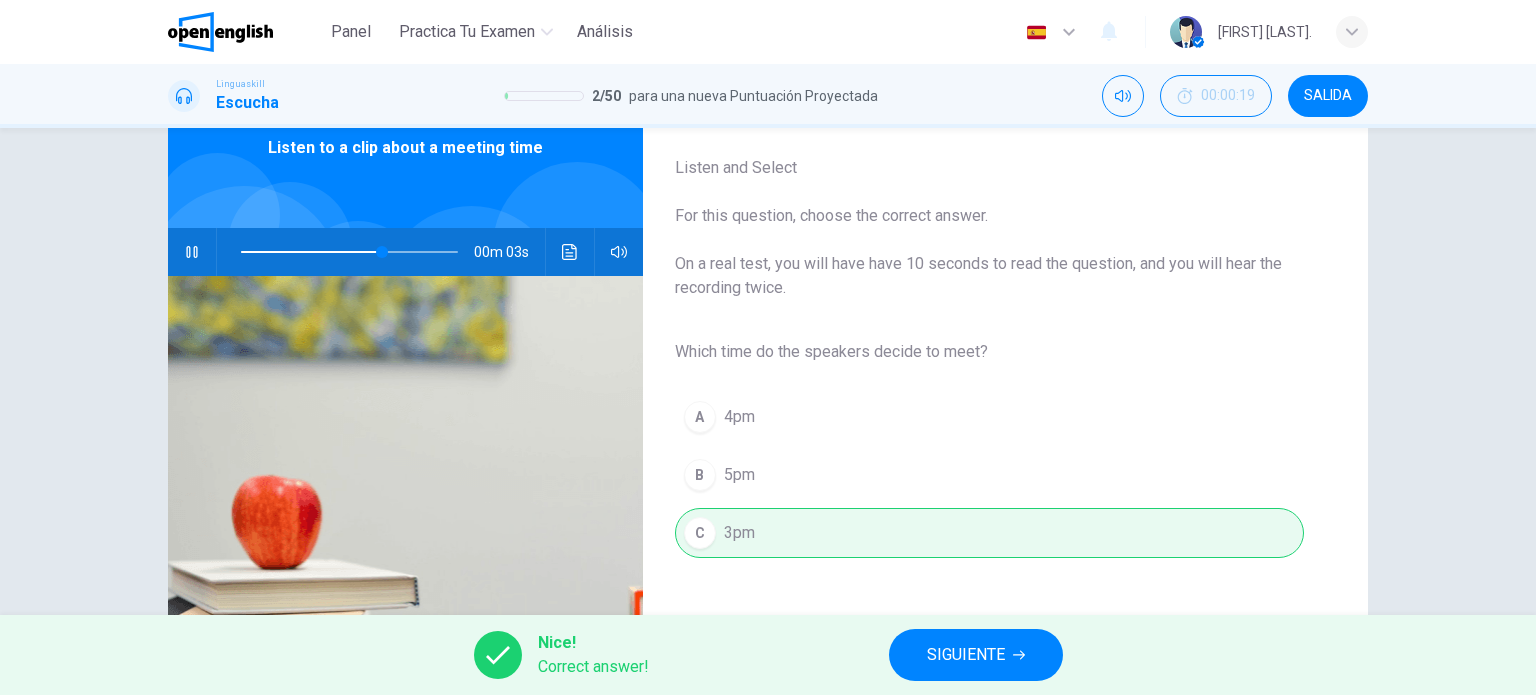 click on "SIGUIENTE" at bounding box center [966, 655] 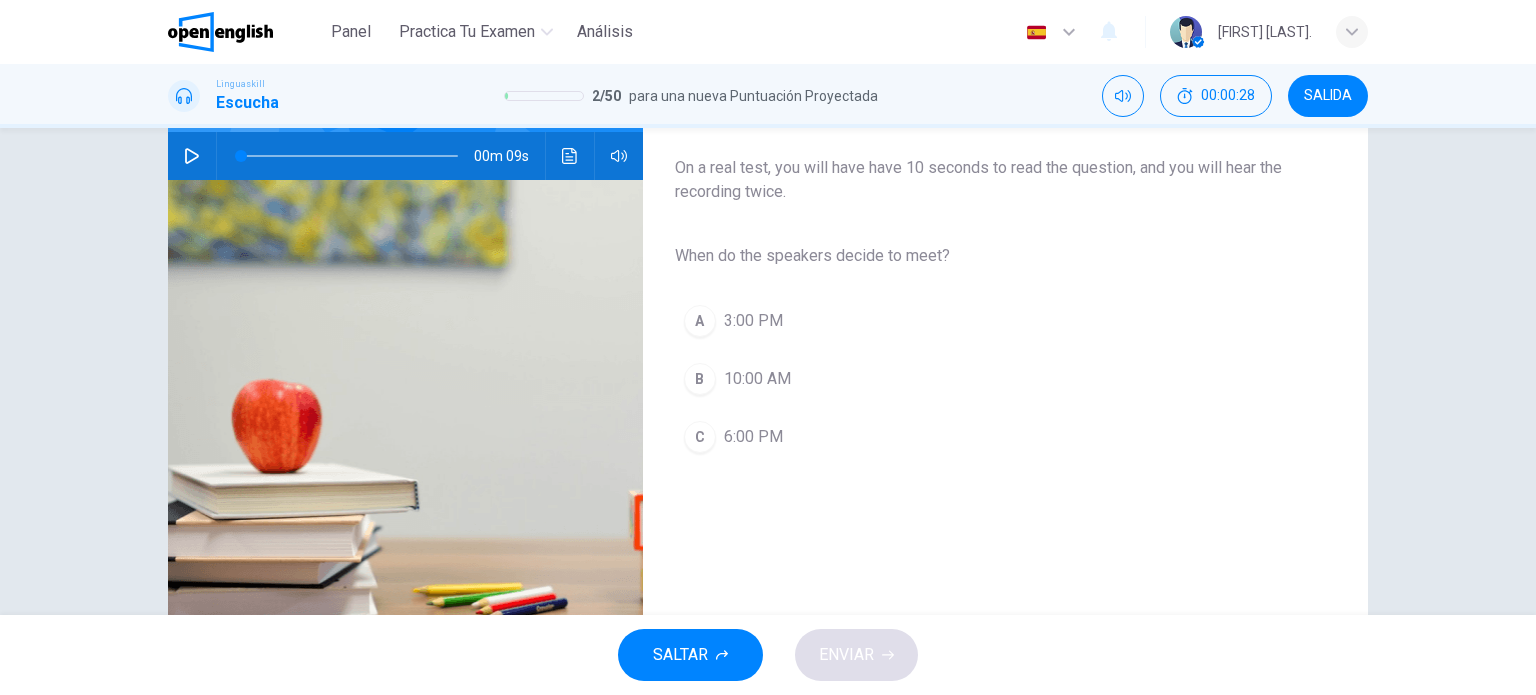 scroll, scrollTop: 88, scrollLeft: 0, axis: vertical 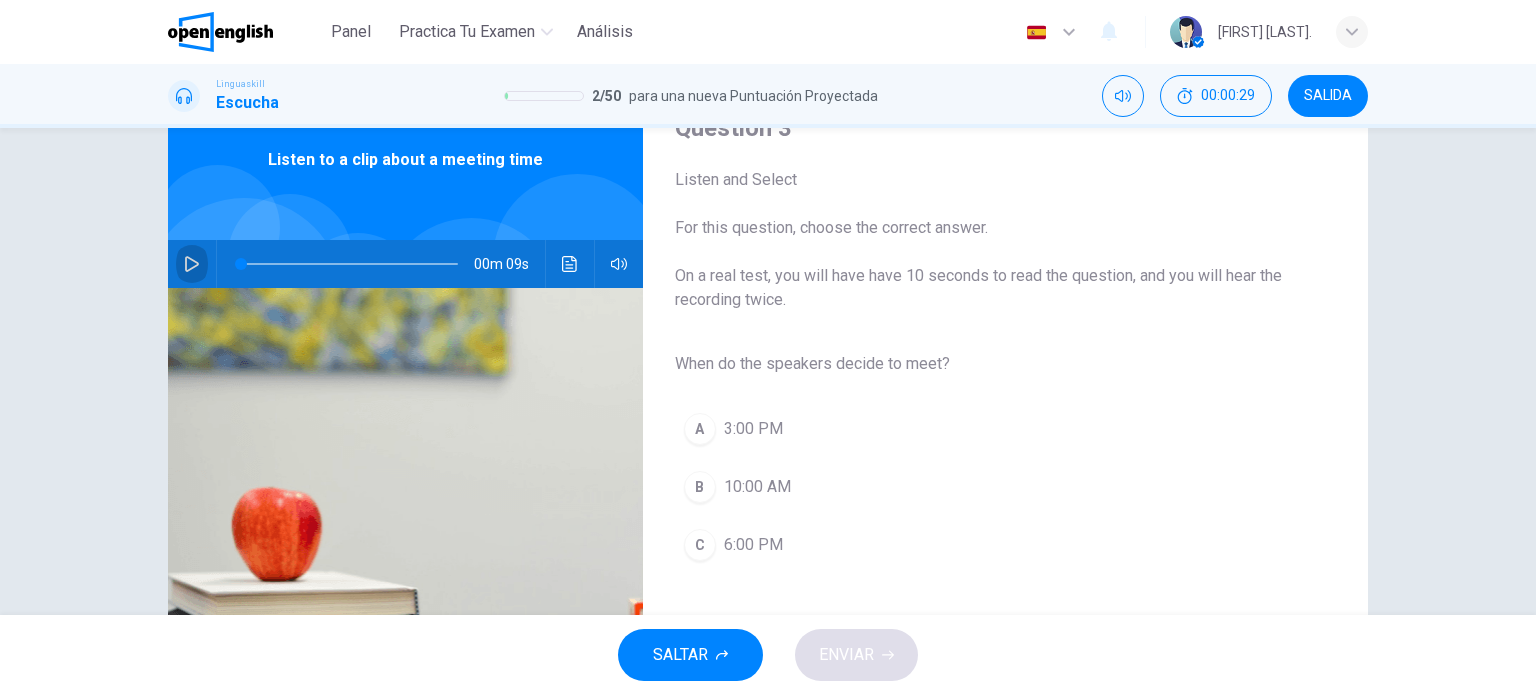 click 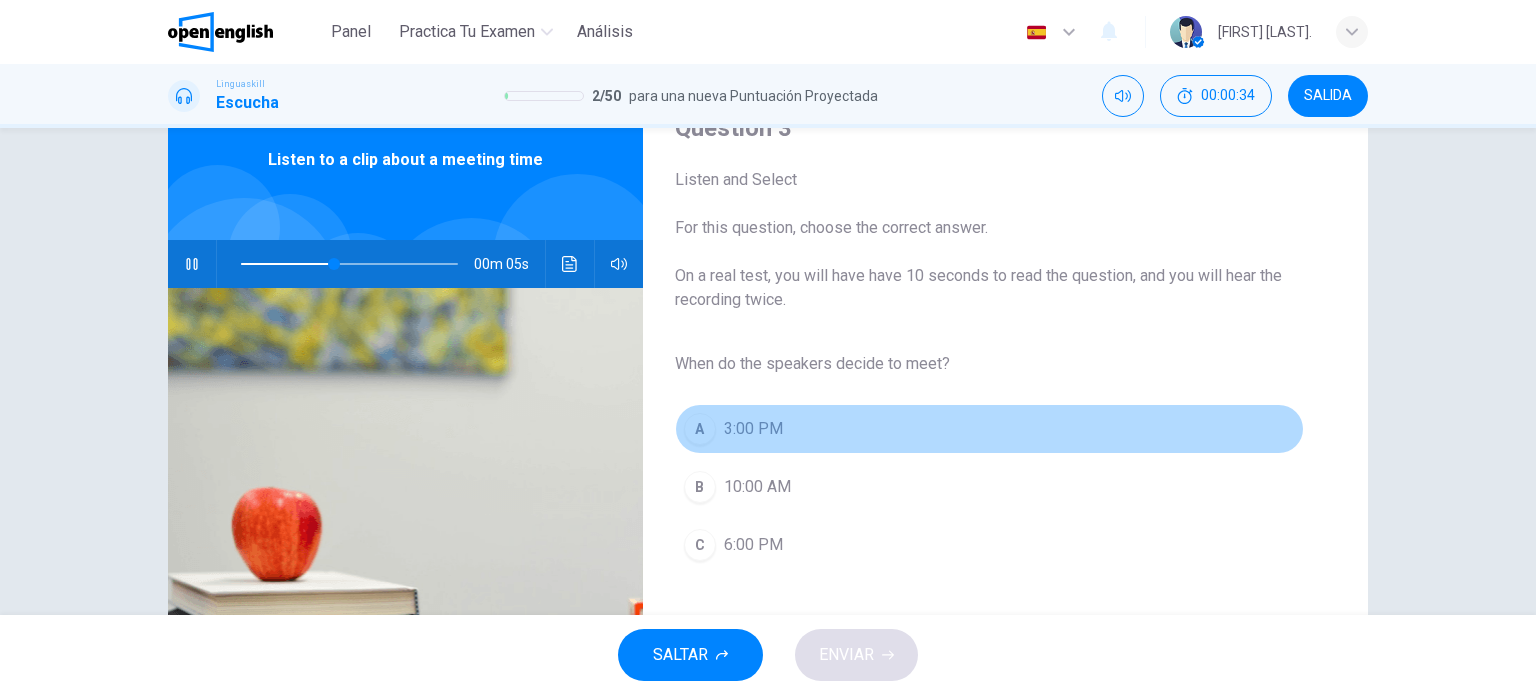 click on "3:00 PM" at bounding box center [753, 429] 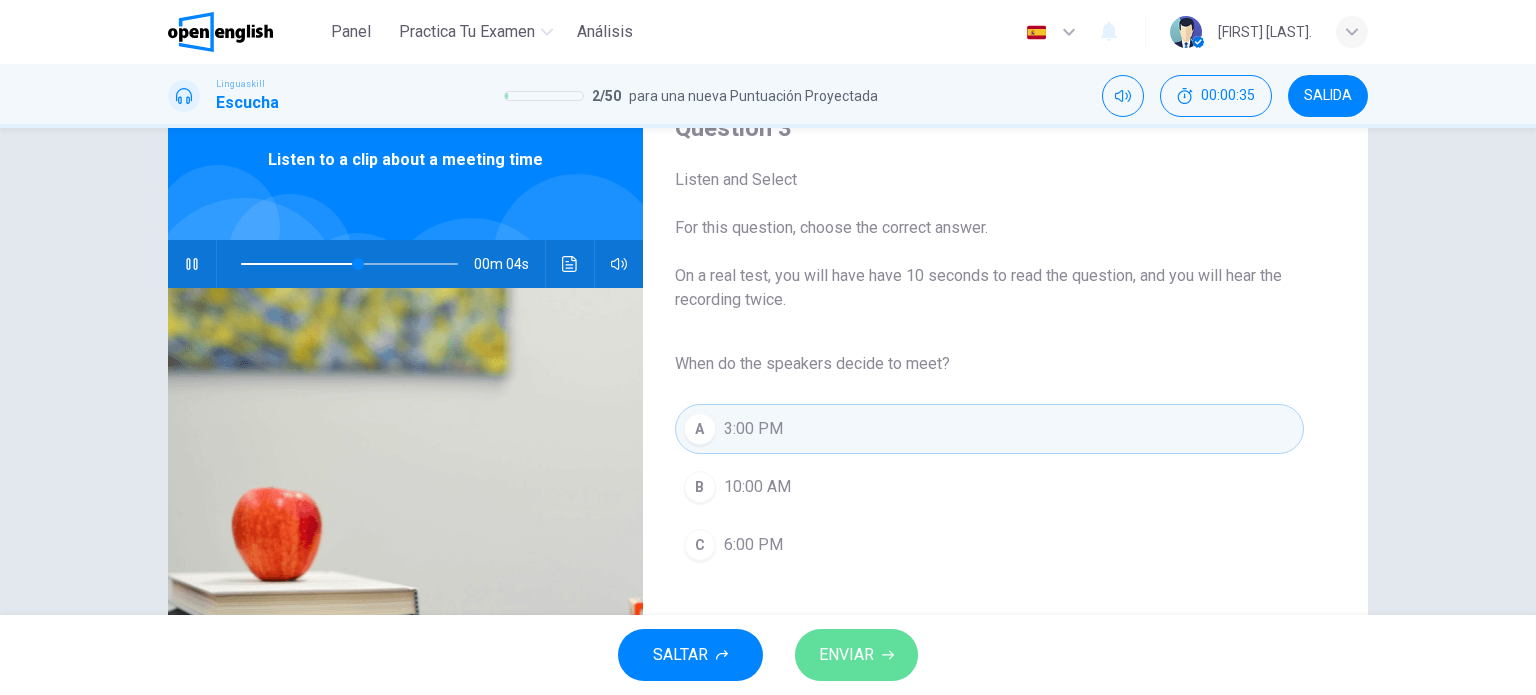 click on "ENVIAR" at bounding box center (846, 655) 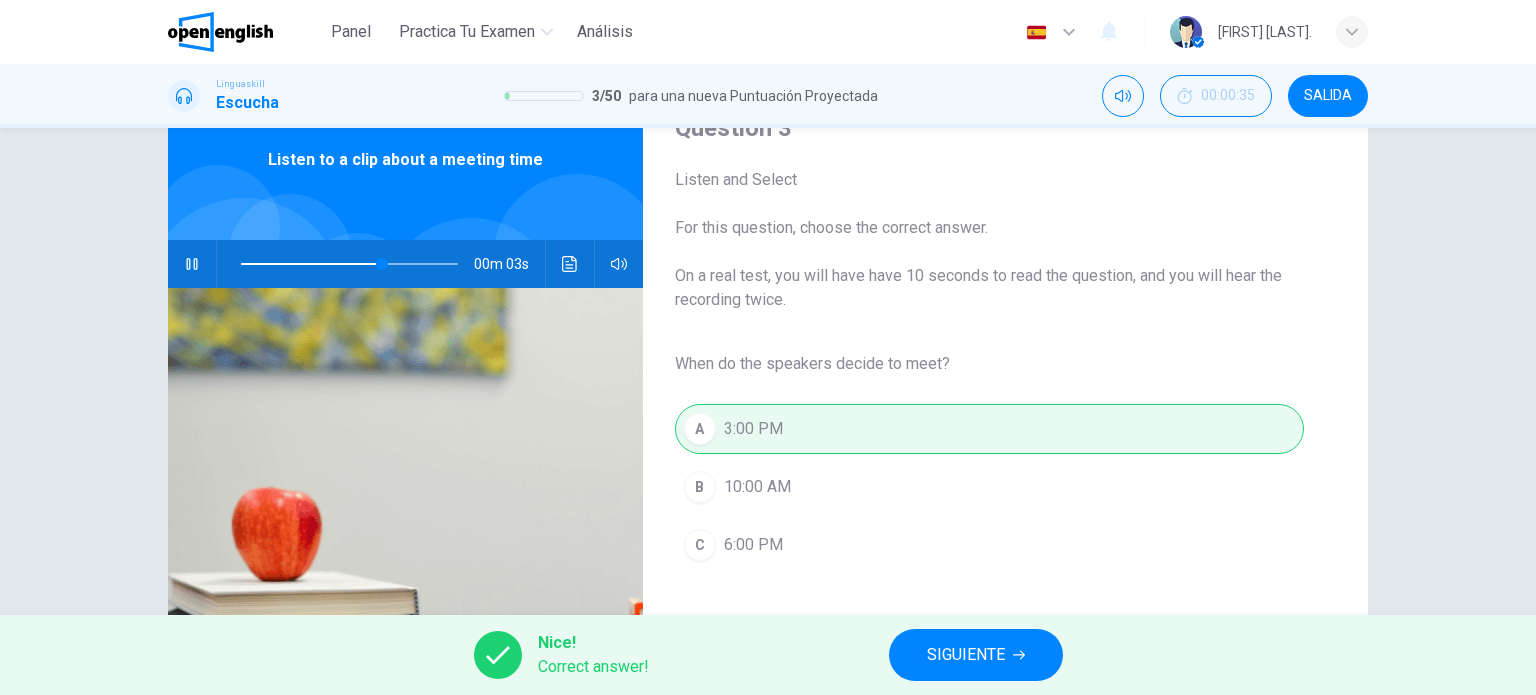 type on "**" 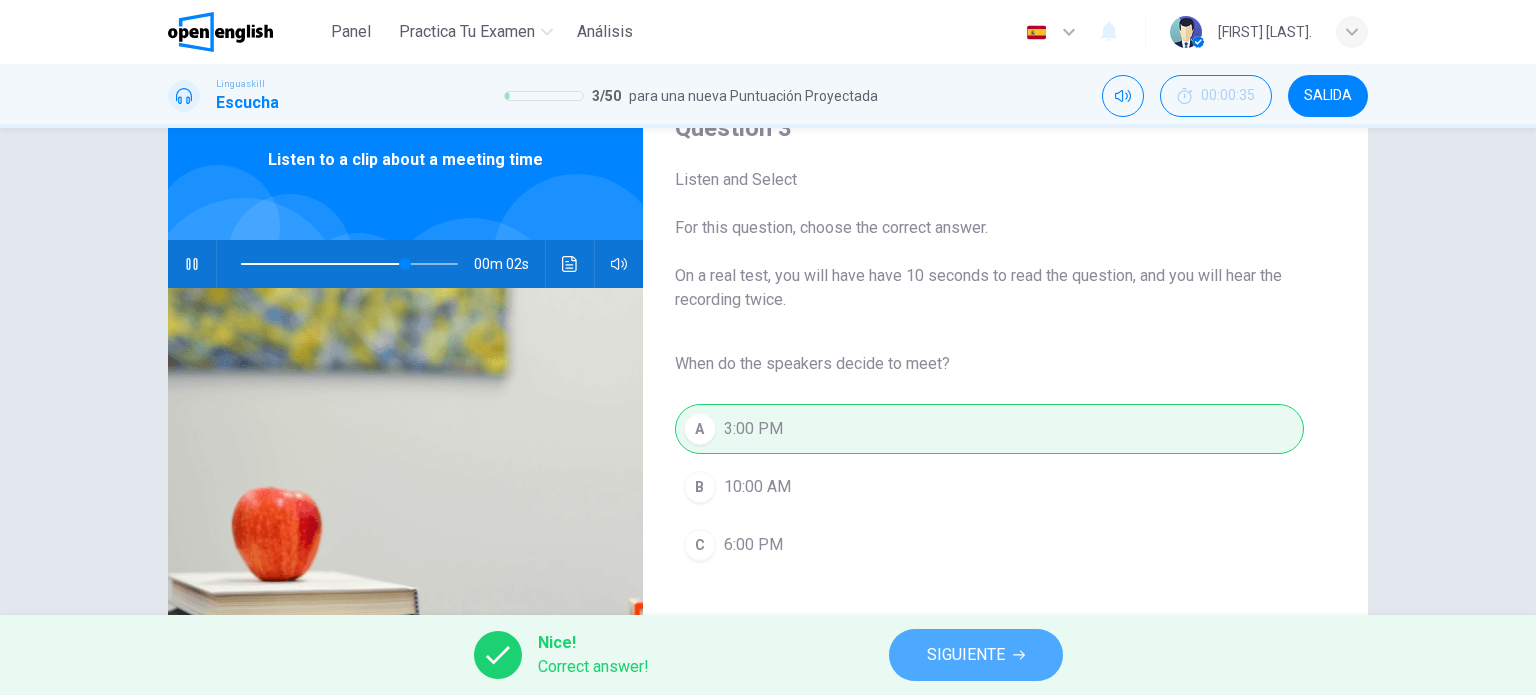 click on "SIGUIENTE" at bounding box center [966, 655] 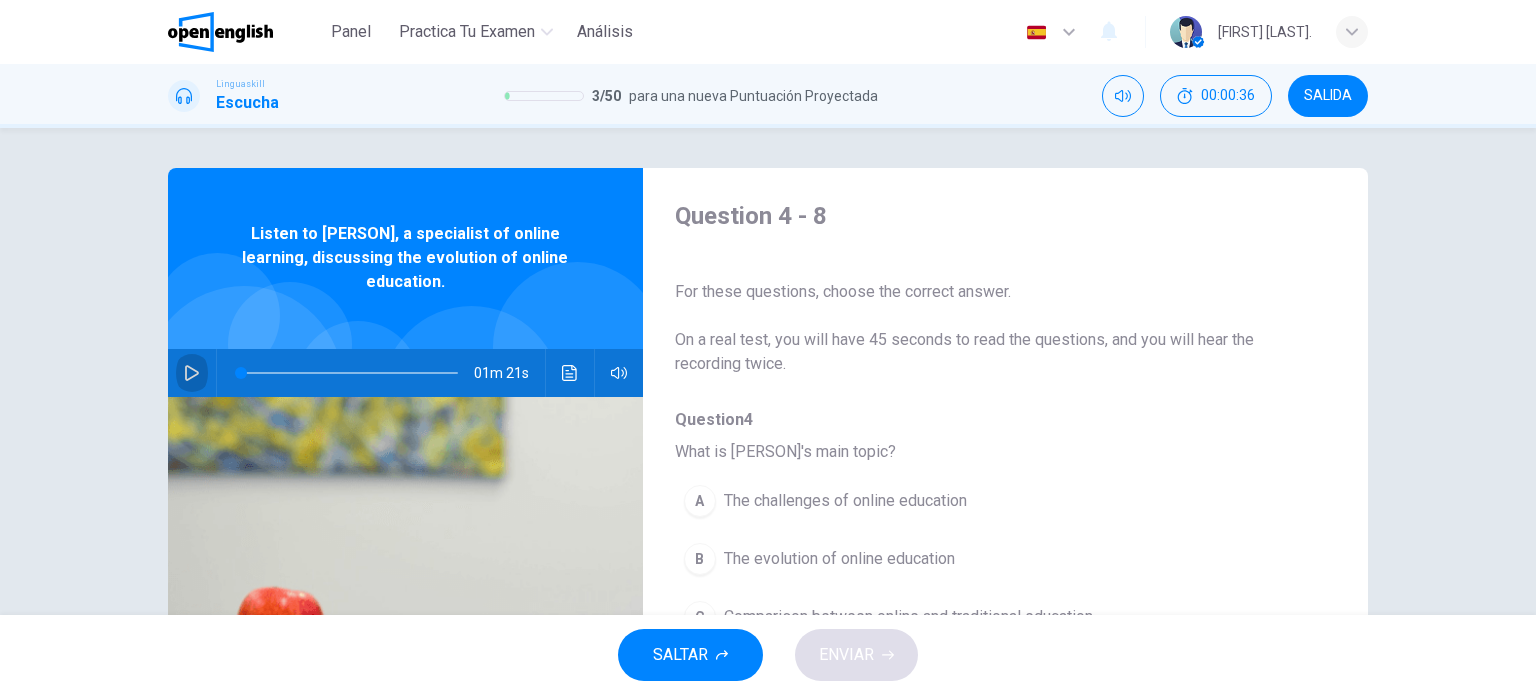 click at bounding box center [192, 373] 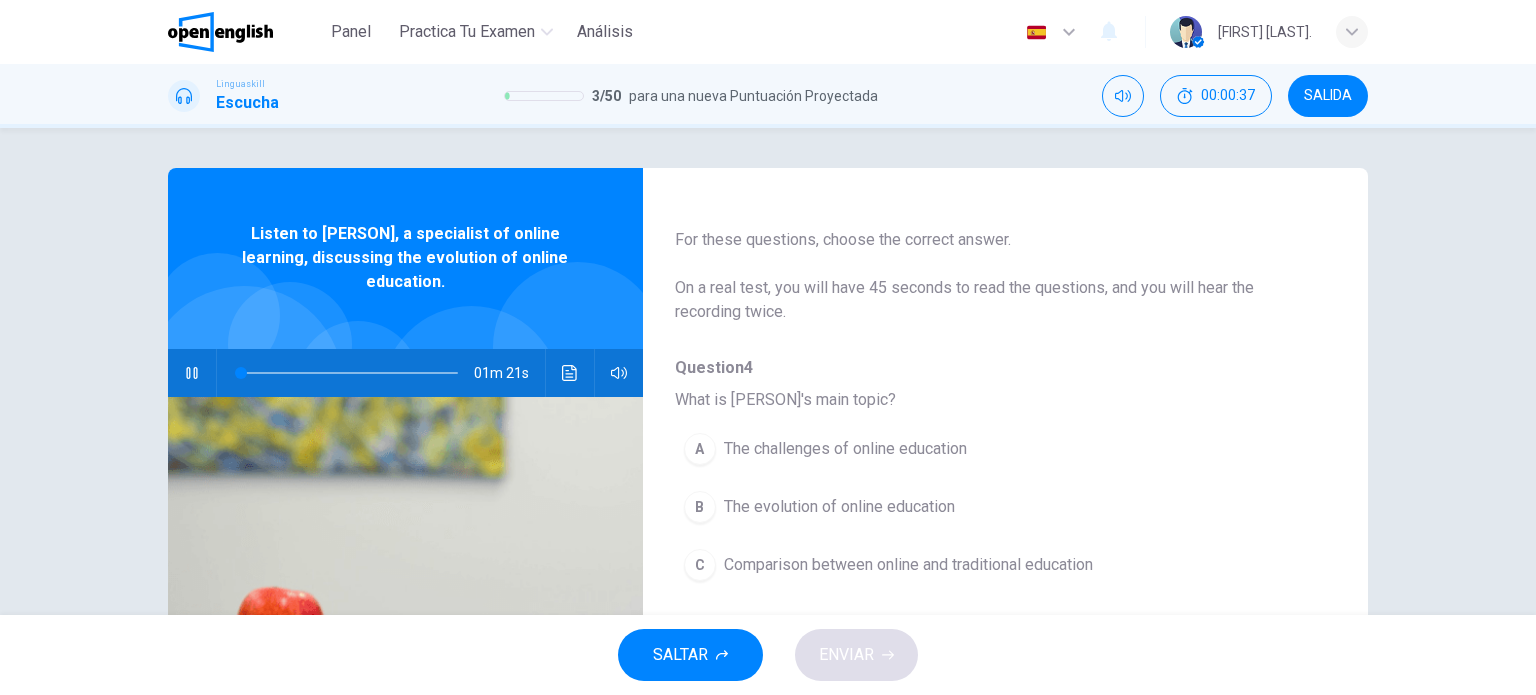 scroll, scrollTop: 100, scrollLeft: 0, axis: vertical 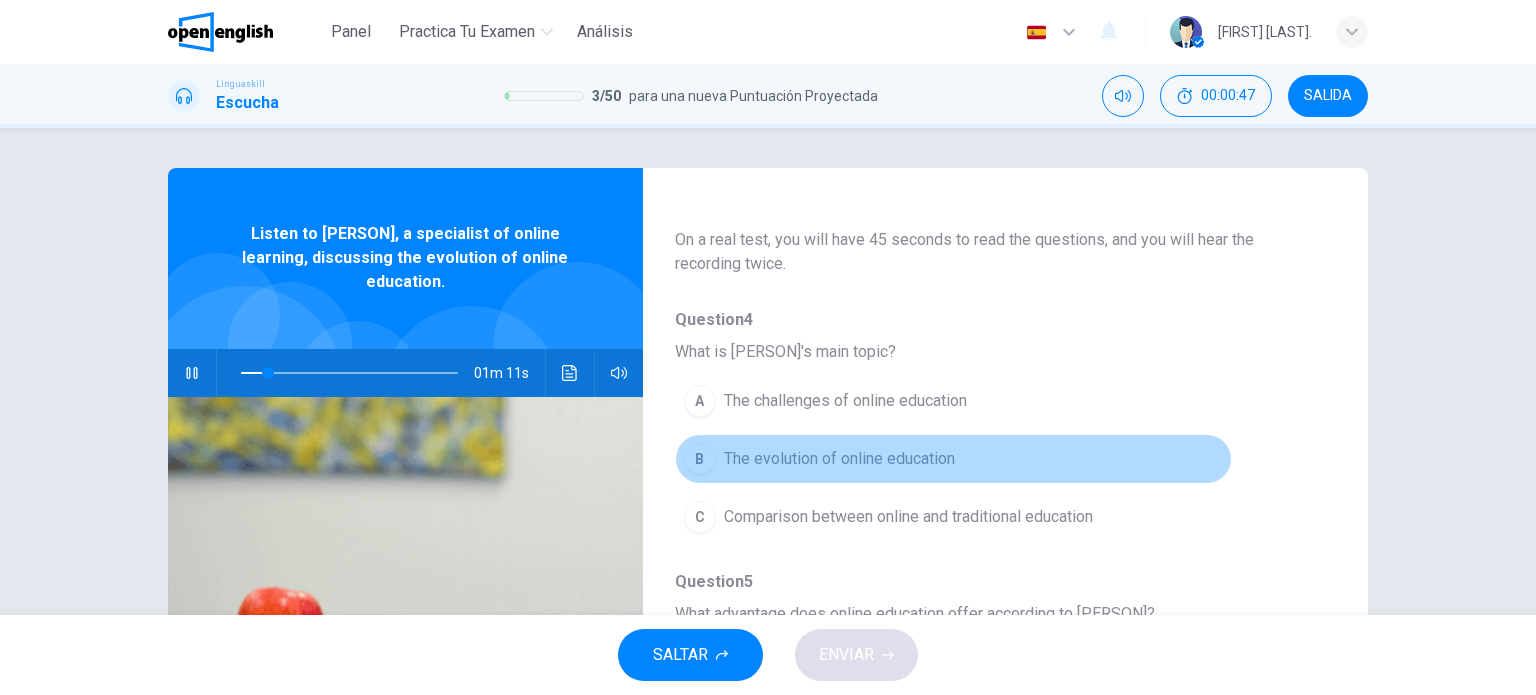 click on "The evolution of online education" at bounding box center [839, 459] 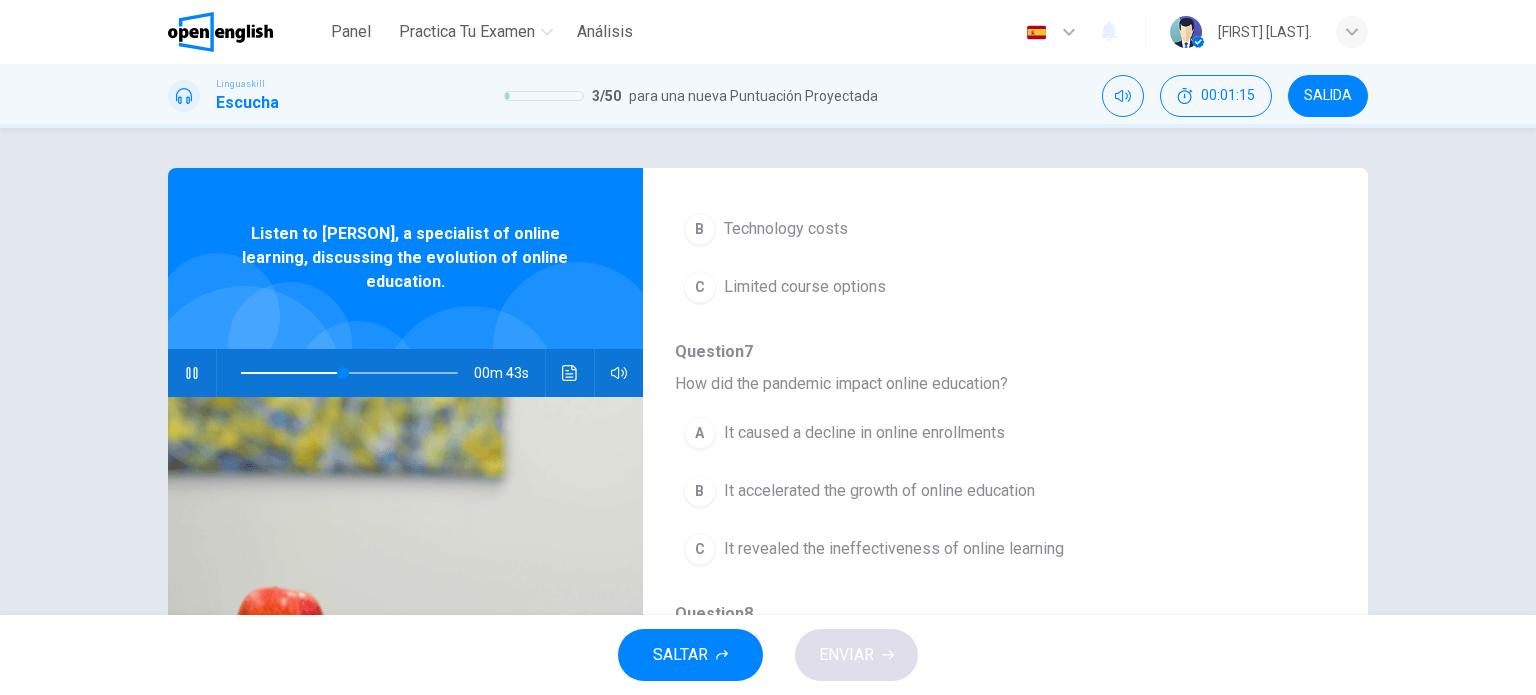 scroll, scrollTop: 856, scrollLeft: 0, axis: vertical 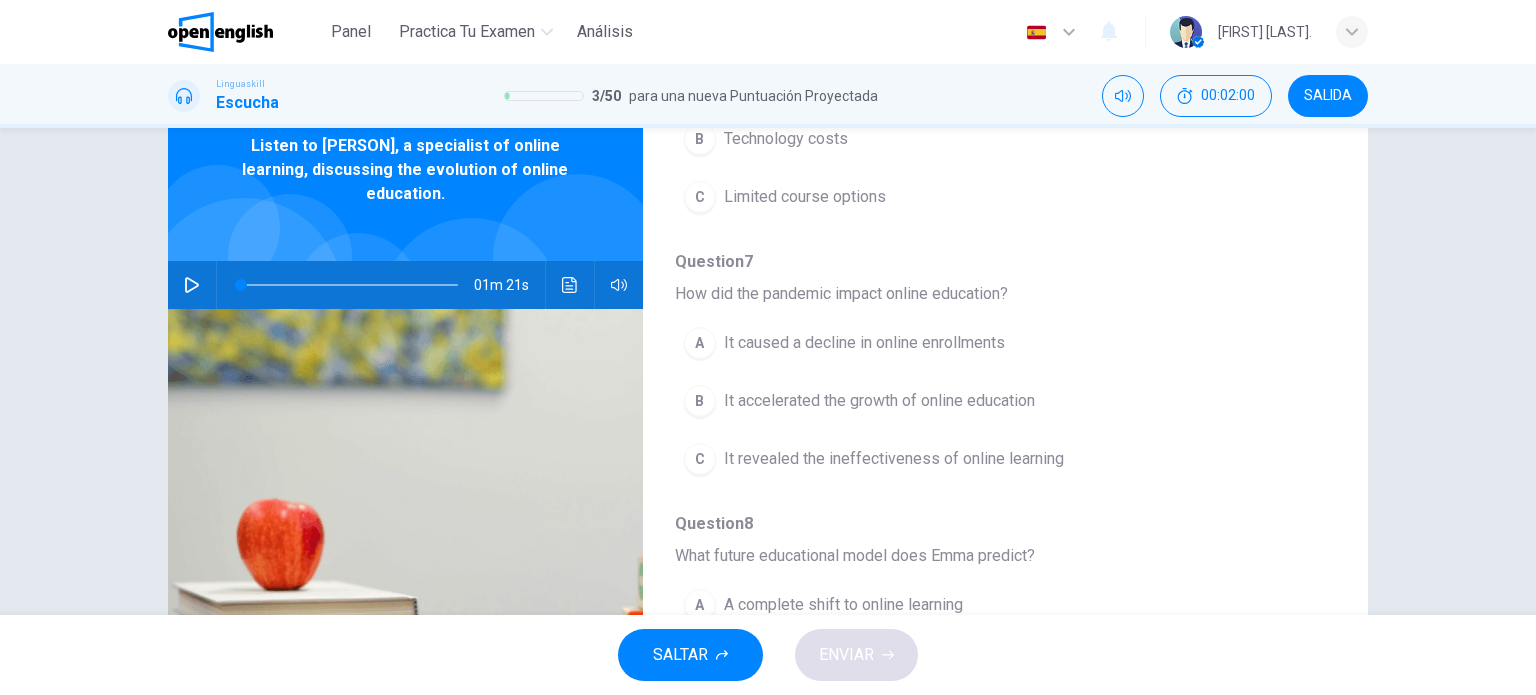 click on "01m 21s" at bounding box center (405, 285) 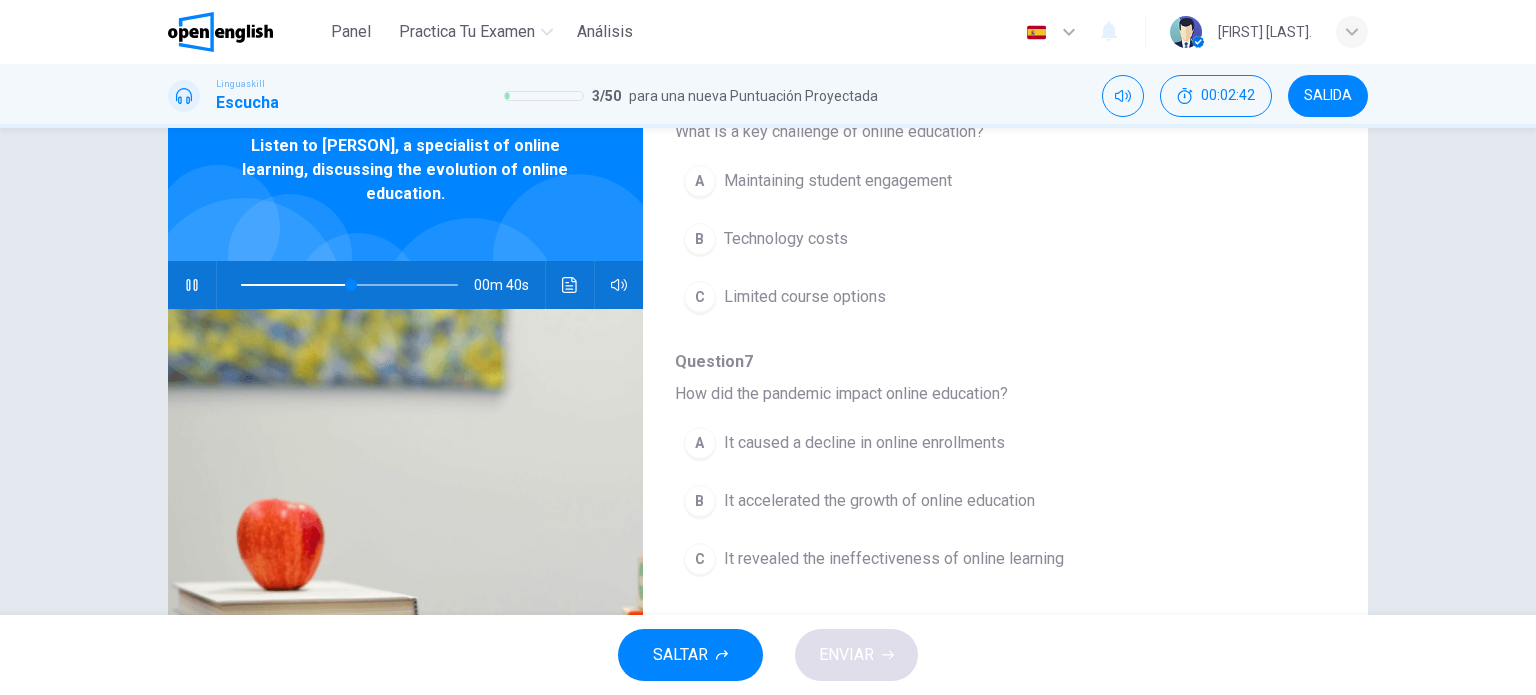 scroll, scrollTop: 856, scrollLeft: 0, axis: vertical 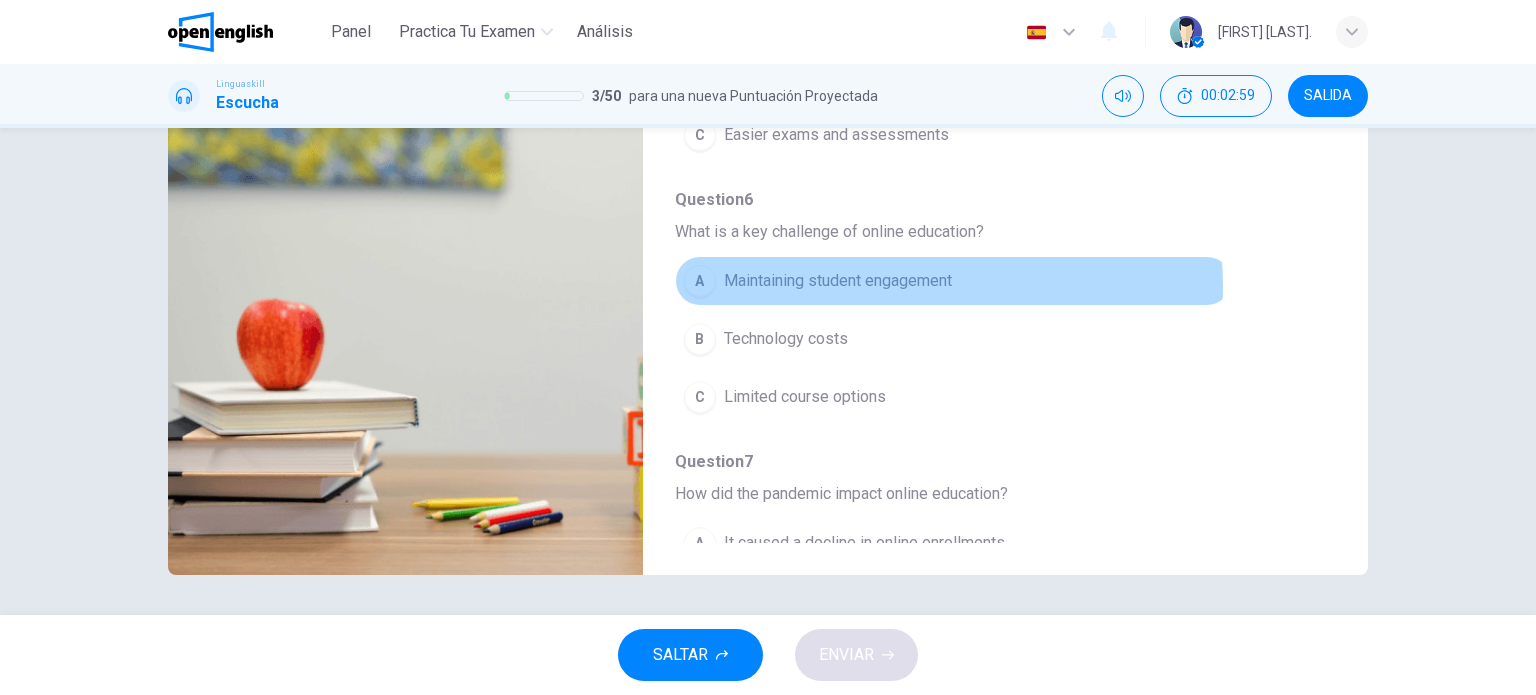 click on "Maintaining student engagement" at bounding box center (838, 281) 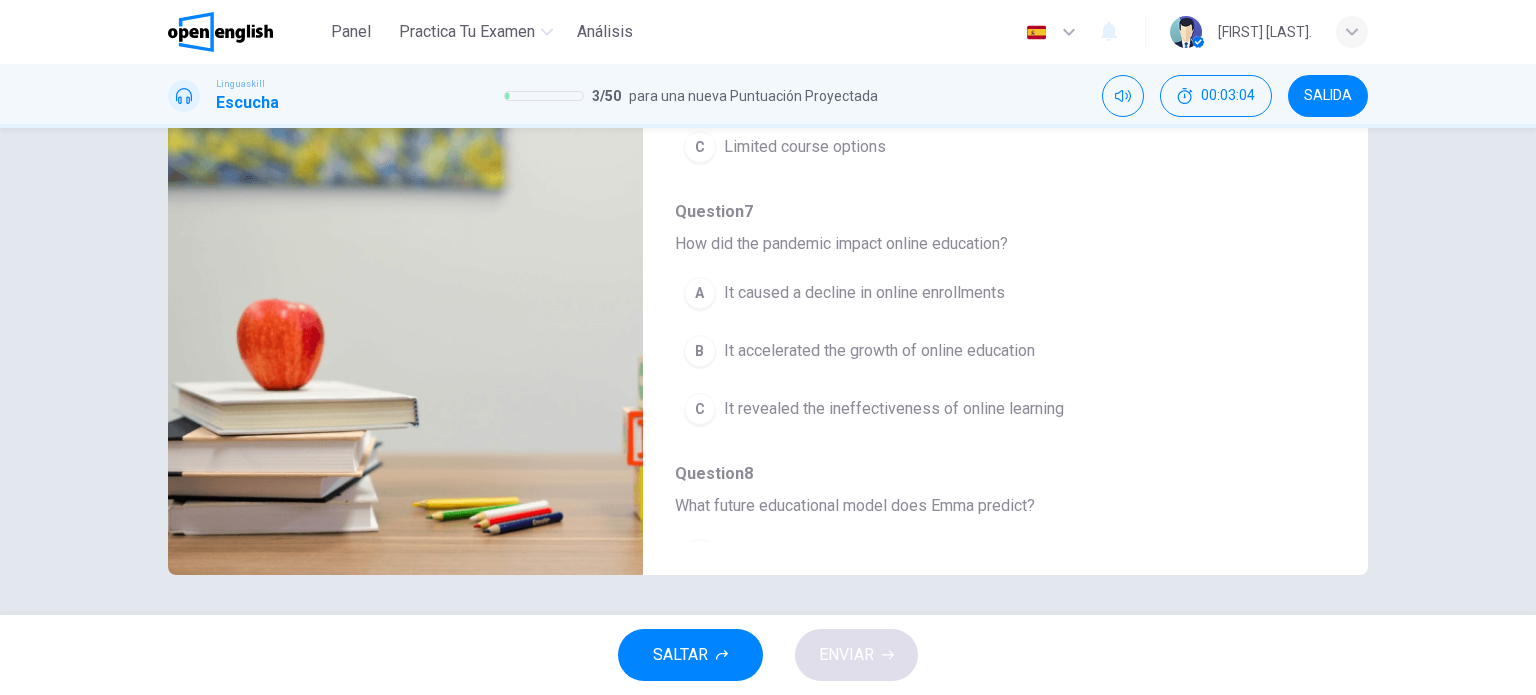 scroll, scrollTop: 756, scrollLeft: 0, axis: vertical 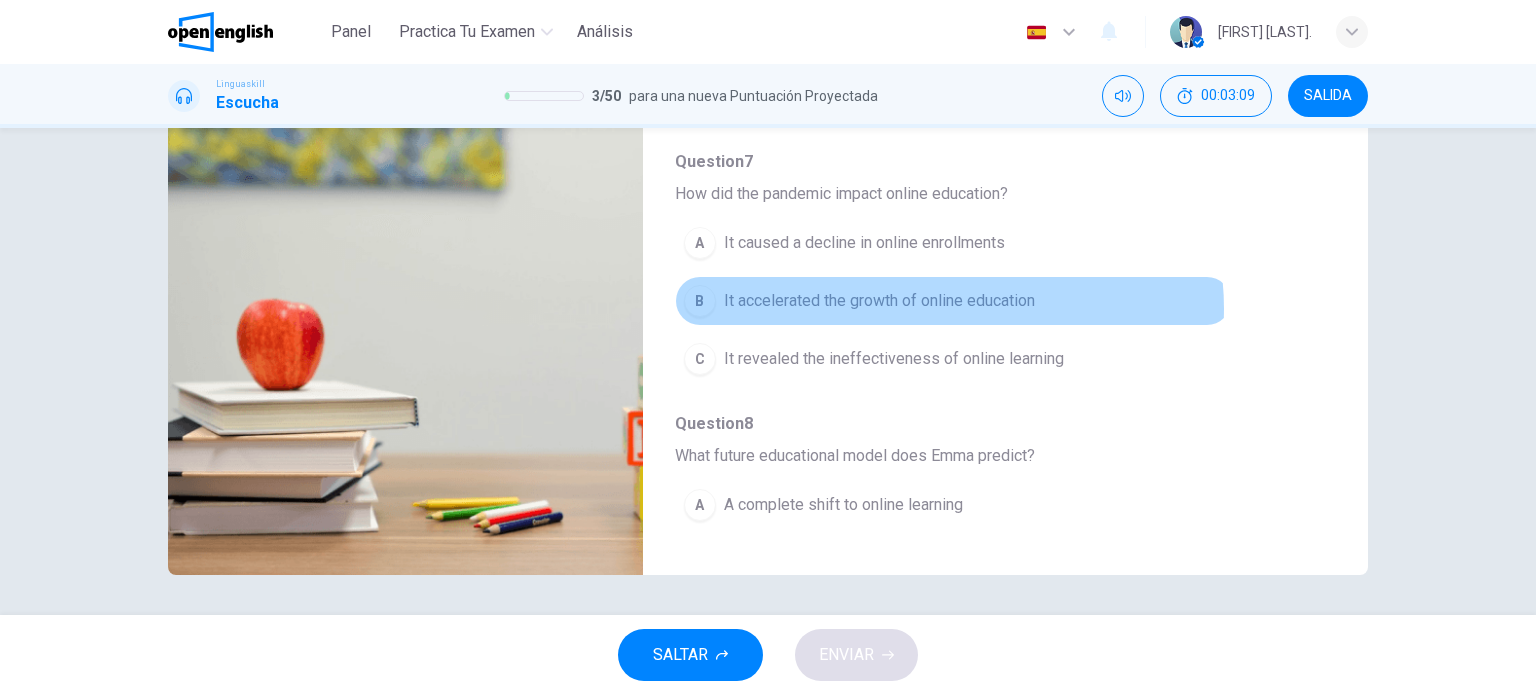 click on "It accelerated the growth of online education" at bounding box center (879, 301) 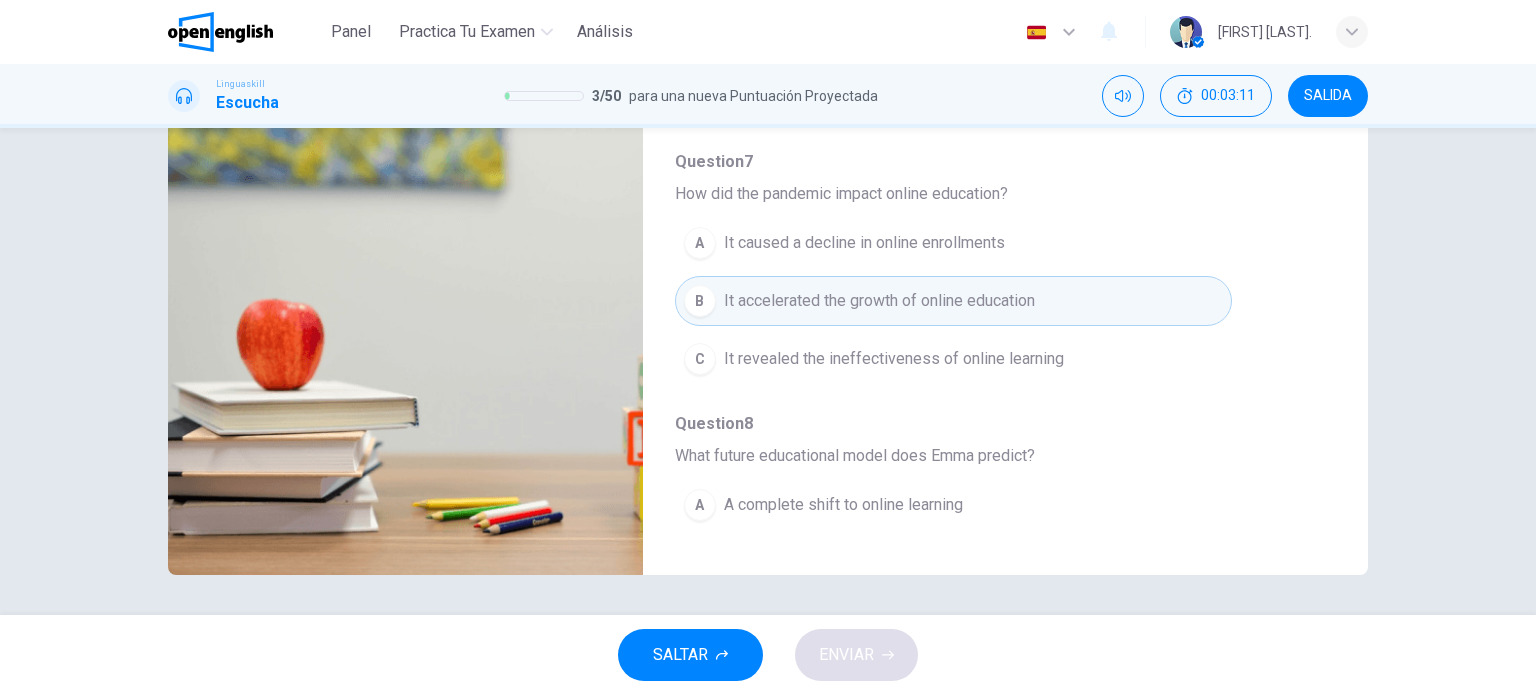 scroll, scrollTop: 856, scrollLeft: 0, axis: vertical 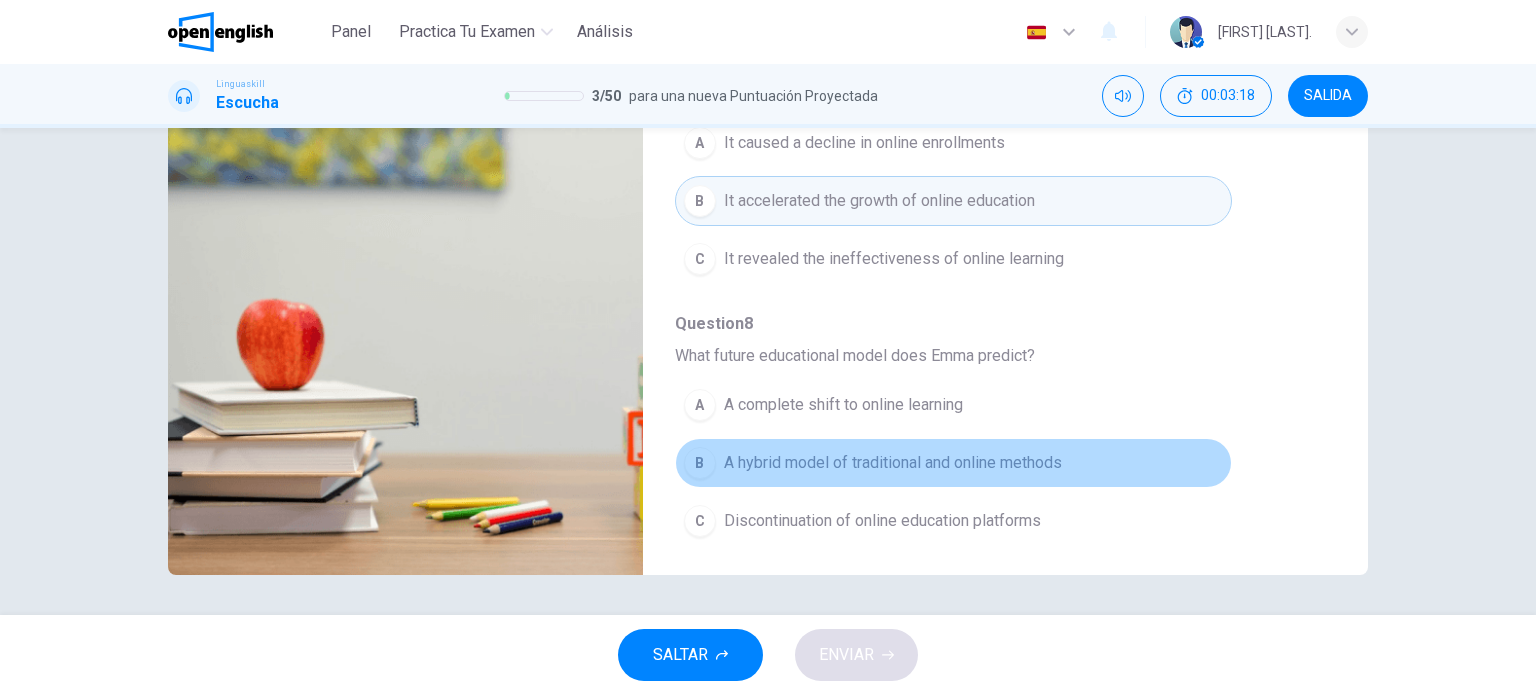 click on "A hybrid model of traditional and online methods" at bounding box center [893, 463] 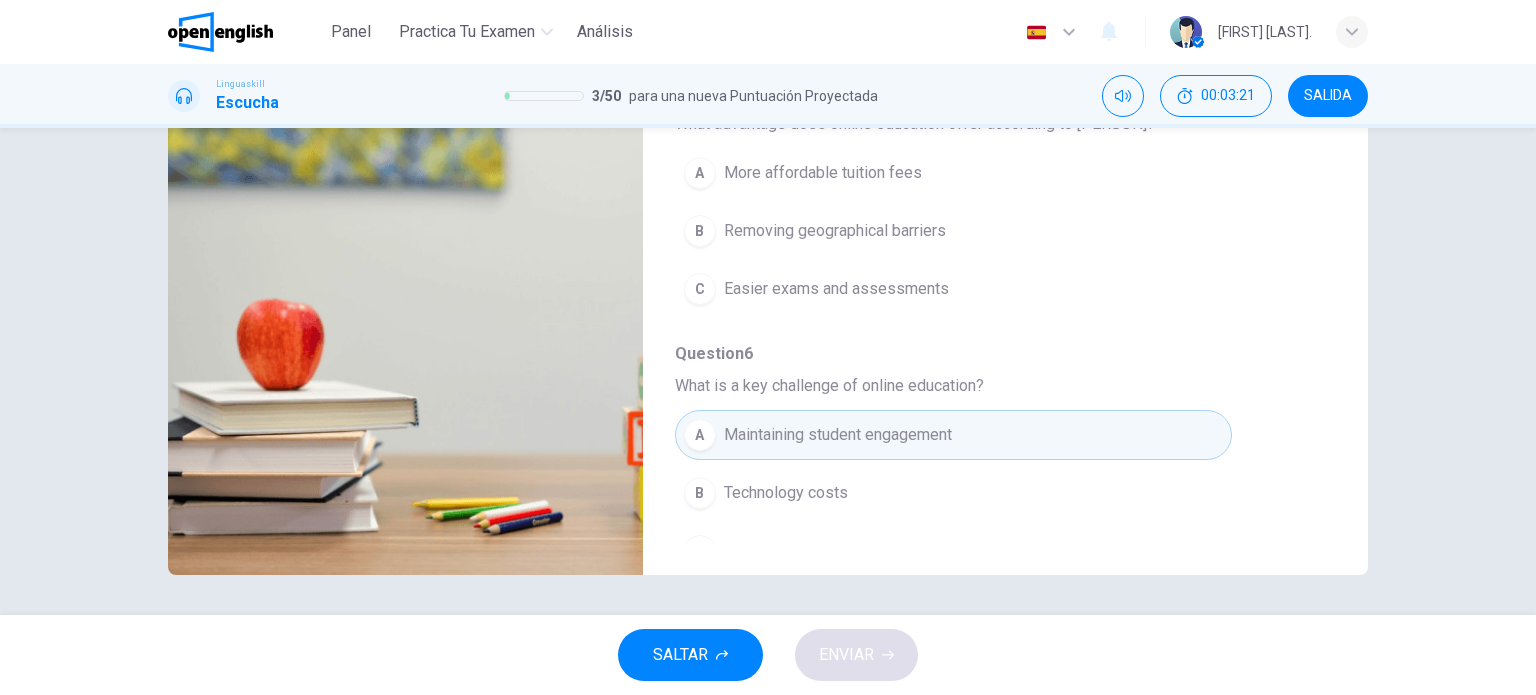 scroll, scrollTop: 256, scrollLeft: 0, axis: vertical 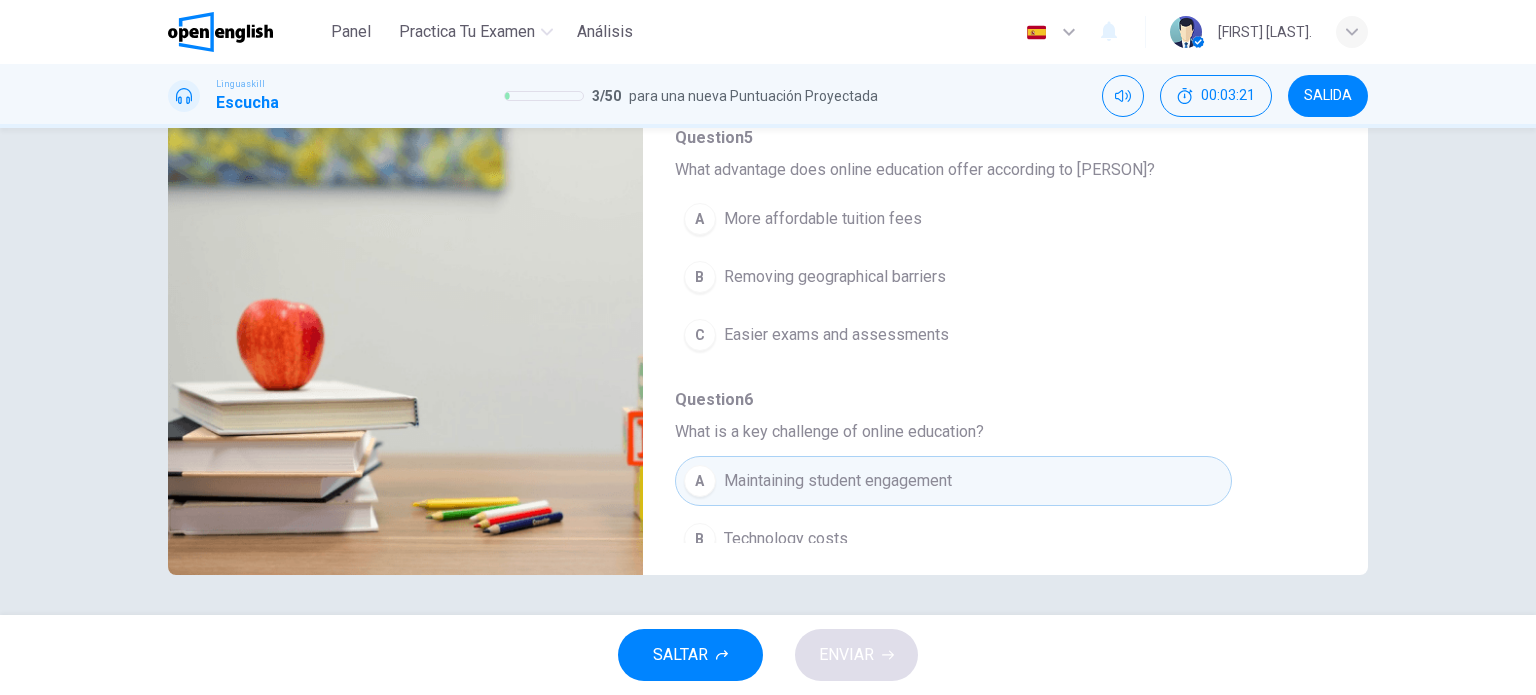 type on "*" 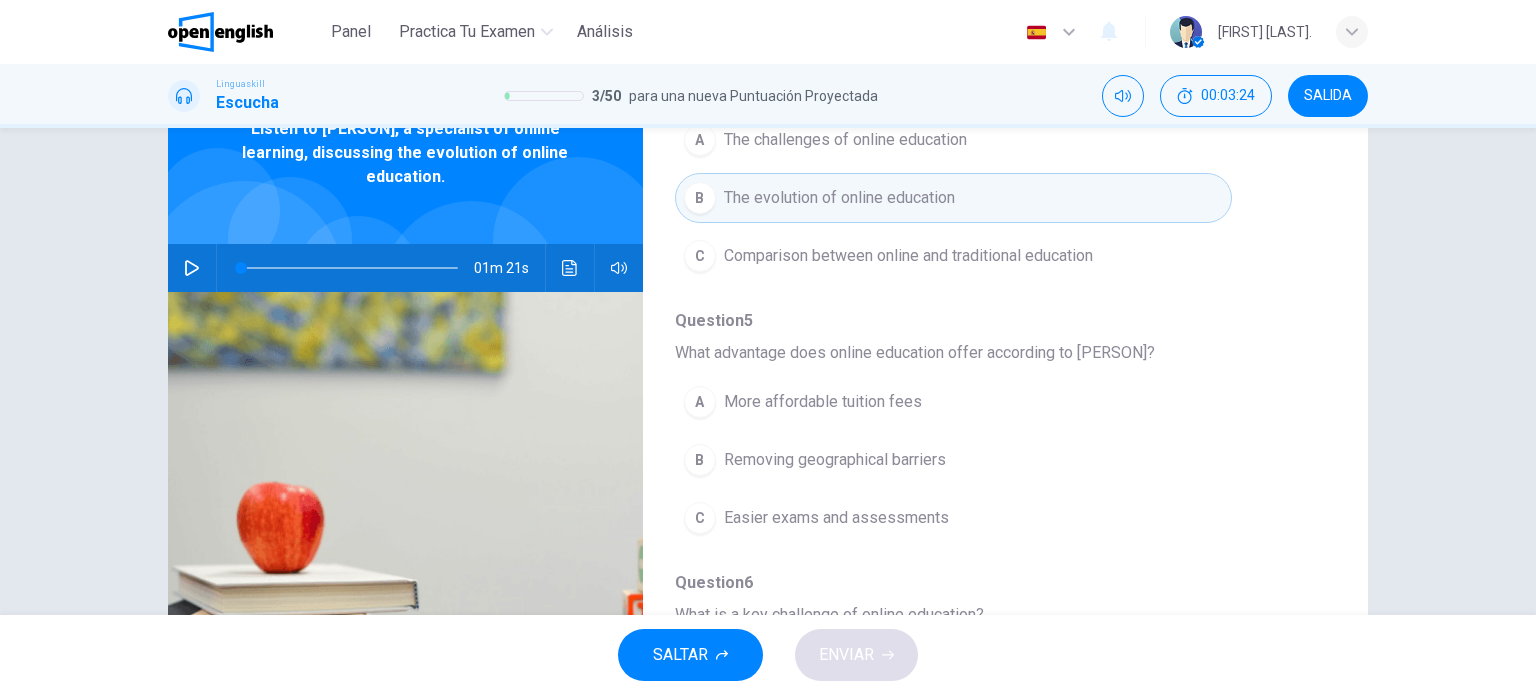scroll, scrollTop: 88, scrollLeft: 0, axis: vertical 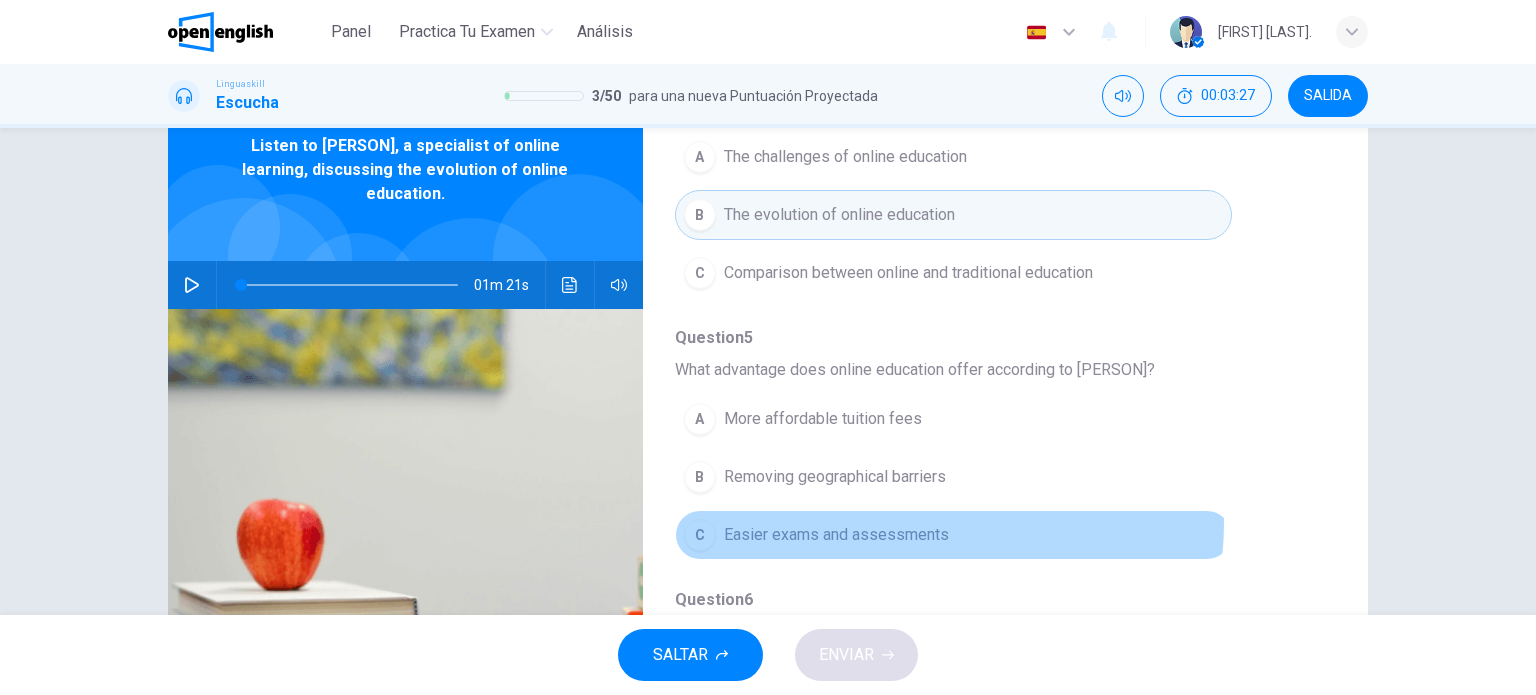 click on "Easier exams and assessments" at bounding box center [836, 535] 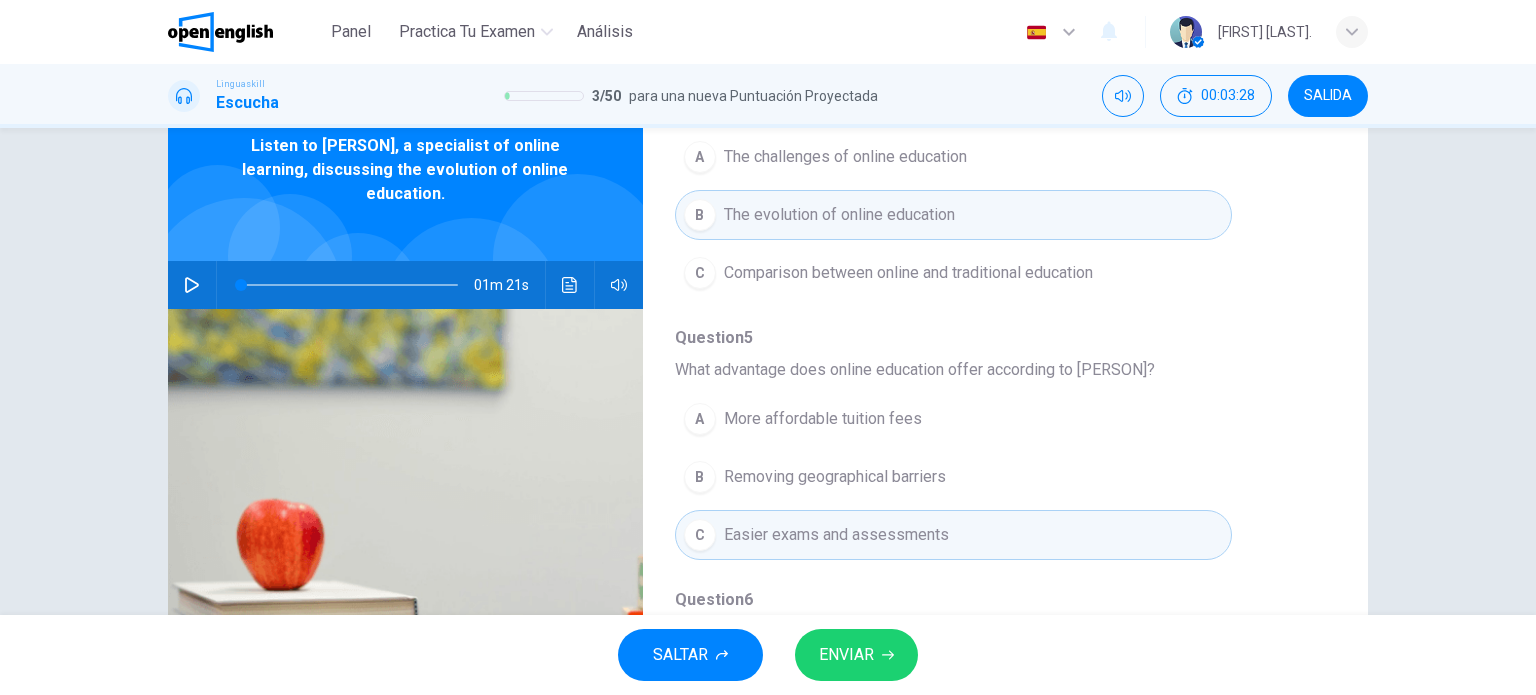 click on "ENVIAR" at bounding box center (856, 655) 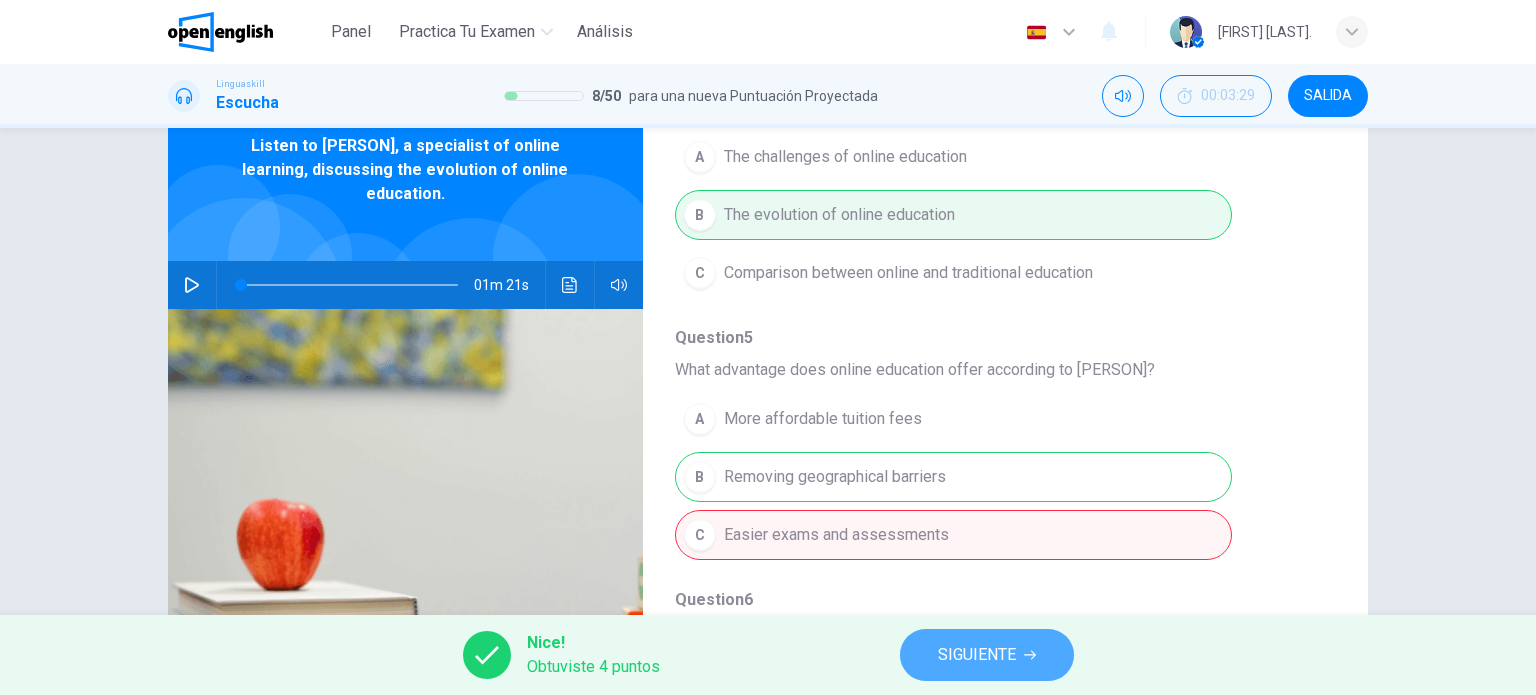 click on "SIGUIENTE" at bounding box center (977, 655) 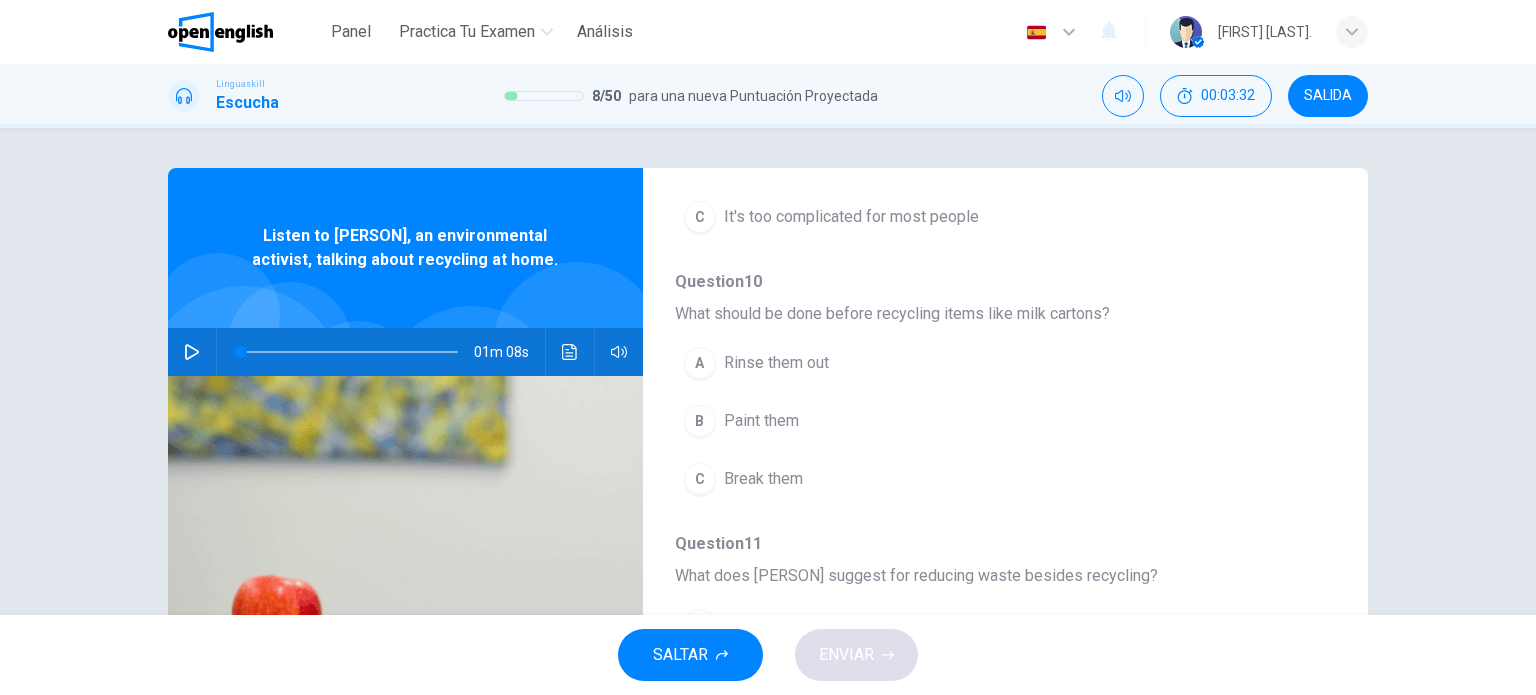 scroll, scrollTop: 300, scrollLeft: 0, axis: vertical 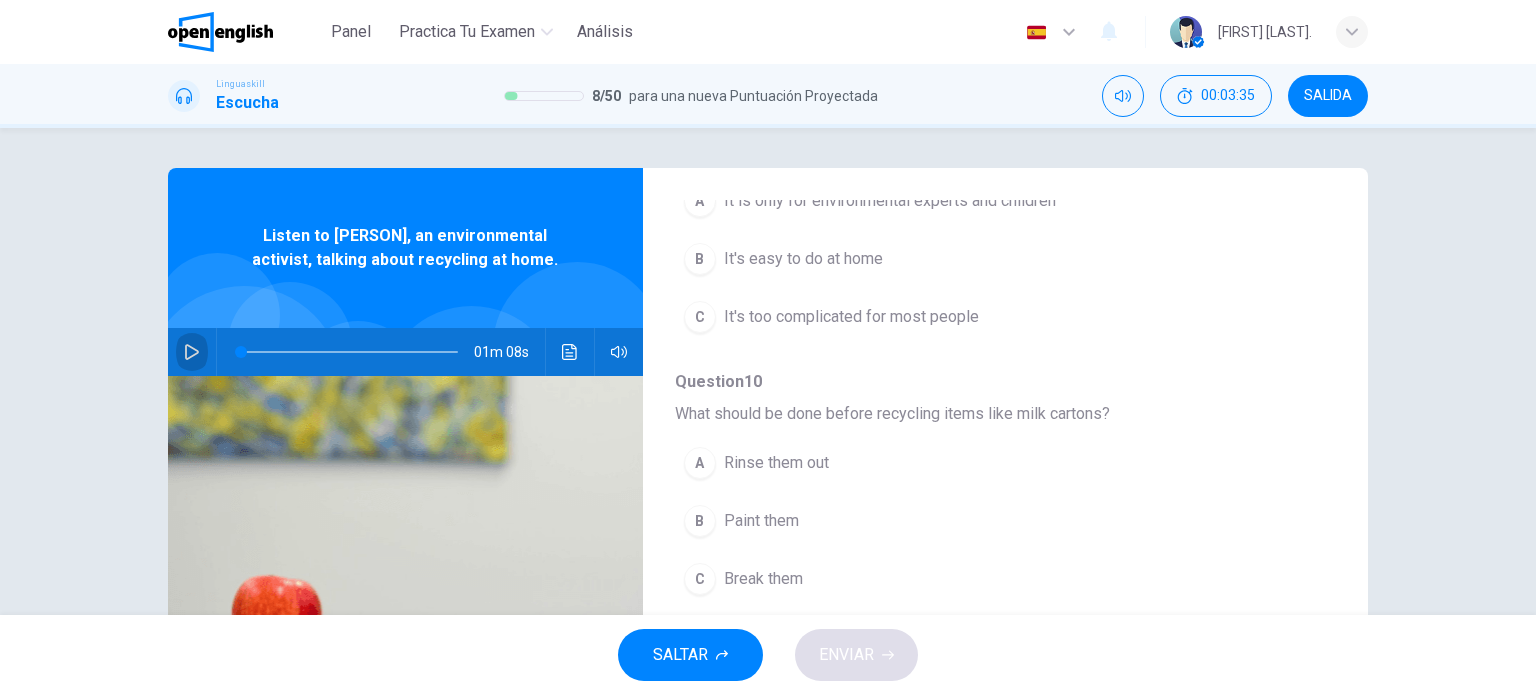 click 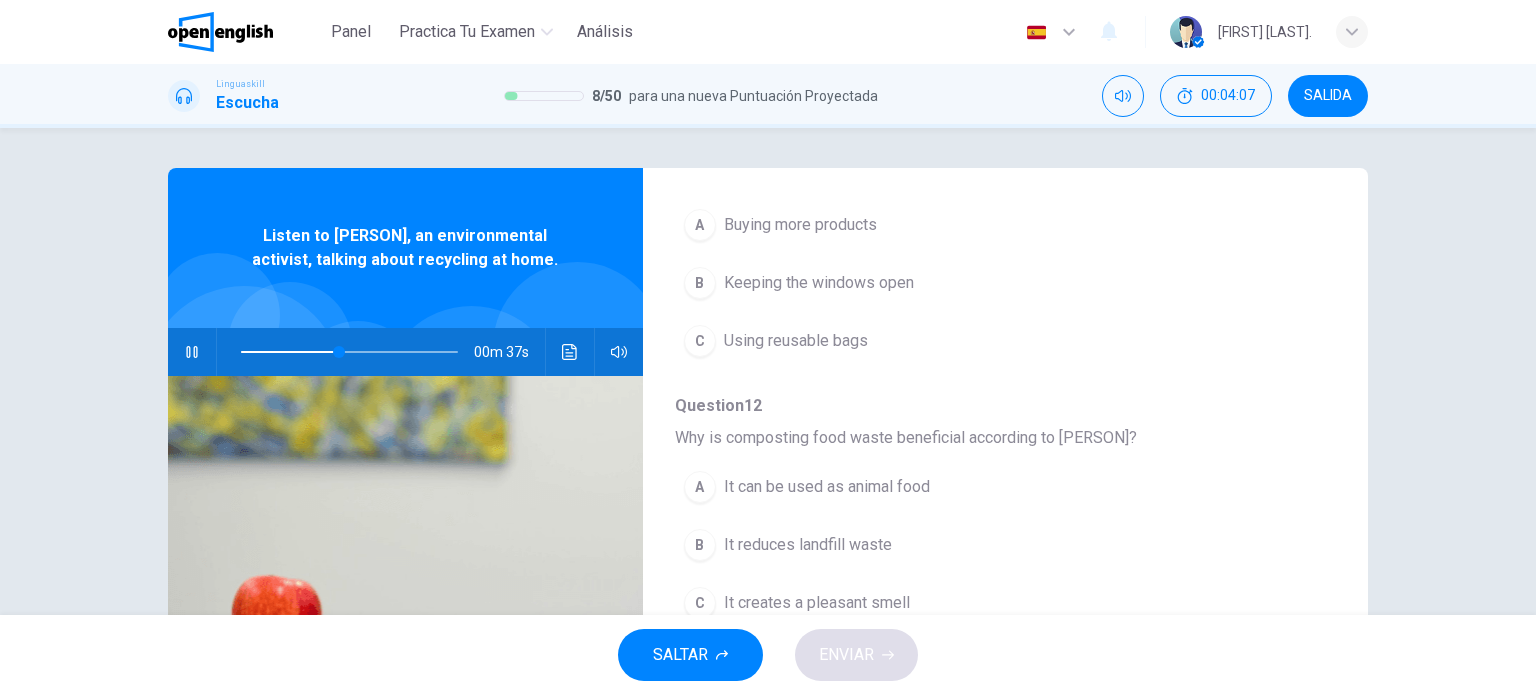scroll, scrollTop: 856, scrollLeft: 0, axis: vertical 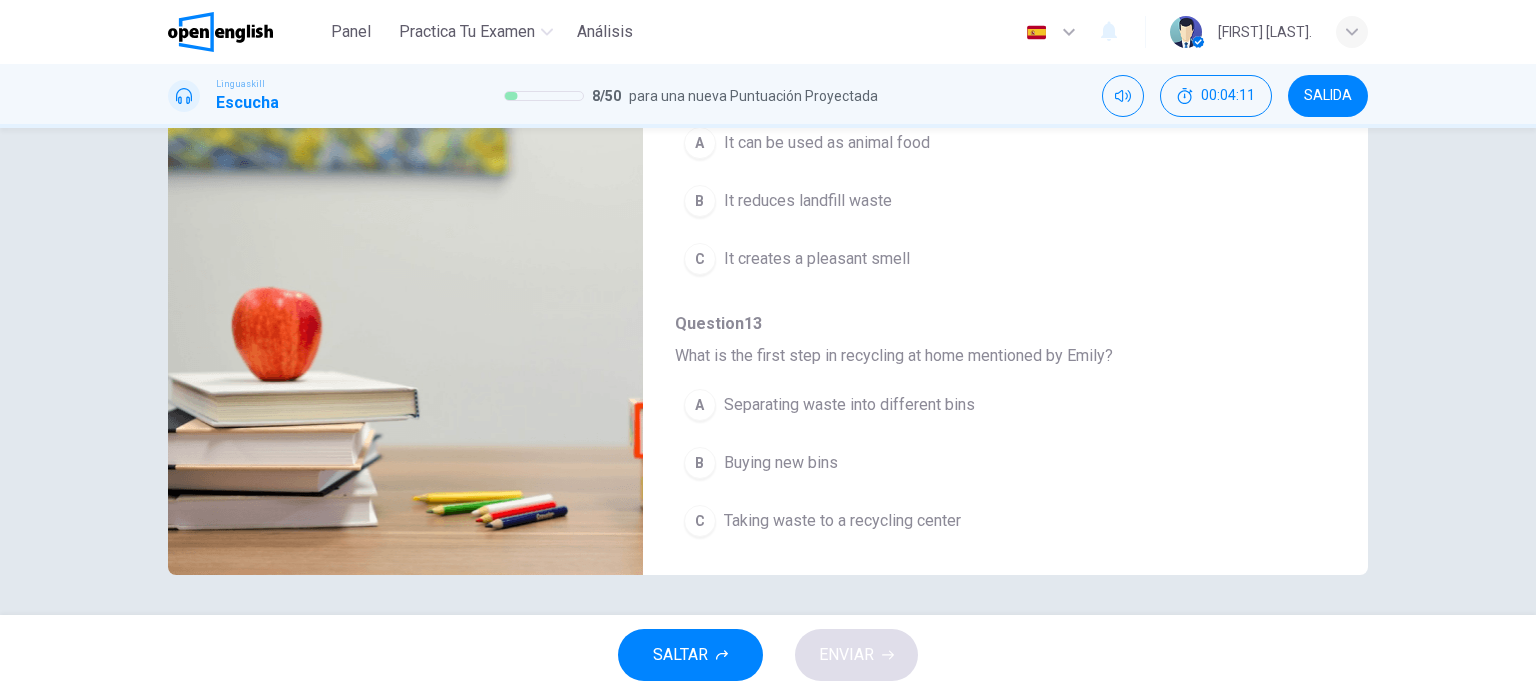 click on "A Separating waste into different bins" at bounding box center [953, 405] 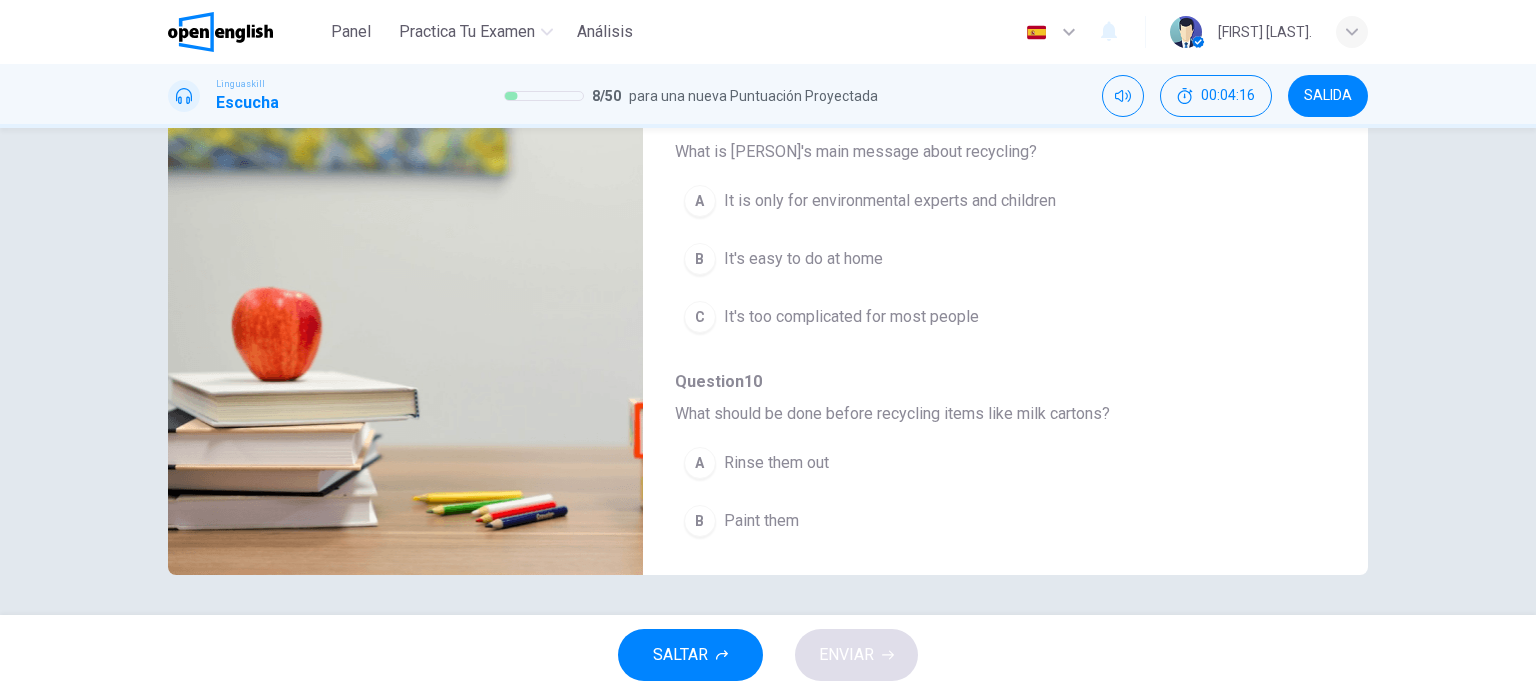 scroll, scrollTop: 0, scrollLeft: 0, axis: both 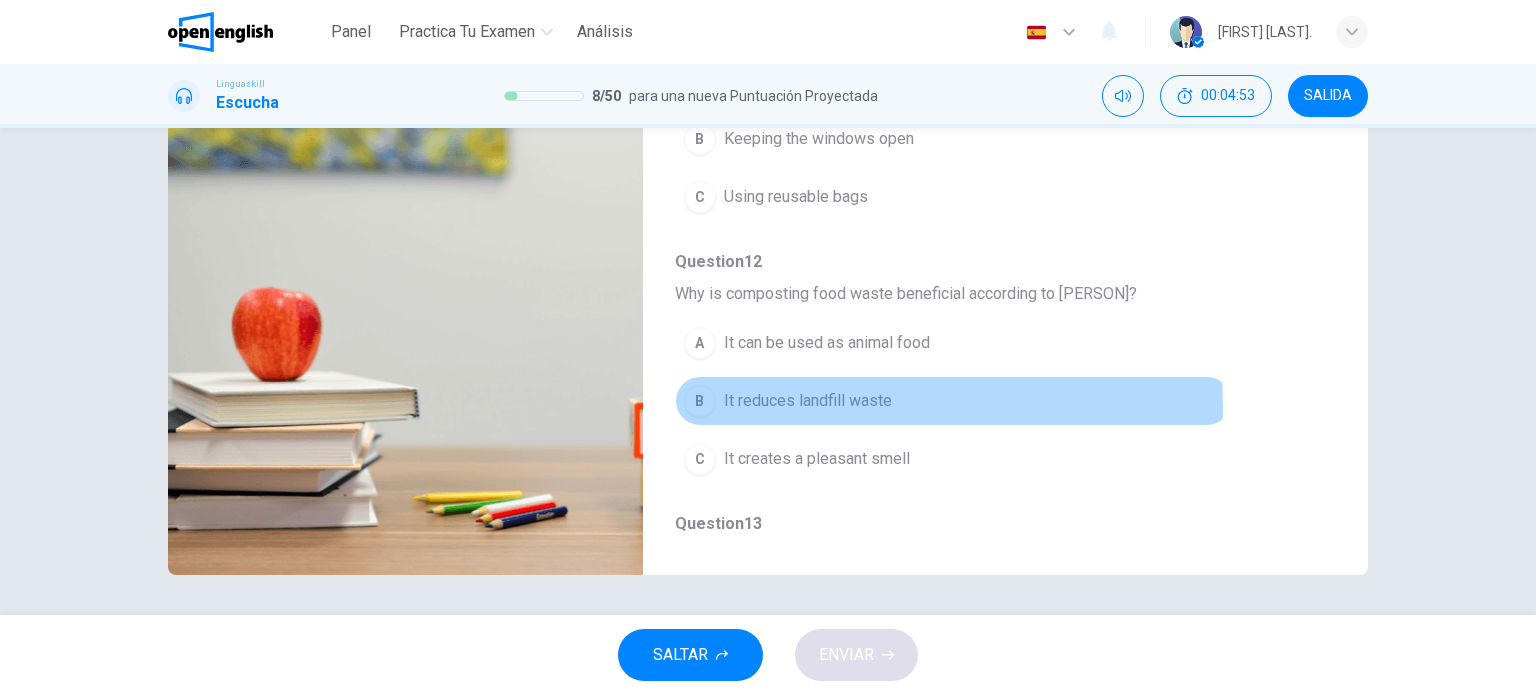 click on "It reduces landfill waste" at bounding box center (808, 401) 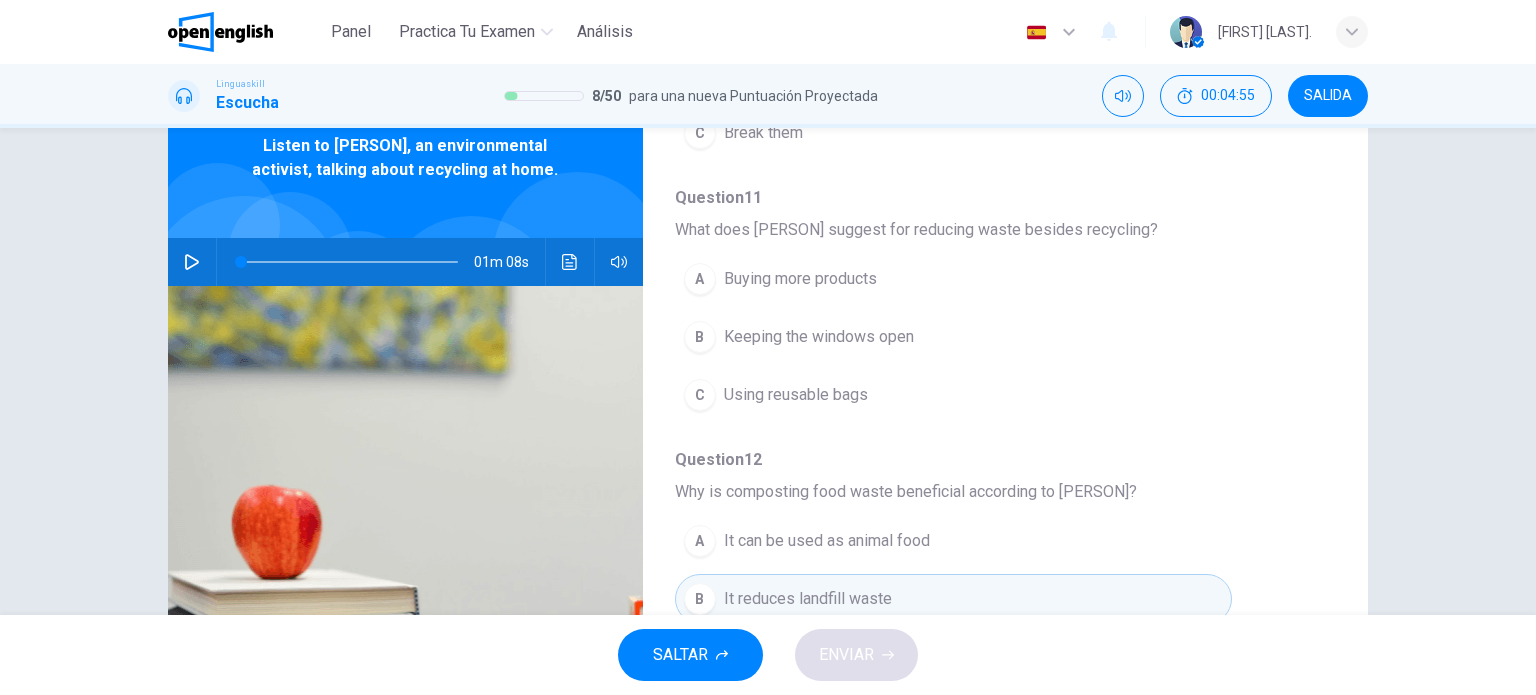 scroll, scrollTop: 88, scrollLeft: 0, axis: vertical 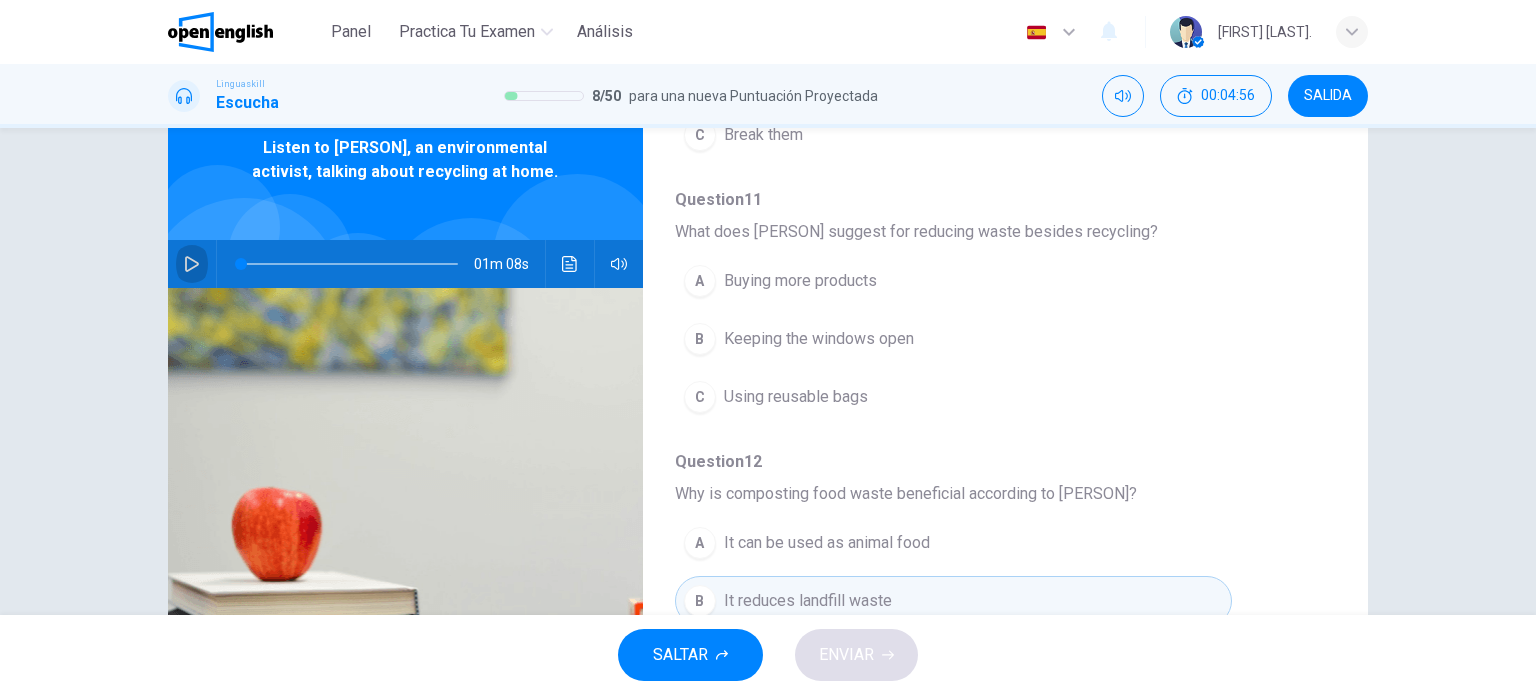 click 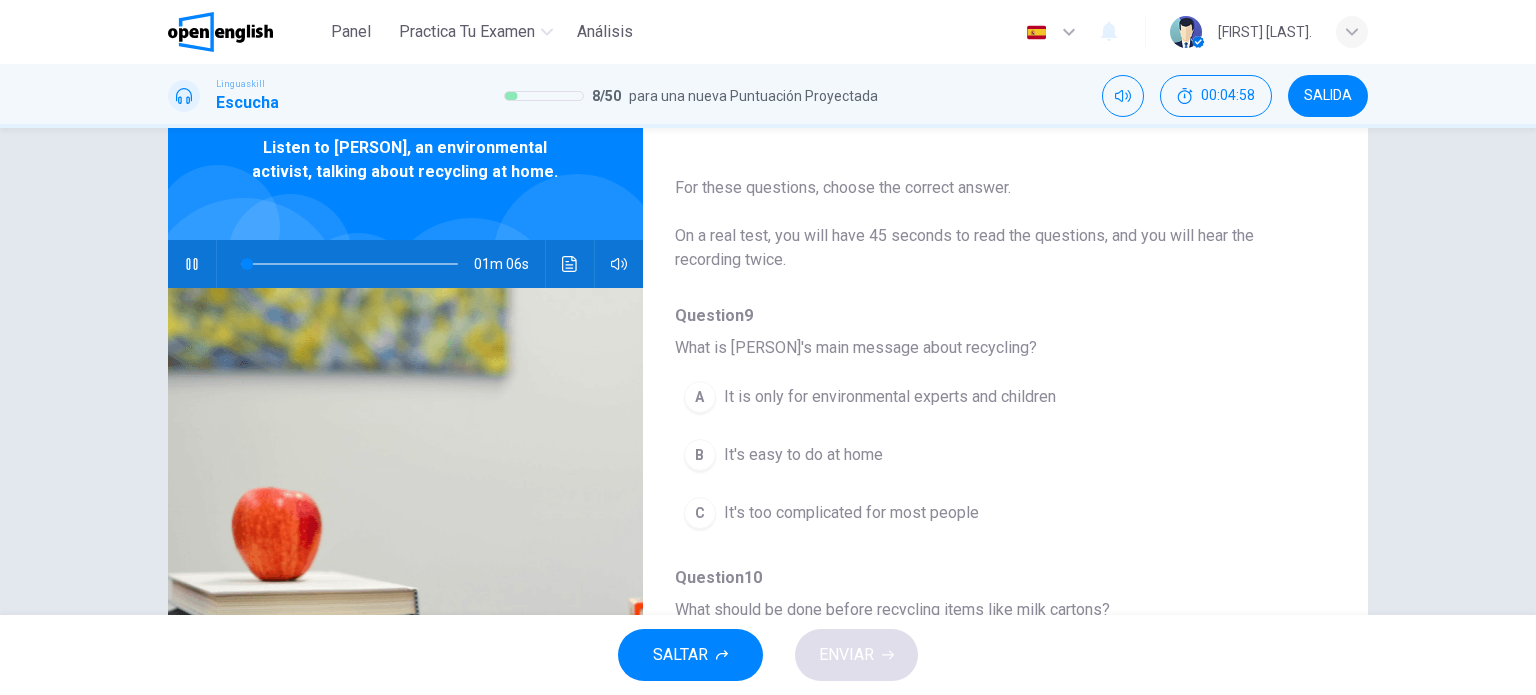 scroll, scrollTop: 0, scrollLeft: 0, axis: both 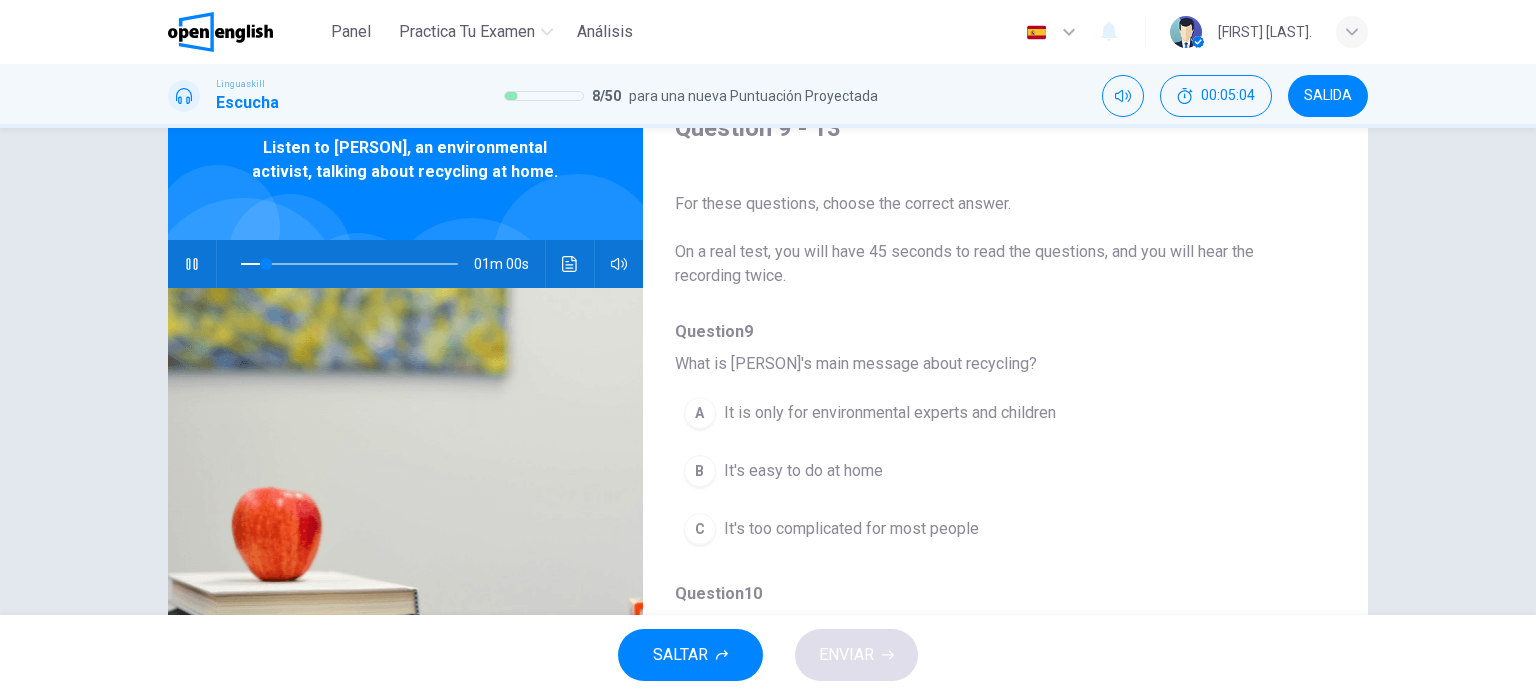 click on "It's easy to do at home" at bounding box center [803, 471] 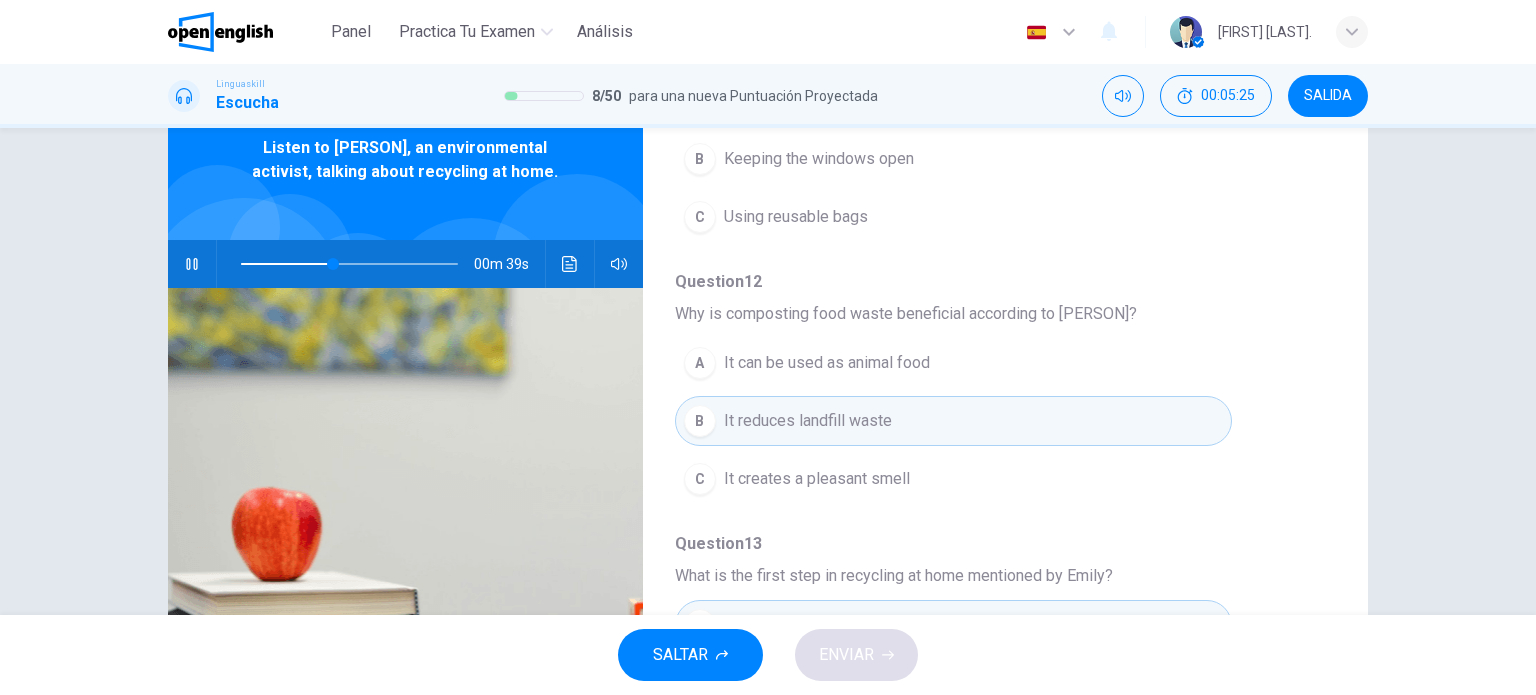 scroll, scrollTop: 856, scrollLeft: 0, axis: vertical 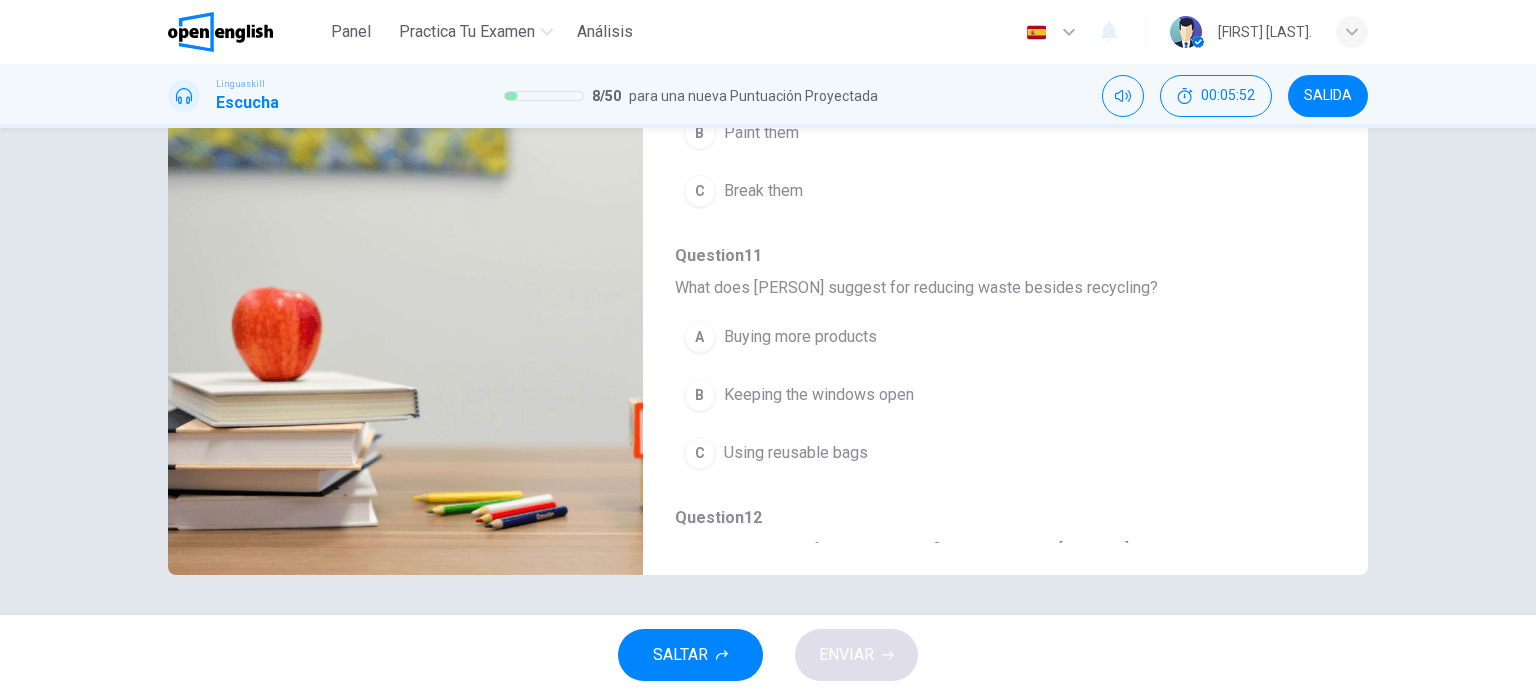 click on "Using reusable bags" at bounding box center (796, 453) 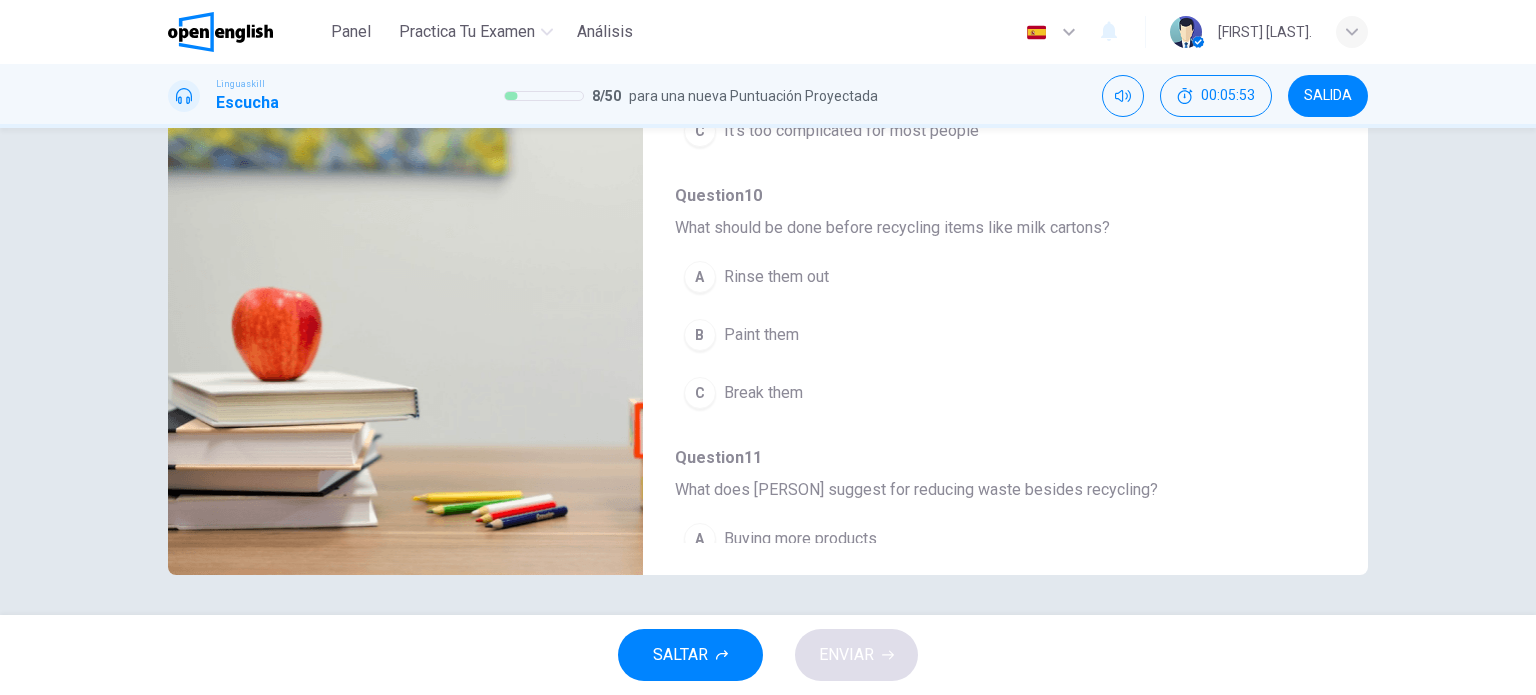 scroll, scrollTop: 100, scrollLeft: 0, axis: vertical 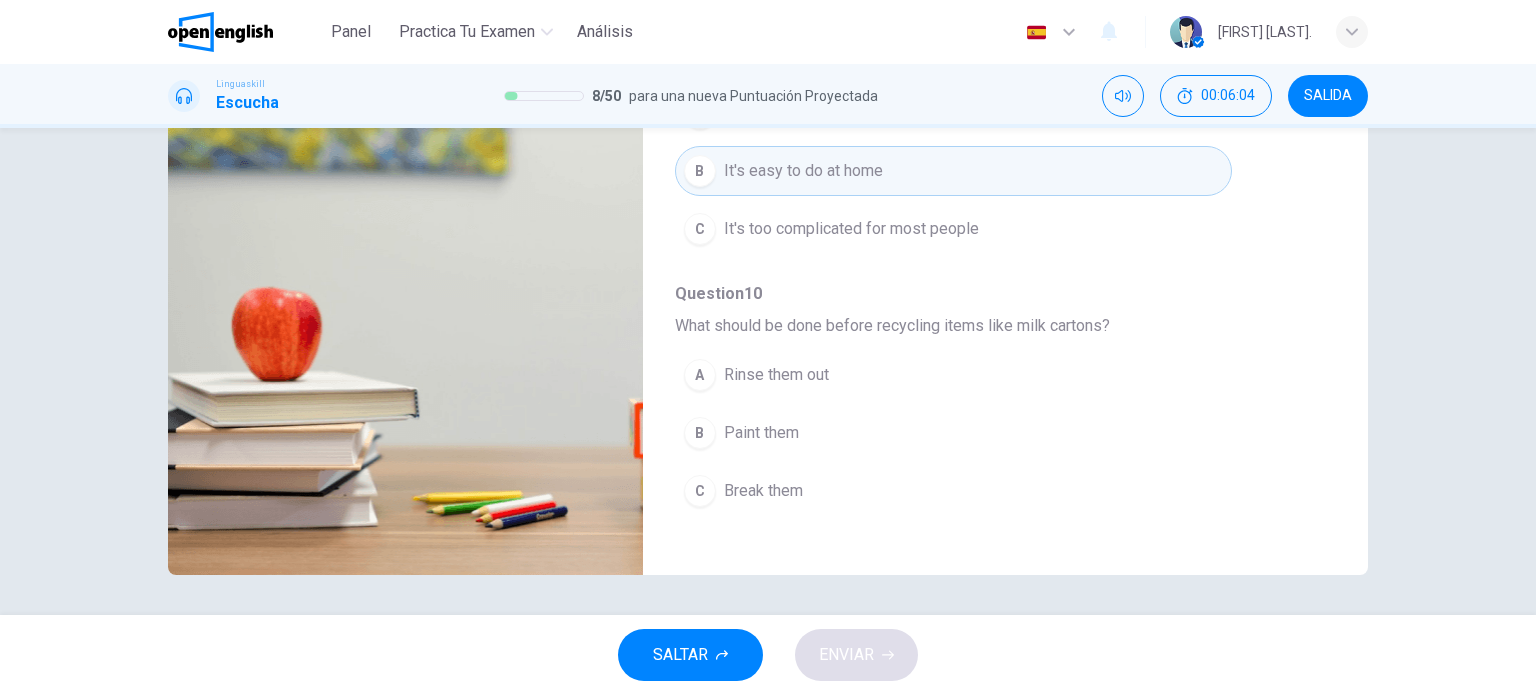 type on "*" 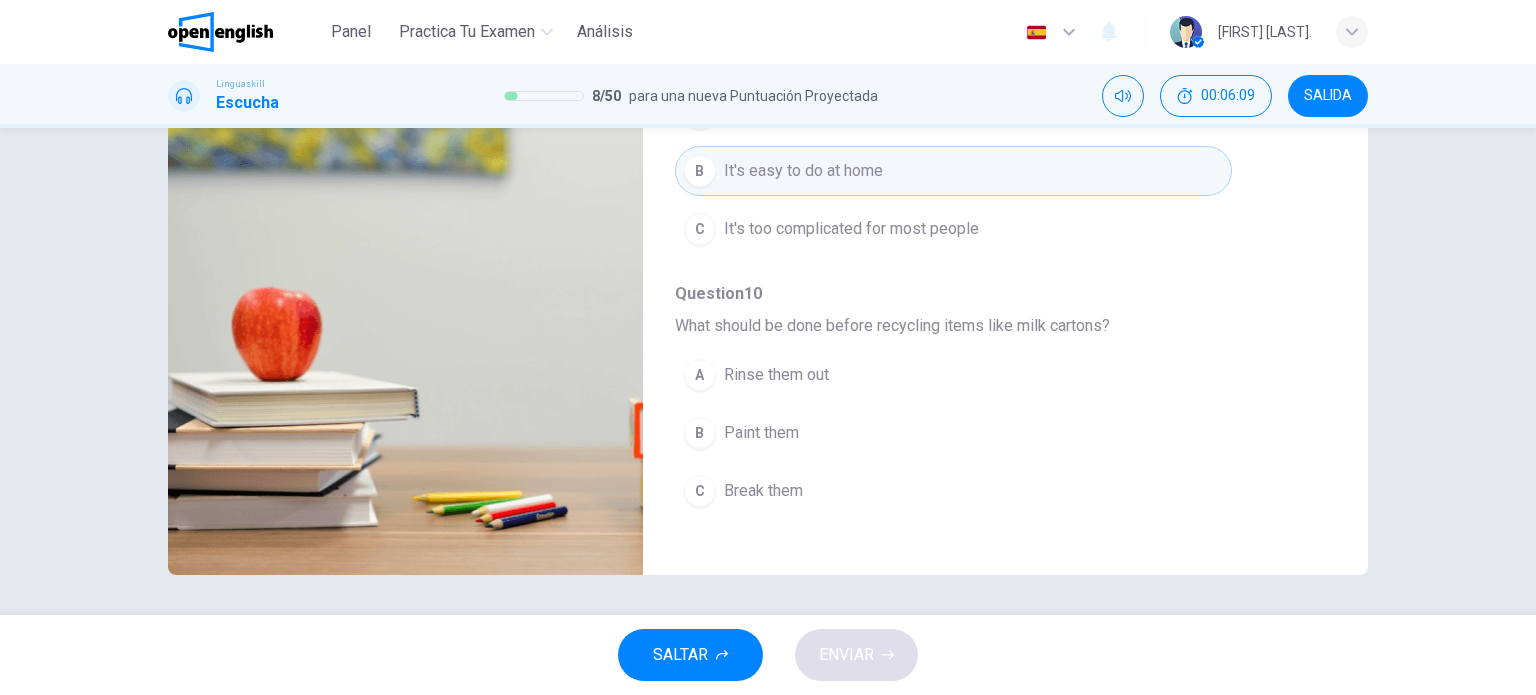 click on "Rinse them out" at bounding box center (776, 375) 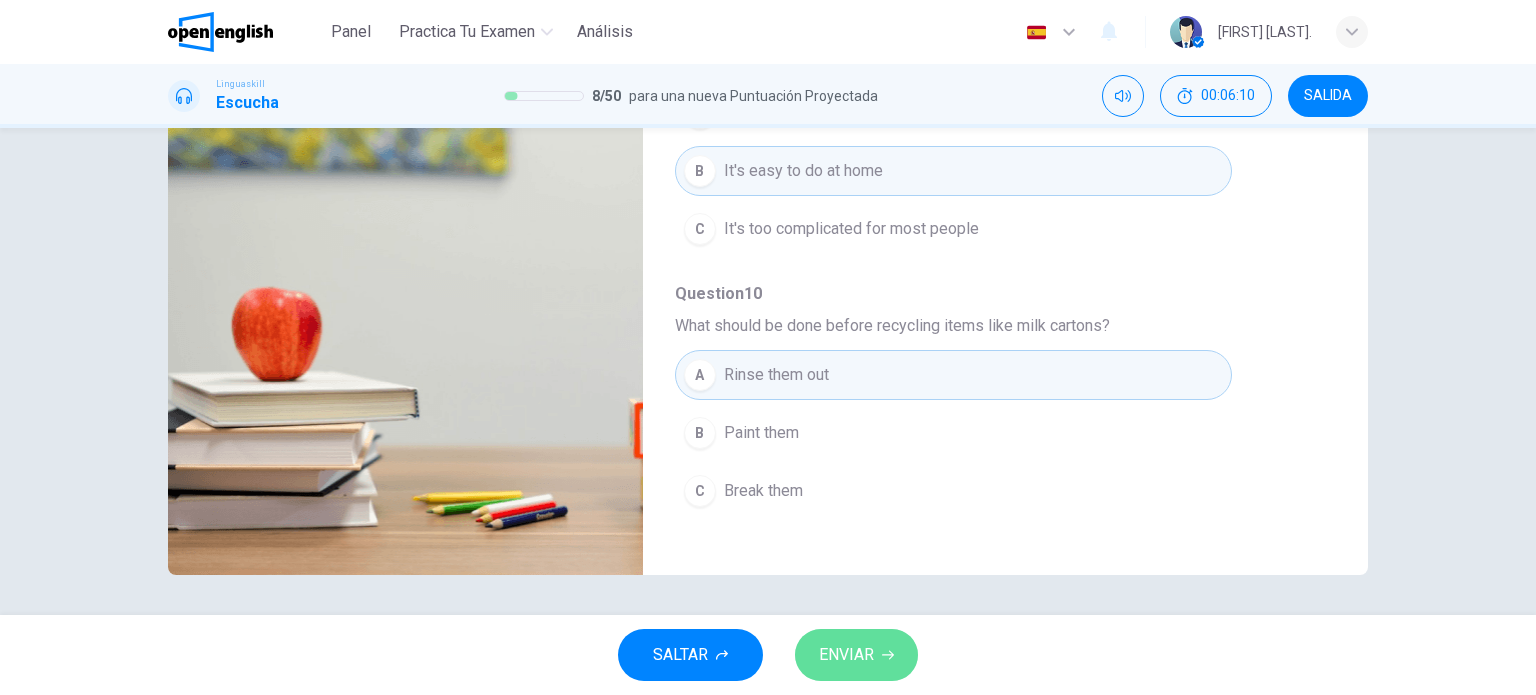 click on "ENVIAR" at bounding box center (856, 655) 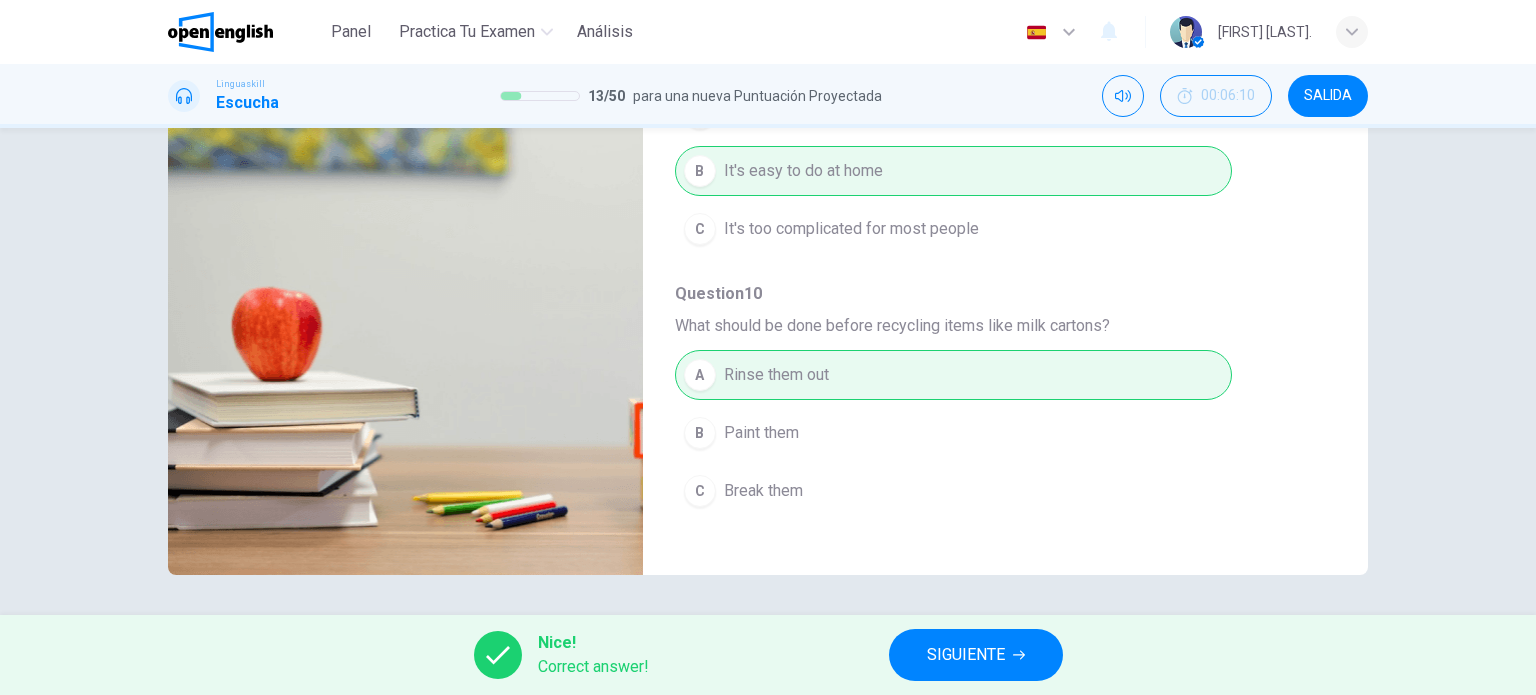 click on "SIGUIENTE" at bounding box center [966, 655] 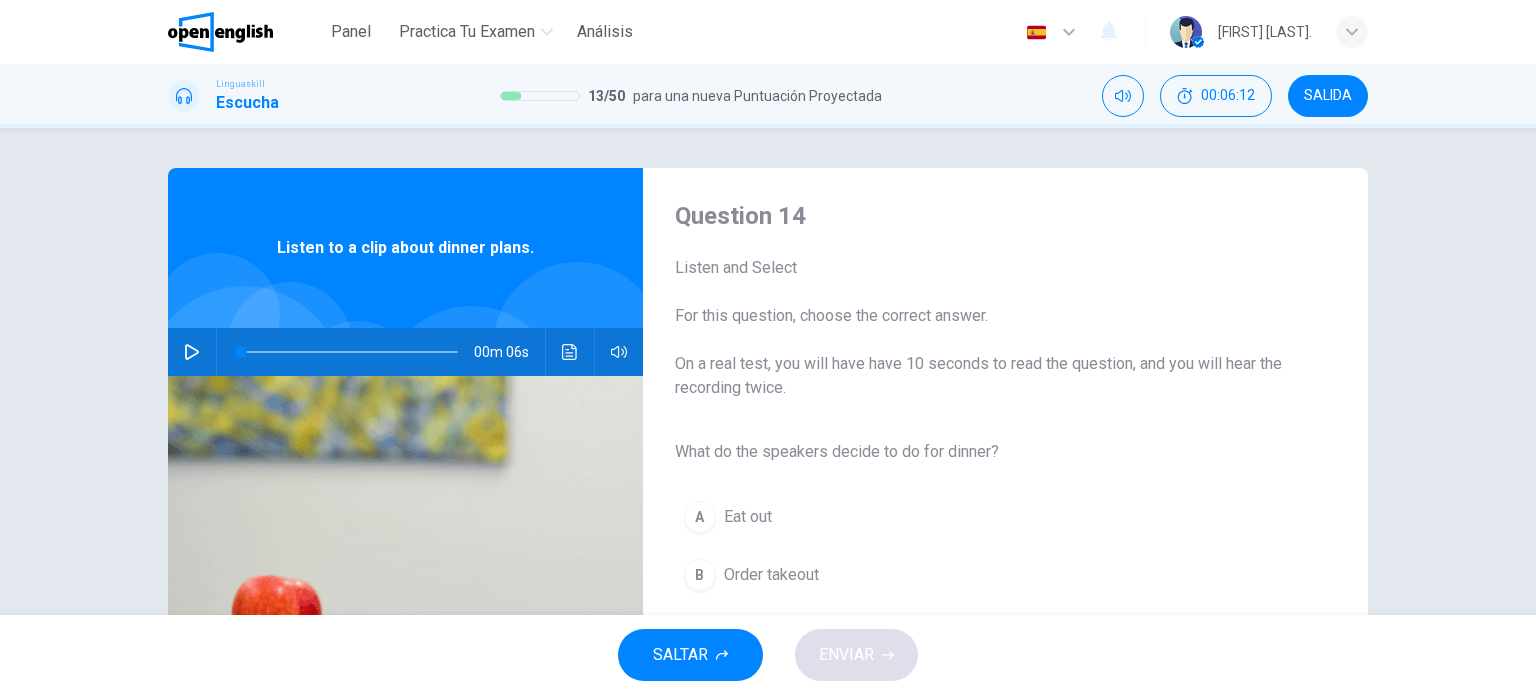click 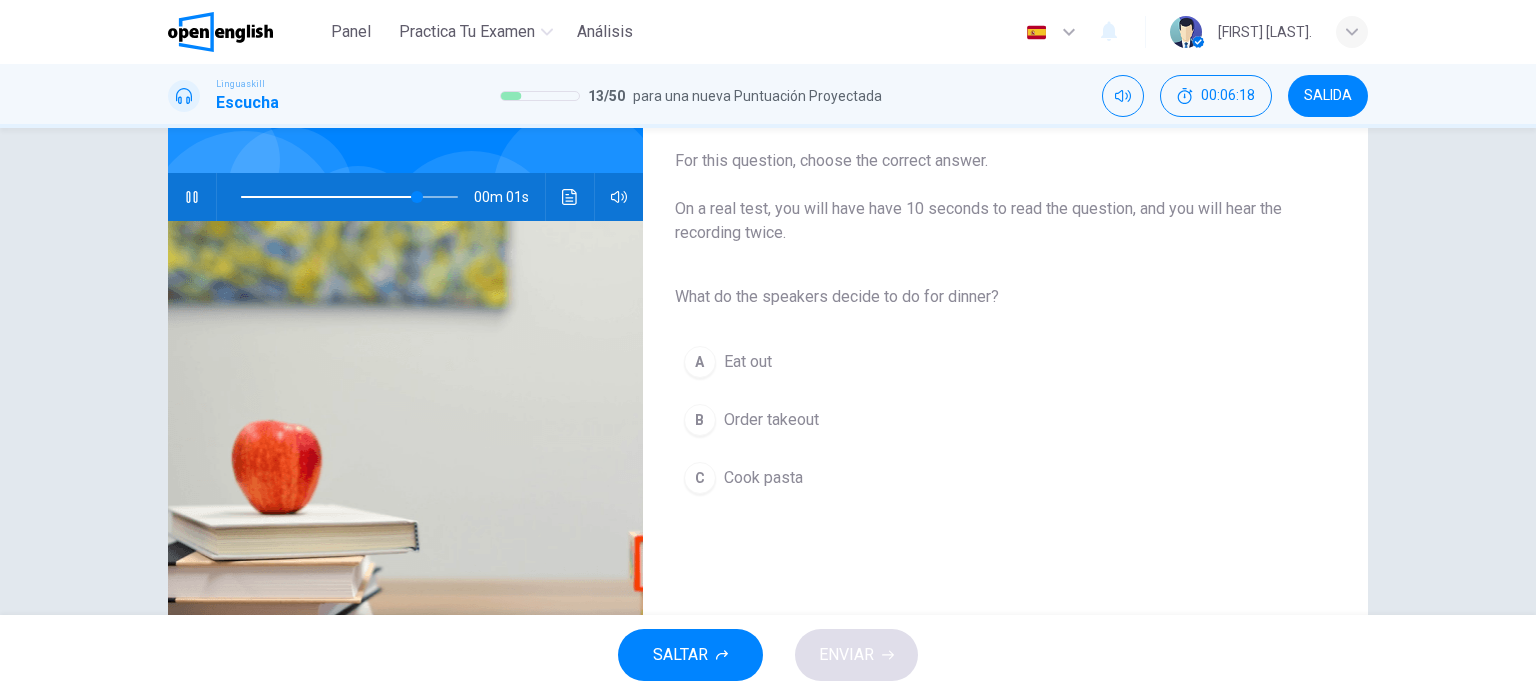 scroll, scrollTop: 200, scrollLeft: 0, axis: vertical 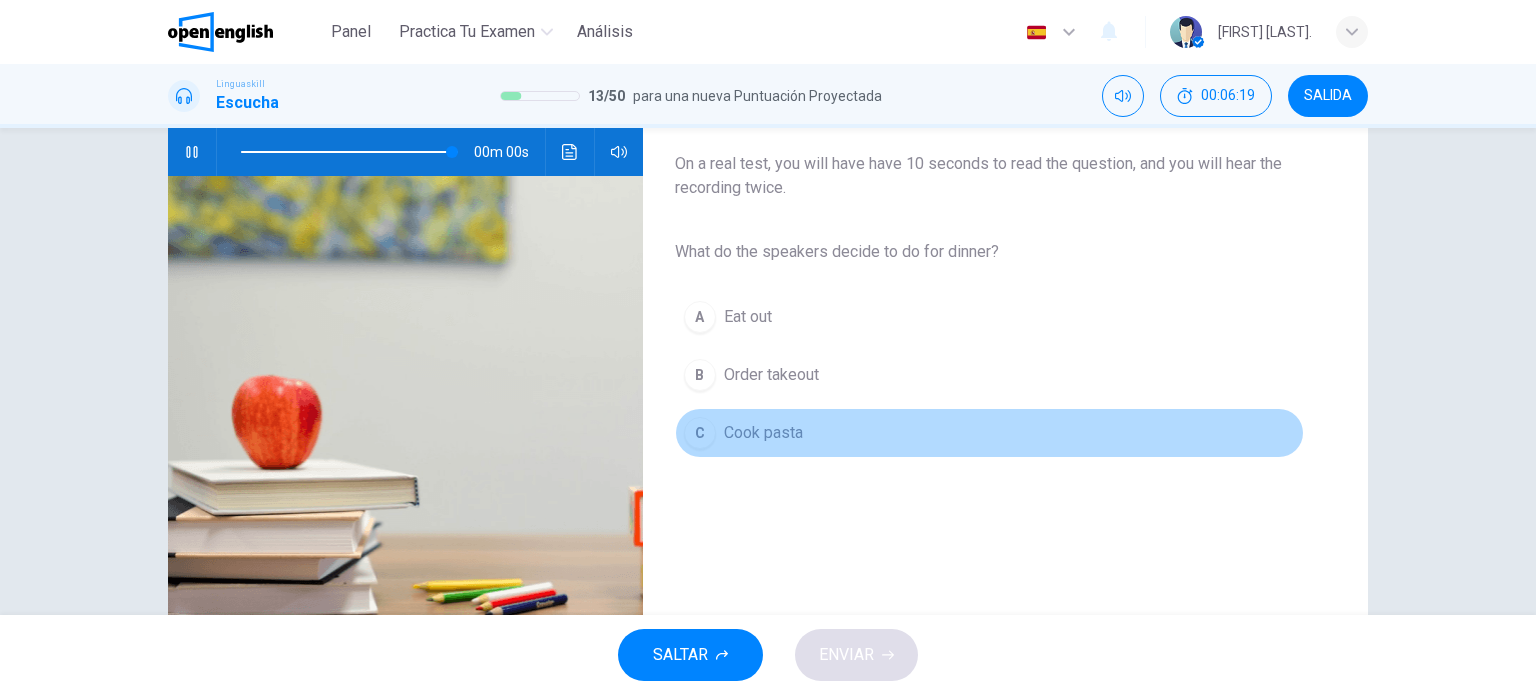type on "*" 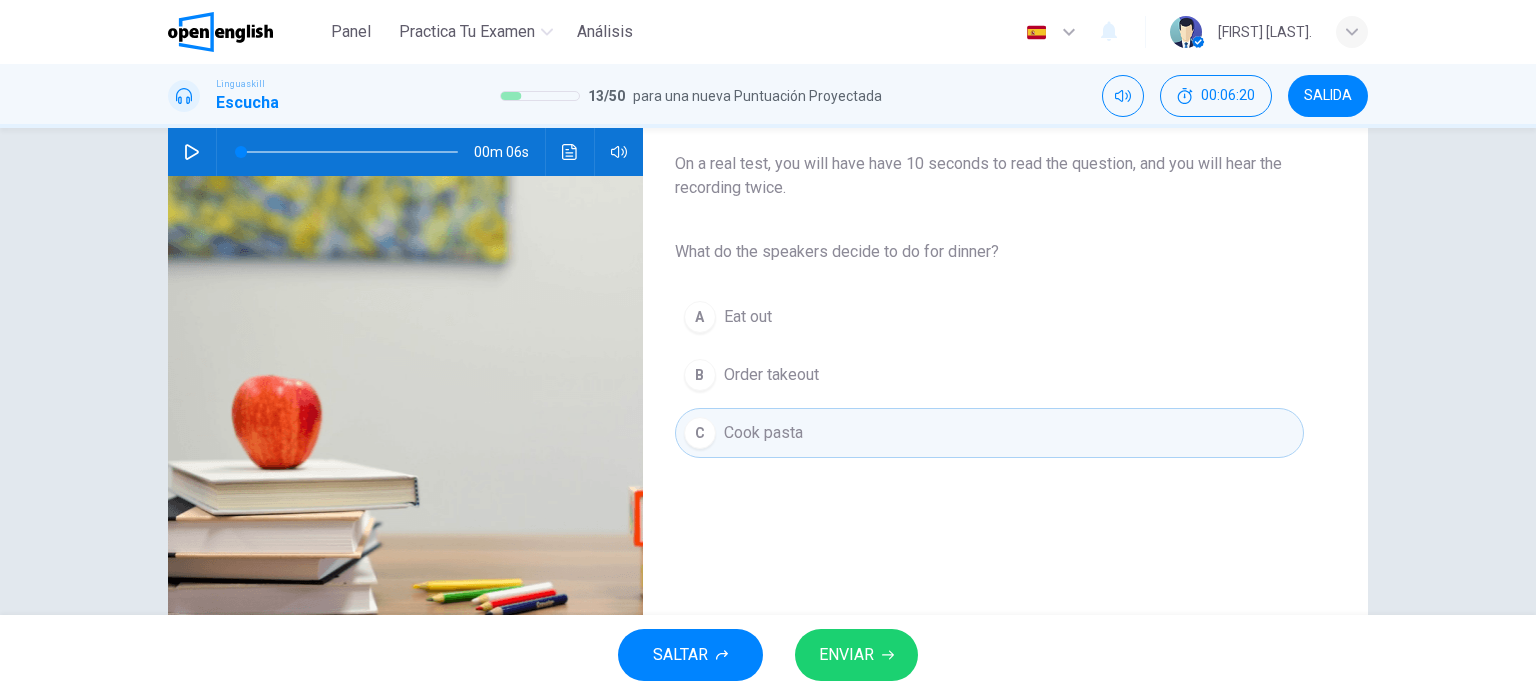 click on "ENVIAR" at bounding box center [856, 655] 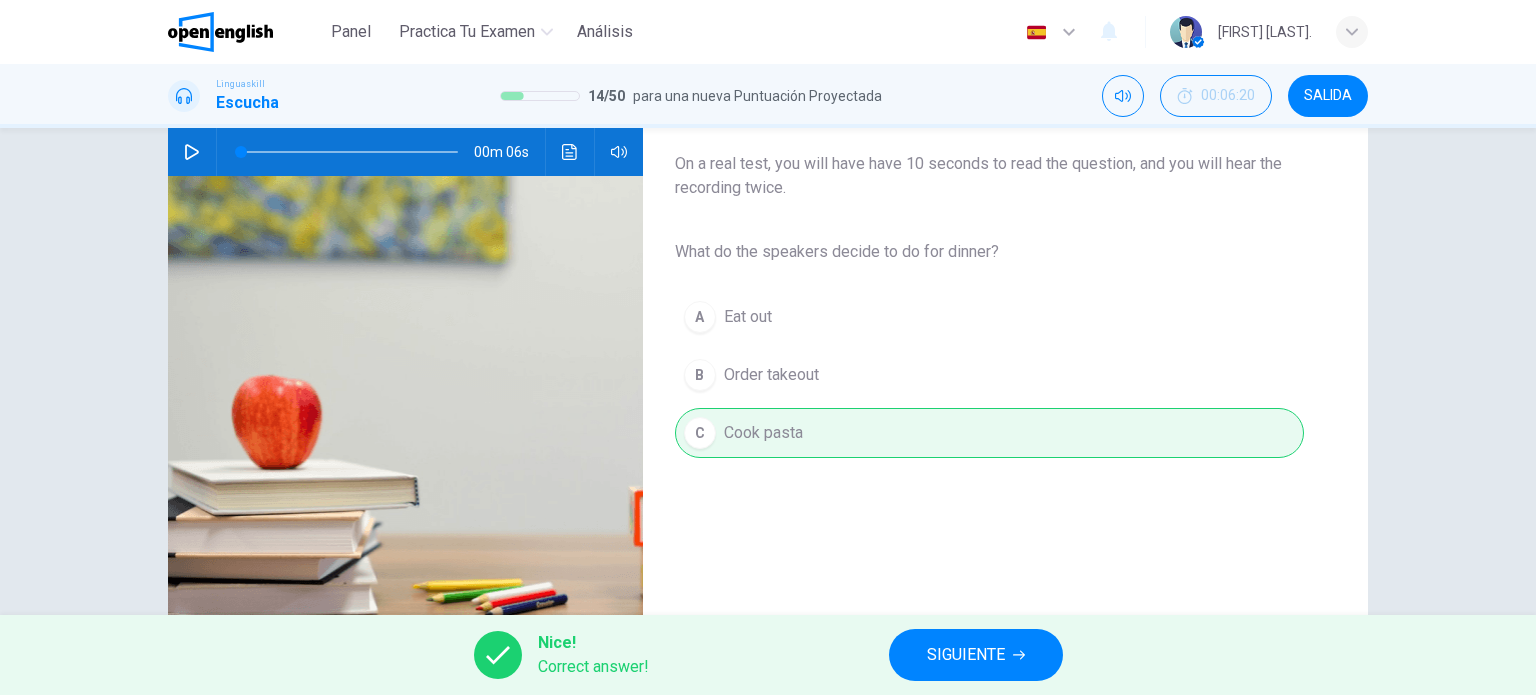 click on "SIGUIENTE" at bounding box center (966, 655) 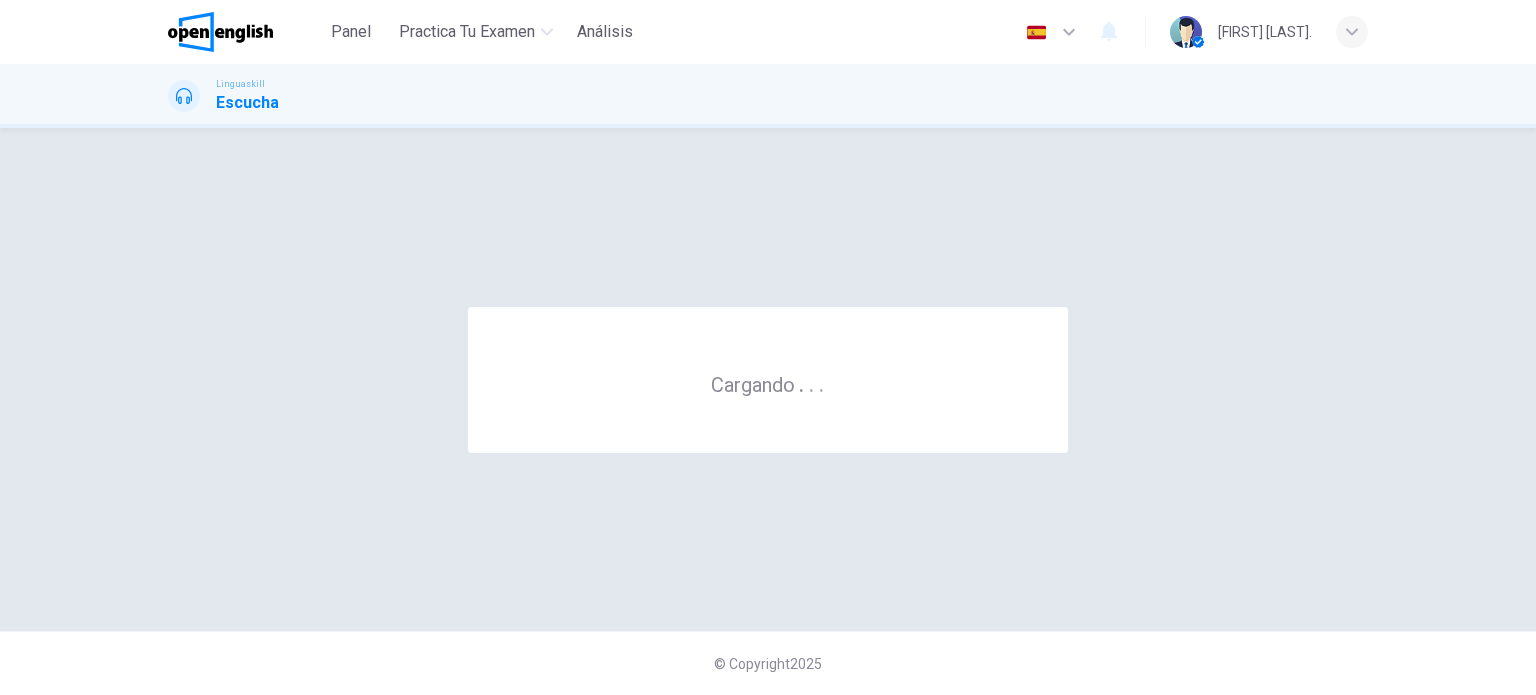 scroll, scrollTop: 0, scrollLeft: 0, axis: both 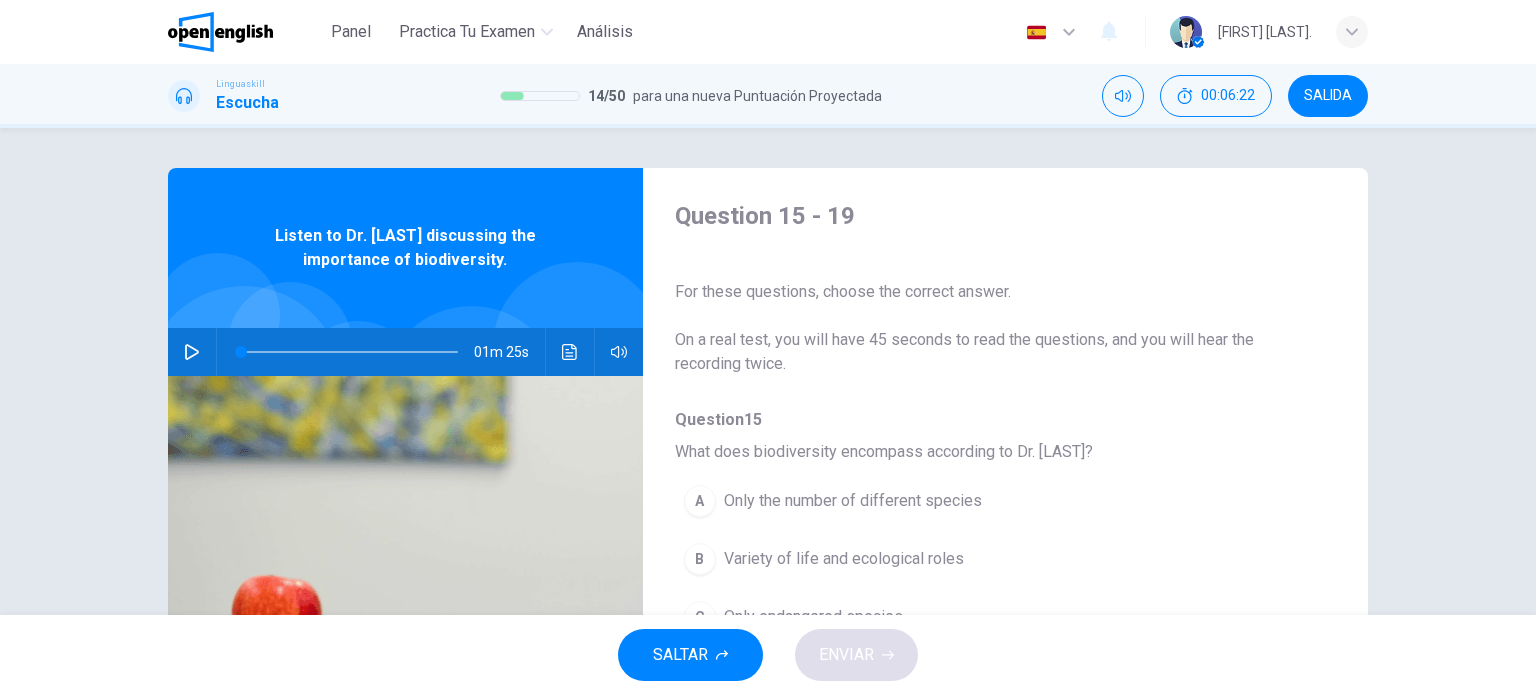 click 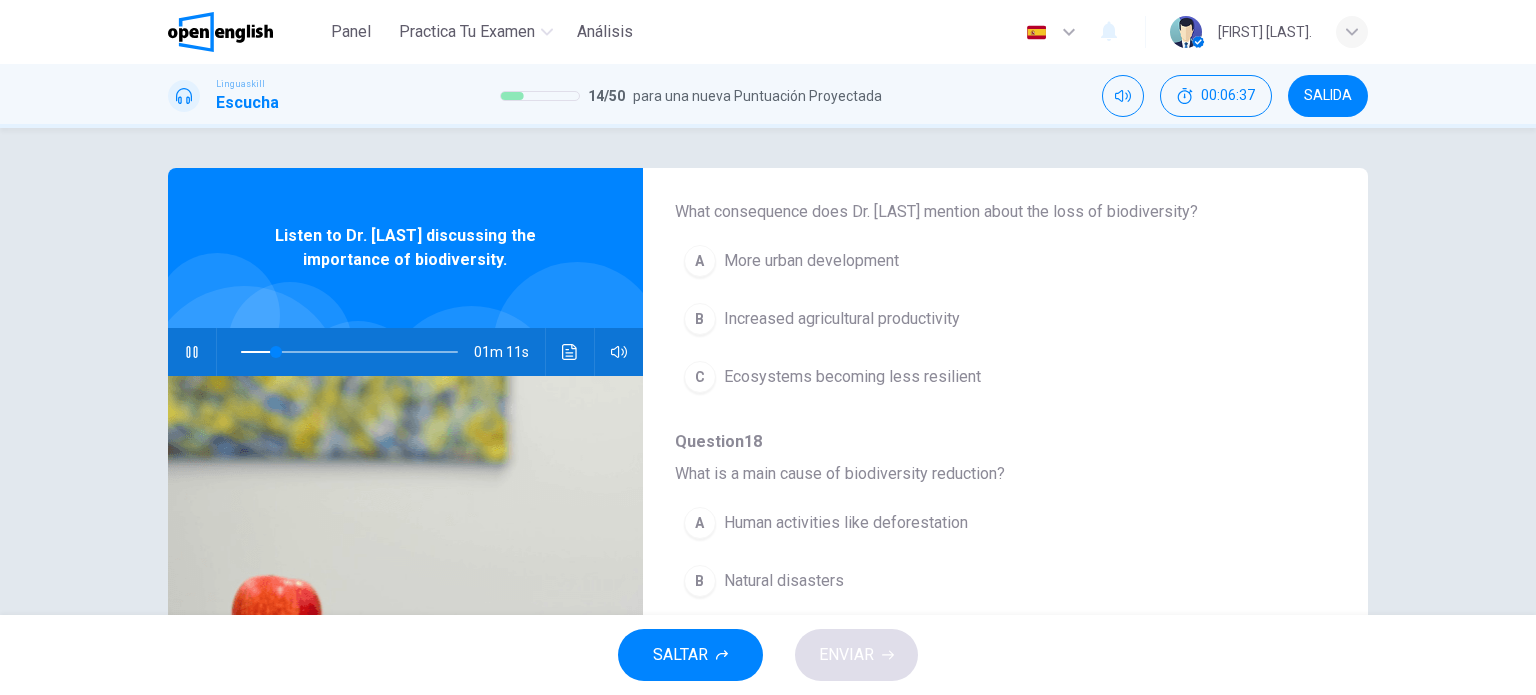 scroll, scrollTop: 856, scrollLeft: 0, axis: vertical 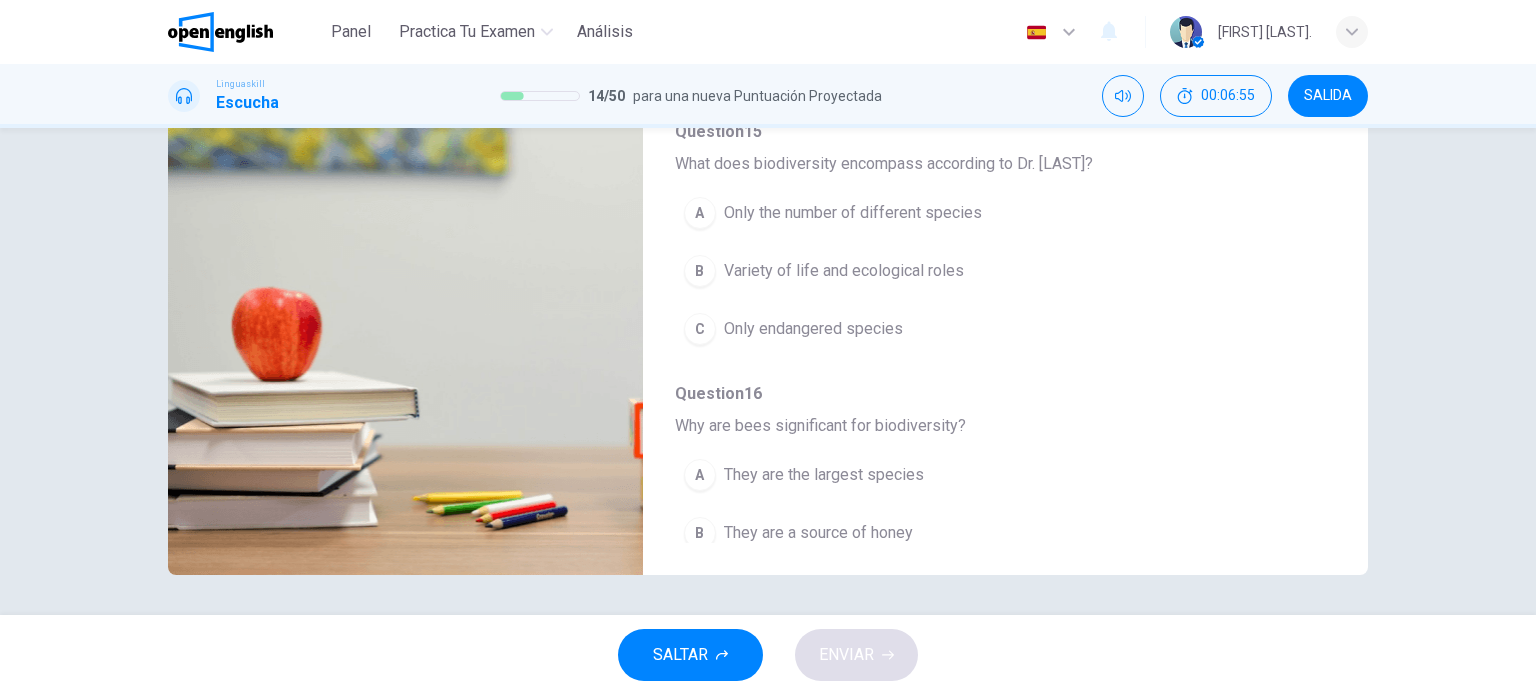 click on "Variety of life and ecological roles" at bounding box center (844, 271) 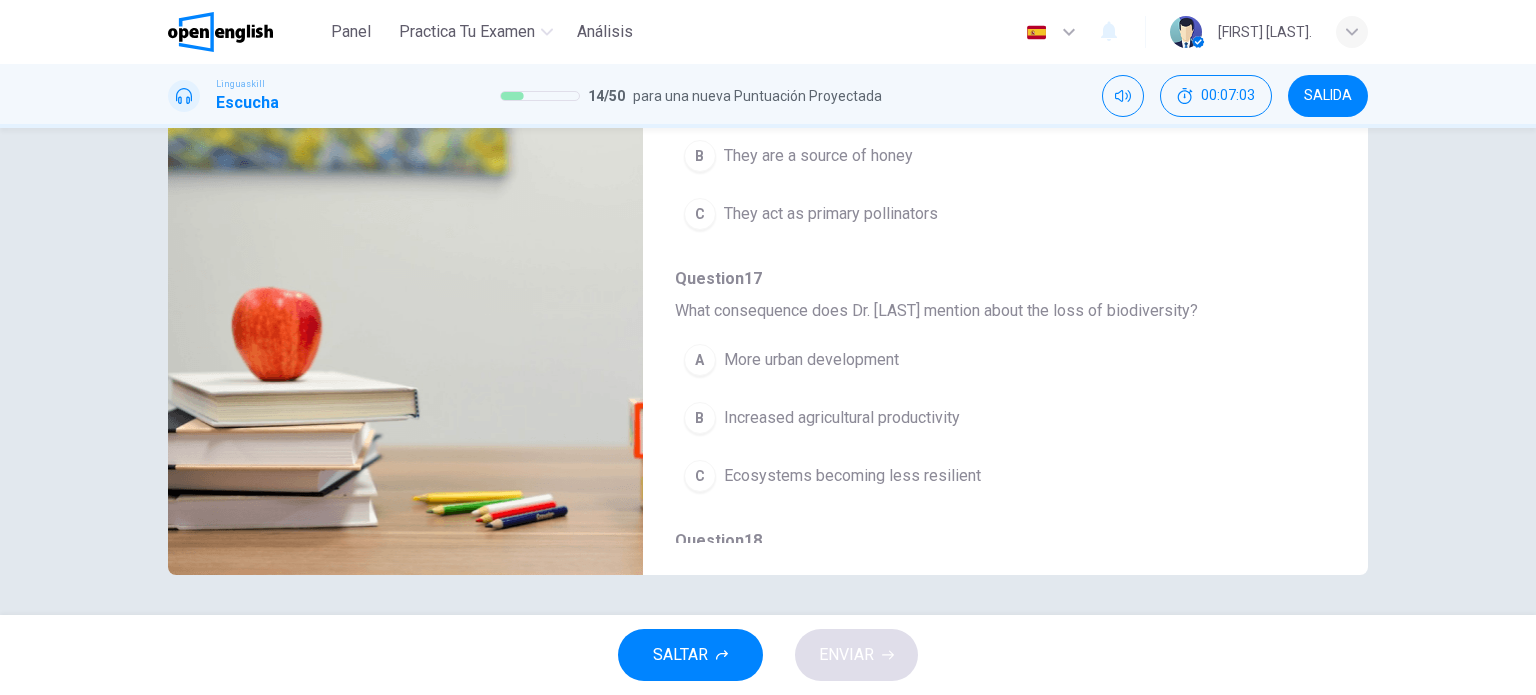 scroll, scrollTop: 400, scrollLeft: 0, axis: vertical 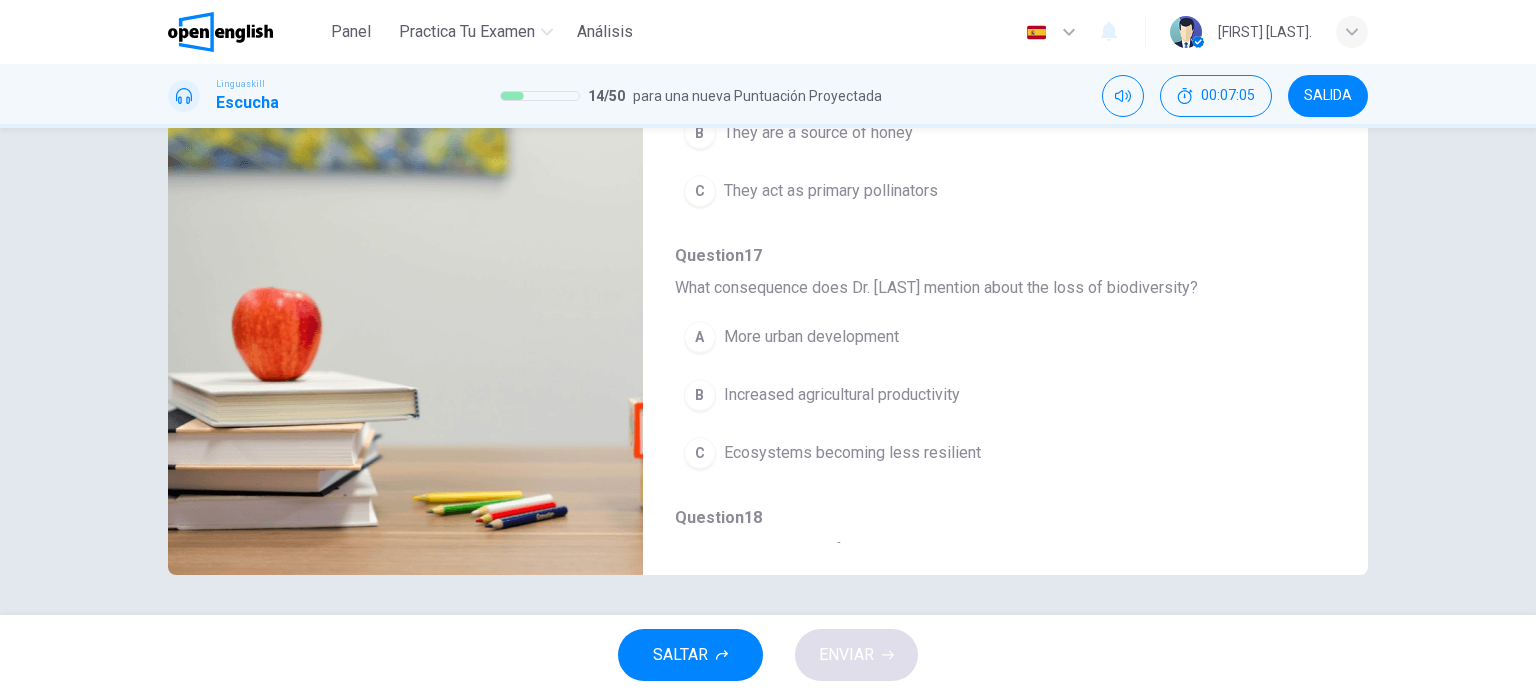 click on "Ecosystems becoming less resilient" at bounding box center (852, 453) 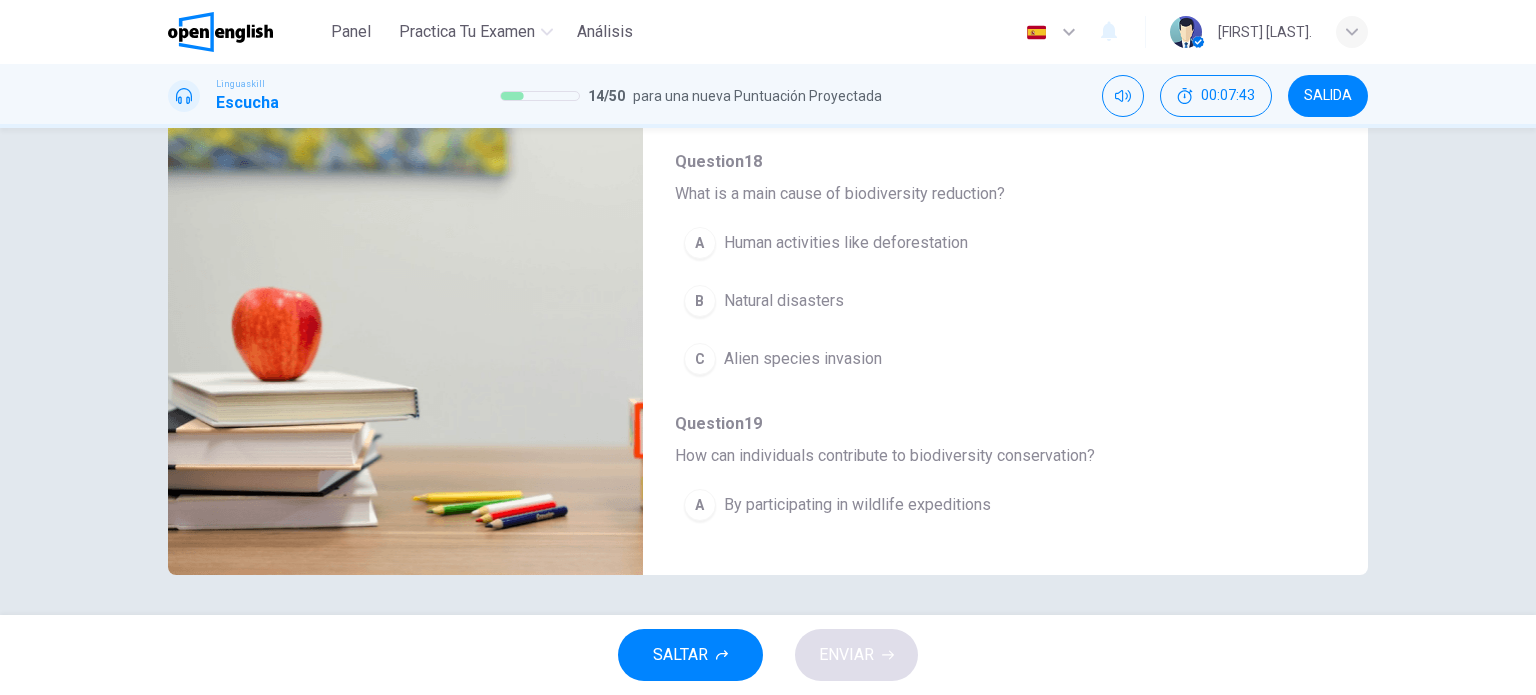 scroll, scrollTop: 856, scrollLeft: 0, axis: vertical 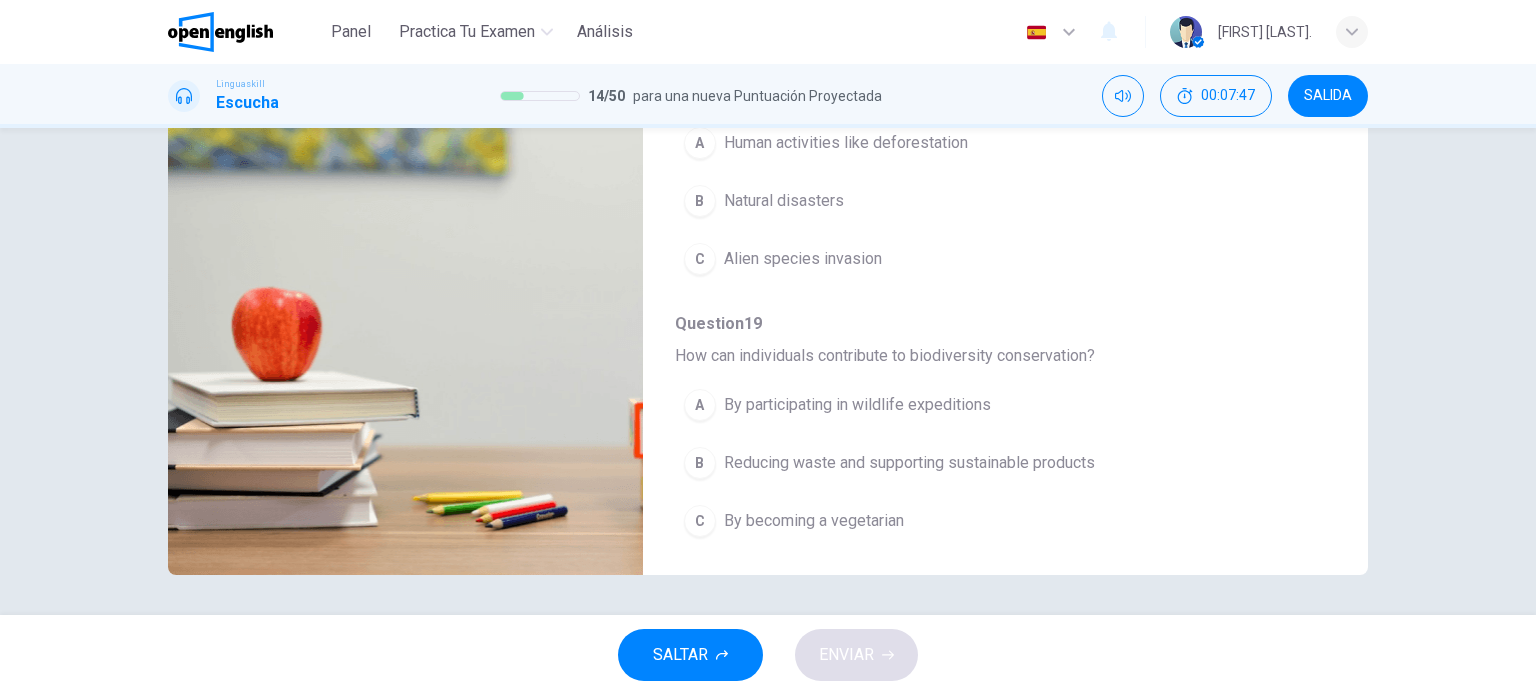 click on "Reducing waste and supporting sustainable products" at bounding box center (909, 463) 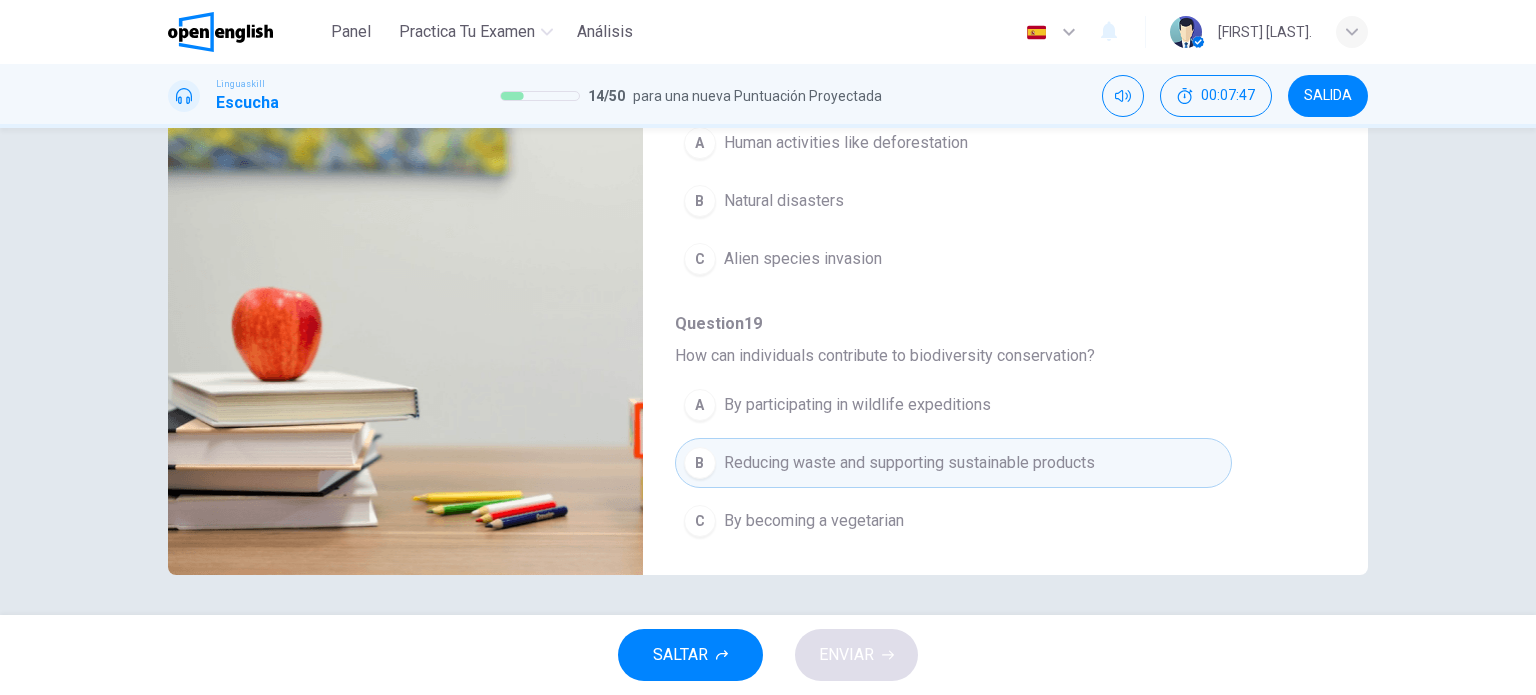 type on "*" 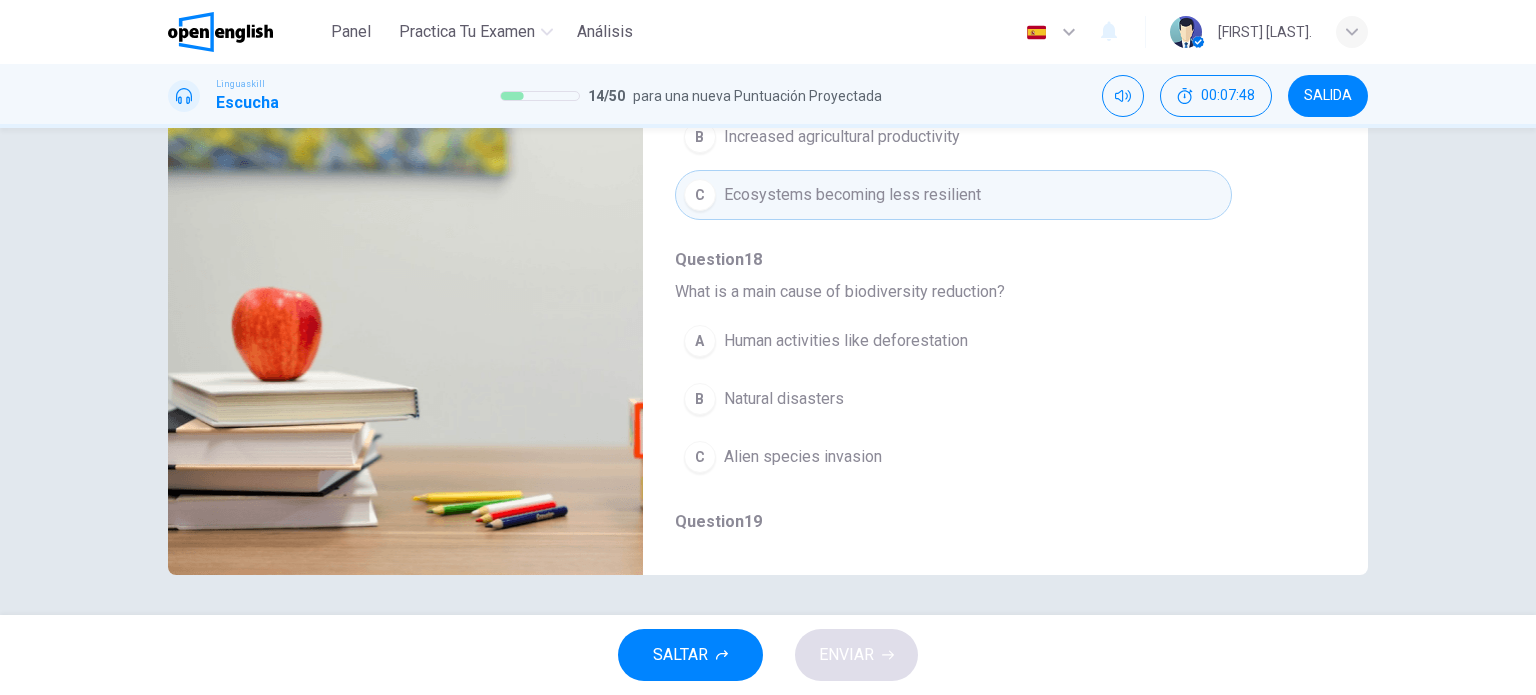 scroll, scrollTop: 556, scrollLeft: 0, axis: vertical 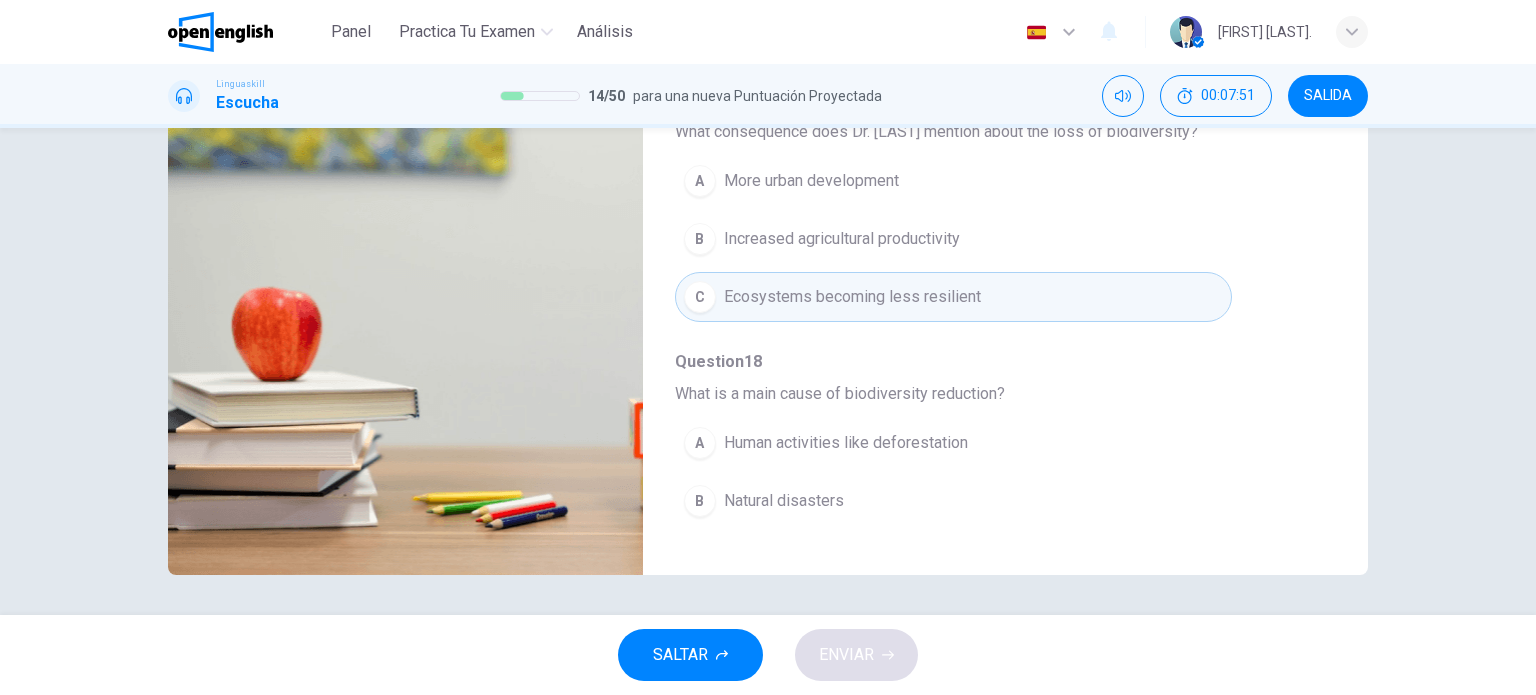 click on "Human activities like deforestation" at bounding box center [846, 443] 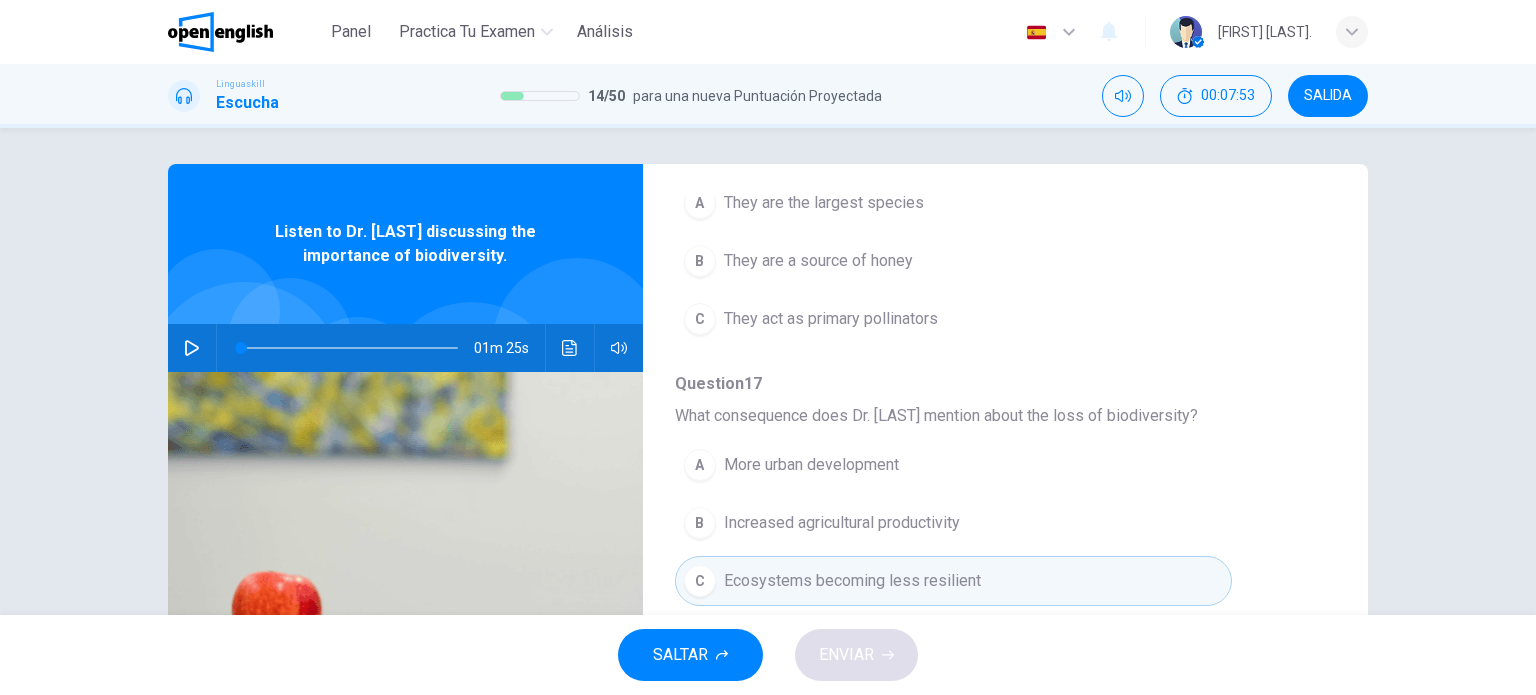 scroll, scrollTop: 0, scrollLeft: 0, axis: both 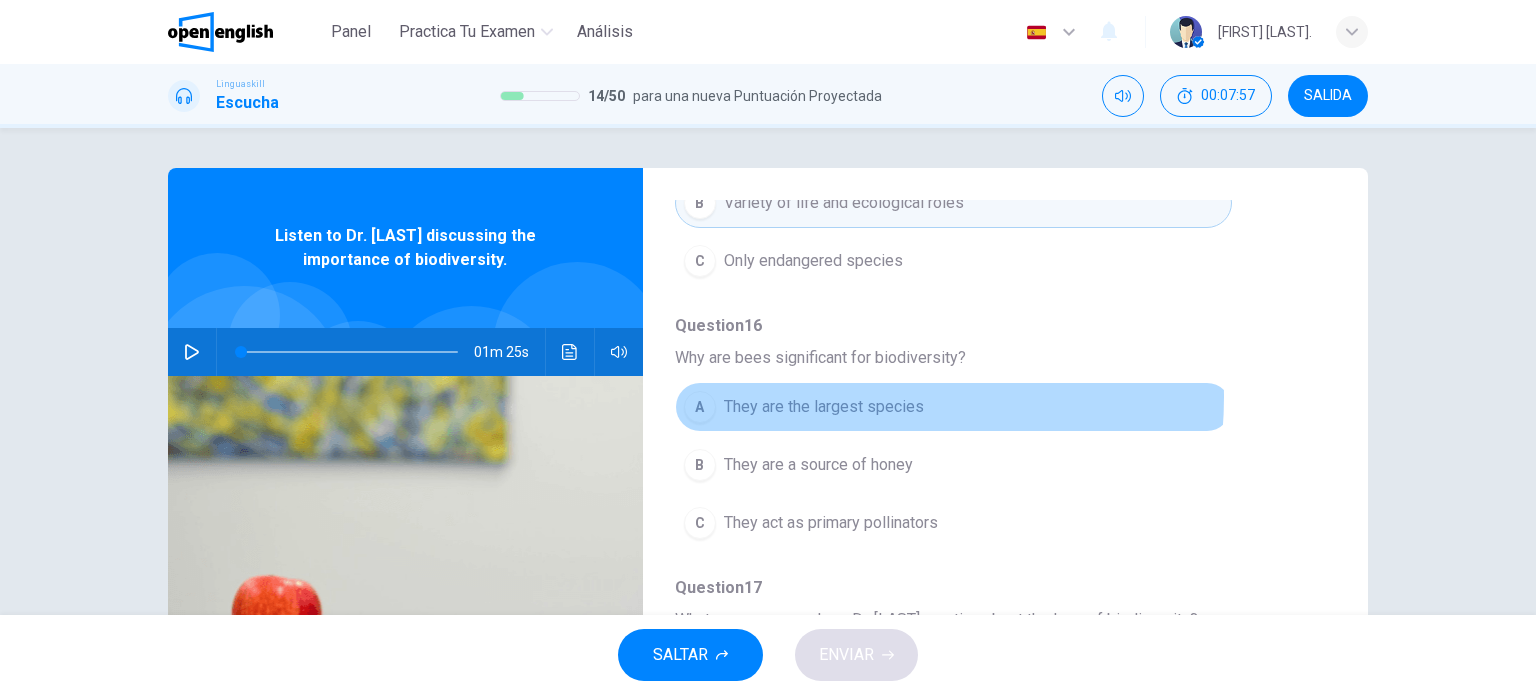 click on "They are the largest species" at bounding box center [824, 407] 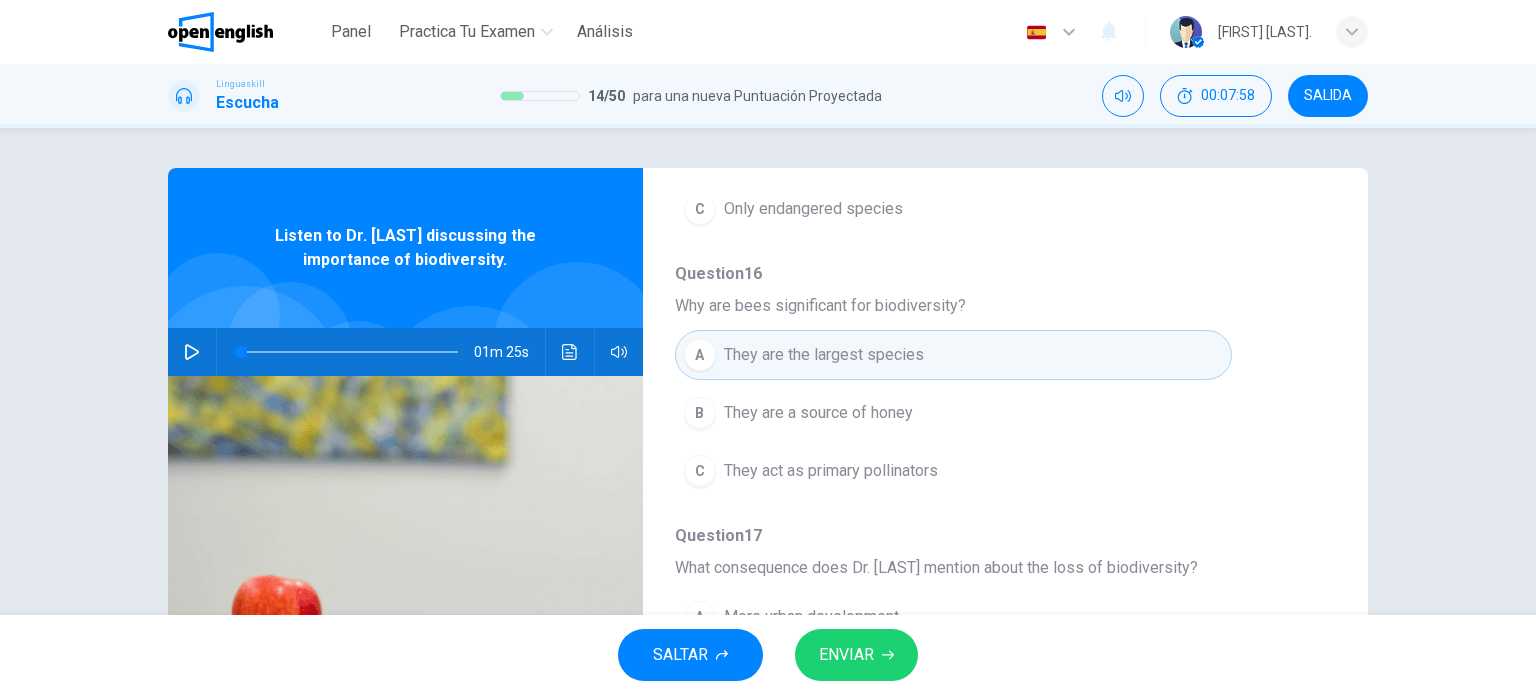 scroll, scrollTop: 456, scrollLeft: 0, axis: vertical 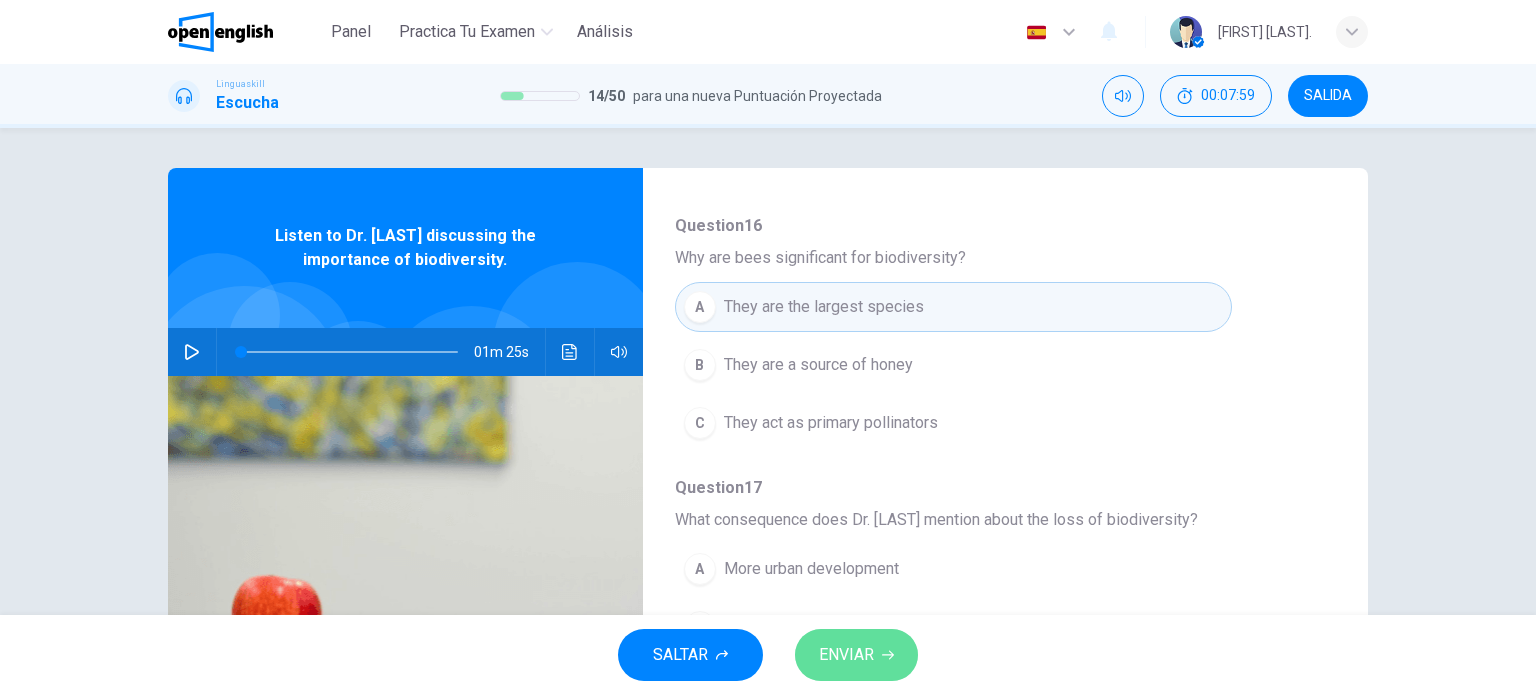 click on "ENVIAR" at bounding box center [856, 655] 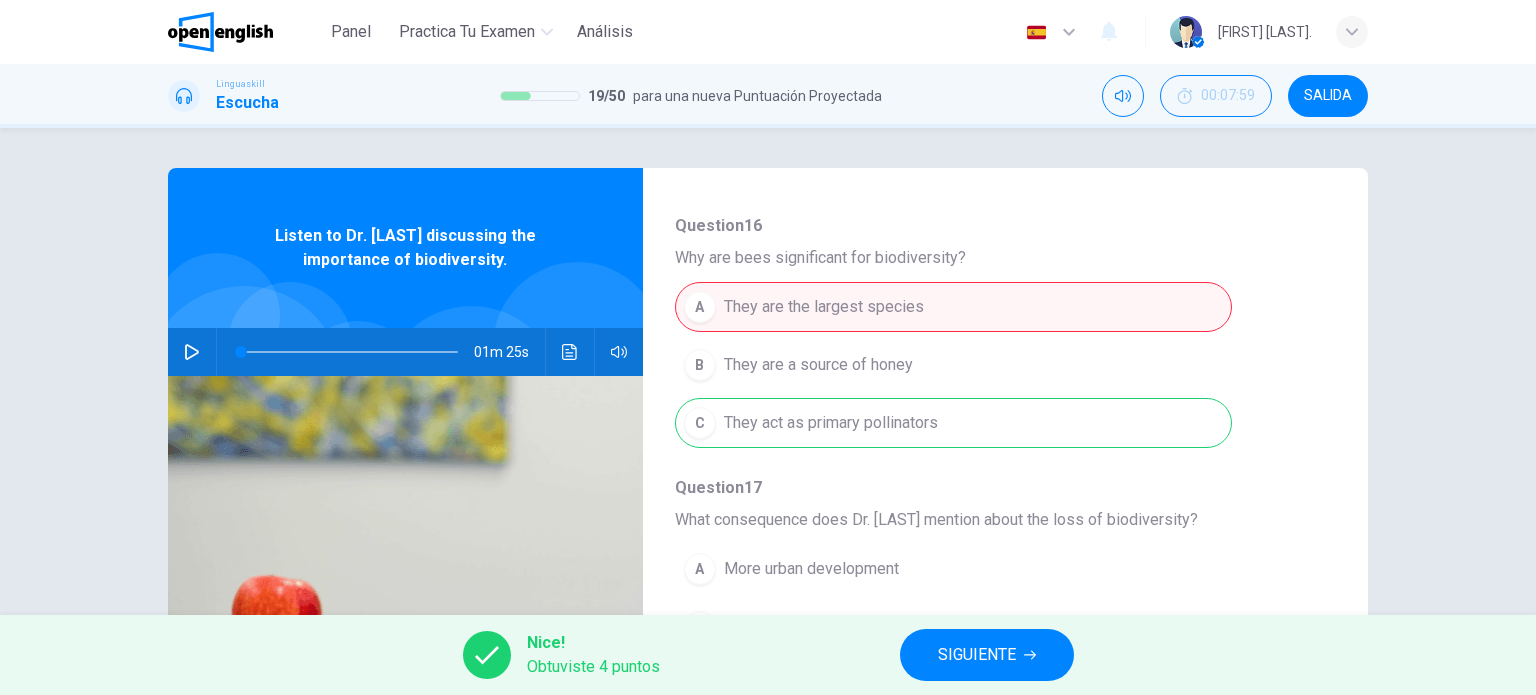 click on "SIGUIENTE" at bounding box center (977, 655) 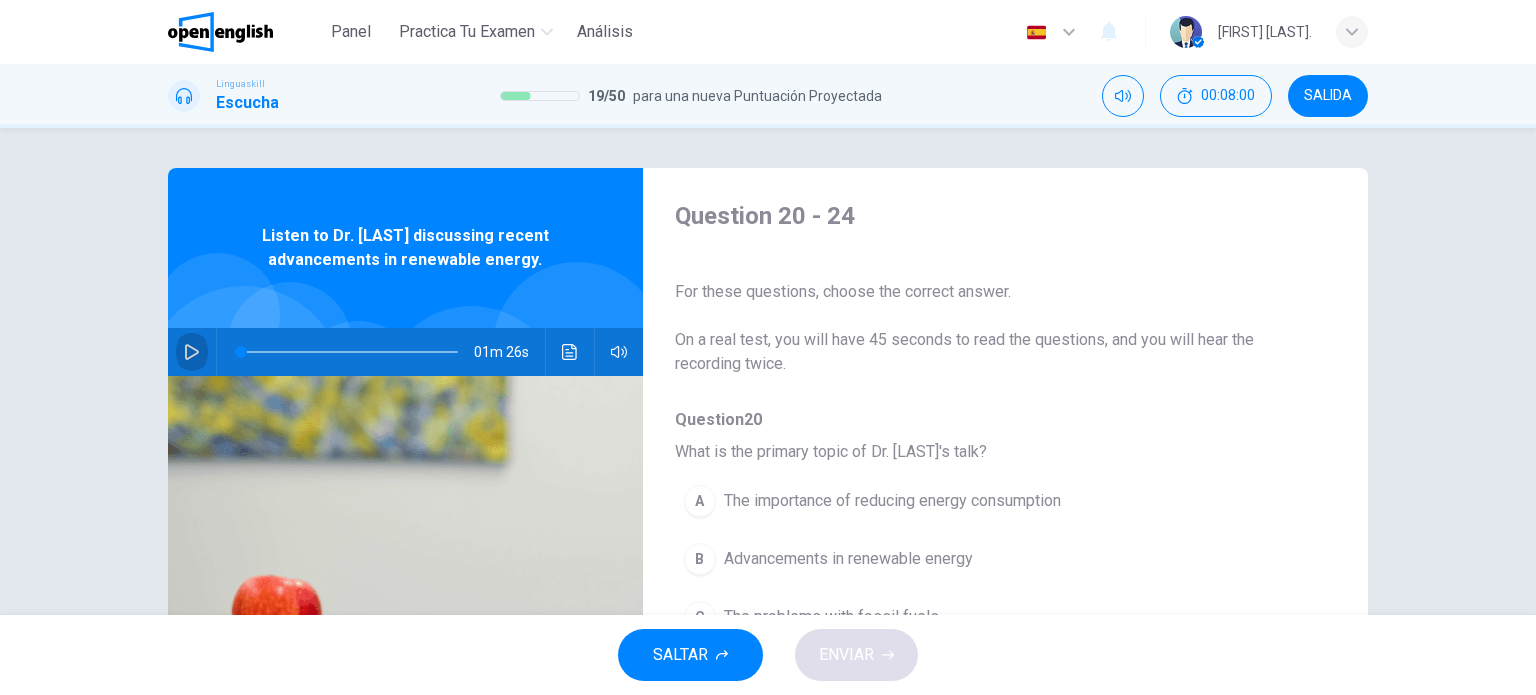 click at bounding box center [192, 352] 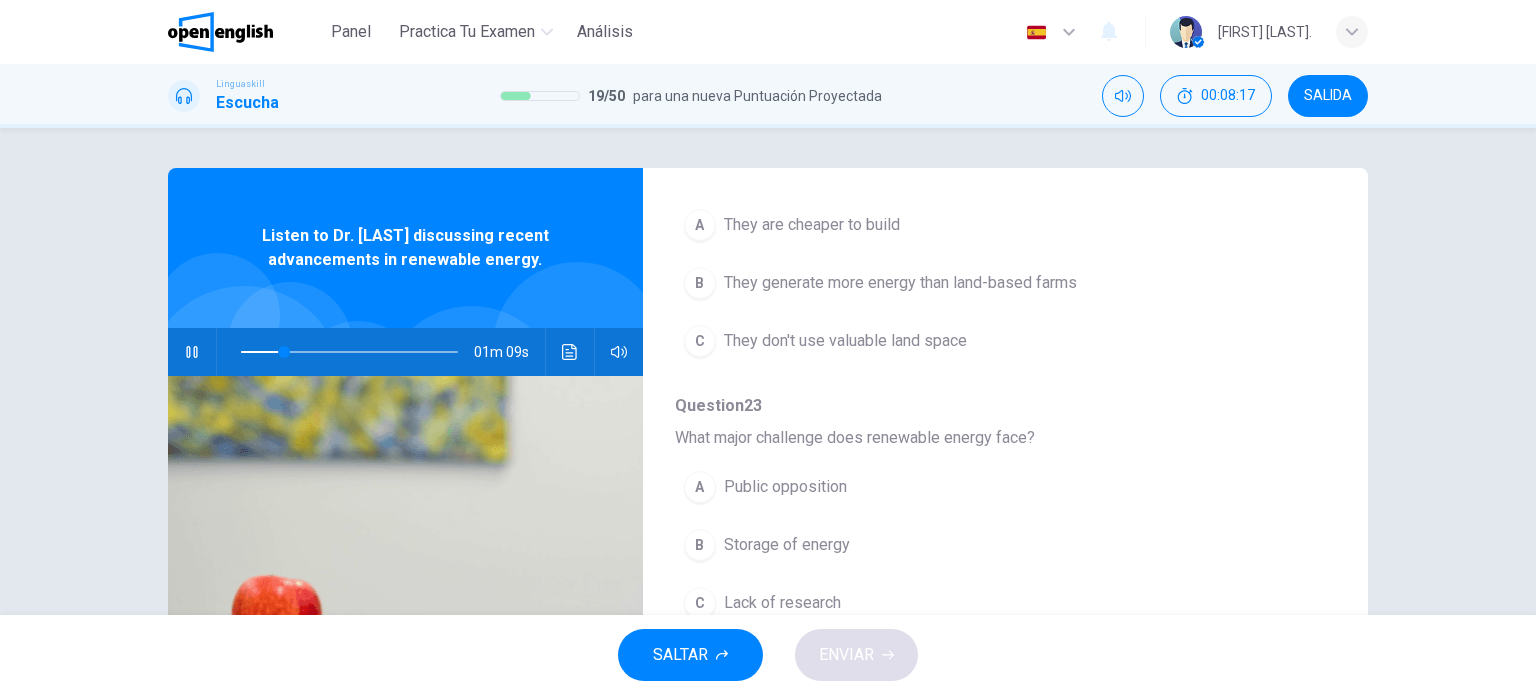 scroll, scrollTop: 880, scrollLeft: 0, axis: vertical 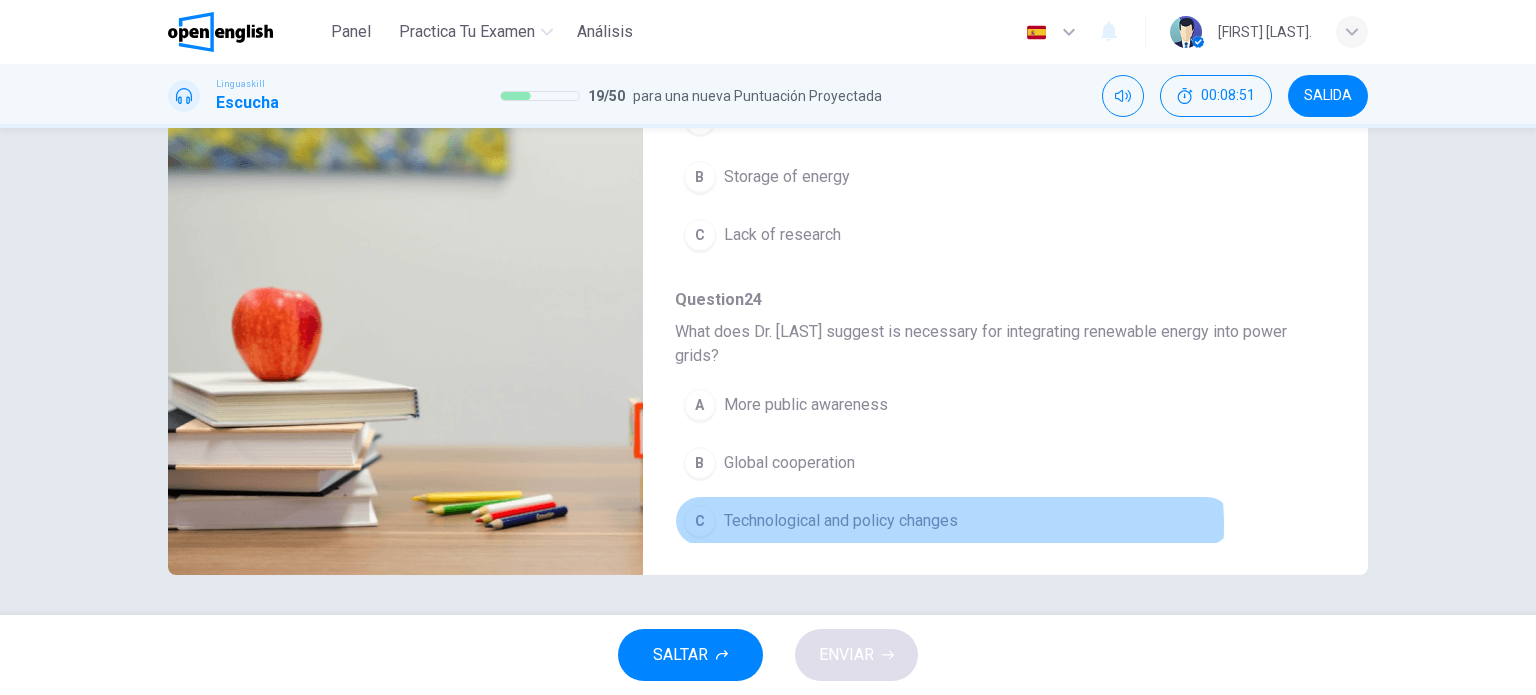 click on "Technological and policy changes" at bounding box center [841, 521] 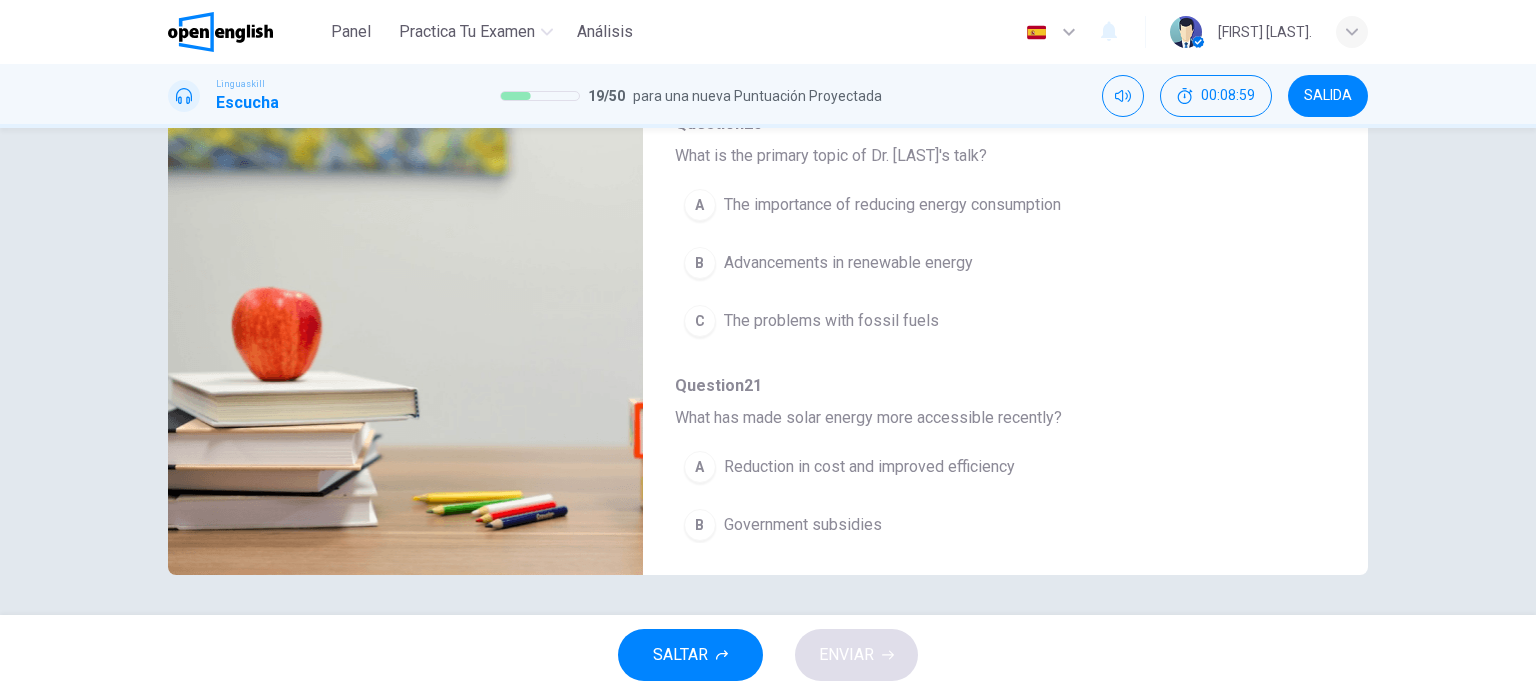 scroll, scrollTop: 0, scrollLeft: 0, axis: both 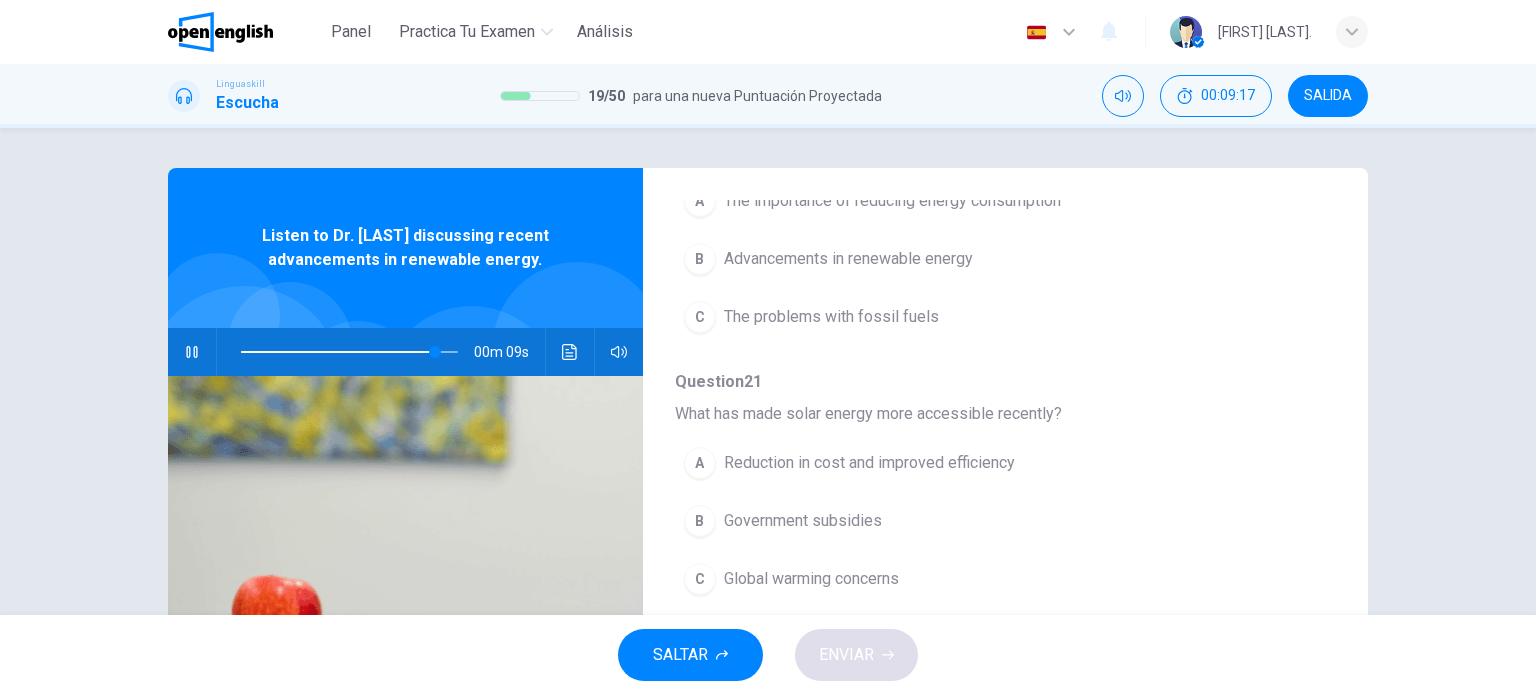click on "Reduction in cost and improved efficiency" at bounding box center (869, 463) 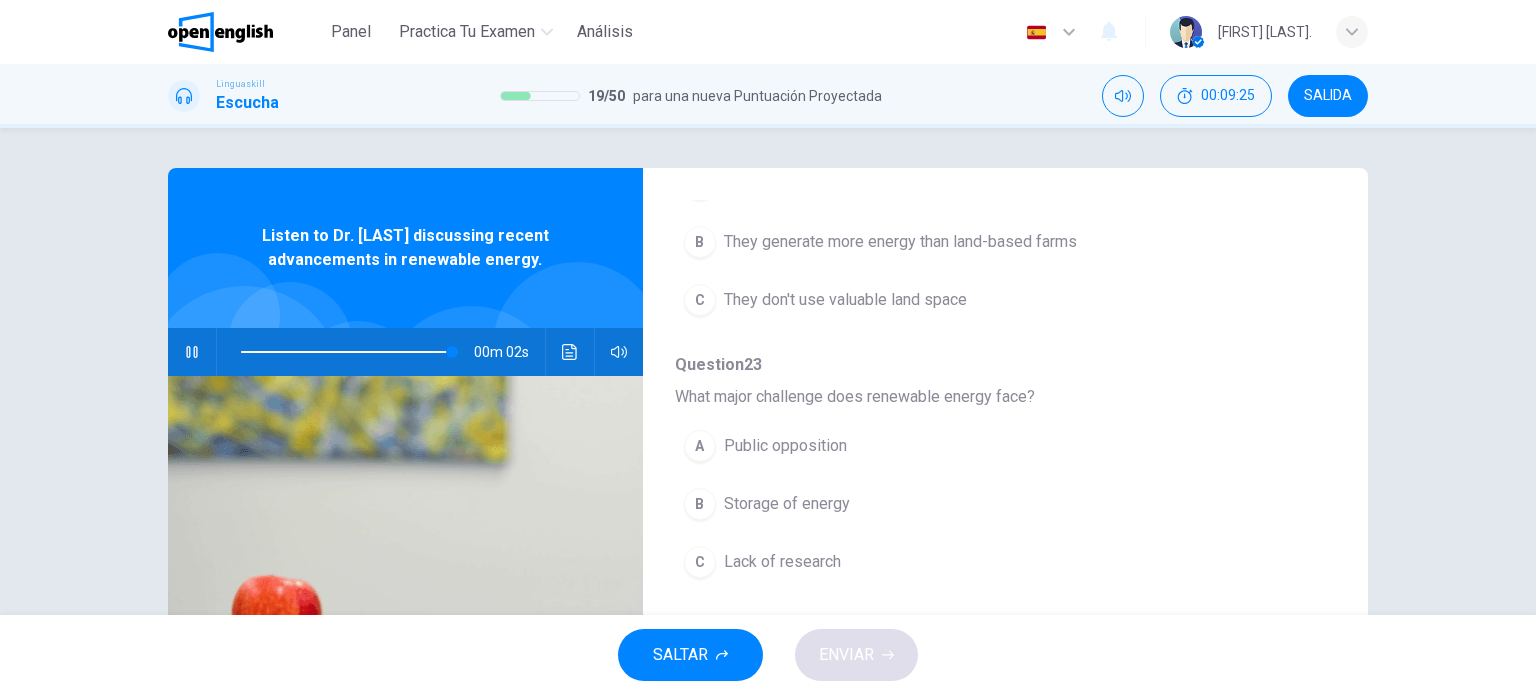 scroll, scrollTop: 880, scrollLeft: 0, axis: vertical 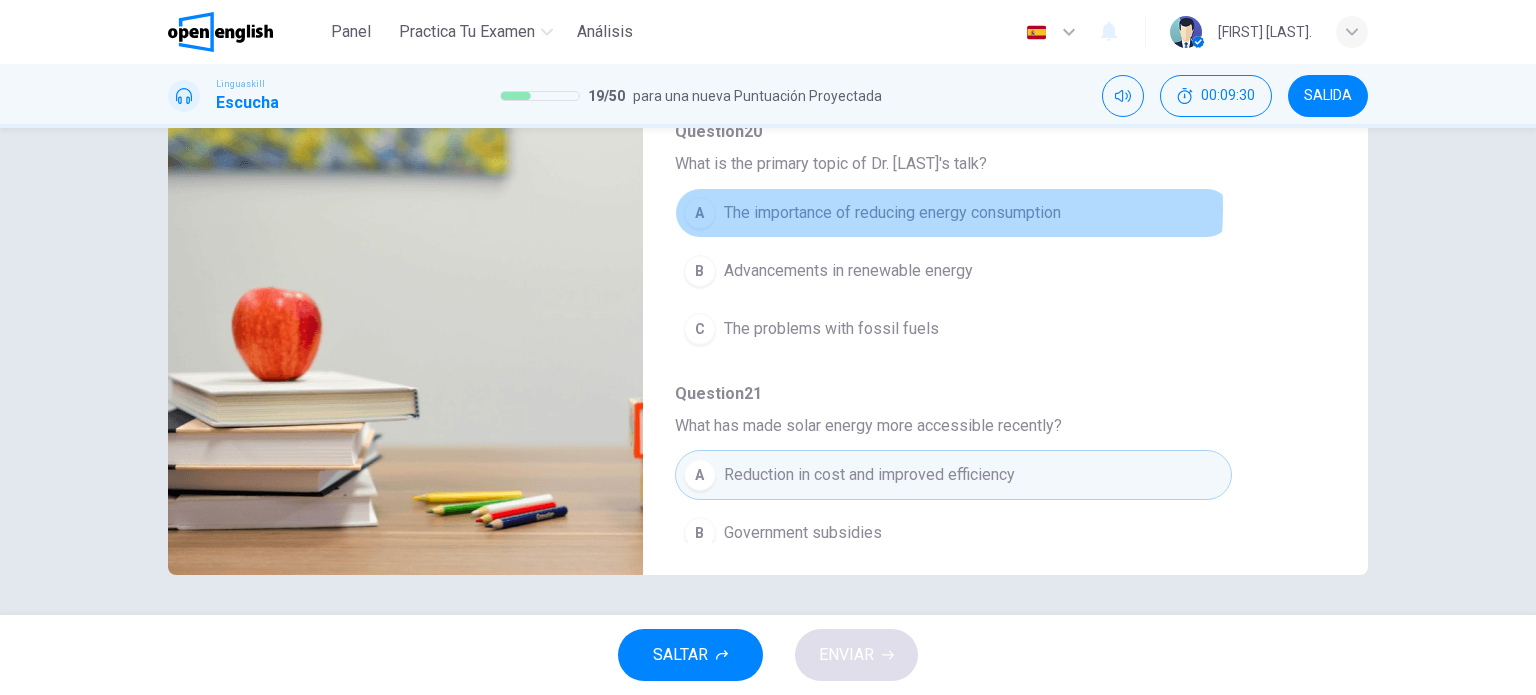 click on "The importance of reducing energy consumption" at bounding box center [892, 213] 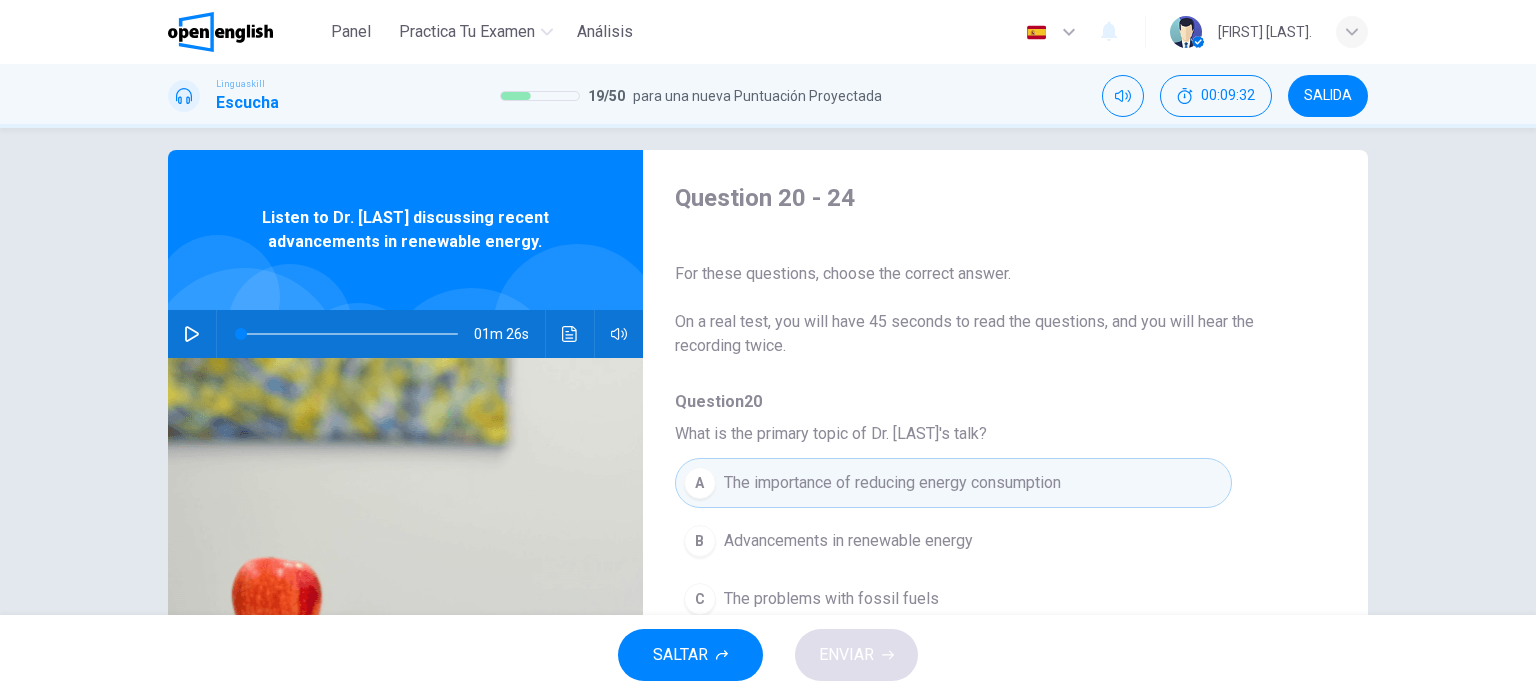 scroll, scrollTop: 0, scrollLeft: 0, axis: both 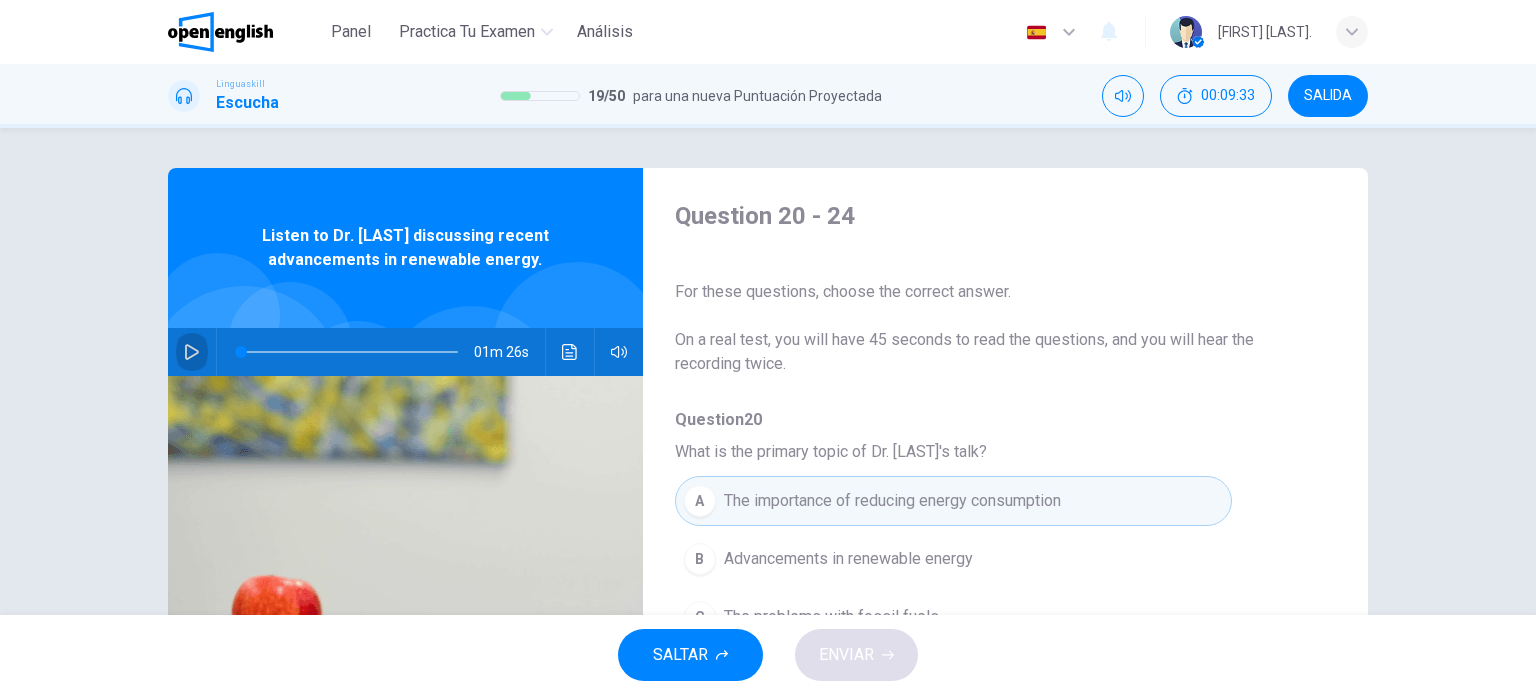 click 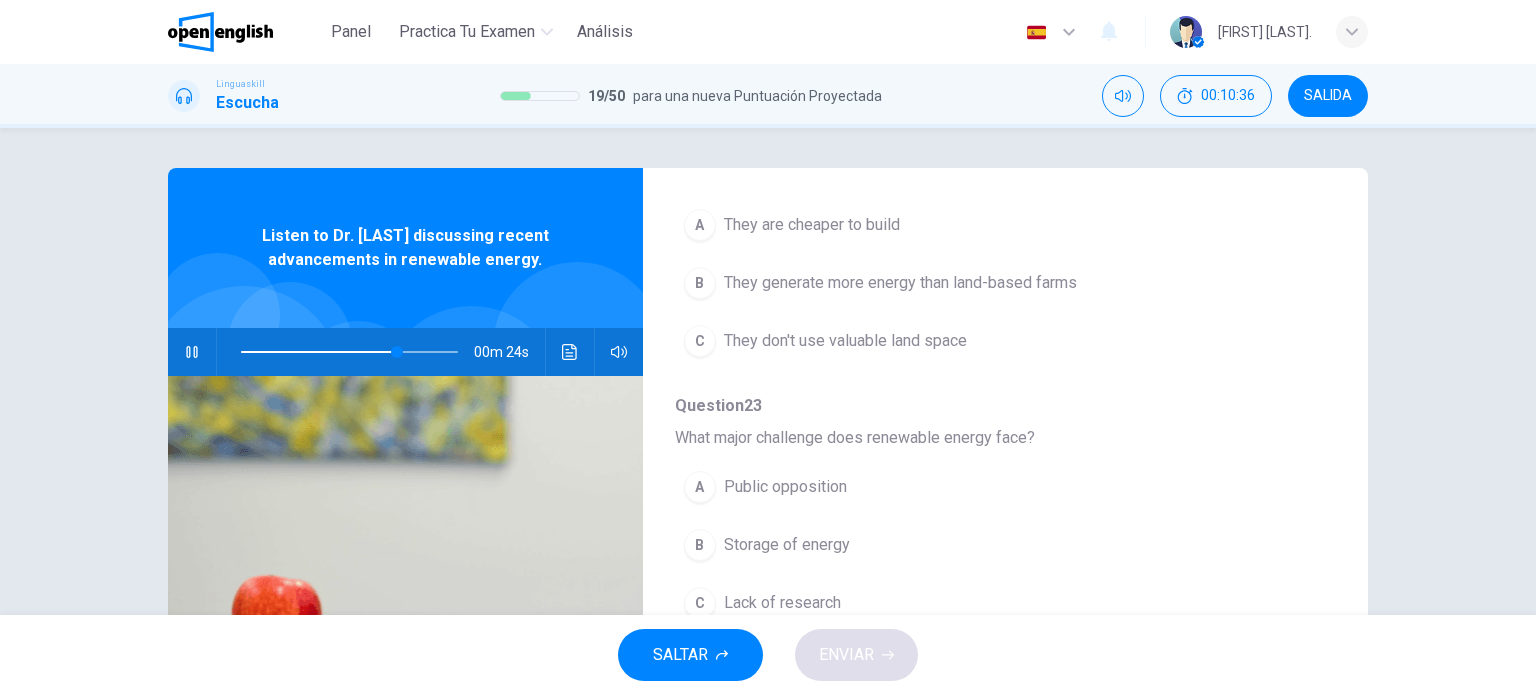 scroll, scrollTop: 880, scrollLeft: 0, axis: vertical 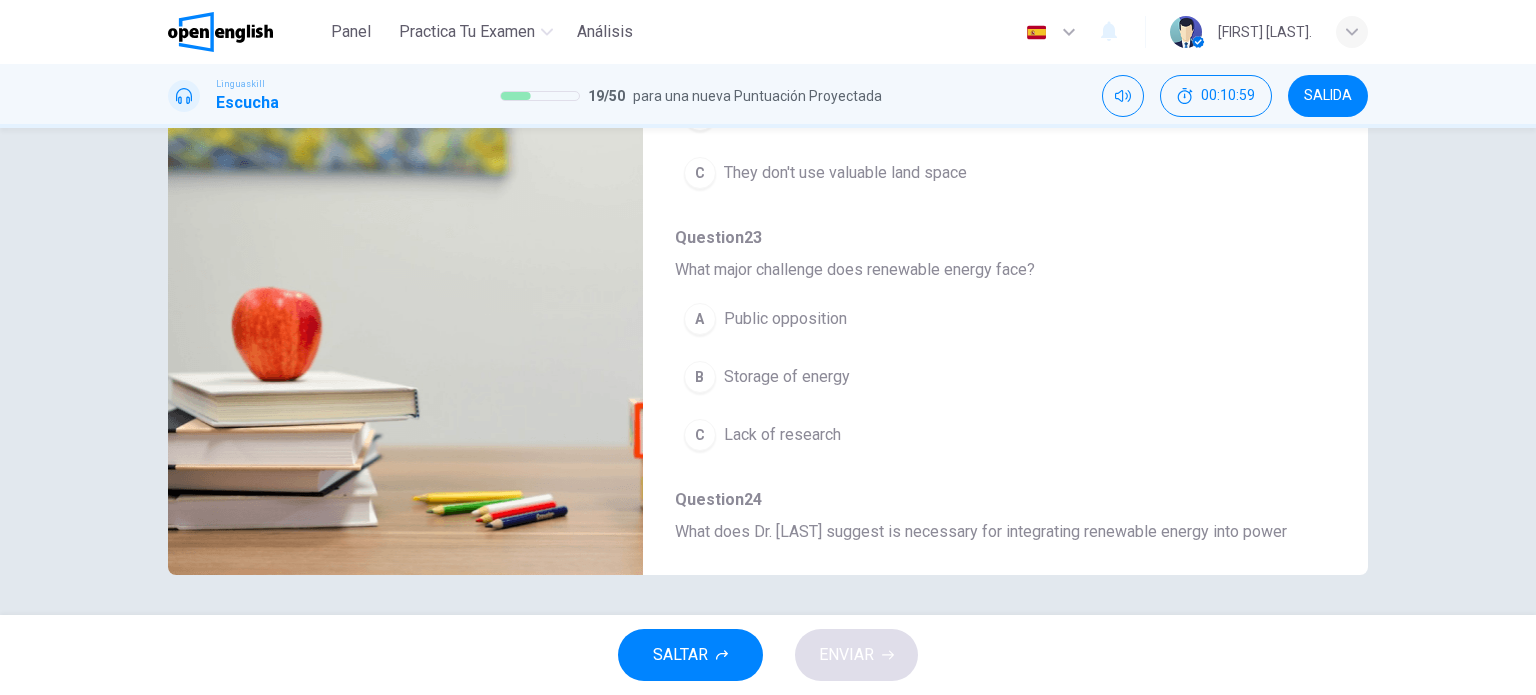 type on "*" 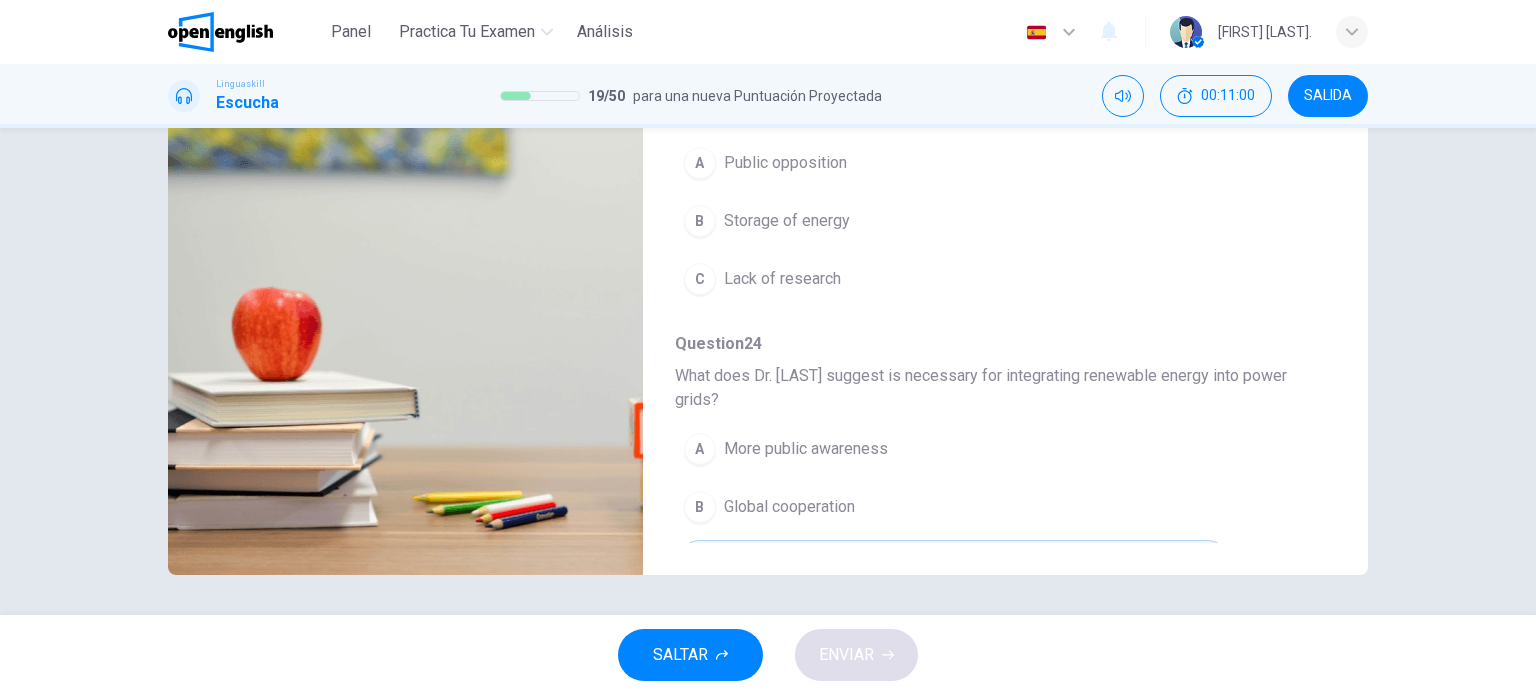 scroll, scrollTop: 880, scrollLeft: 0, axis: vertical 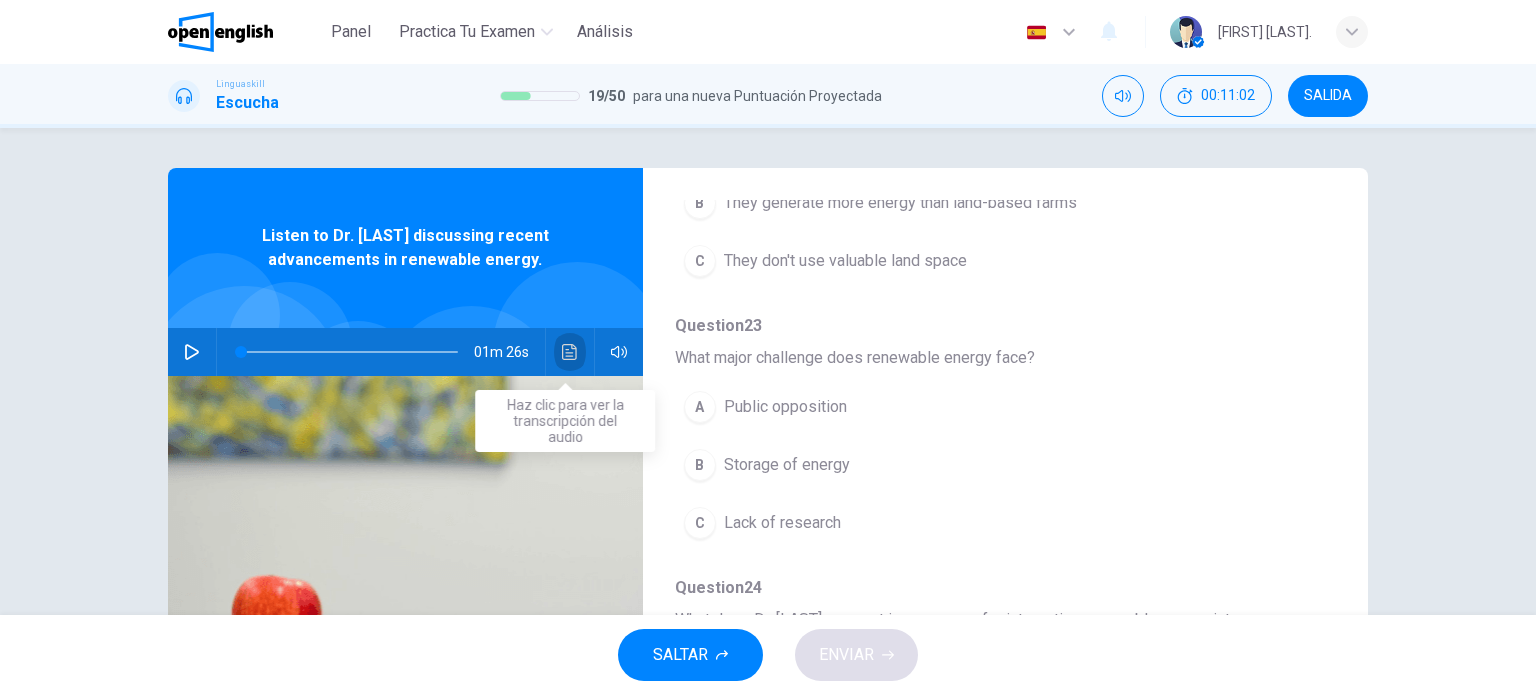 click 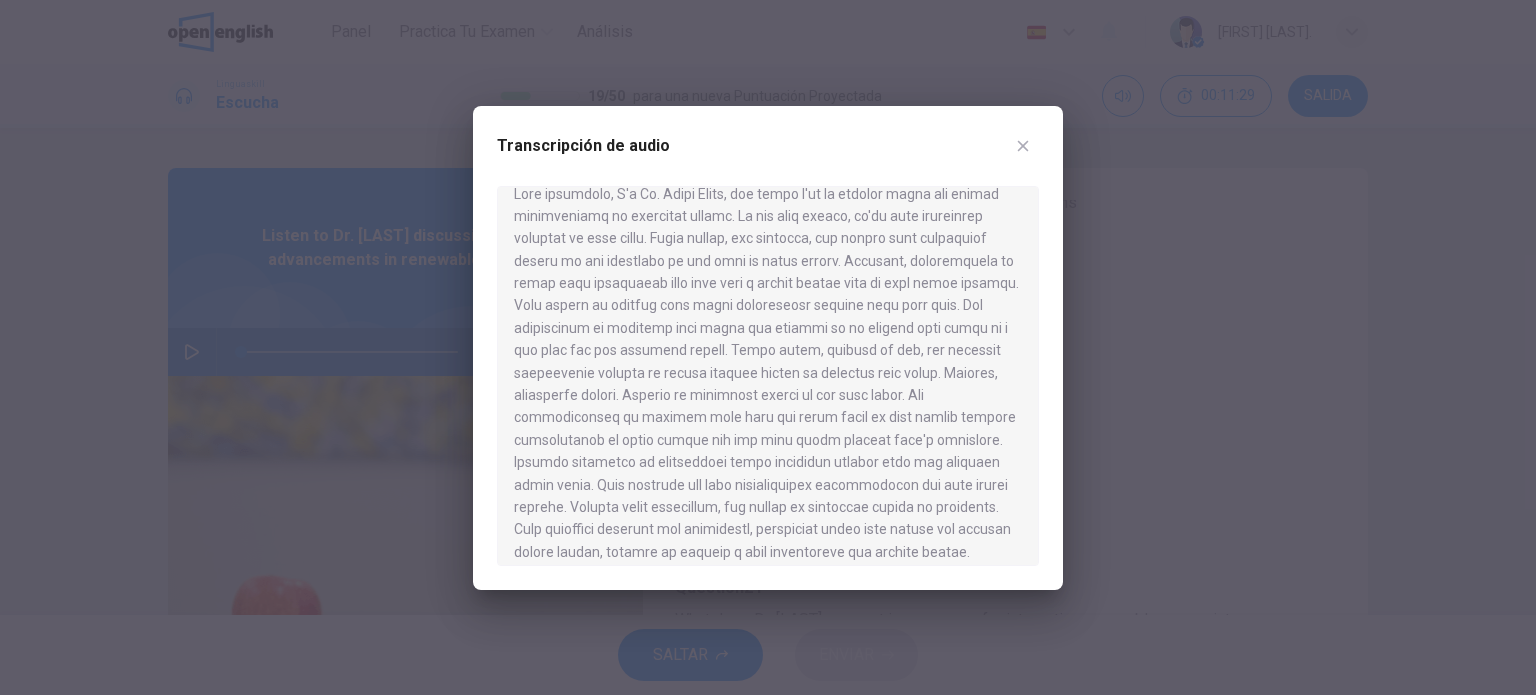 scroll, scrollTop: 0, scrollLeft: 0, axis: both 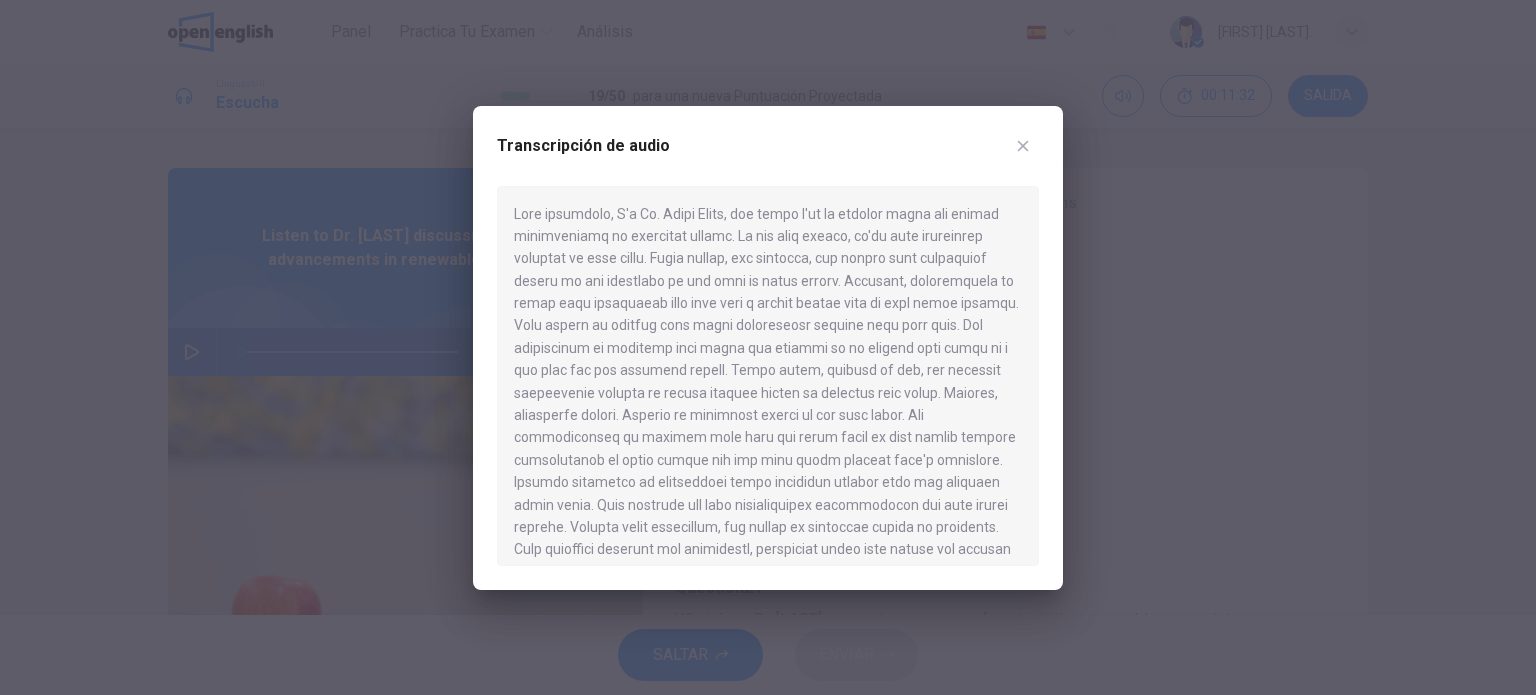 click at bounding box center (768, 347) 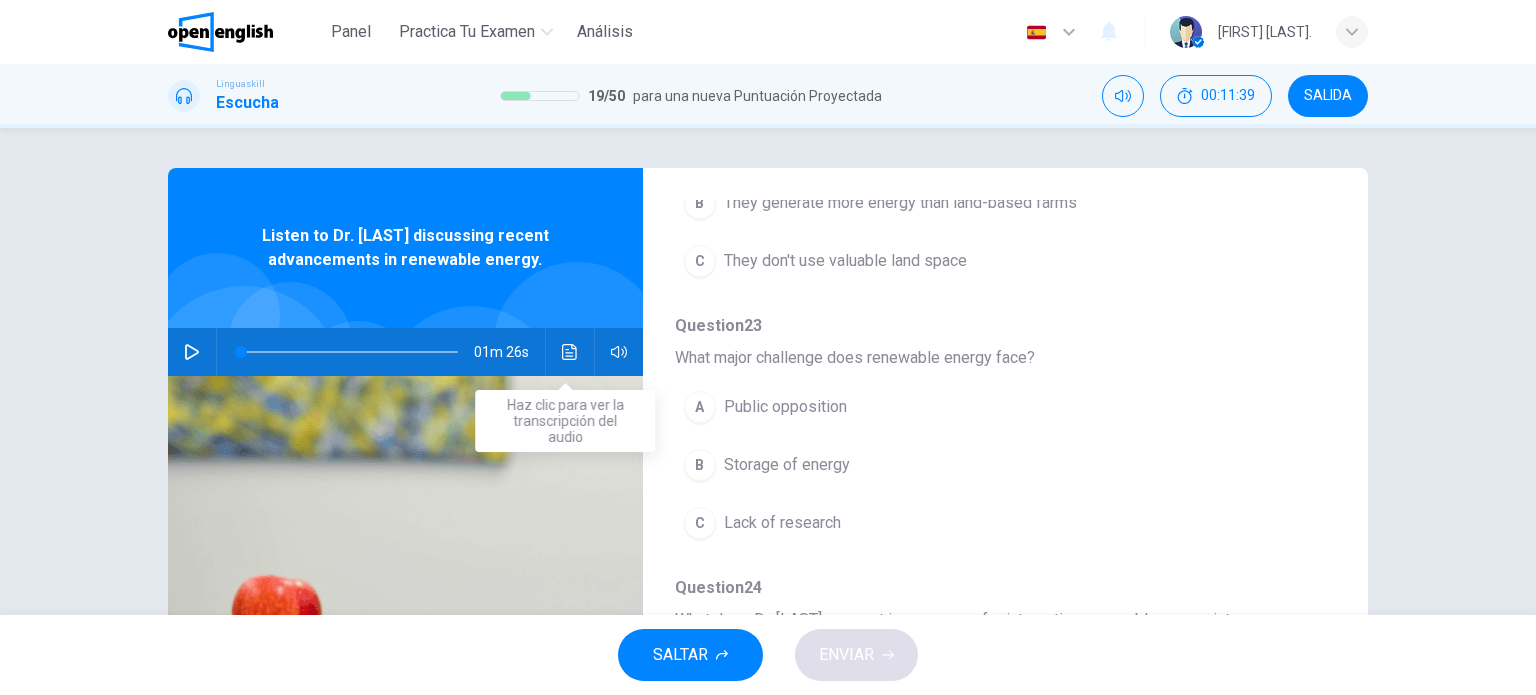 click at bounding box center [570, 352] 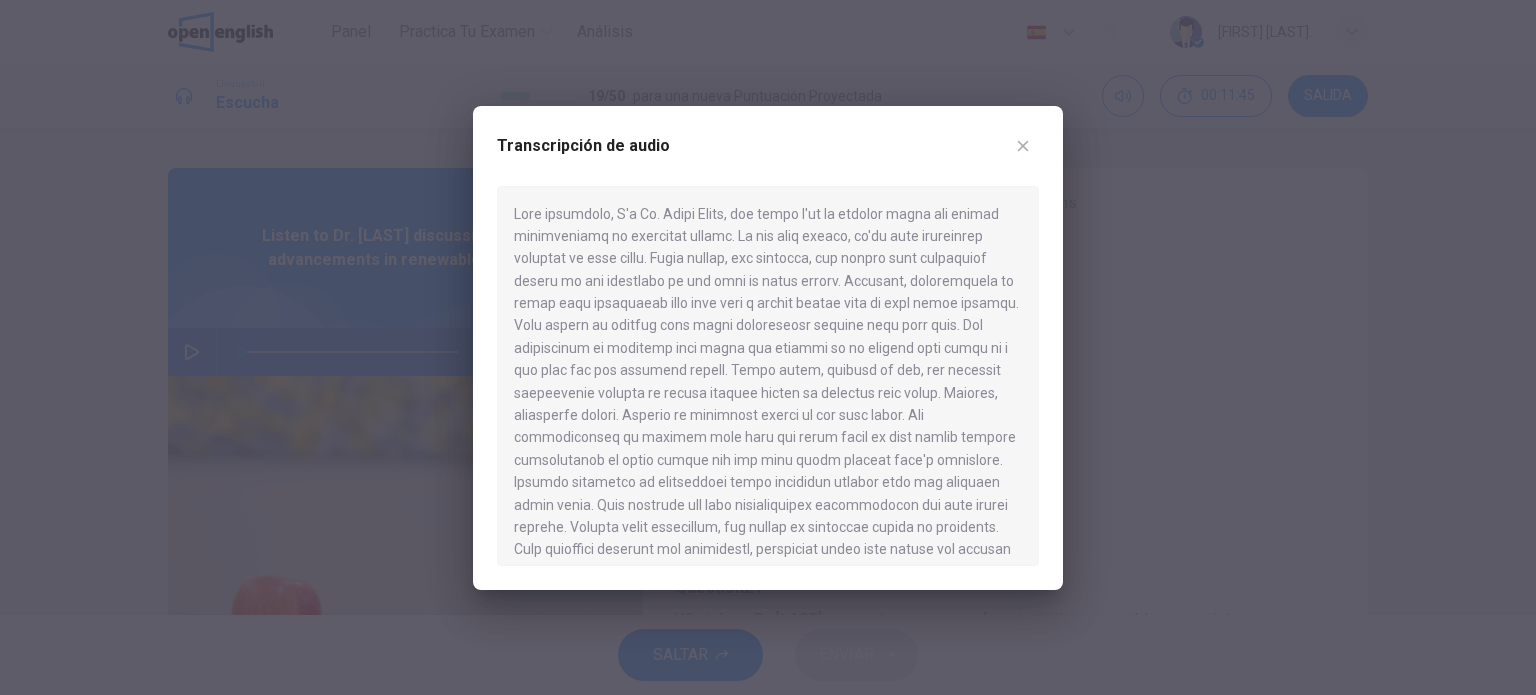 scroll, scrollTop: 56, scrollLeft: 0, axis: vertical 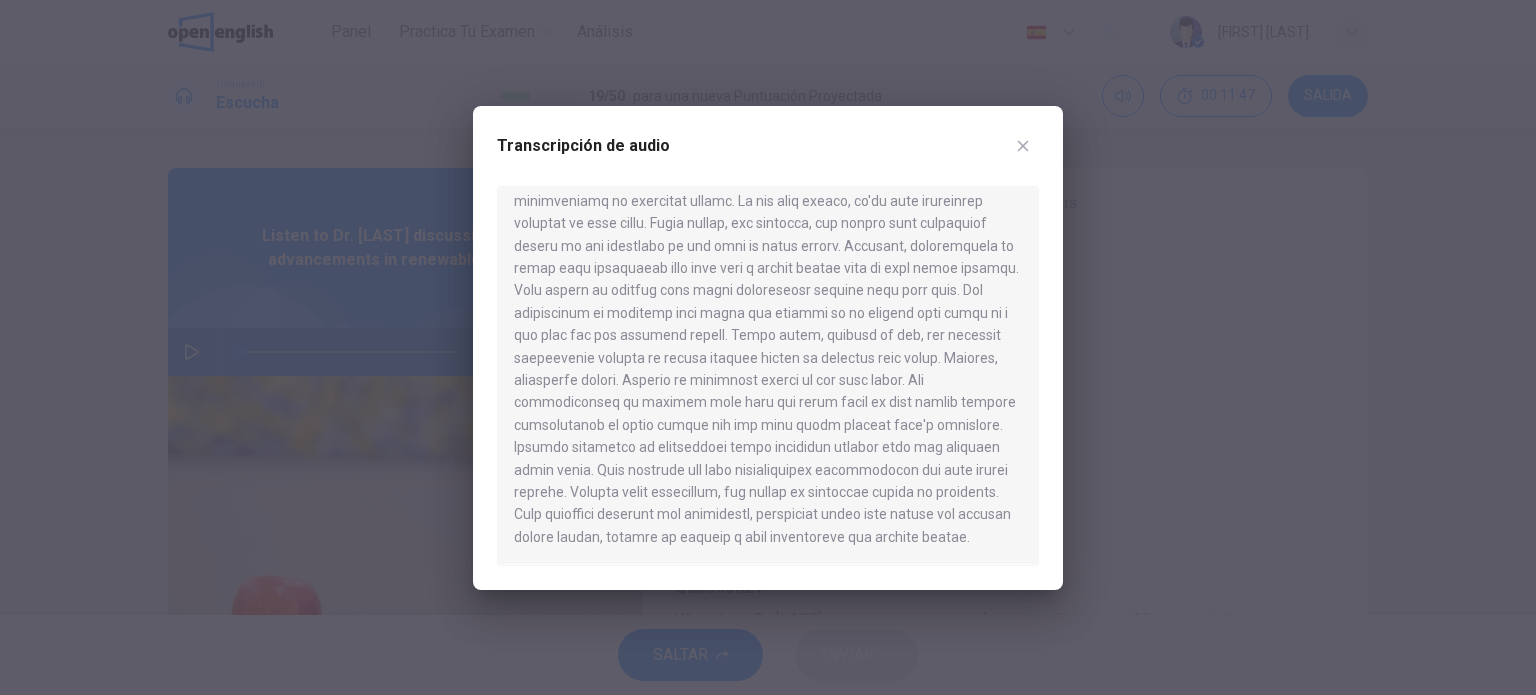 click at bounding box center [768, 347] 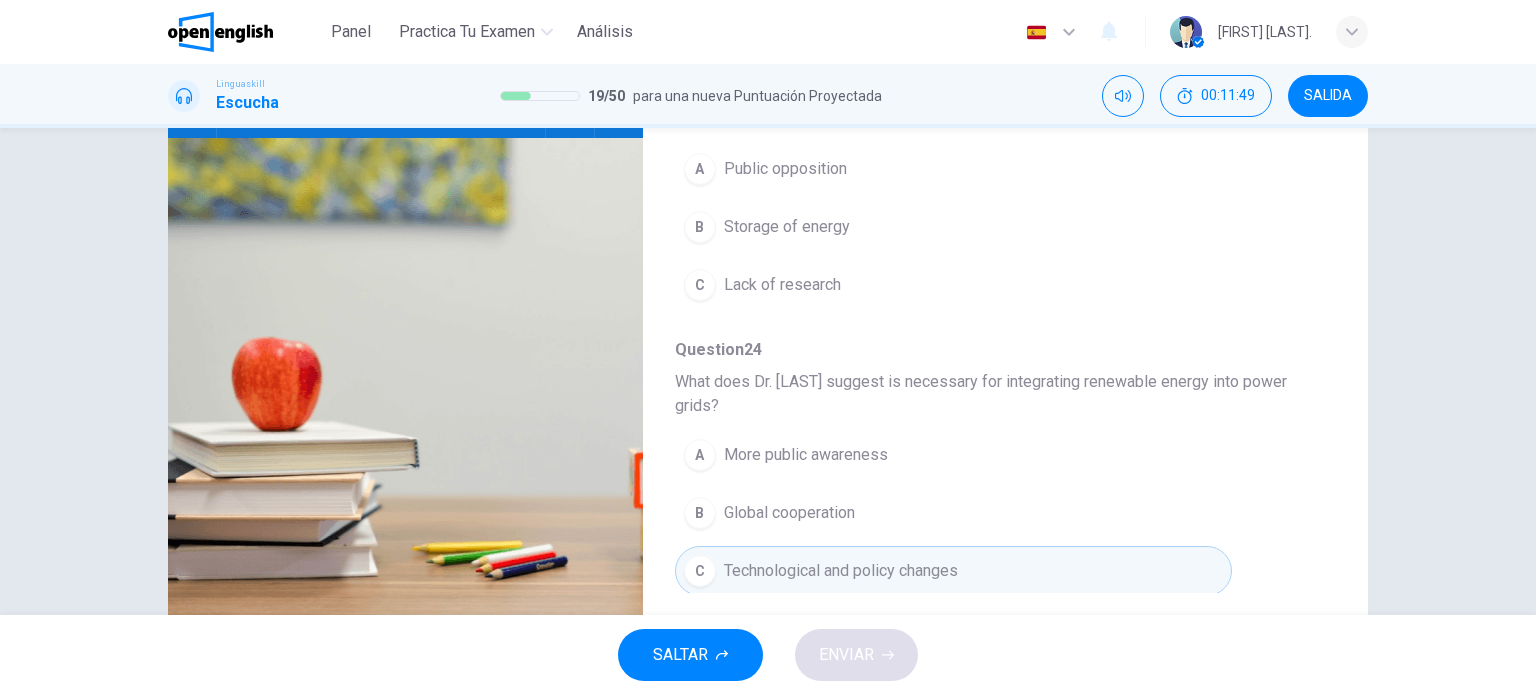 scroll, scrollTop: 288, scrollLeft: 0, axis: vertical 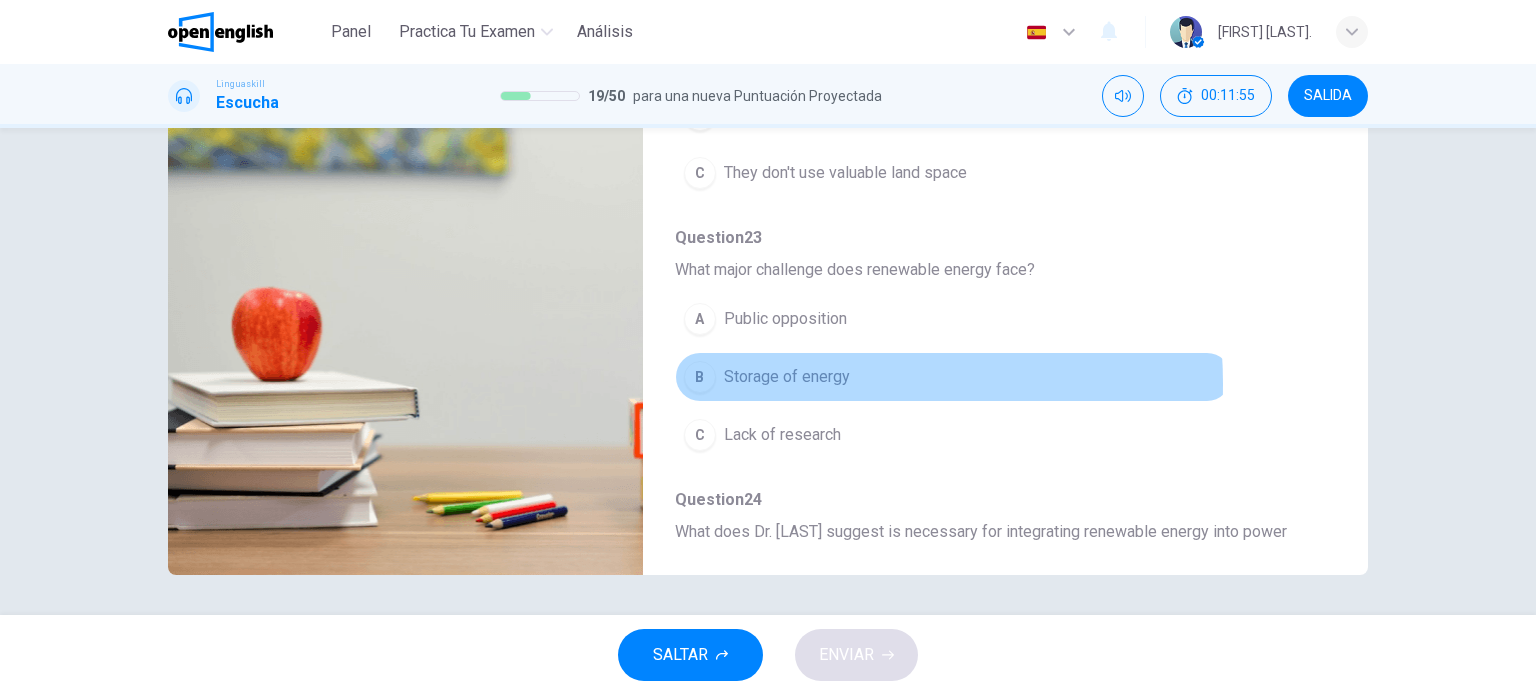 click on "Storage of energy" at bounding box center (787, 377) 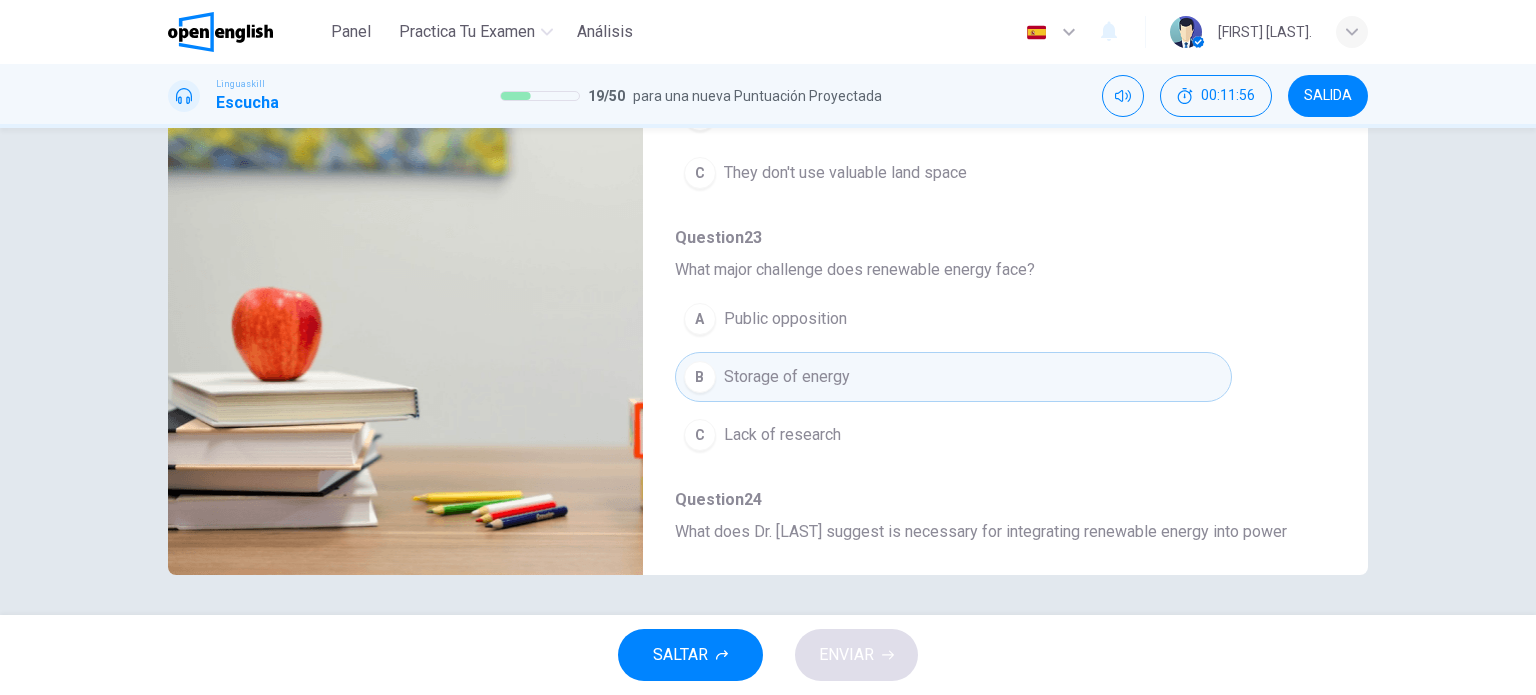 scroll, scrollTop: 480, scrollLeft: 0, axis: vertical 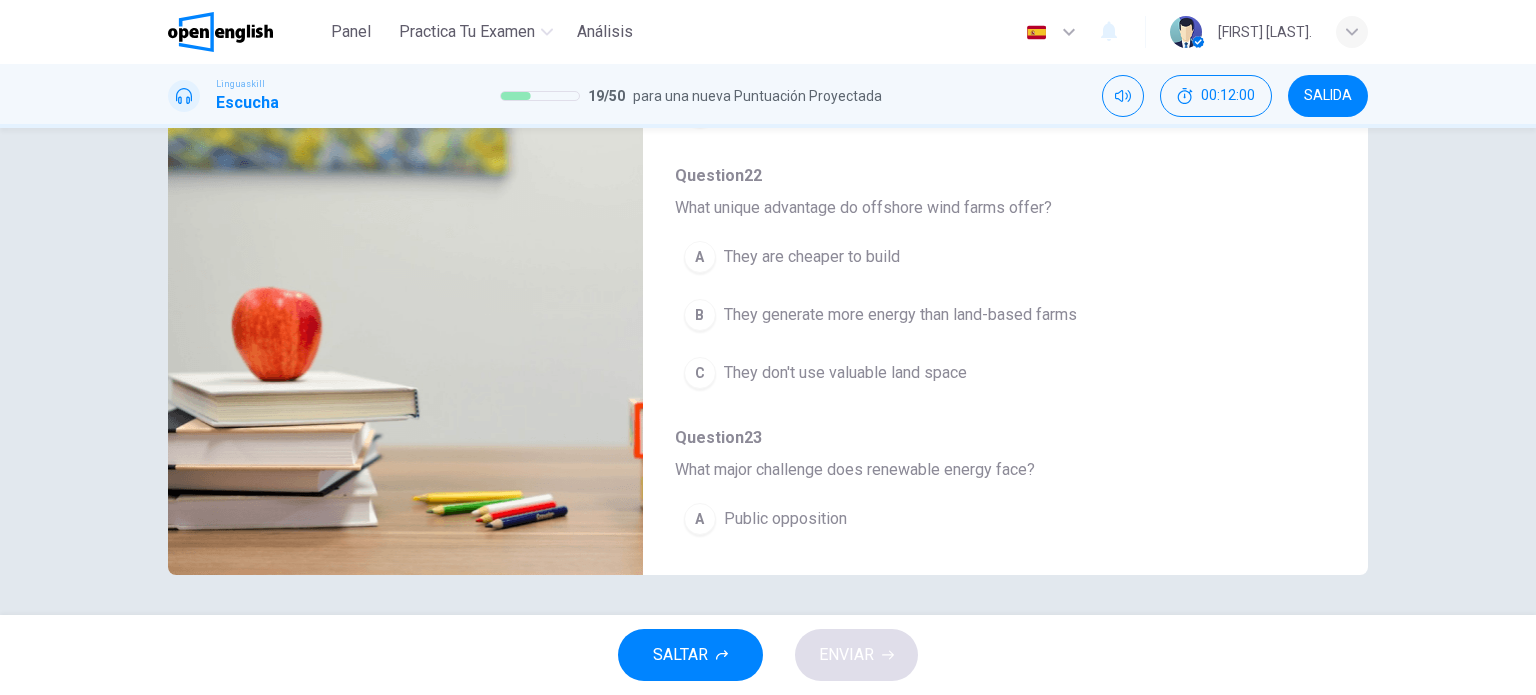 click on "B They generate more energy than land-based farms" at bounding box center (953, 315) 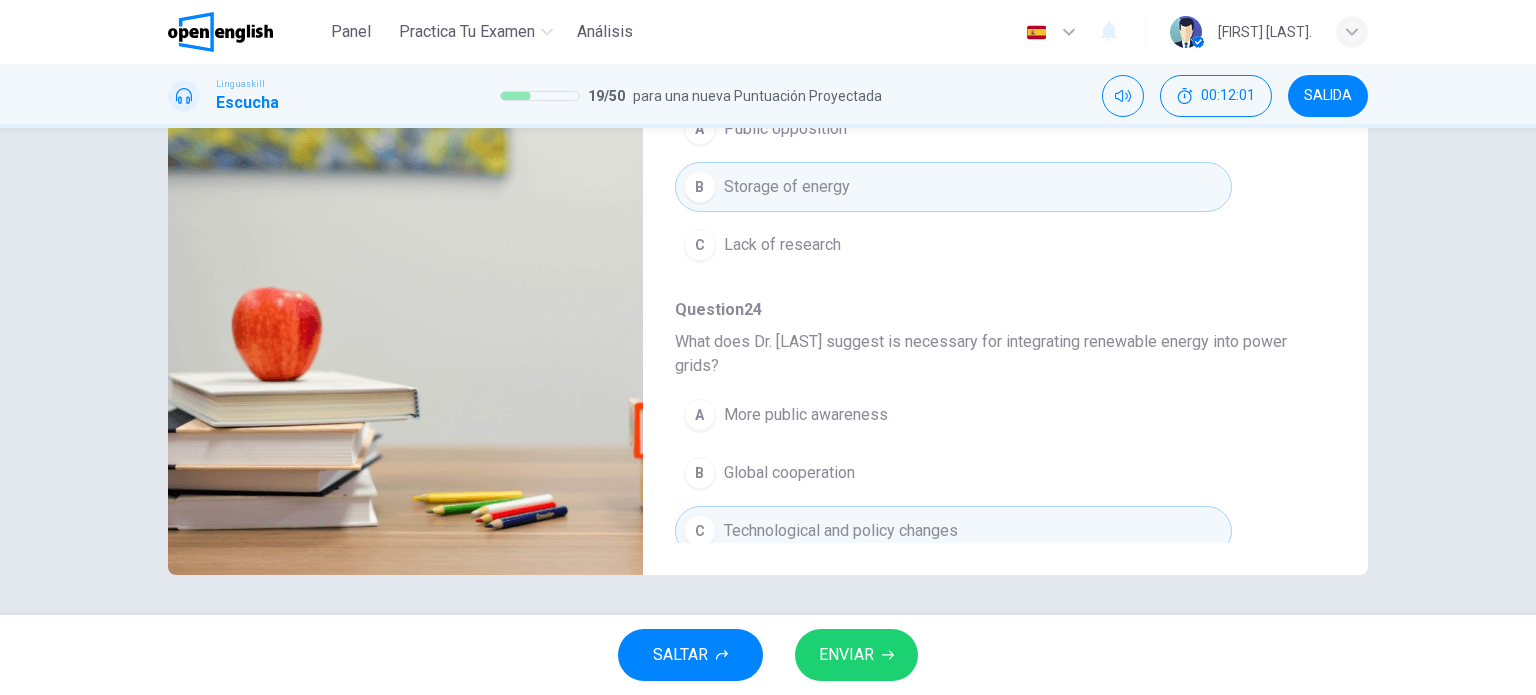 scroll, scrollTop: 880, scrollLeft: 0, axis: vertical 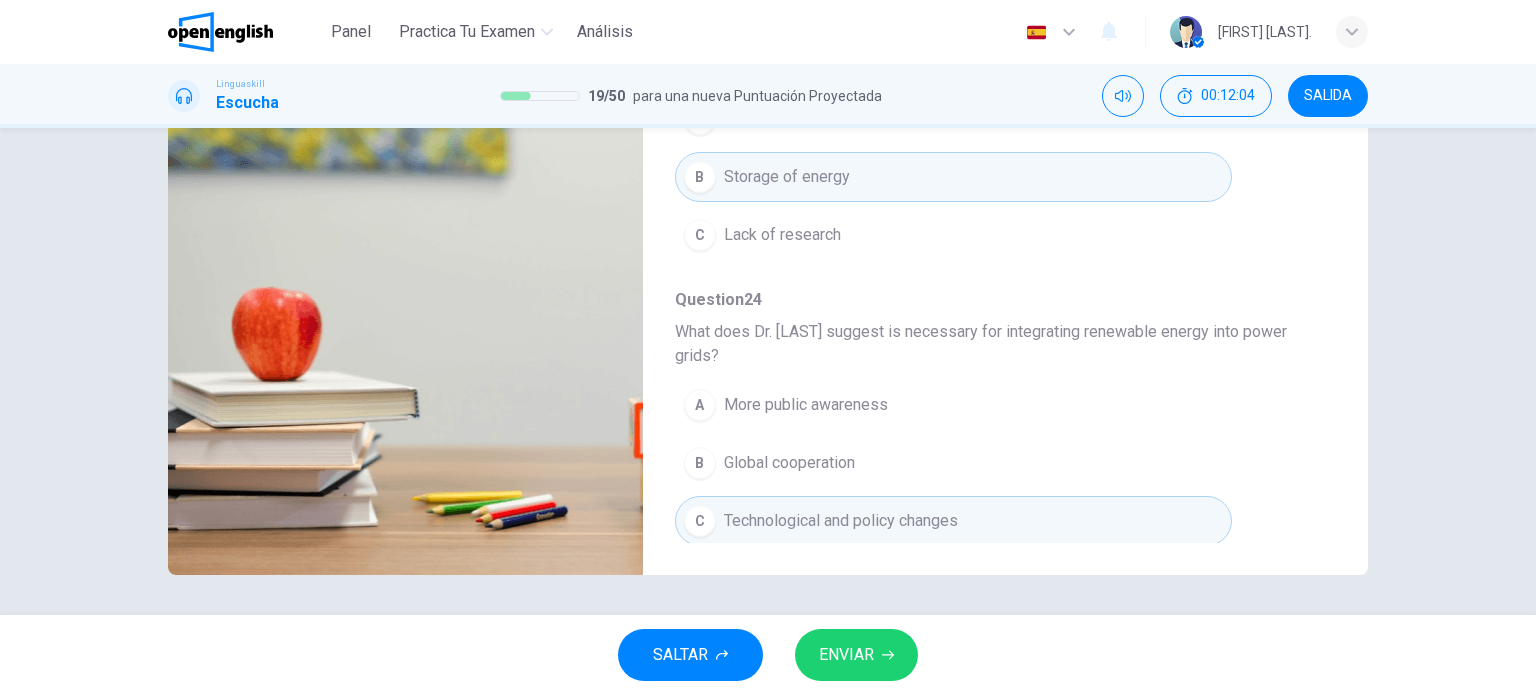 click 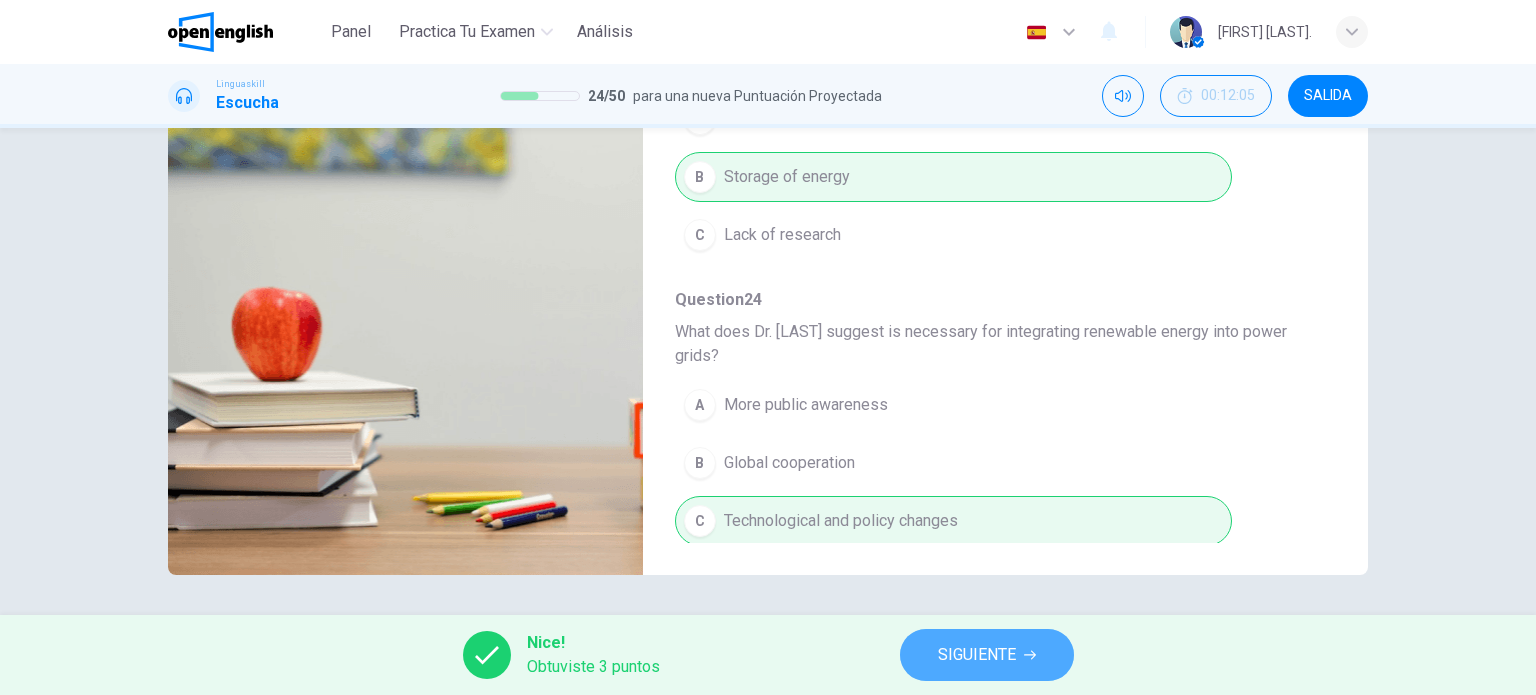 click on "SIGUIENTE" at bounding box center [977, 655] 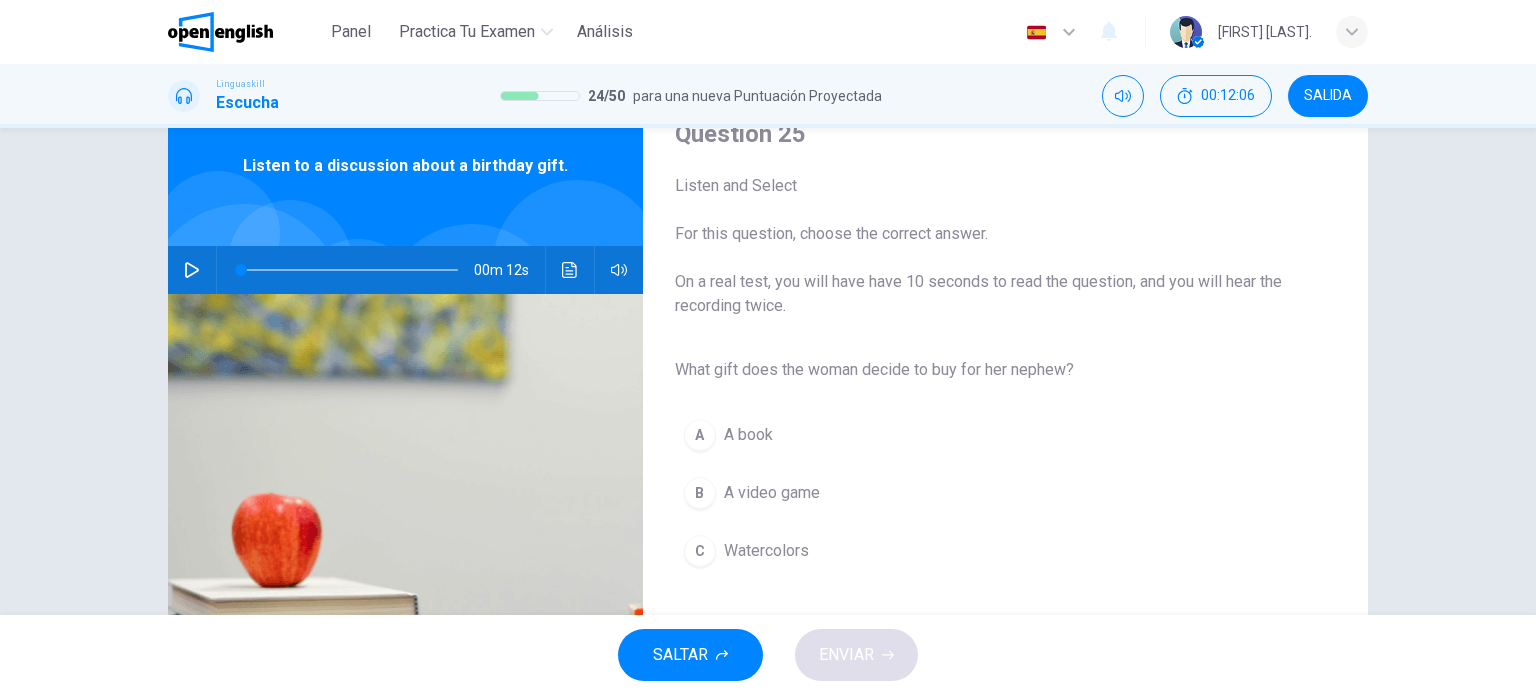 scroll, scrollTop: 200, scrollLeft: 0, axis: vertical 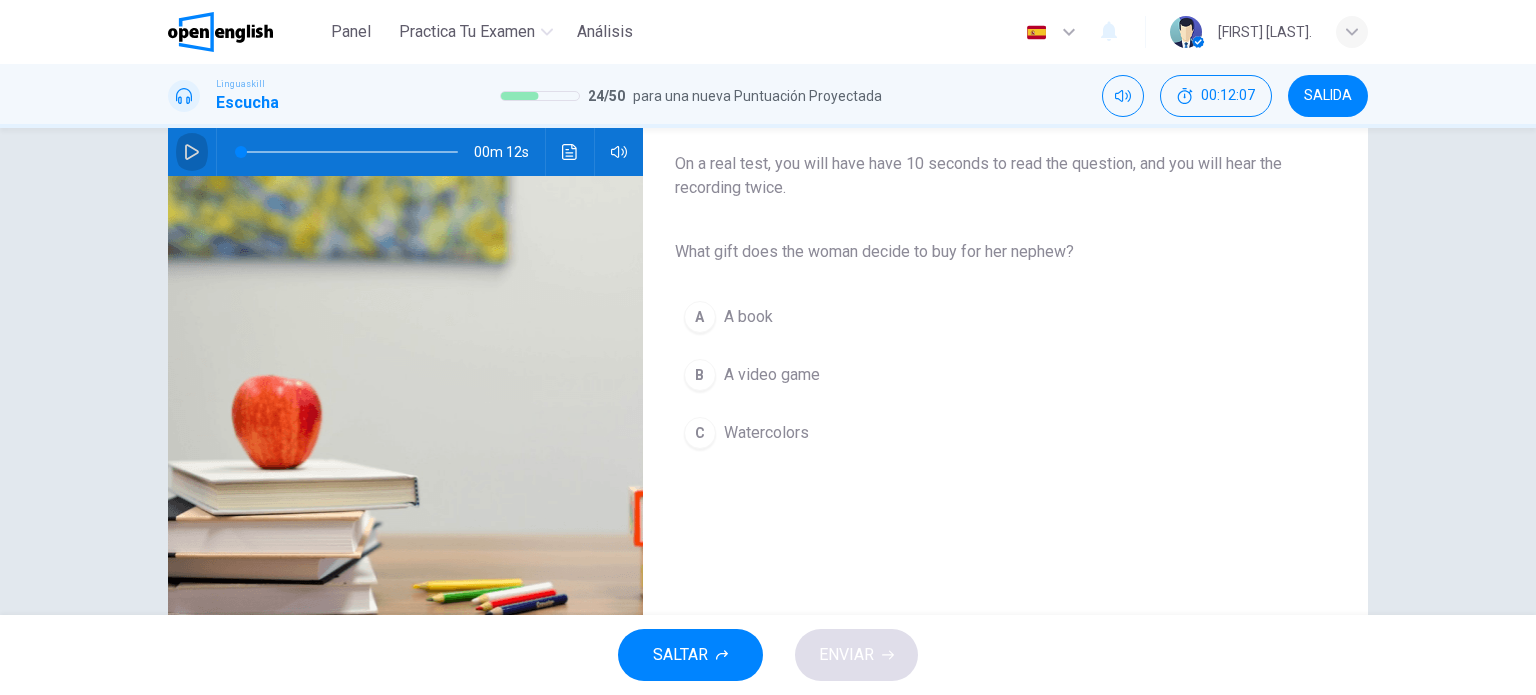 click 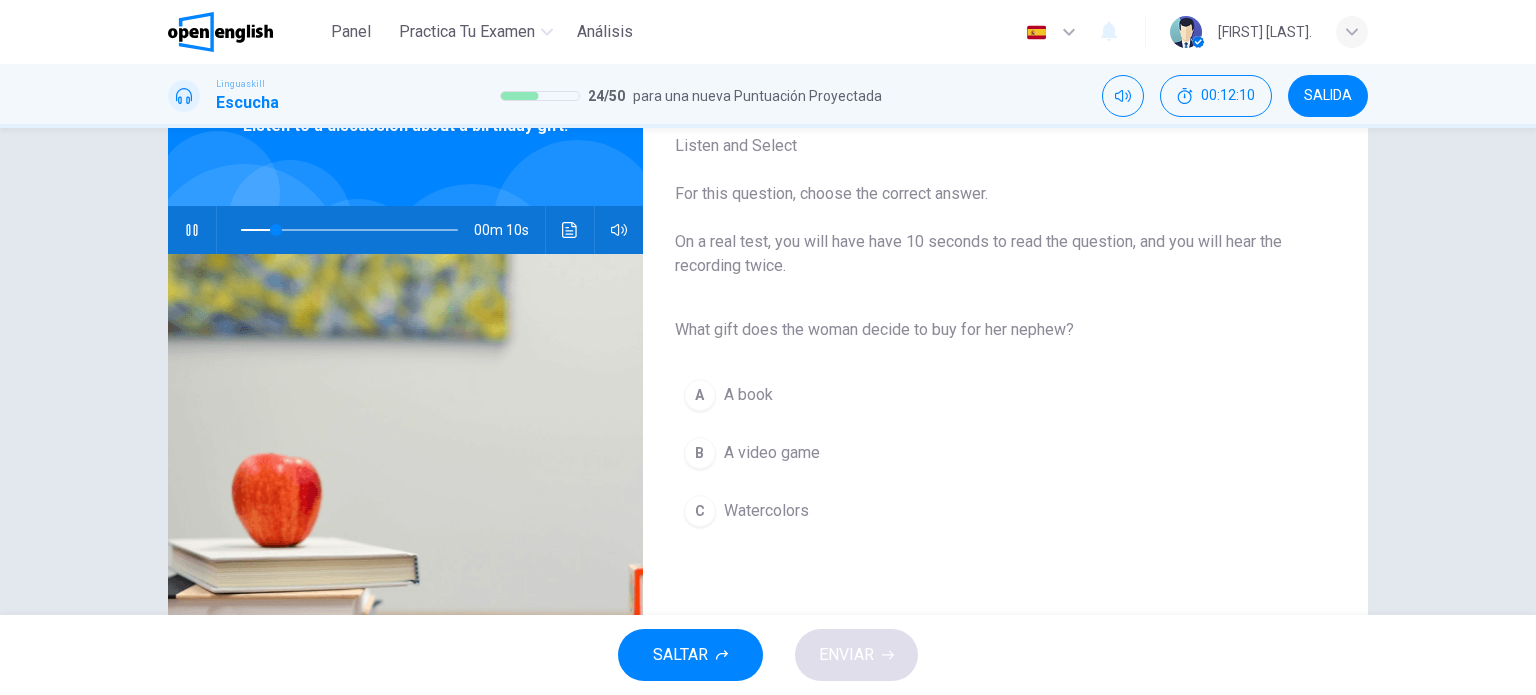 scroll, scrollTop: 100, scrollLeft: 0, axis: vertical 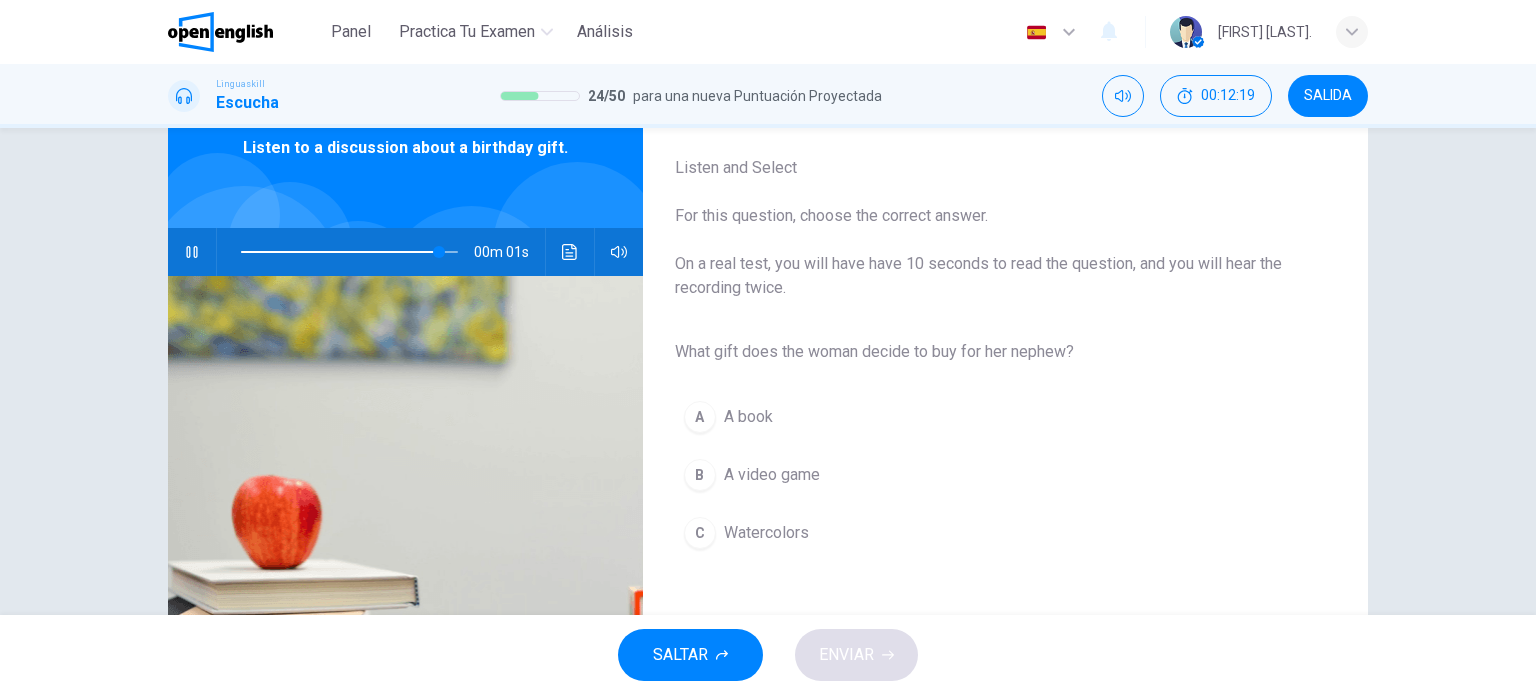 click on "Watercolors" at bounding box center [766, 533] 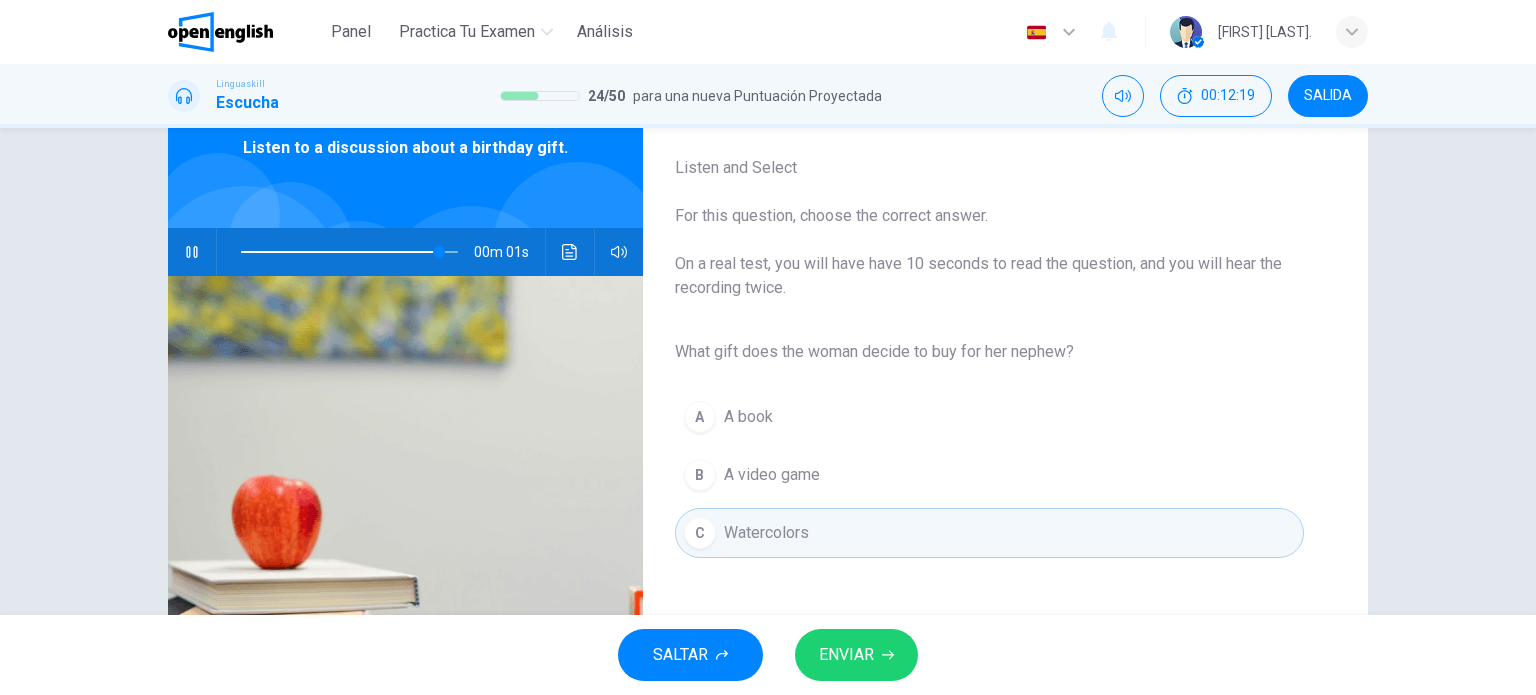 type on "*" 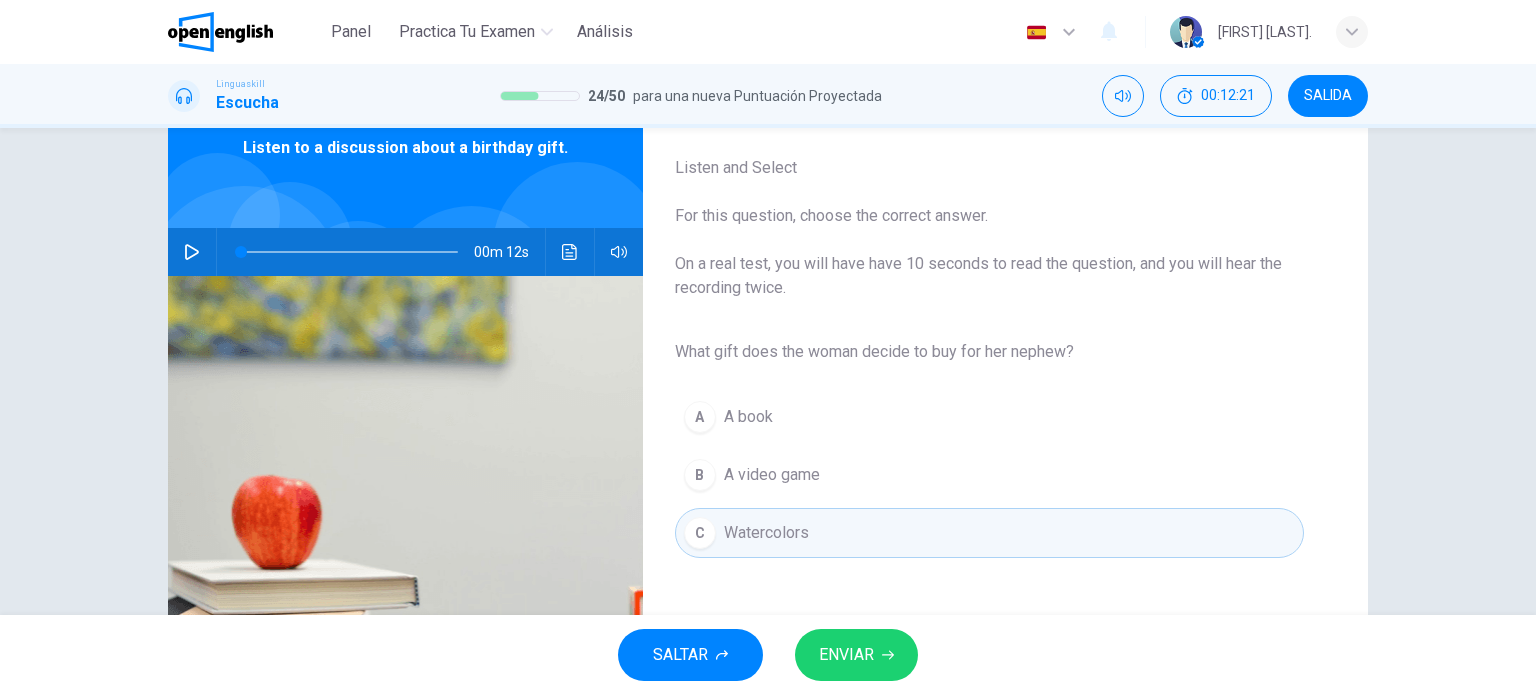 click on "ENVIAR" at bounding box center (846, 655) 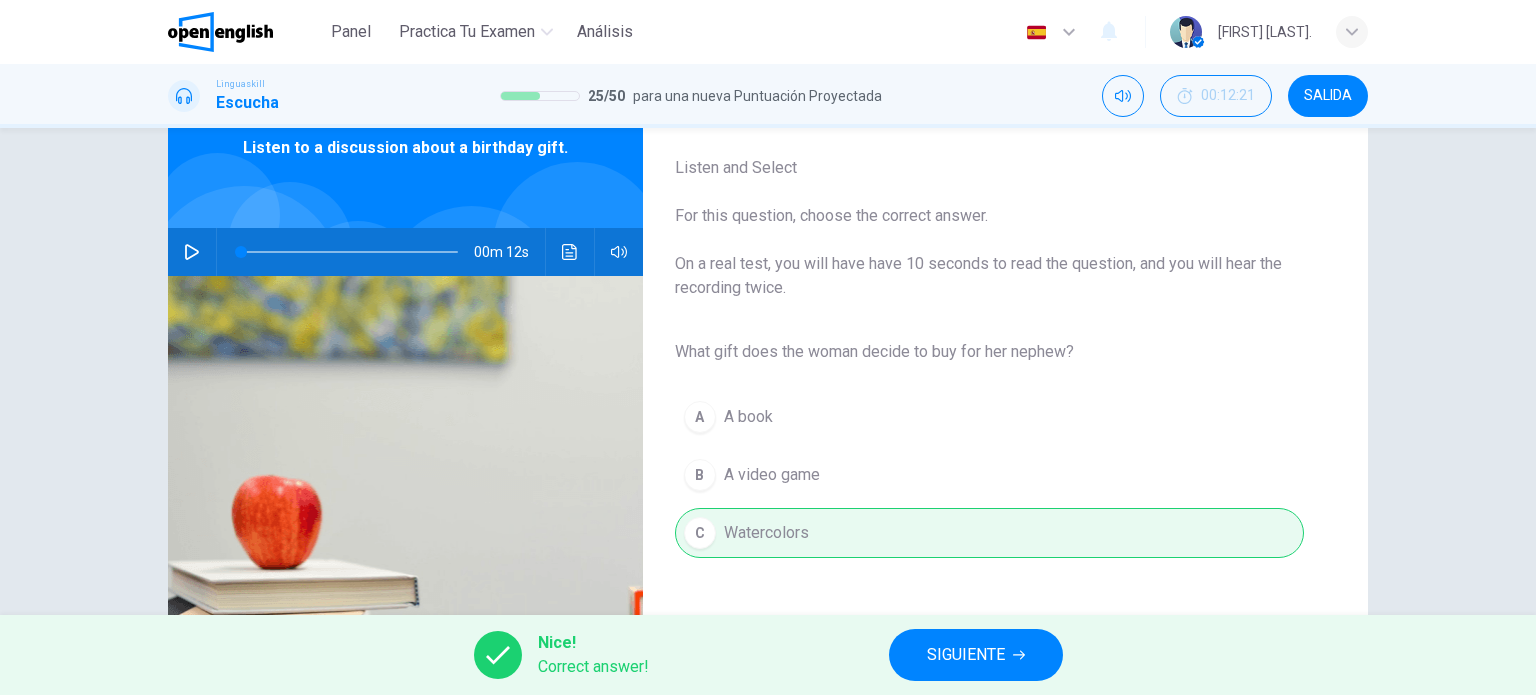 click on "SIGUIENTE" at bounding box center [966, 655] 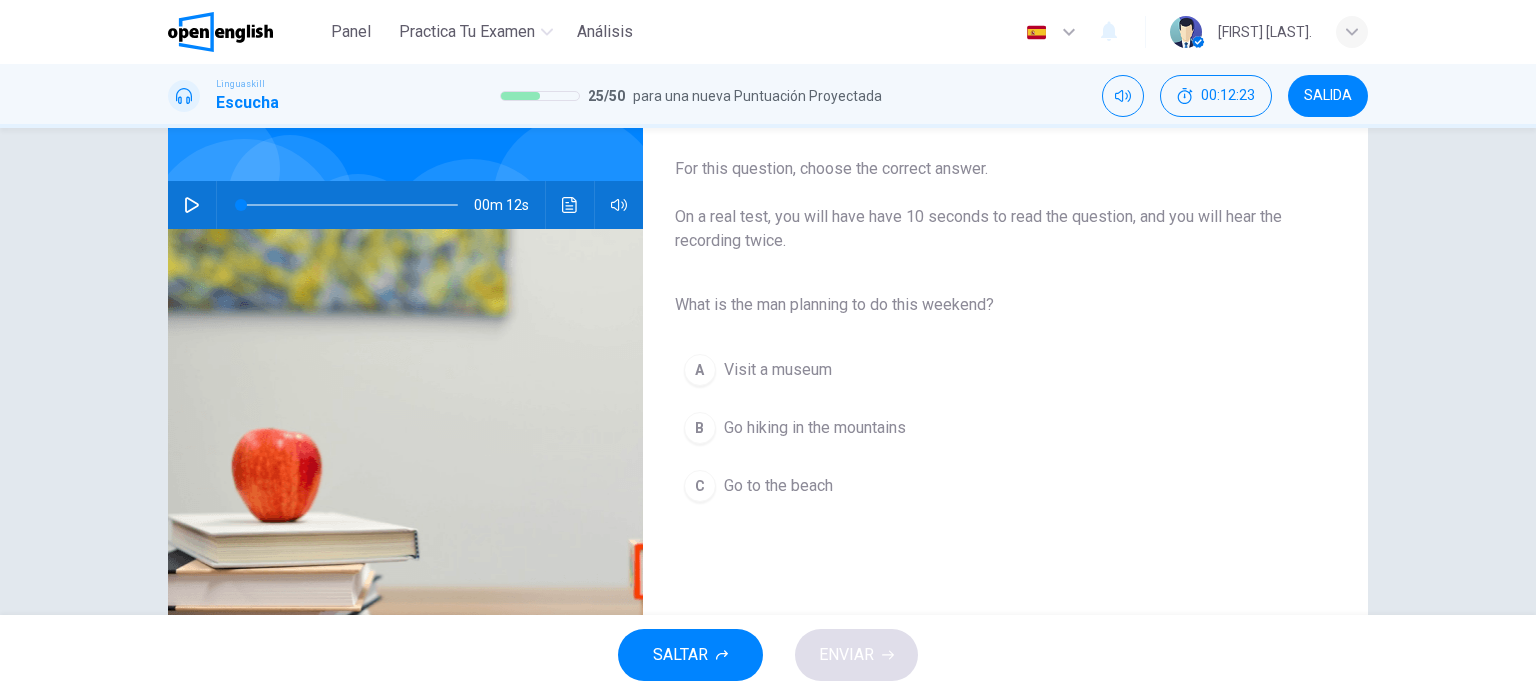 scroll, scrollTop: 100, scrollLeft: 0, axis: vertical 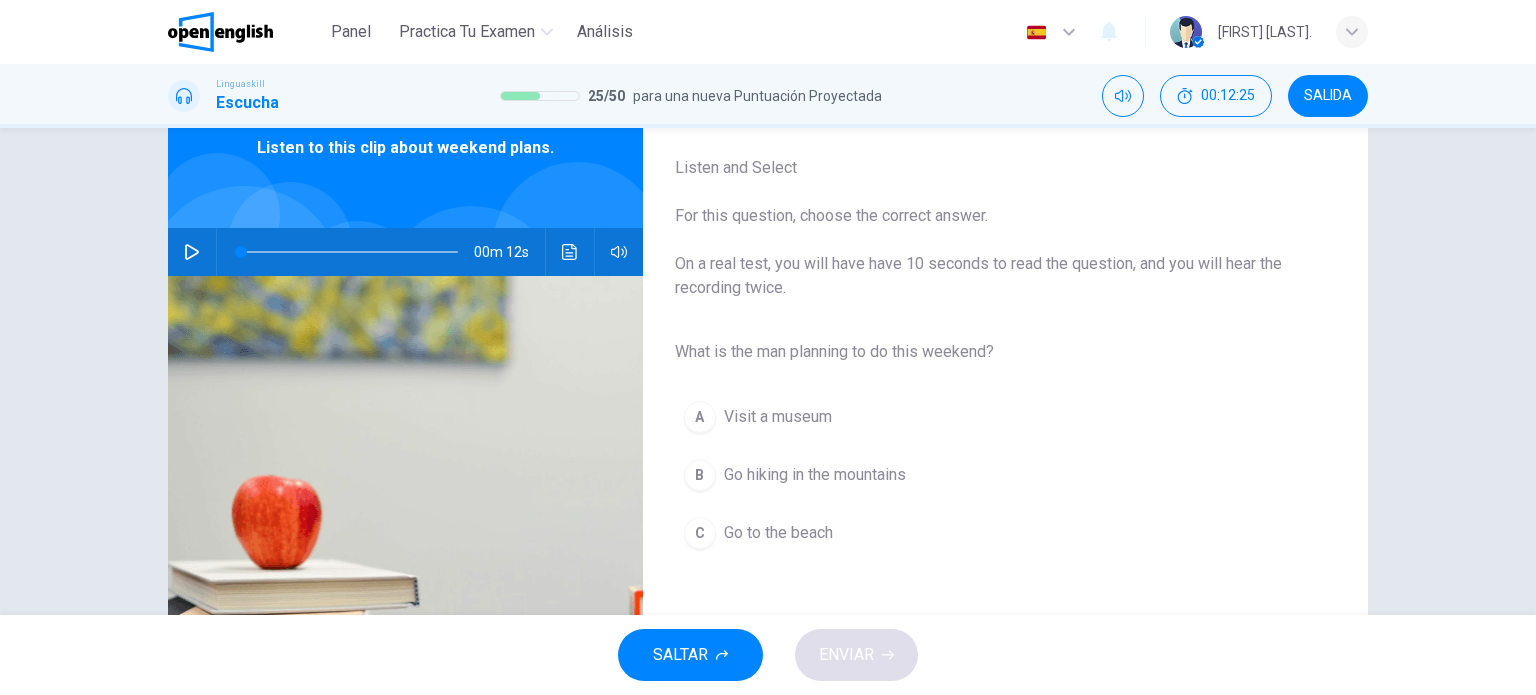 click 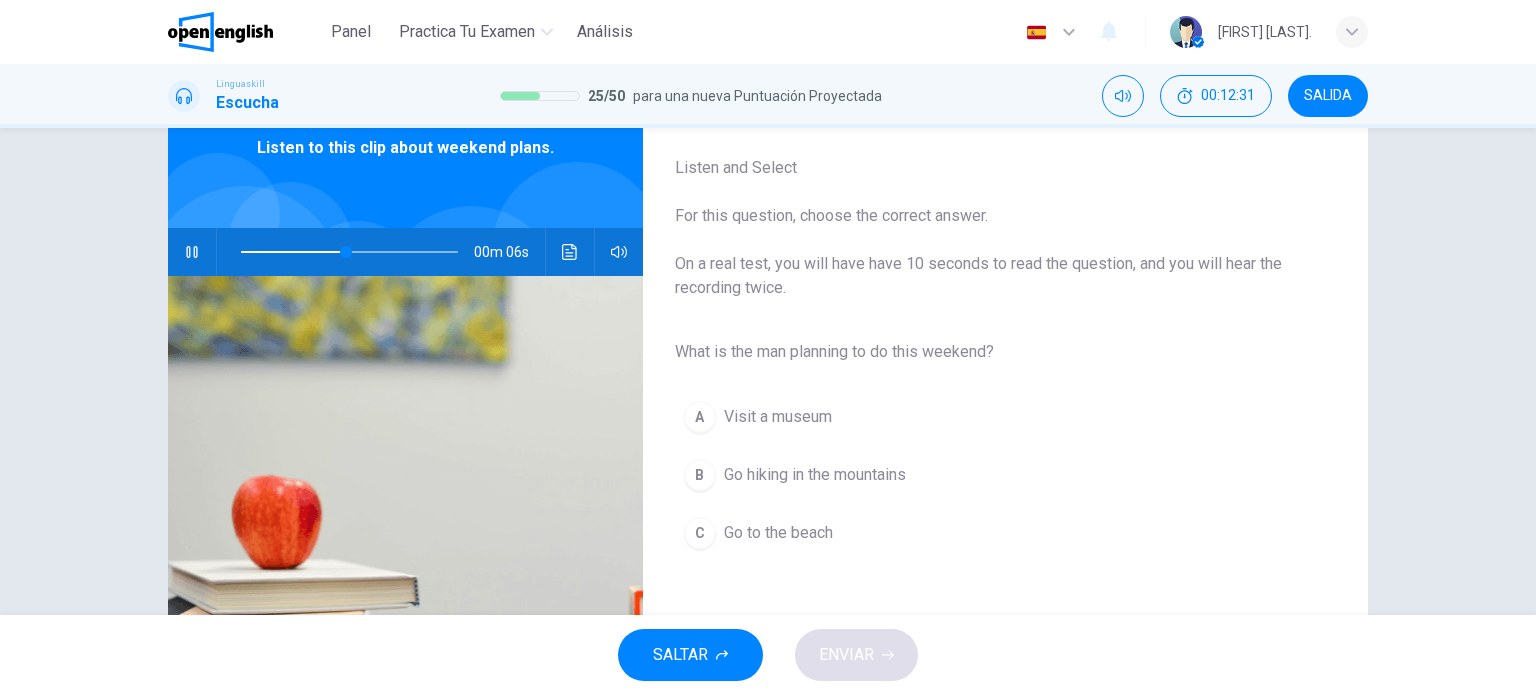 click on "Go hiking in the mountains" at bounding box center (815, 475) 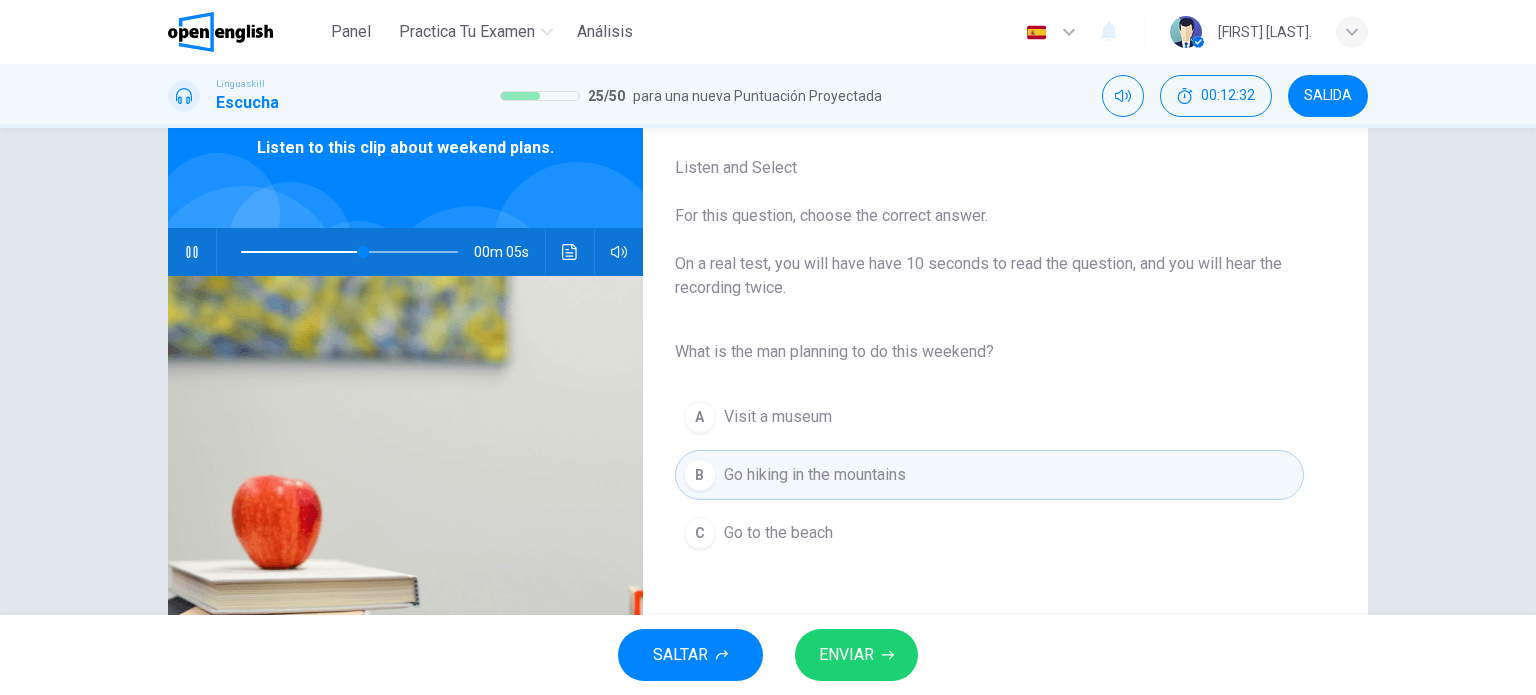 click 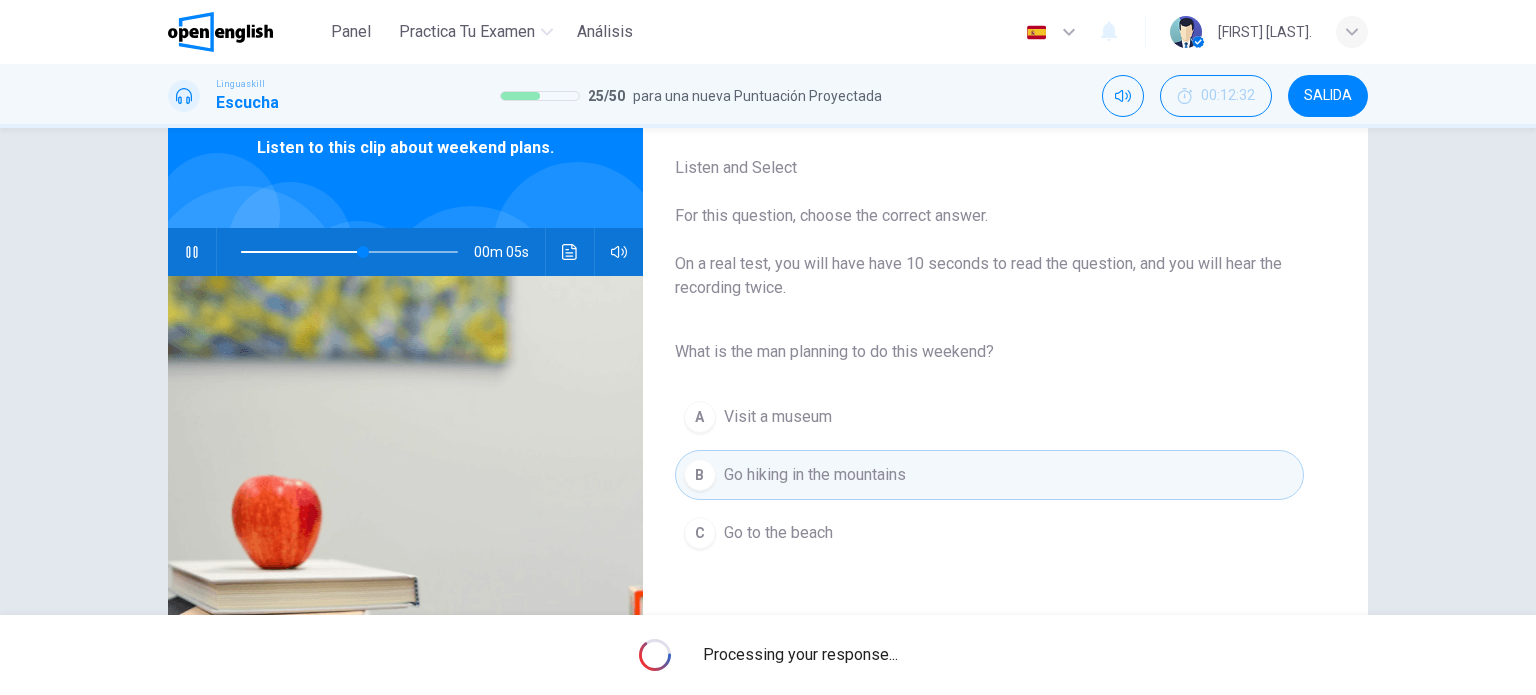 type on "**" 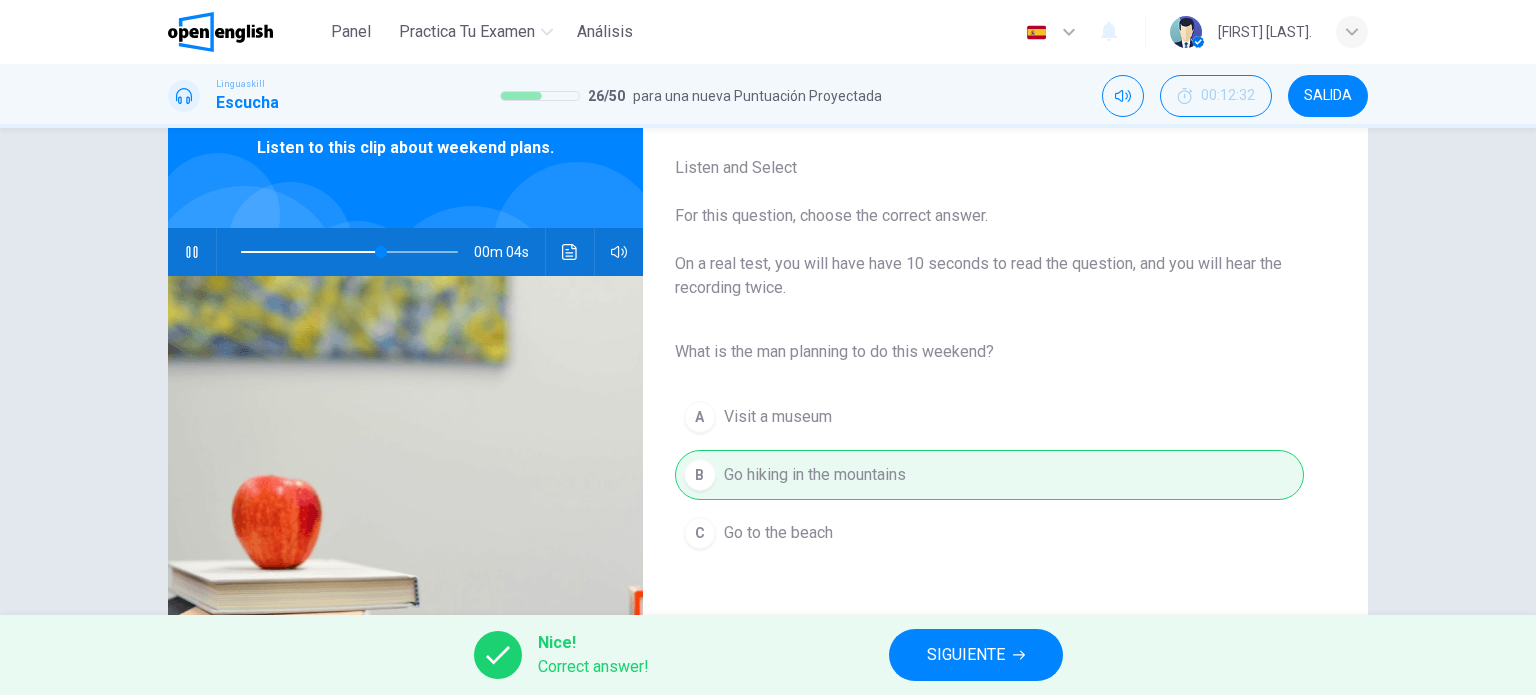 click on "SIGUIENTE" at bounding box center (976, 655) 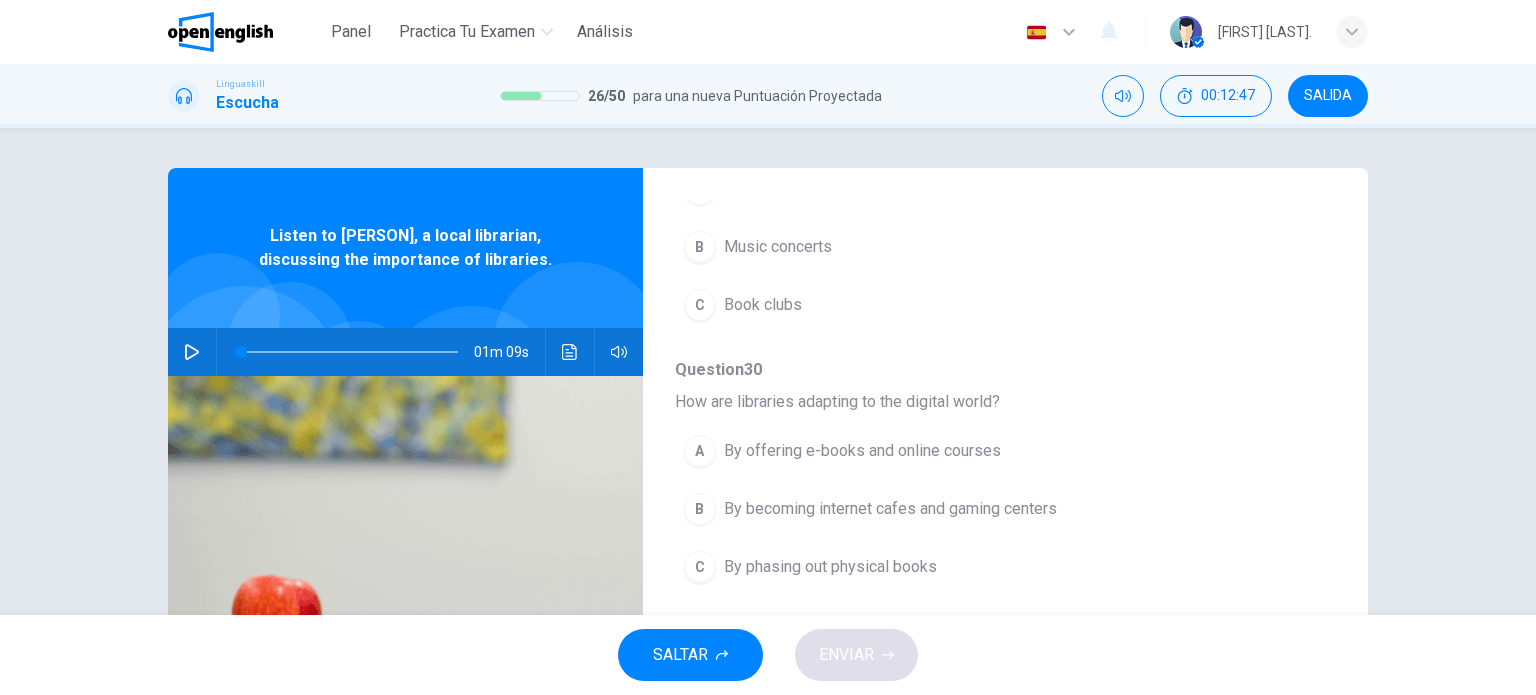 scroll, scrollTop: 856, scrollLeft: 0, axis: vertical 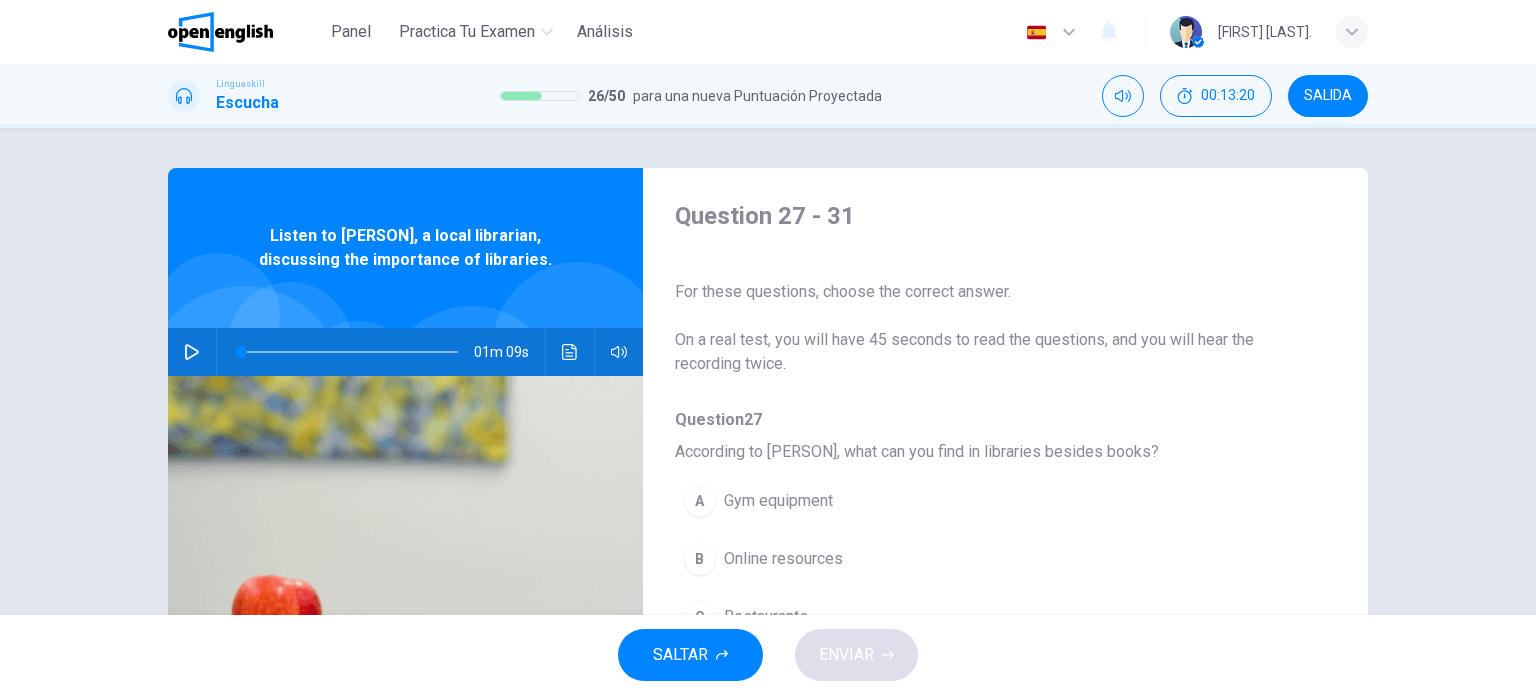 click 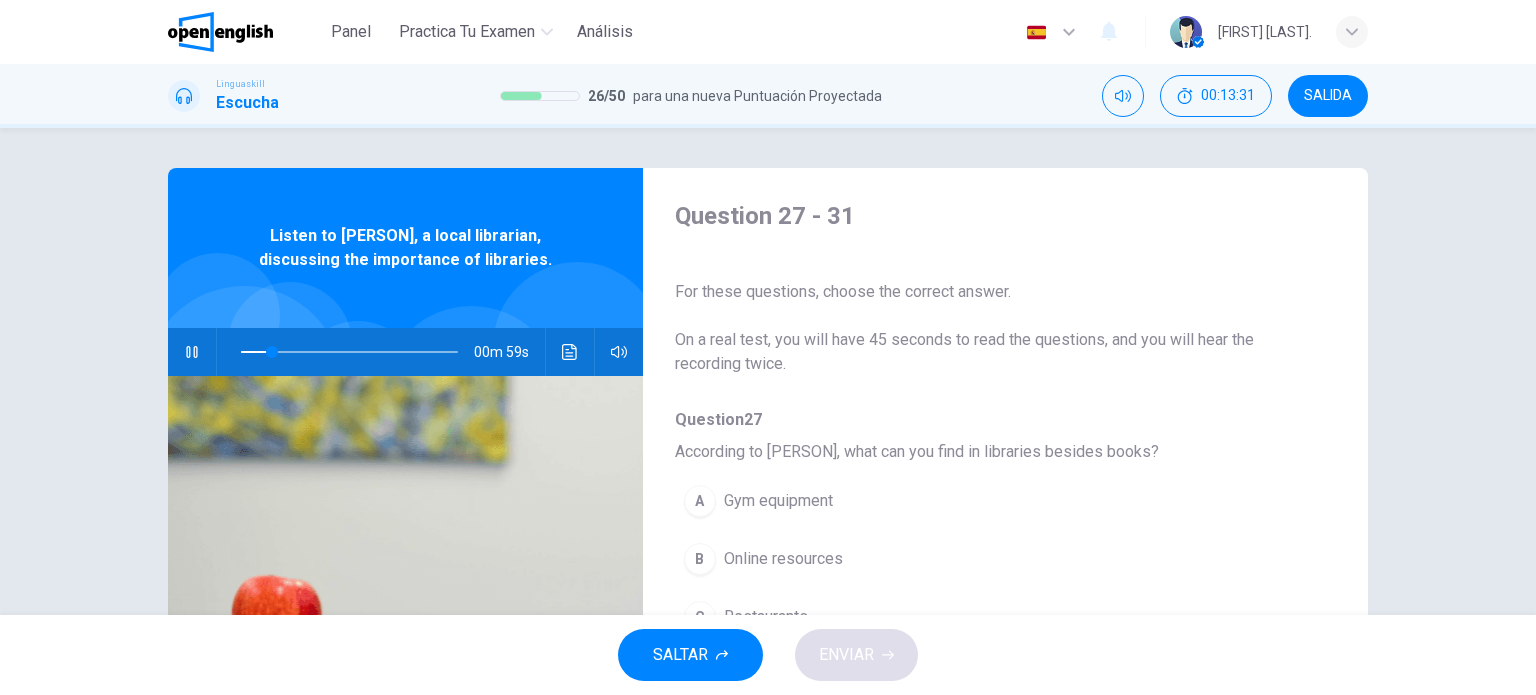 scroll, scrollTop: 0, scrollLeft: 0, axis: both 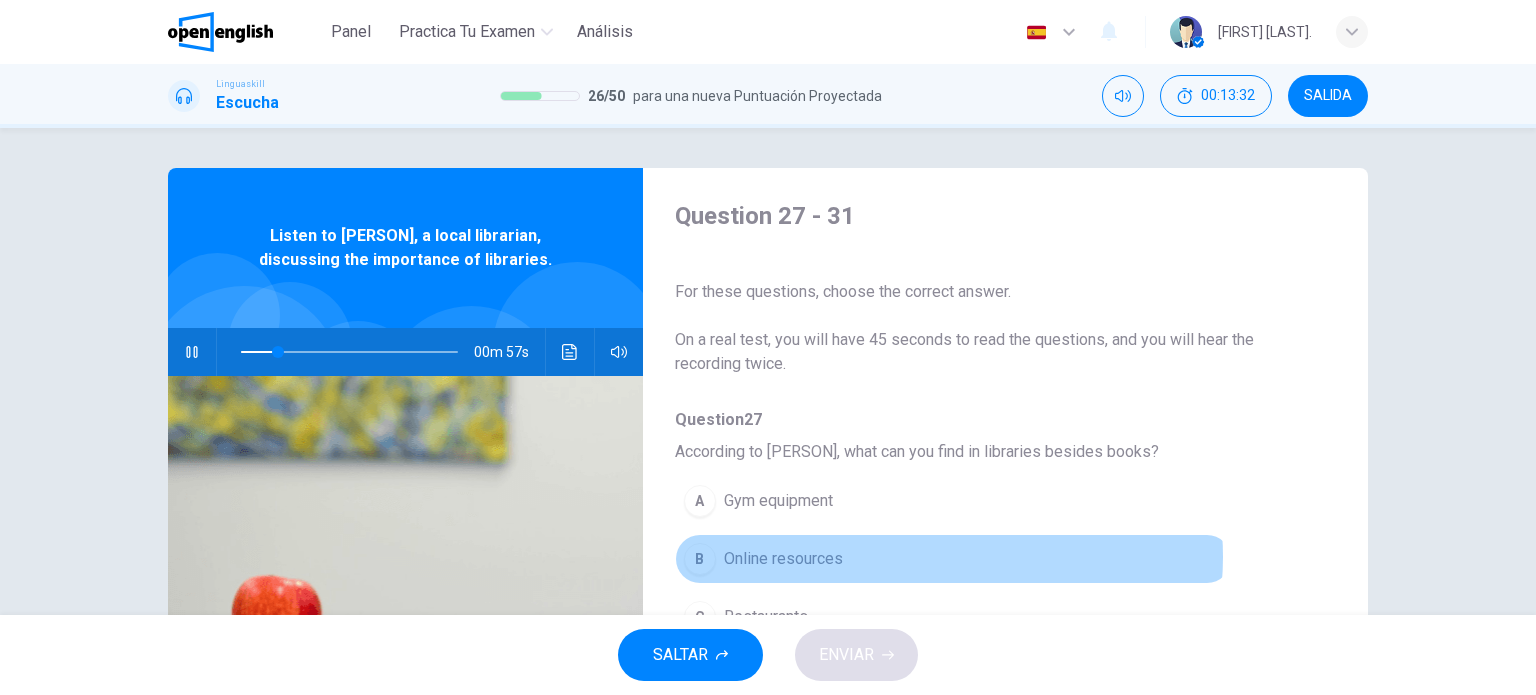 click on "B Online resources" at bounding box center [953, 559] 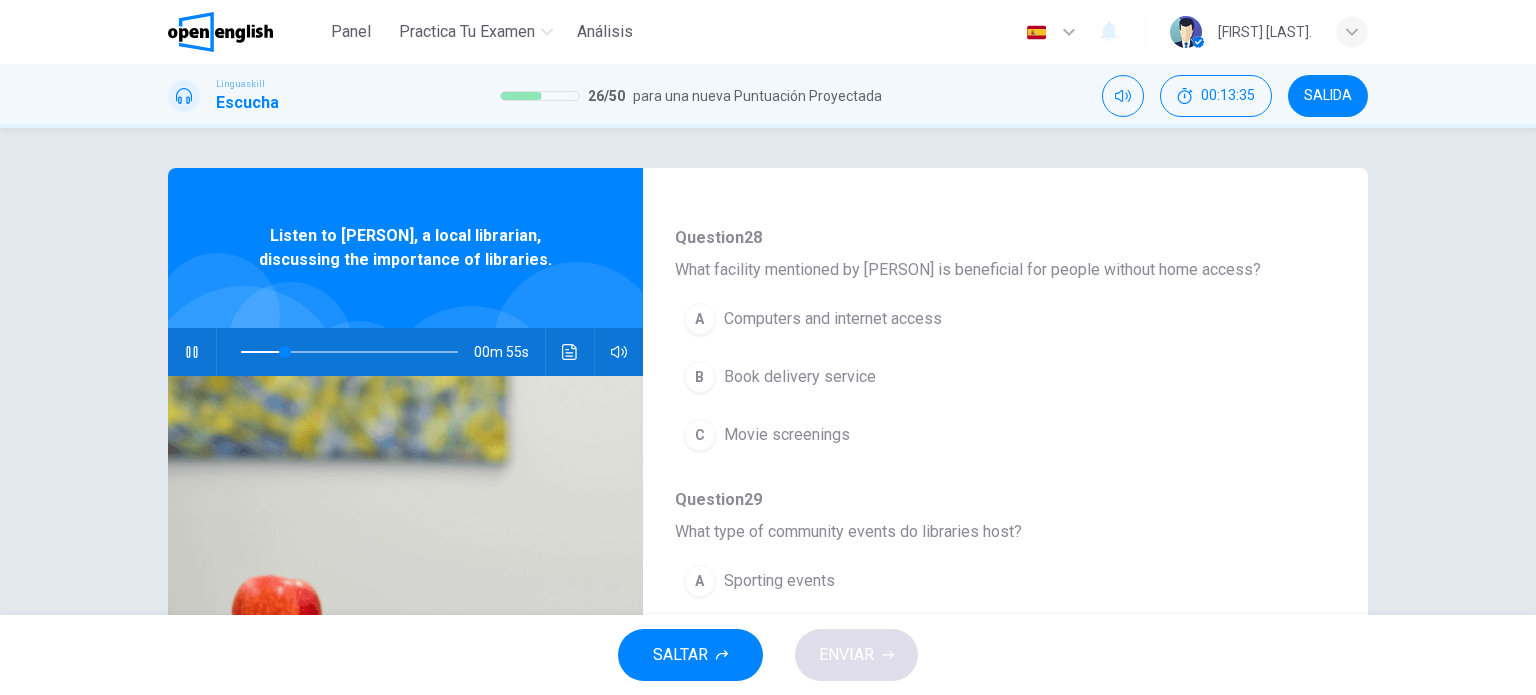 scroll, scrollTop: 500, scrollLeft: 0, axis: vertical 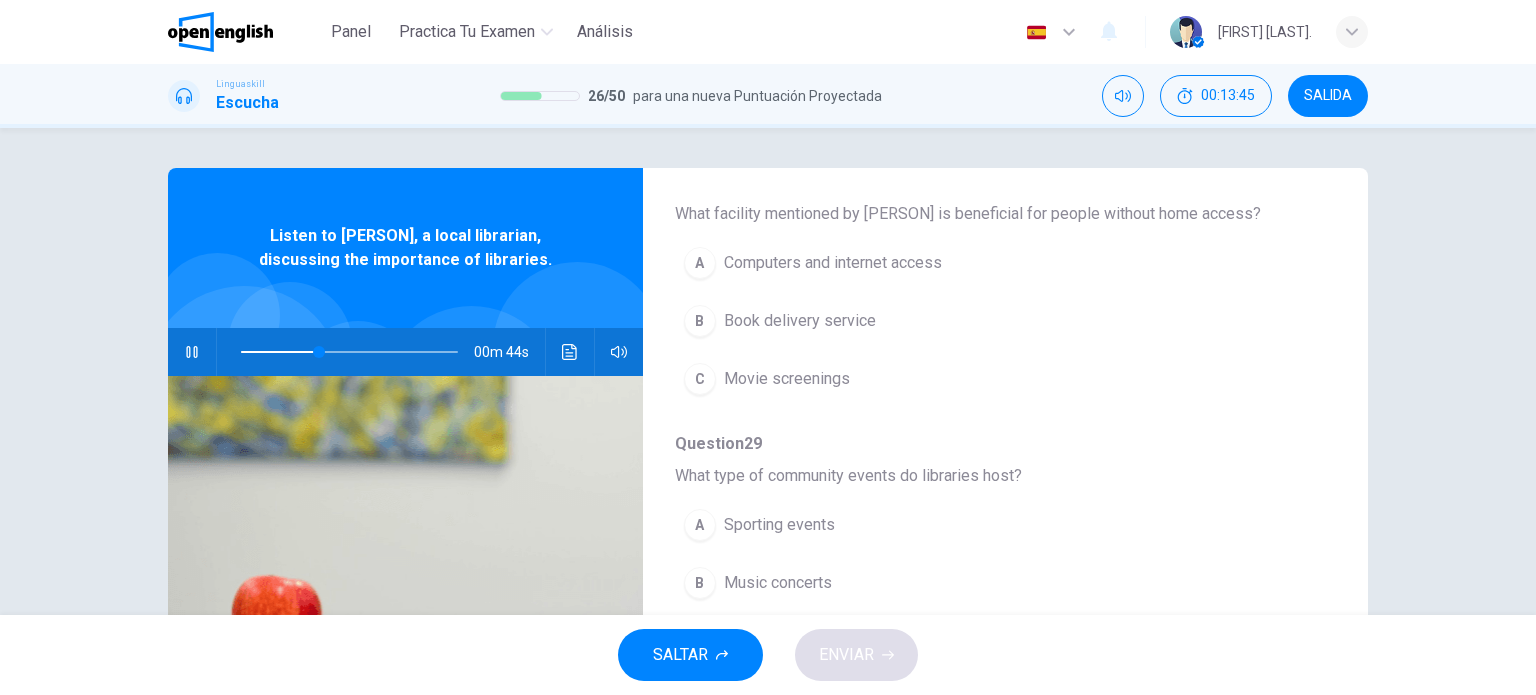 click on "A Computers and internet access" at bounding box center (953, 263) 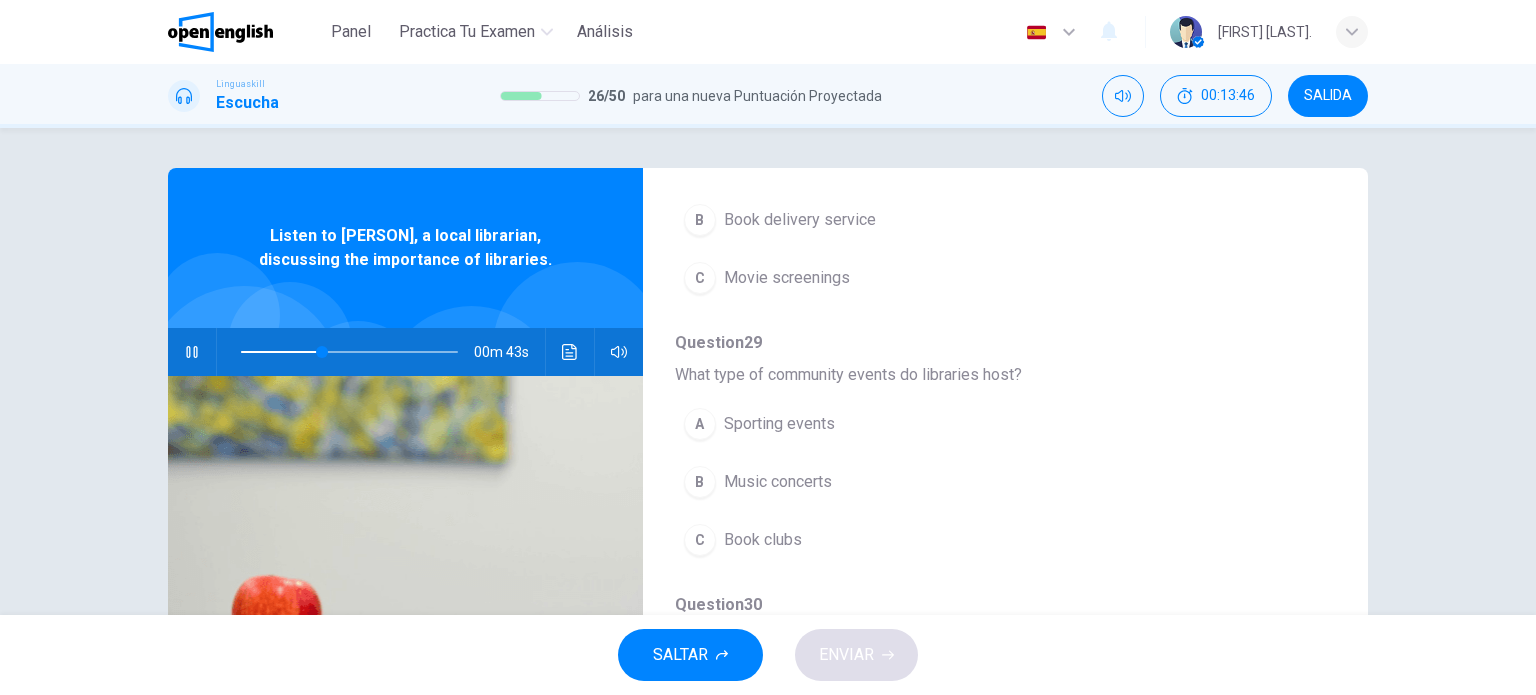 scroll, scrollTop: 700, scrollLeft: 0, axis: vertical 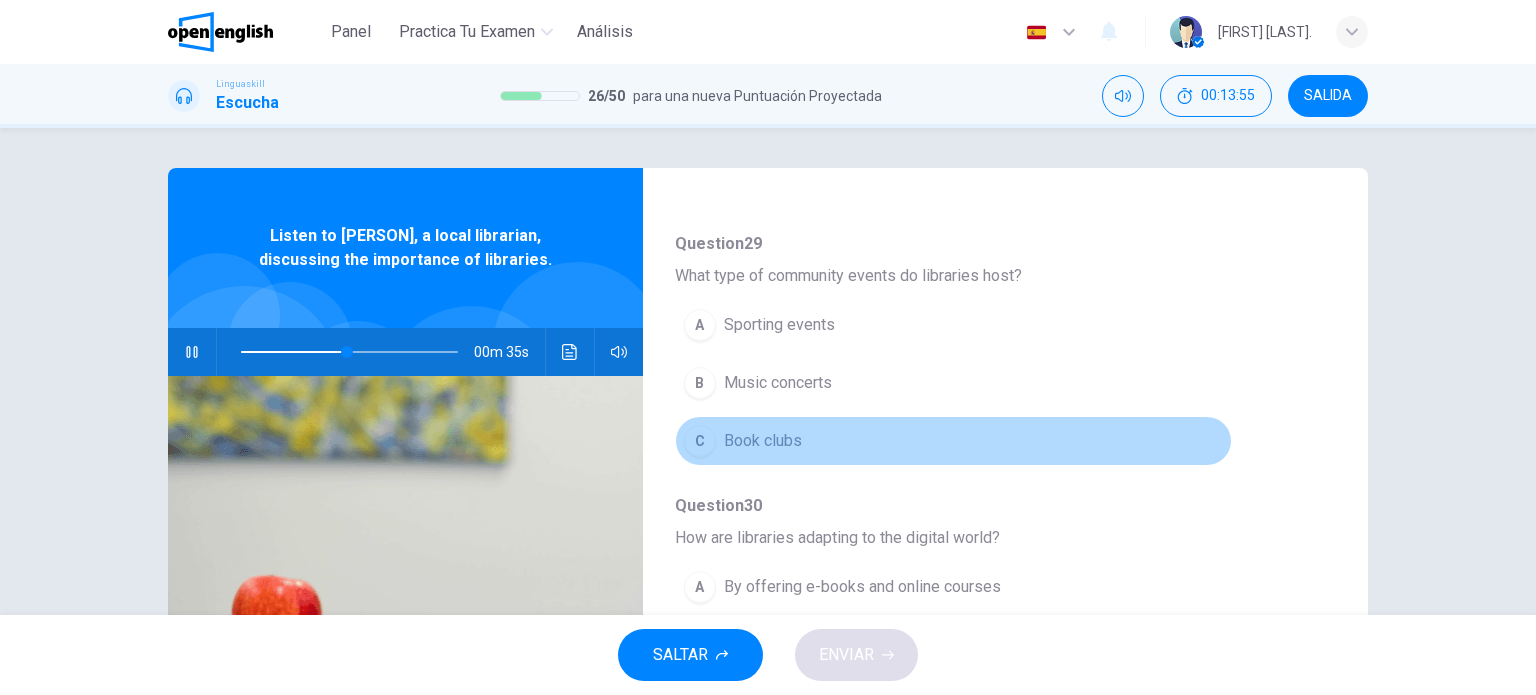 click on "C Book clubs" at bounding box center (953, 441) 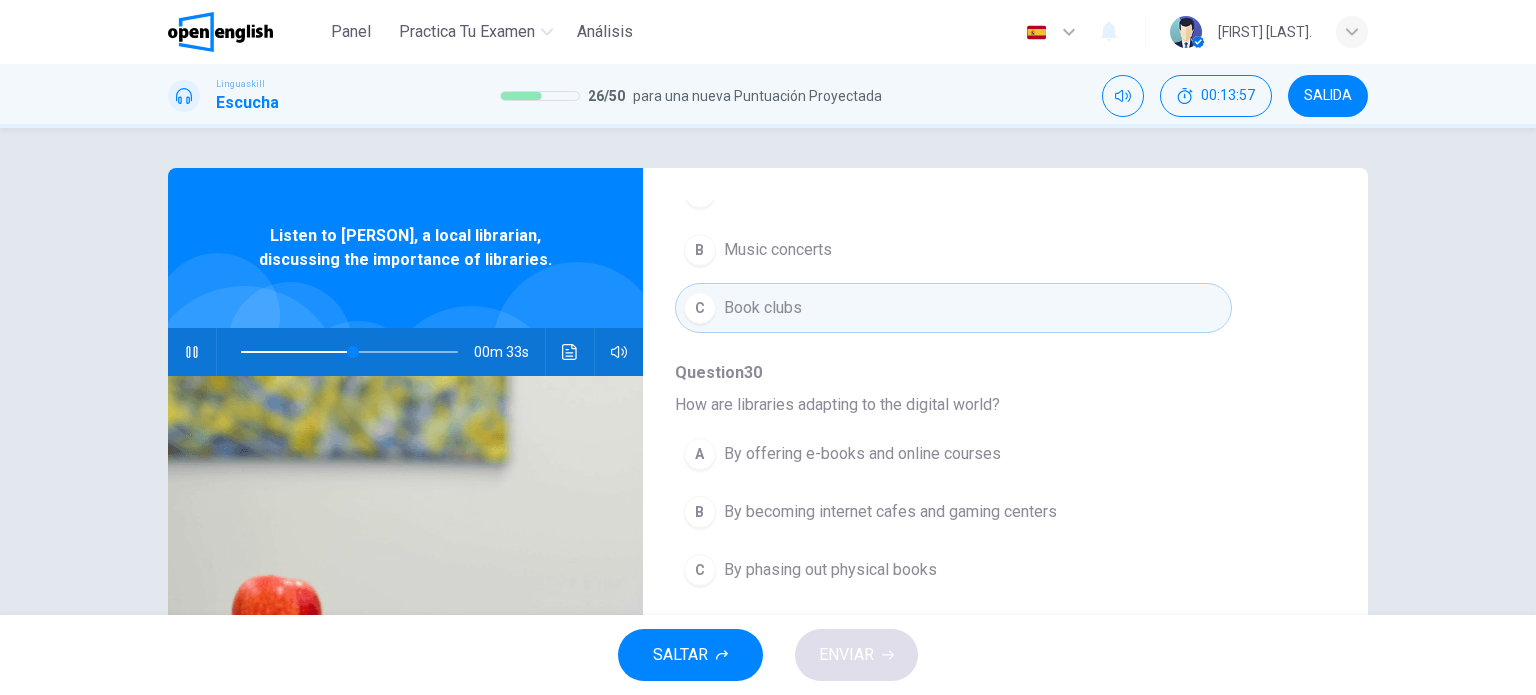 scroll, scrollTop: 856, scrollLeft: 0, axis: vertical 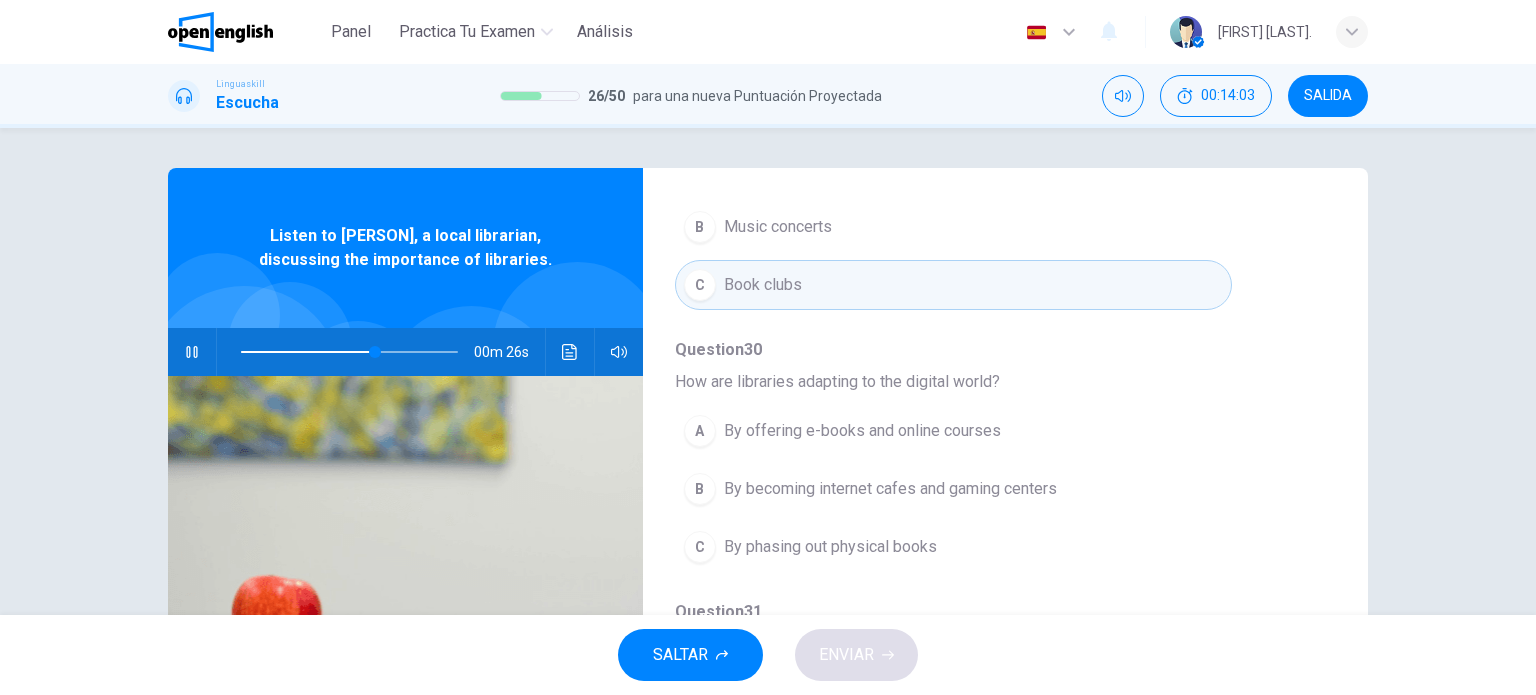 click on "A By offering e-books and online courses" at bounding box center [953, 431] 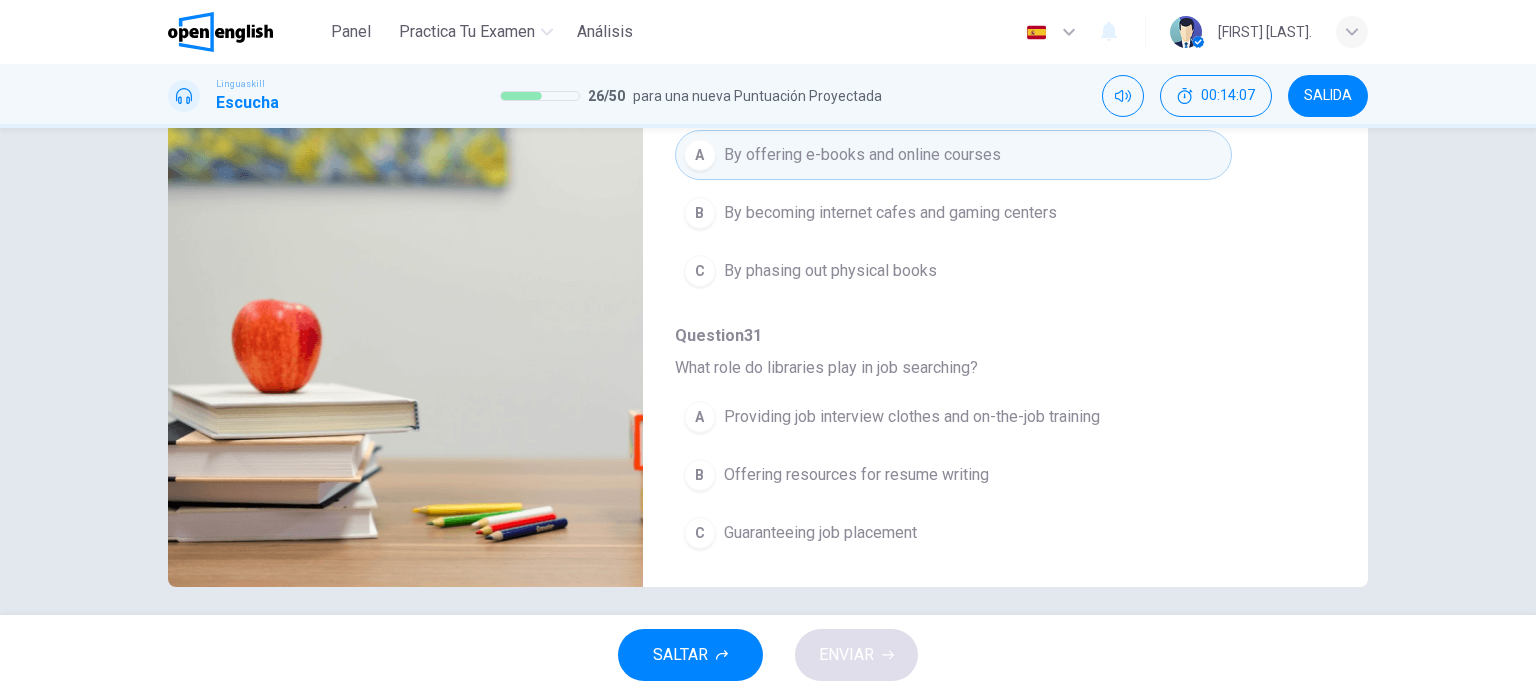 scroll, scrollTop: 288, scrollLeft: 0, axis: vertical 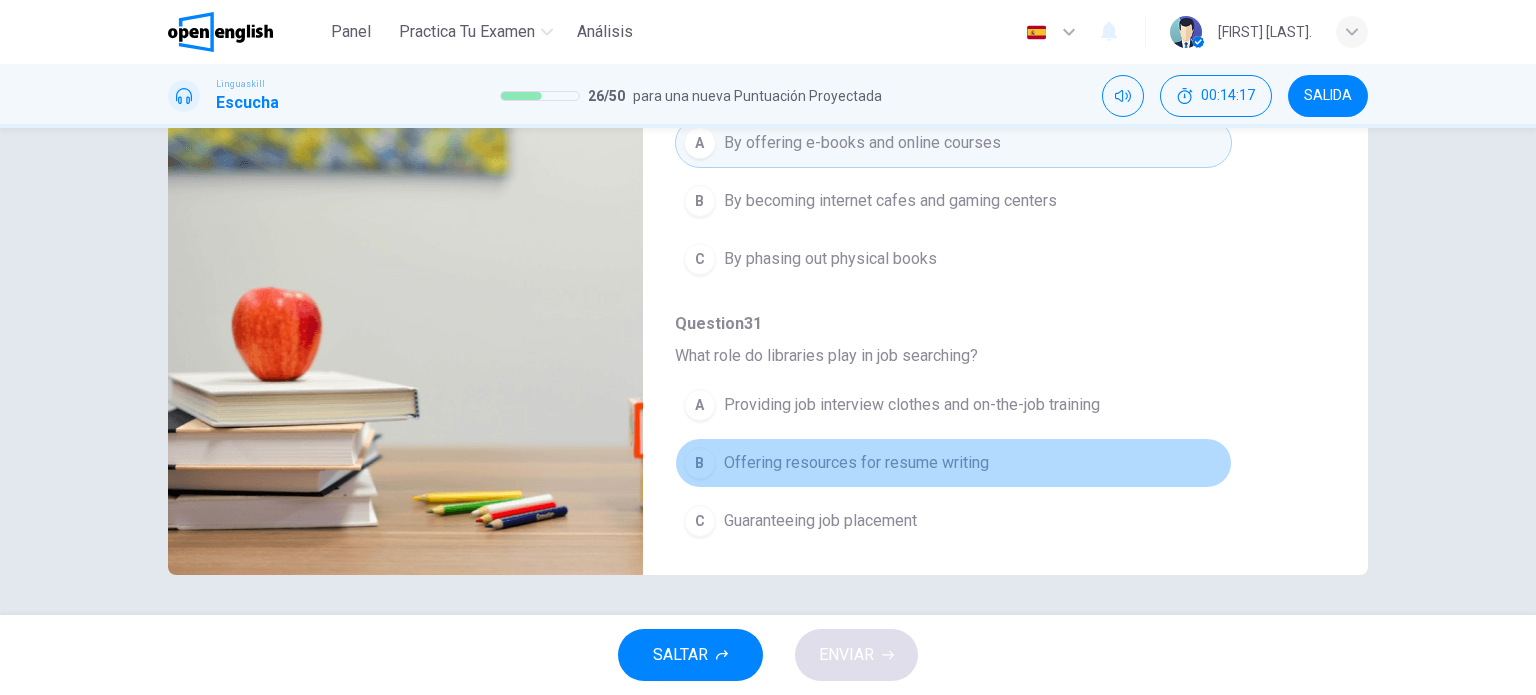 click on "B Offering resources for resume writing" at bounding box center [953, 463] 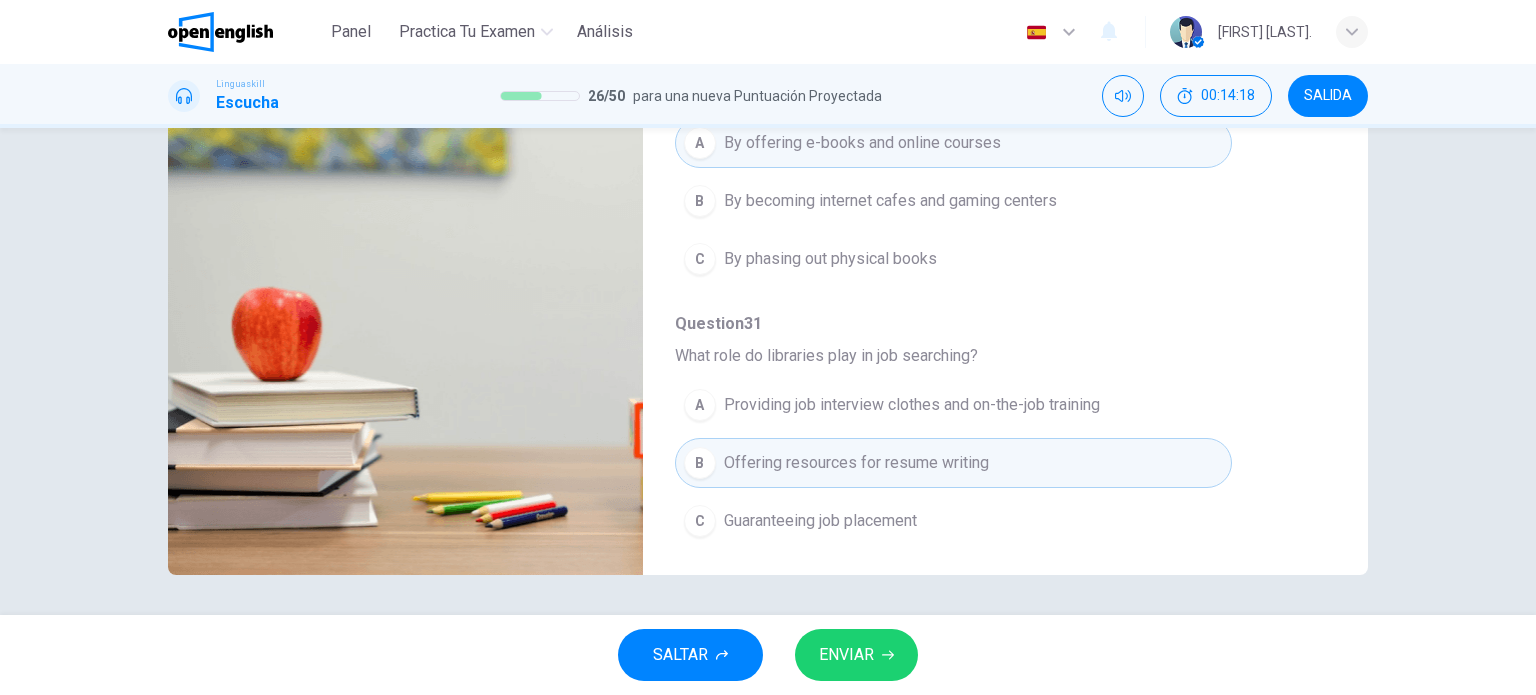 click on "A Providing job interview clothes and on-the-job training" at bounding box center (953, 405) 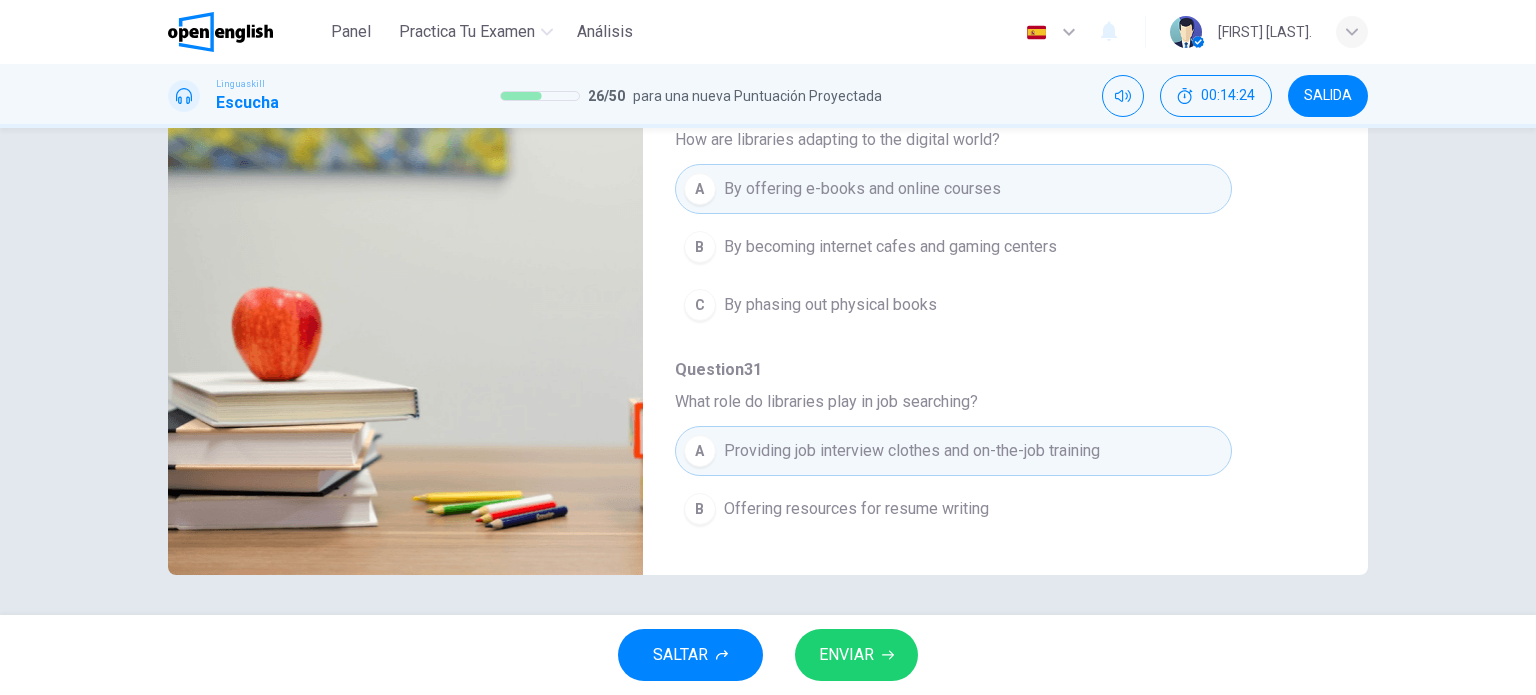 scroll, scrollTop: 856, scrollLeft: 0, axis: vertical 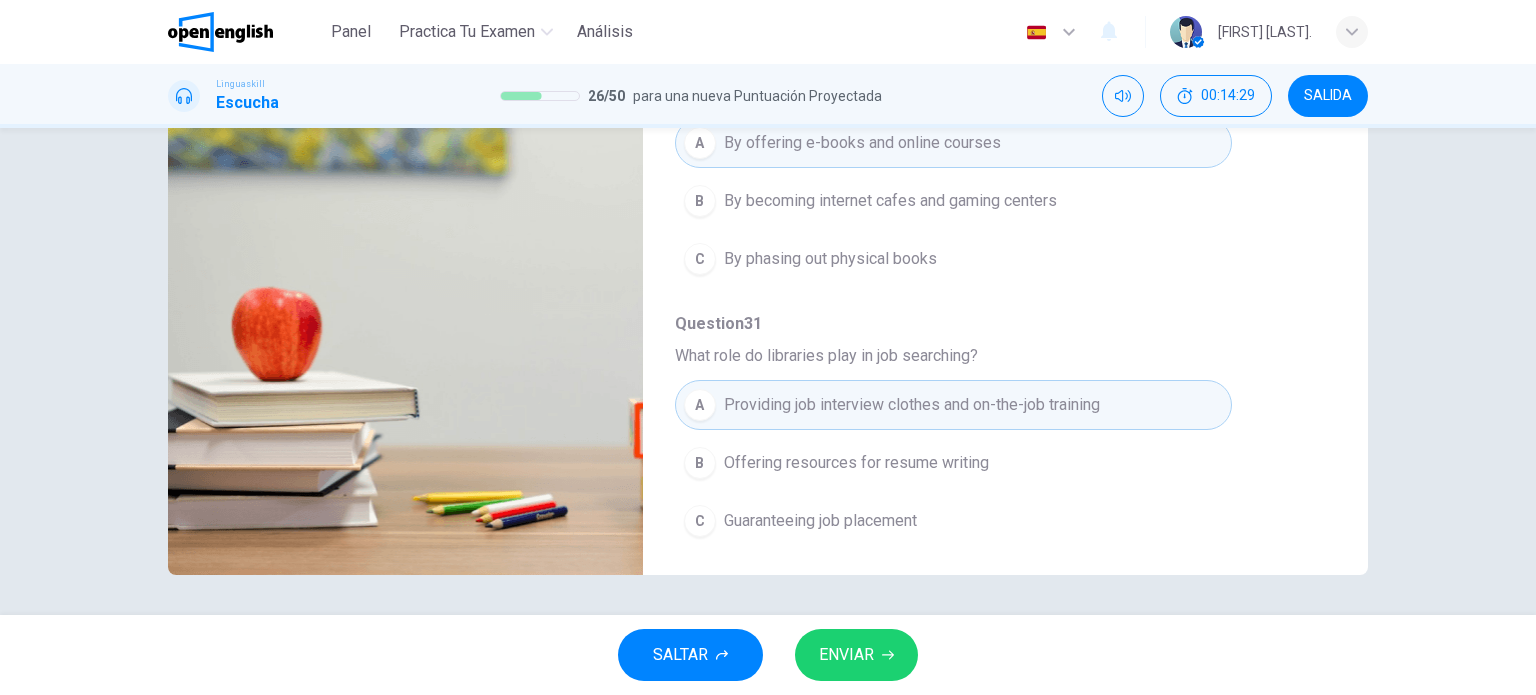 click on "ENVIAR" at bounding box center (856, 655) 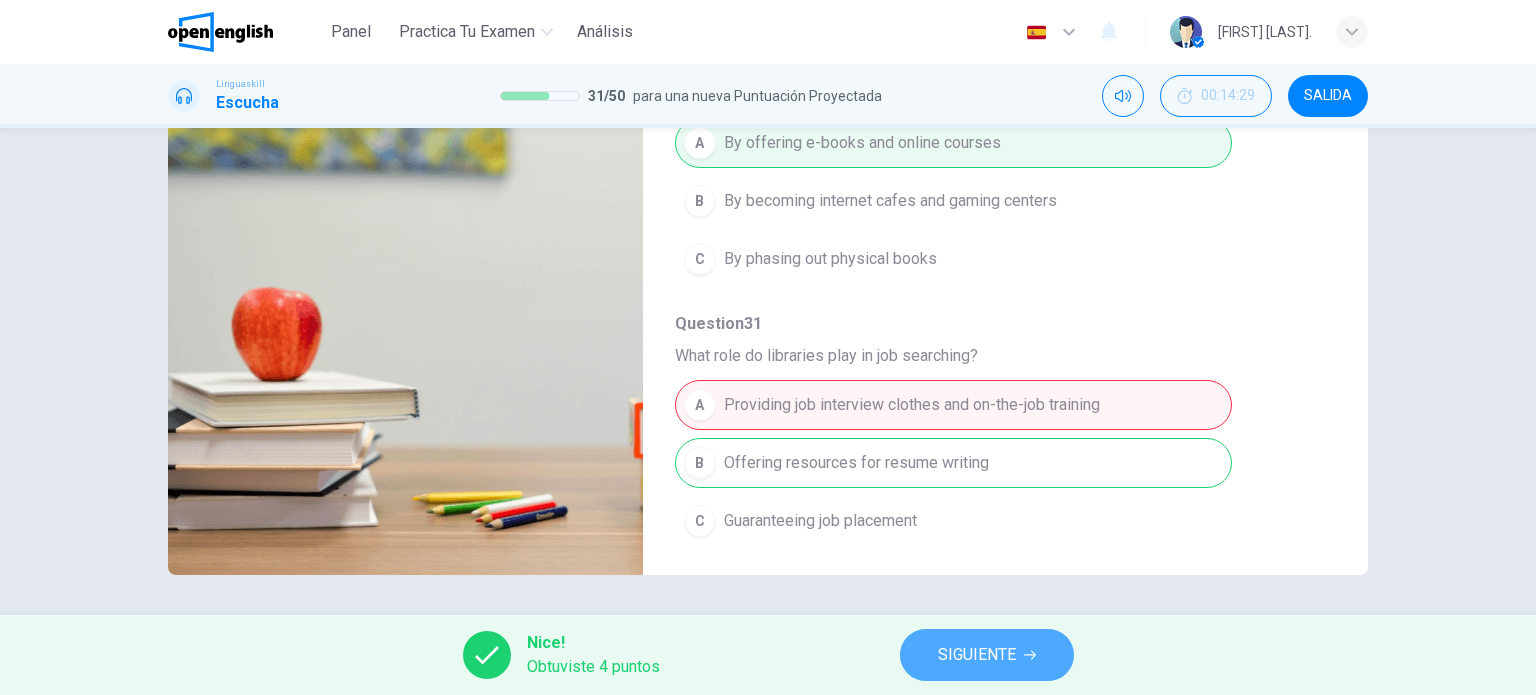 click on "SIGUIENTE" at bounding box center (987, 655) 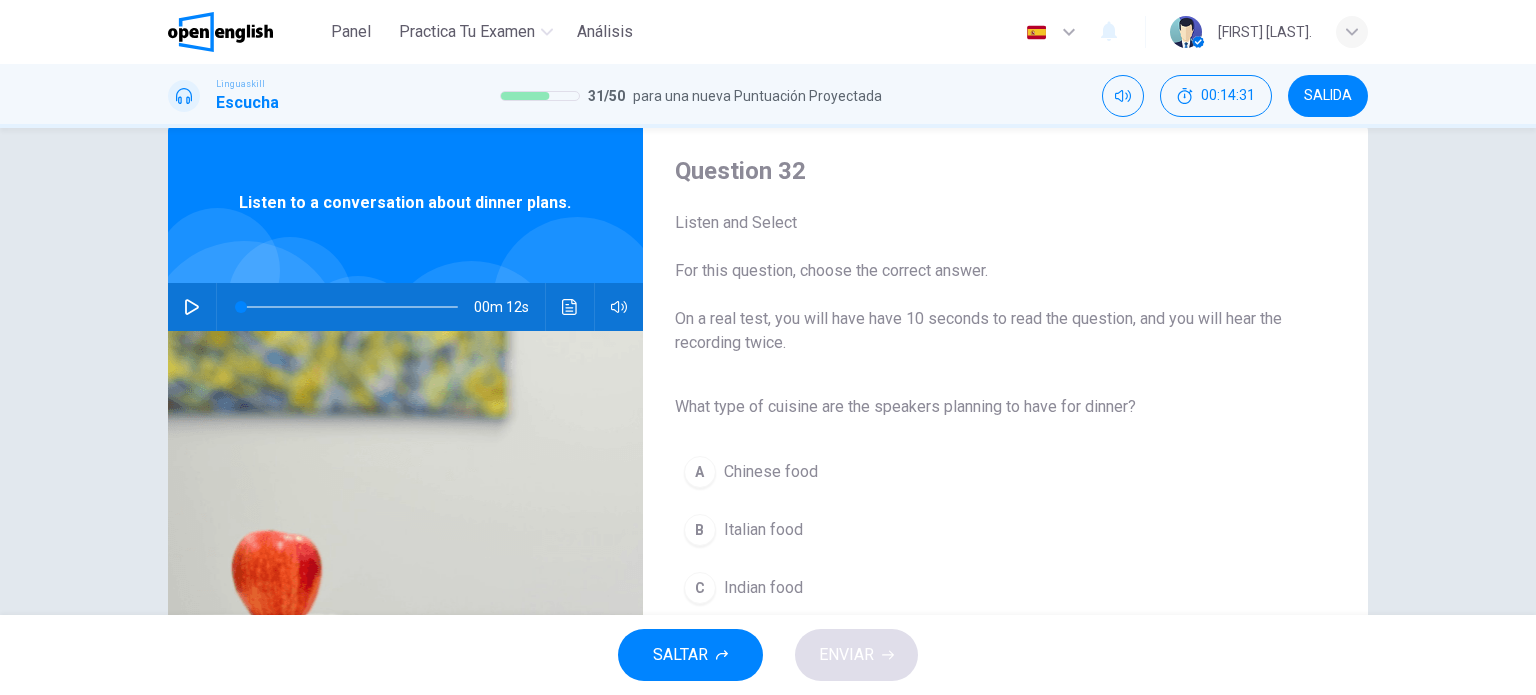 scroll, scrollTop: 0, scrollLeft: 0, axis: both 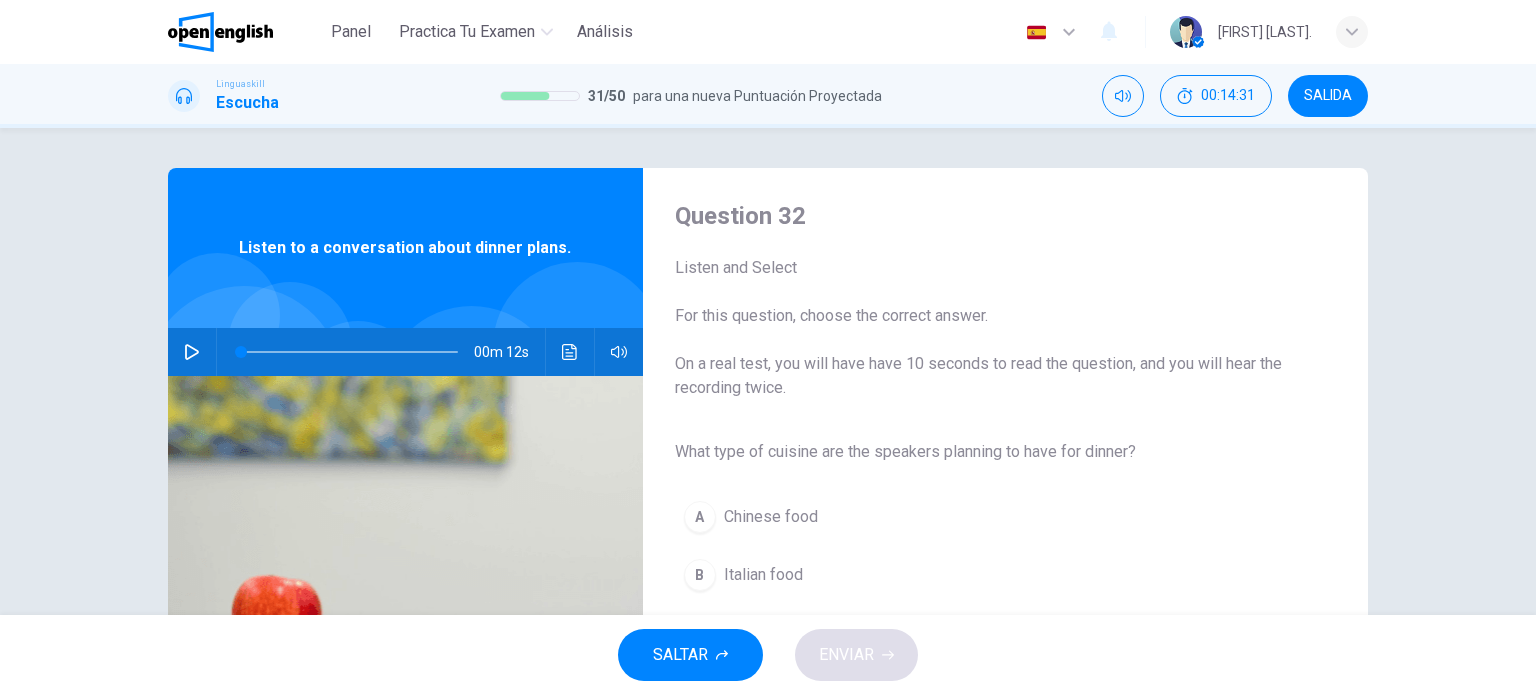 click 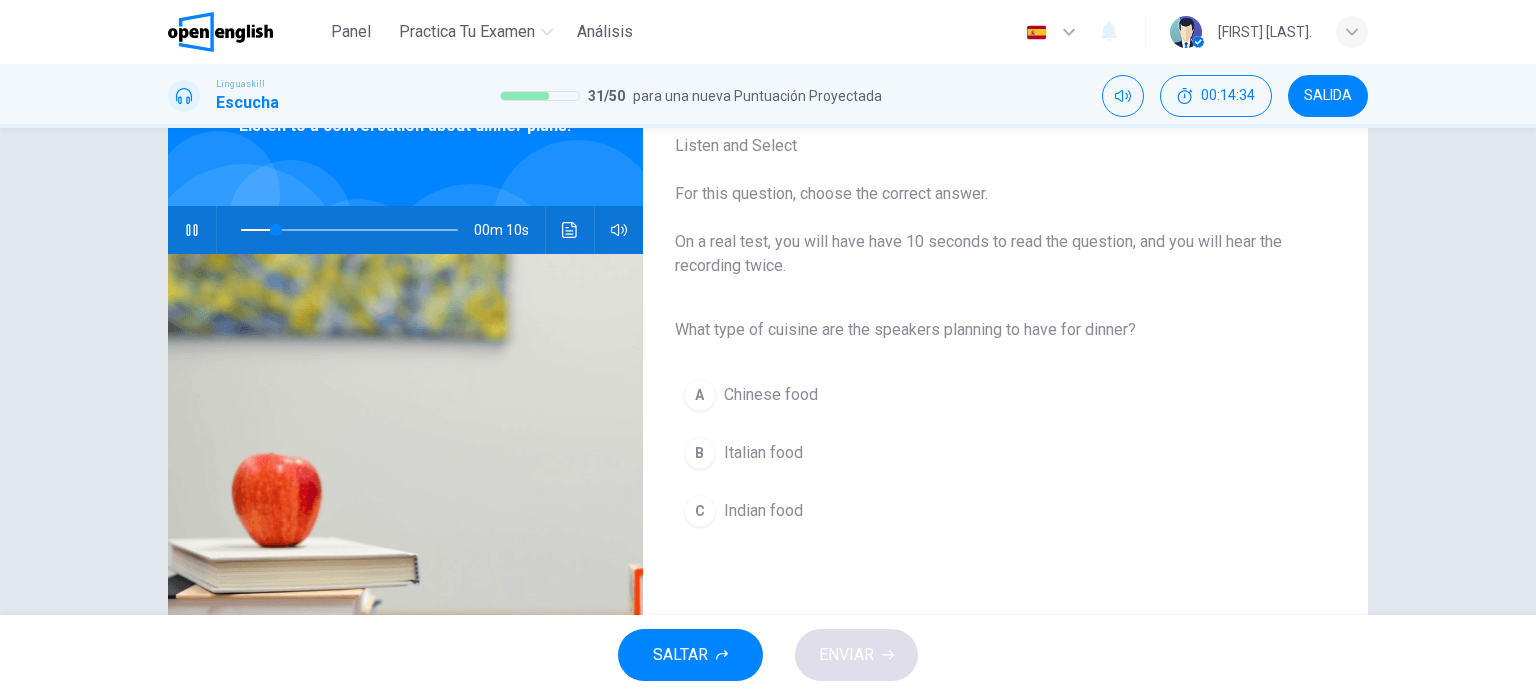 scroll, scrollTop: 200, scrollLeft: 0, axis: vertical 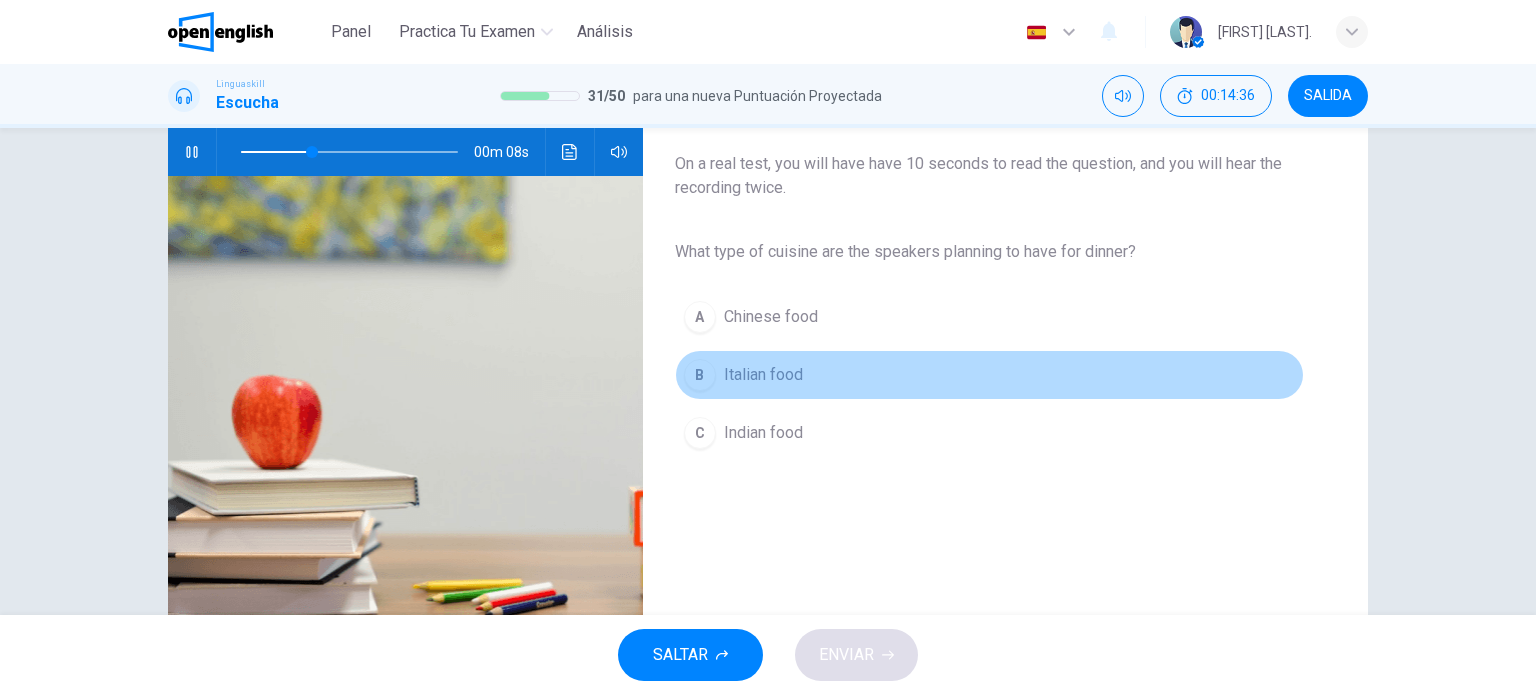 click on "B Italian food" at bounding box center [989, 375] 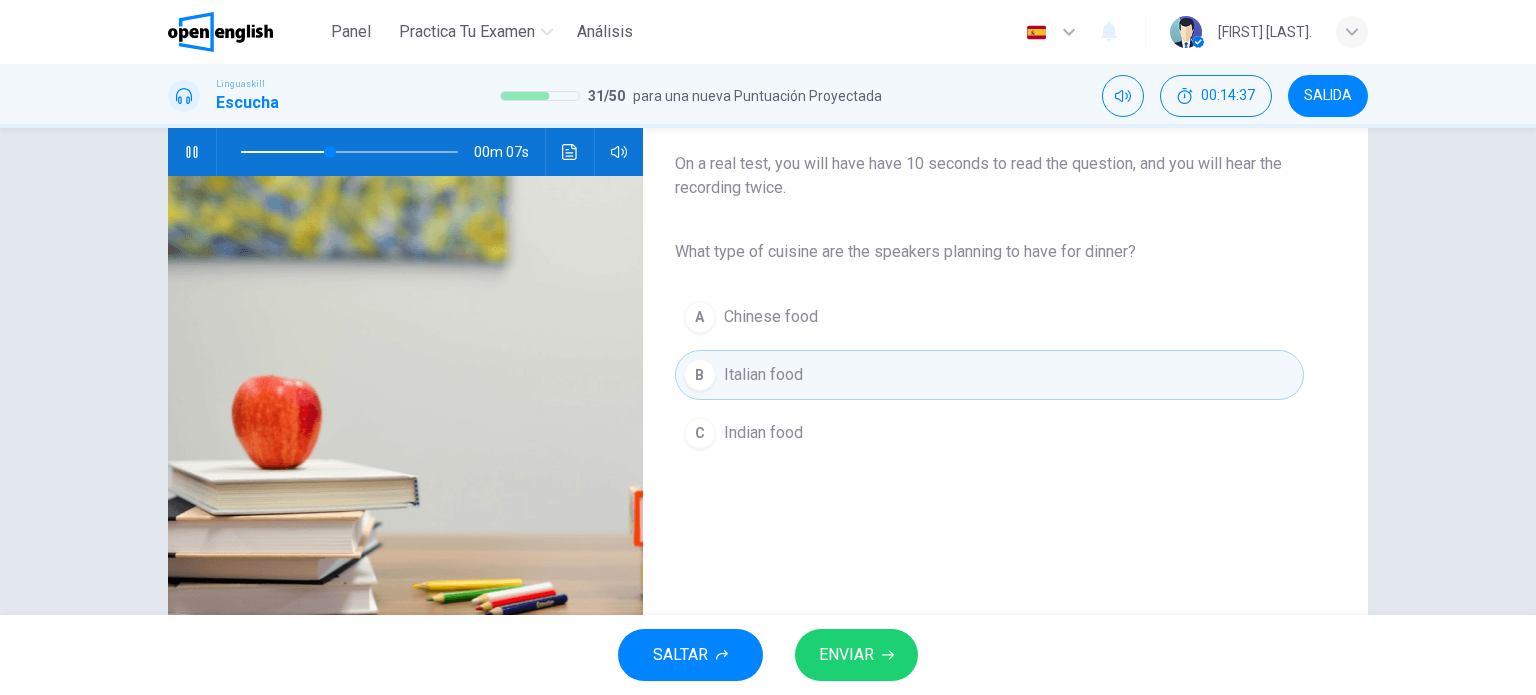 click on "ENVIAR" at bounding box center [856, 655] 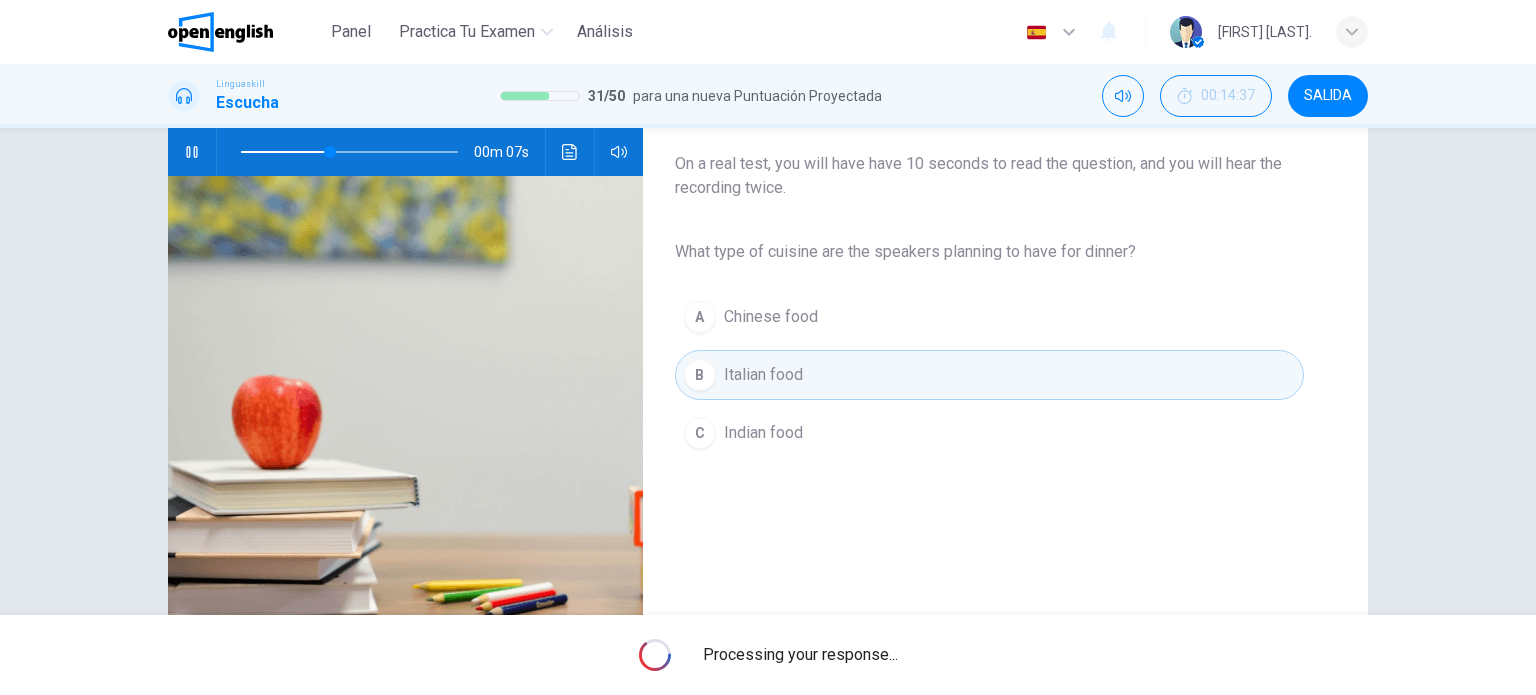 type on "**" 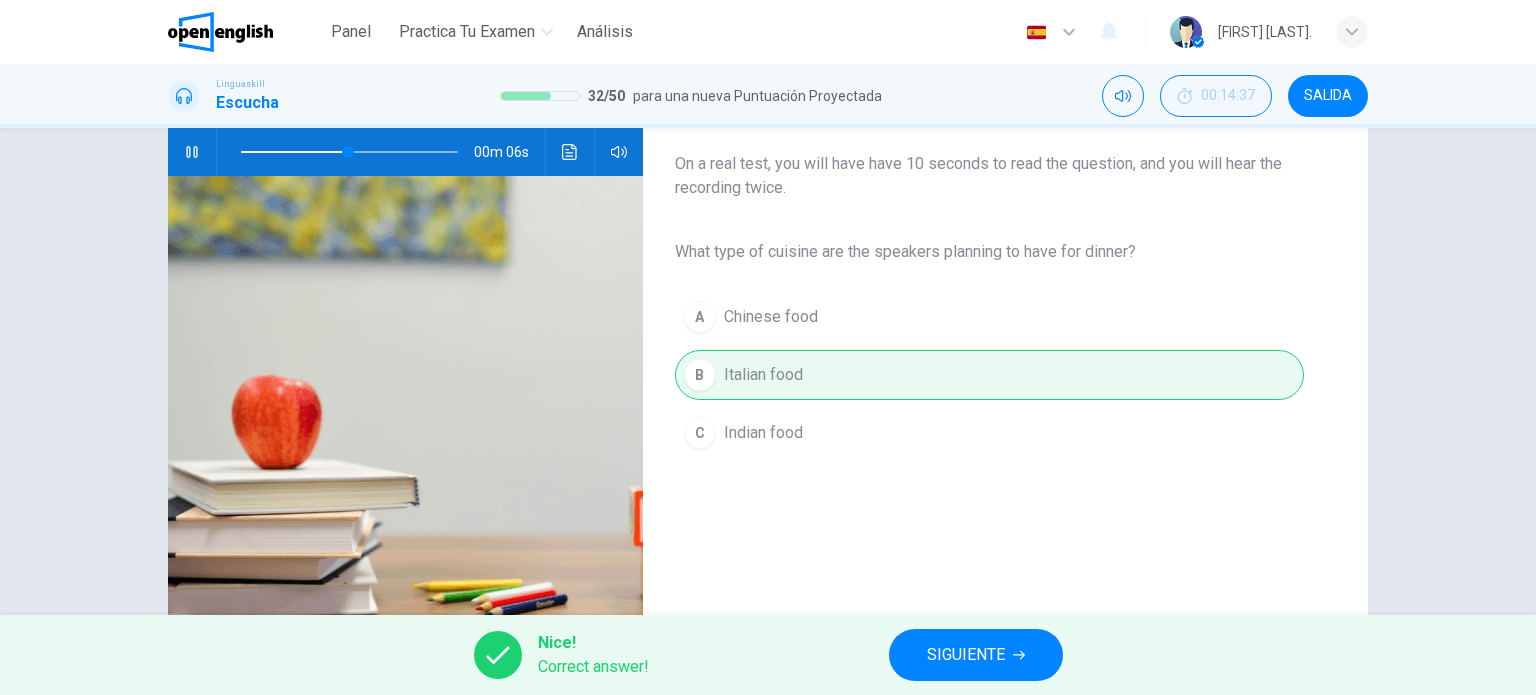 click on "SIGUIENTE" at bounding box center (976, 655) 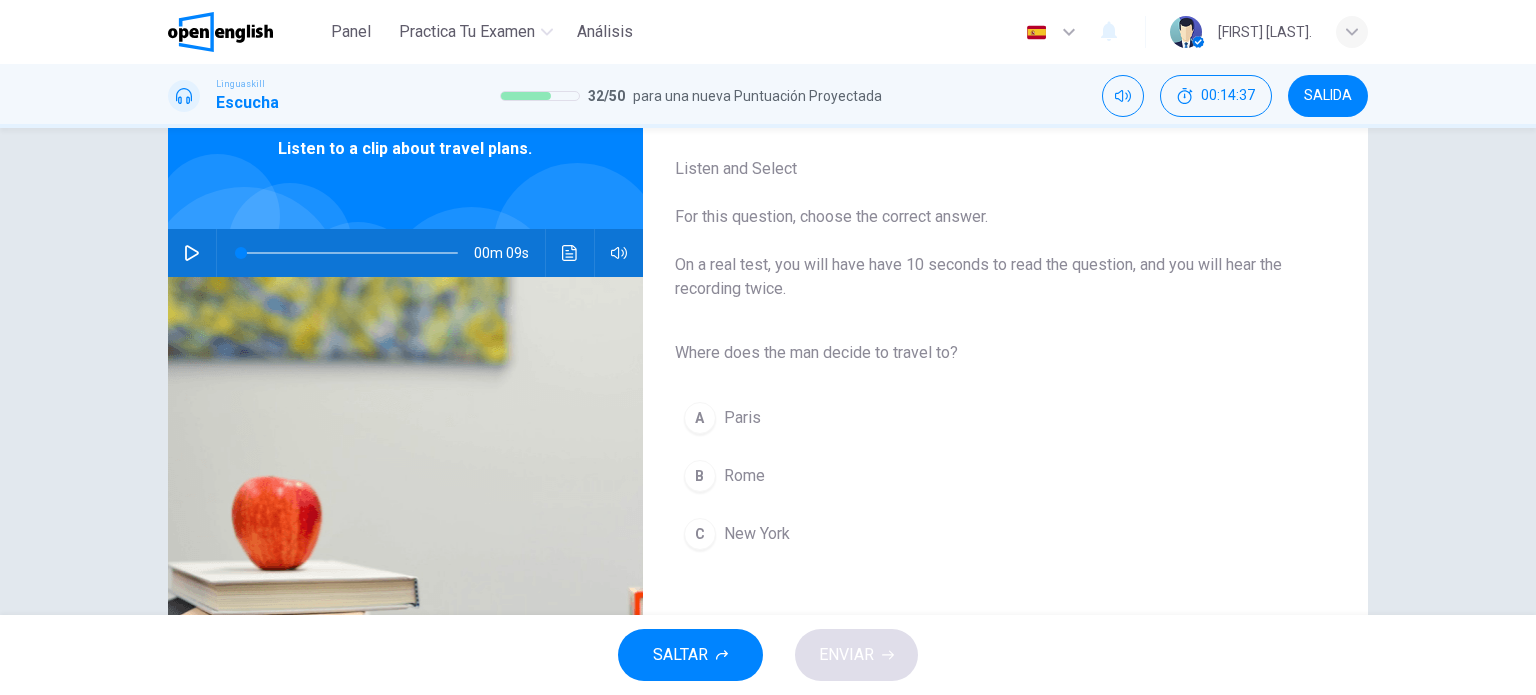 scroll, scrollTop: 100, scrollLeft: 0, axis: vertical 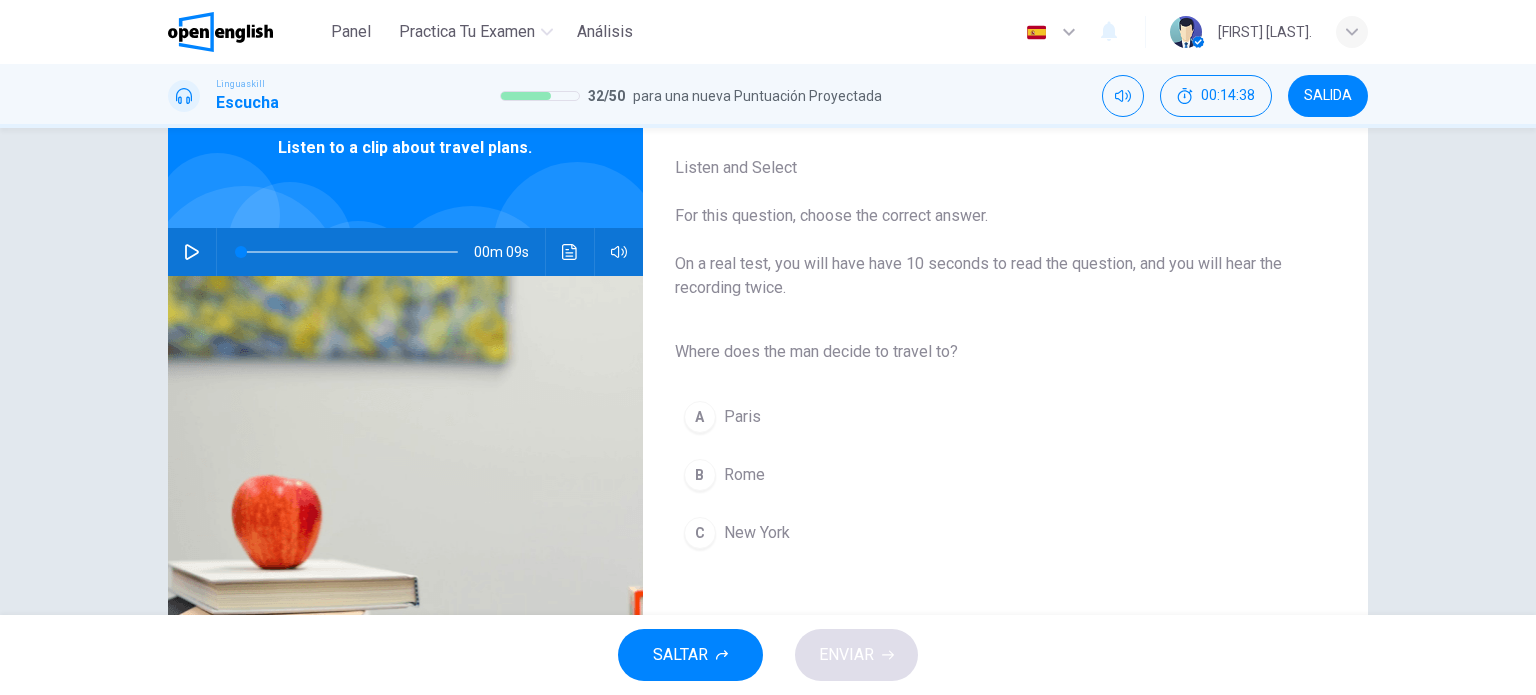 click 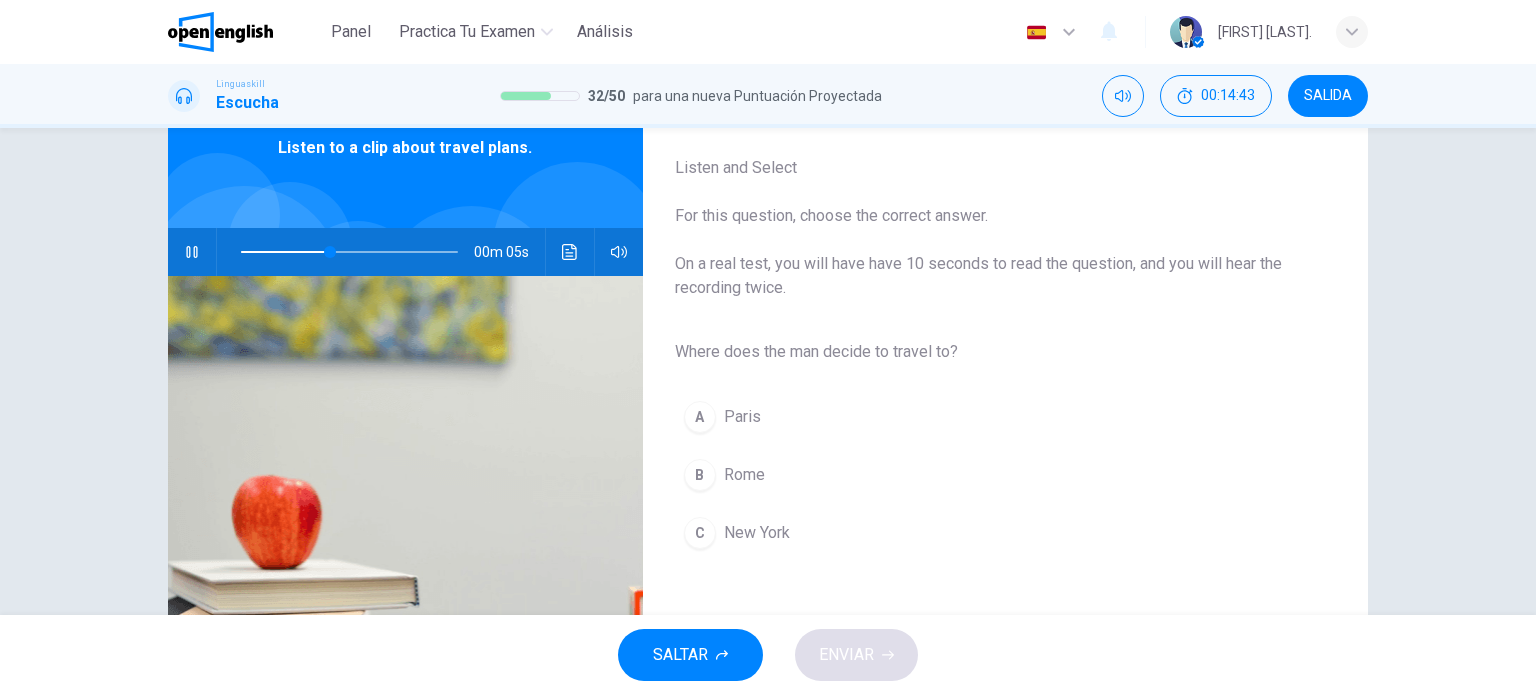 click on "A Paris" at bounding box center [989, 417] 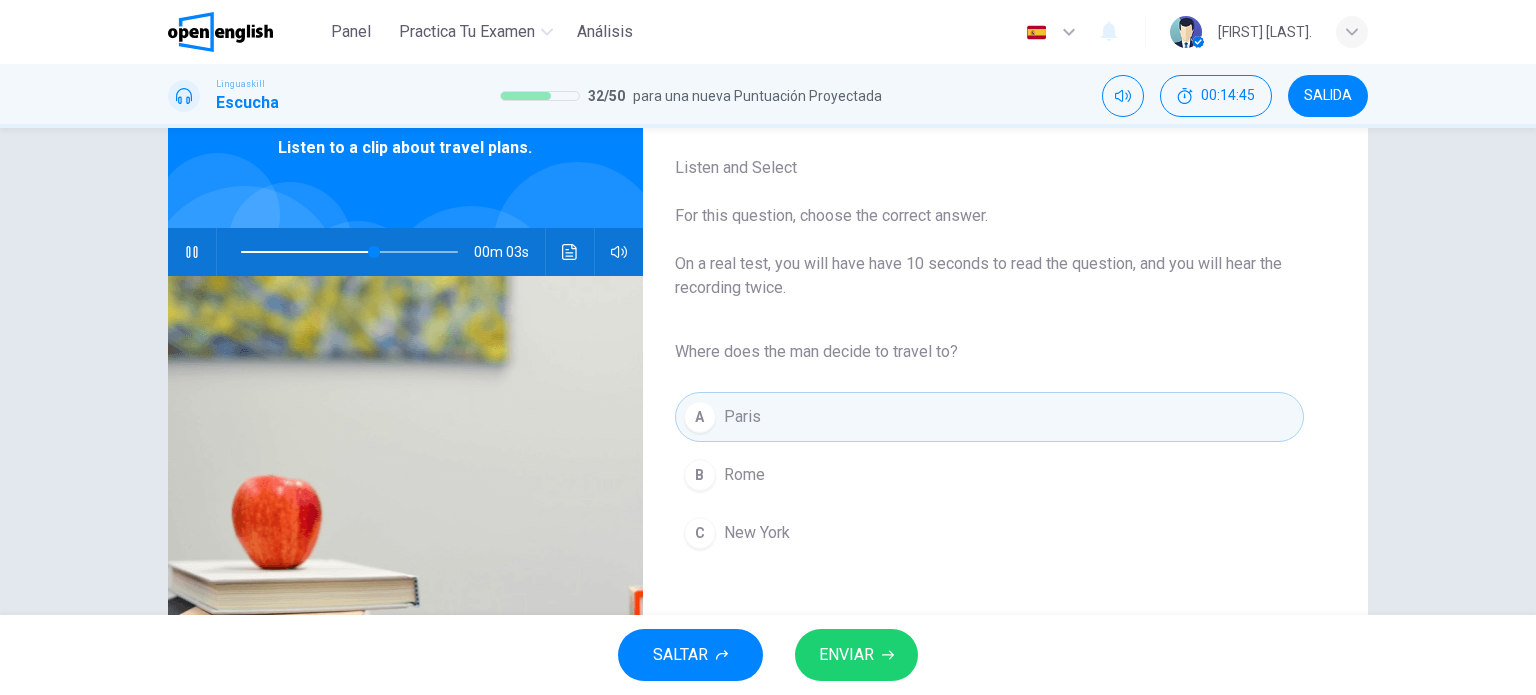 click on "Rome" at bounding box center [744, 475] 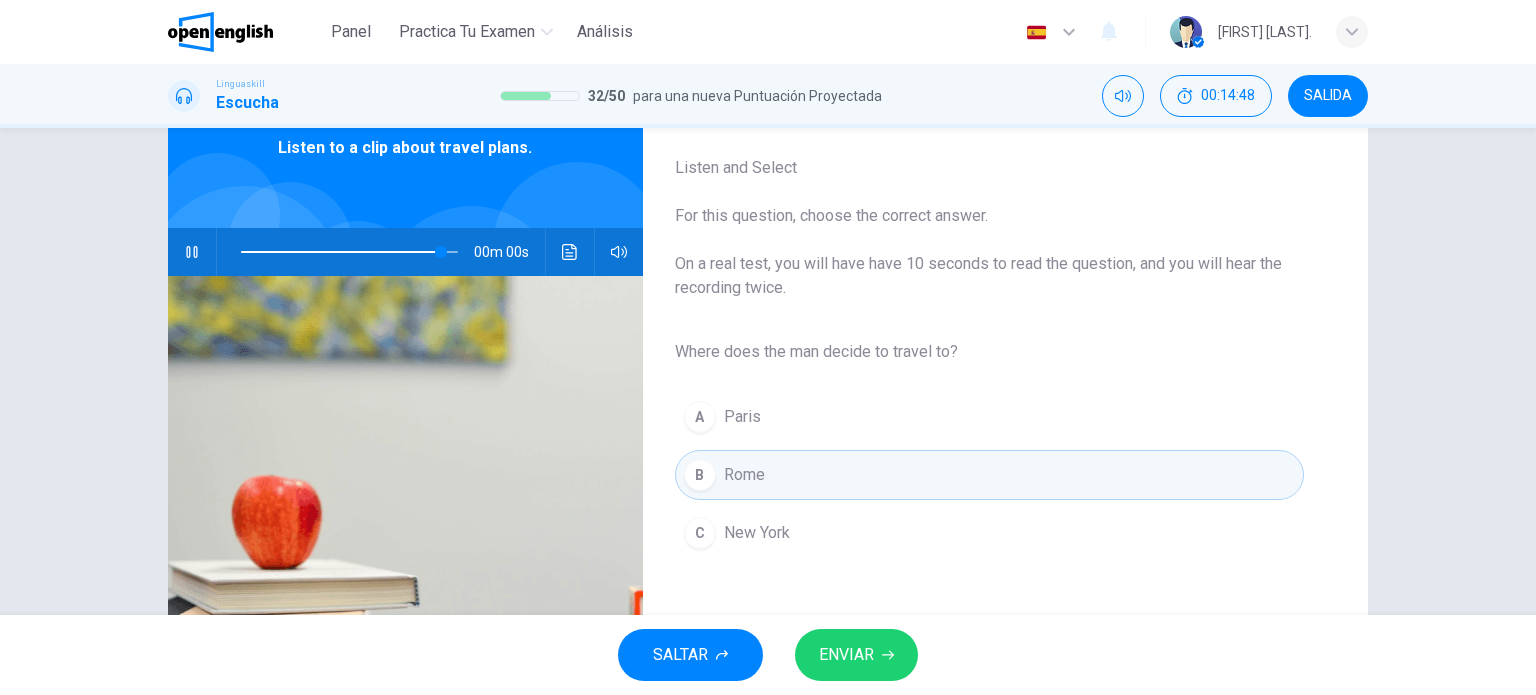 type on "*" 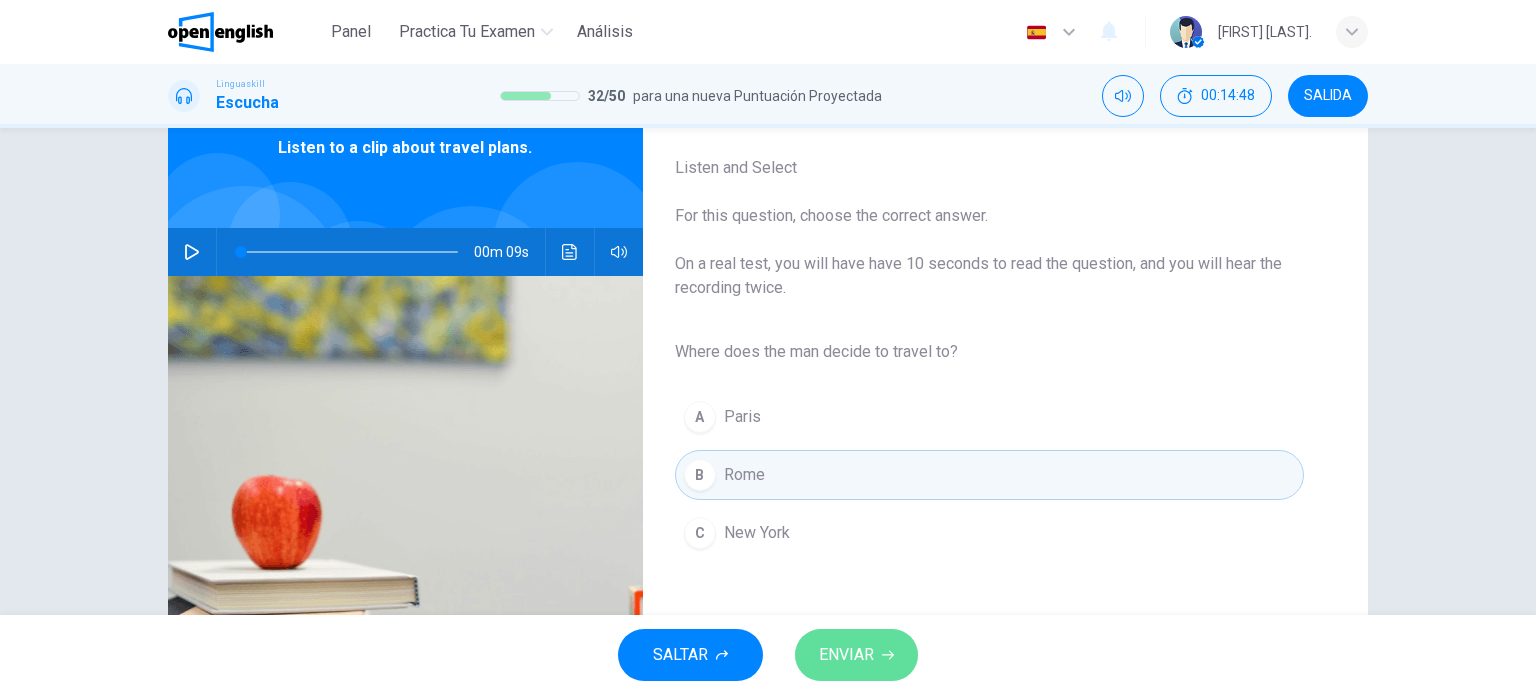 click 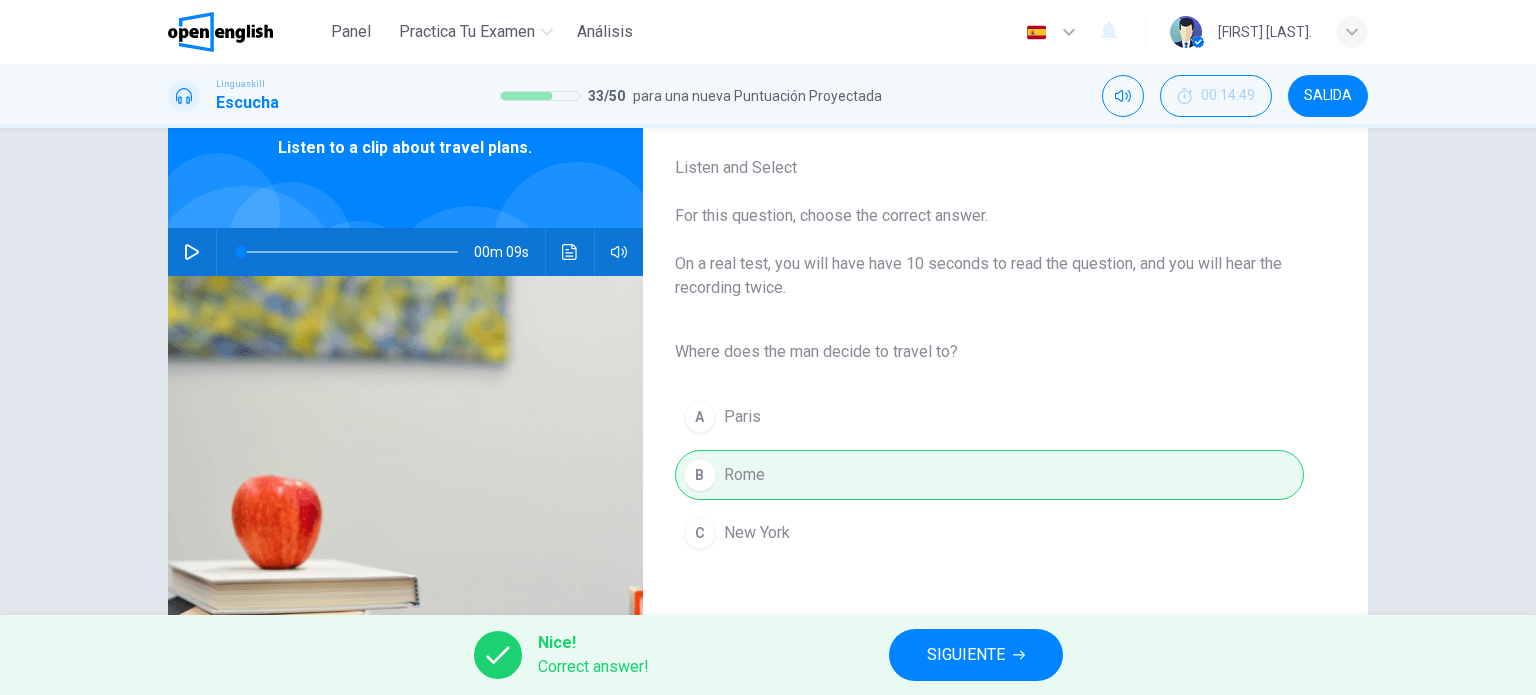 click on "SIGUIENTE" at bounding box center [966, 655] 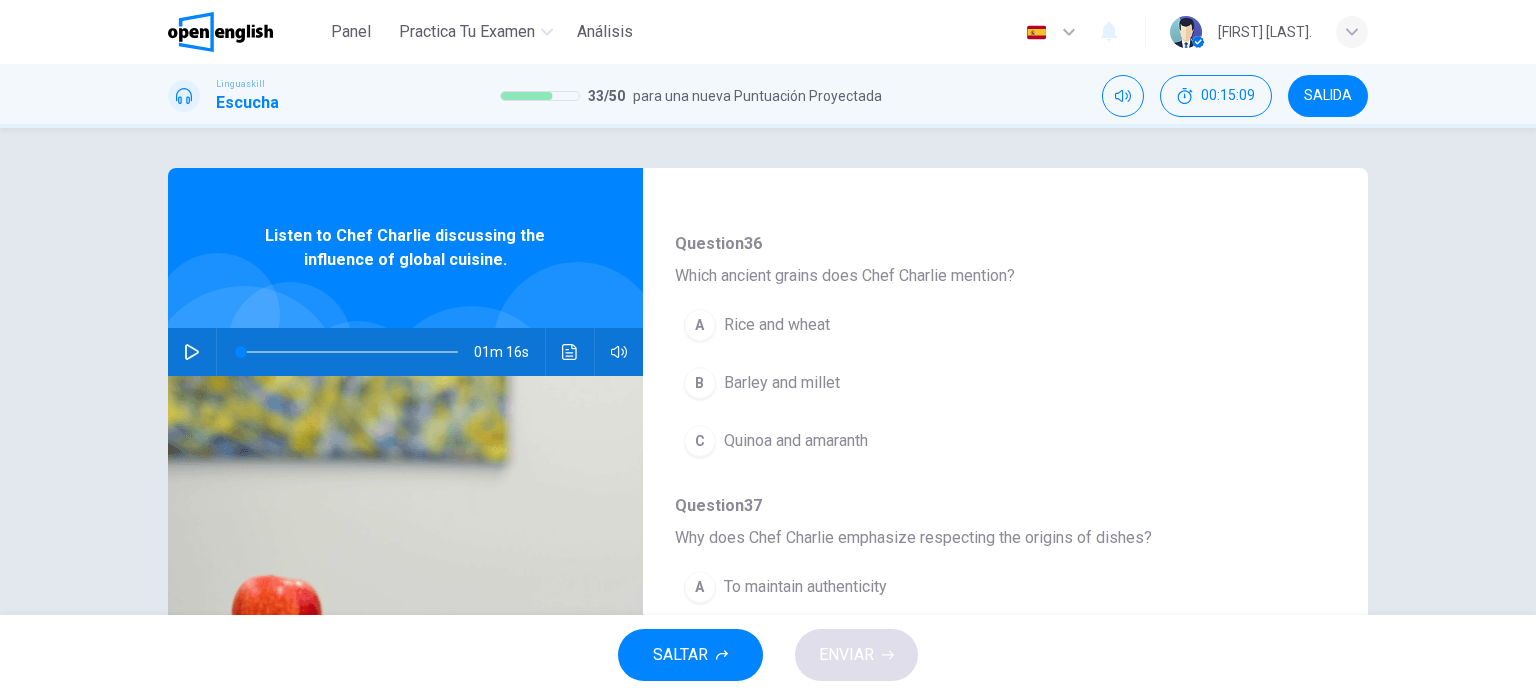 scroll, scrollTop: 856, scrollLeft: 0, axis: vertical 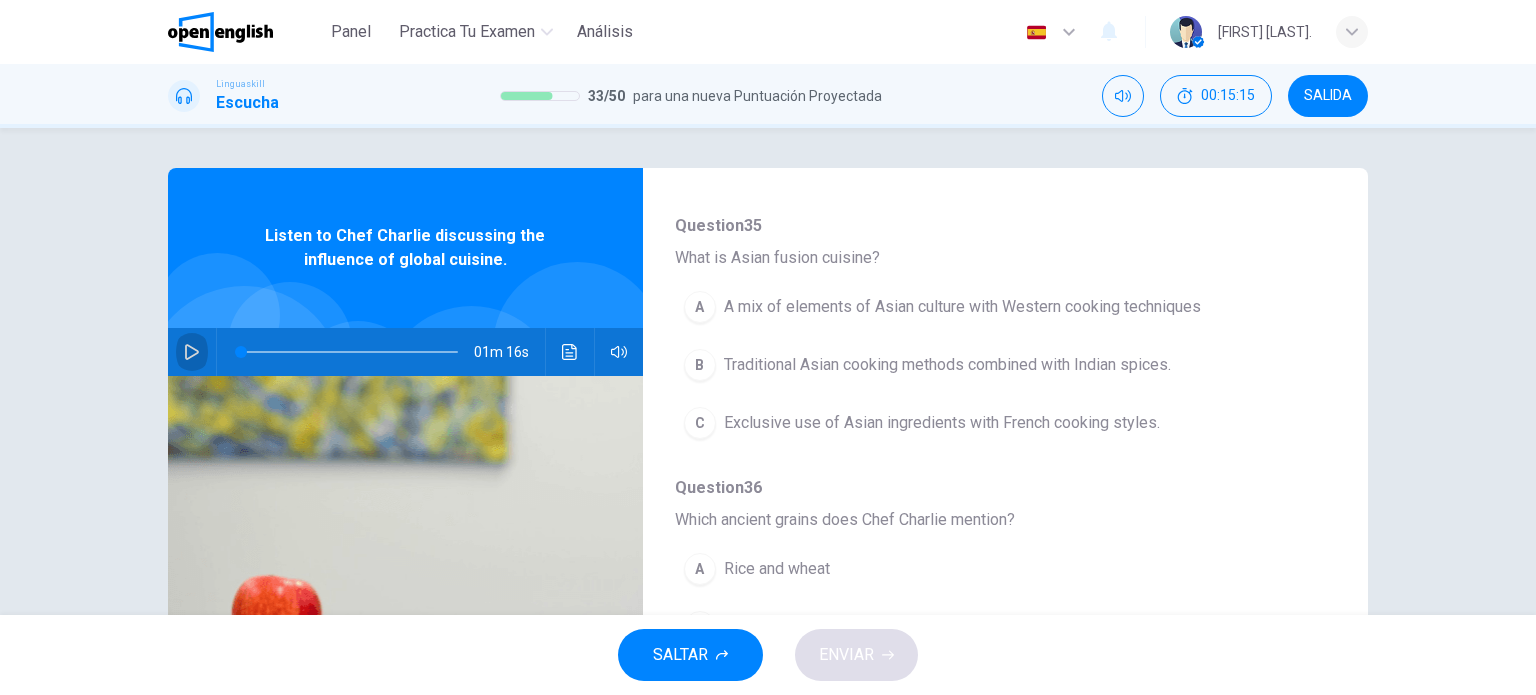 click 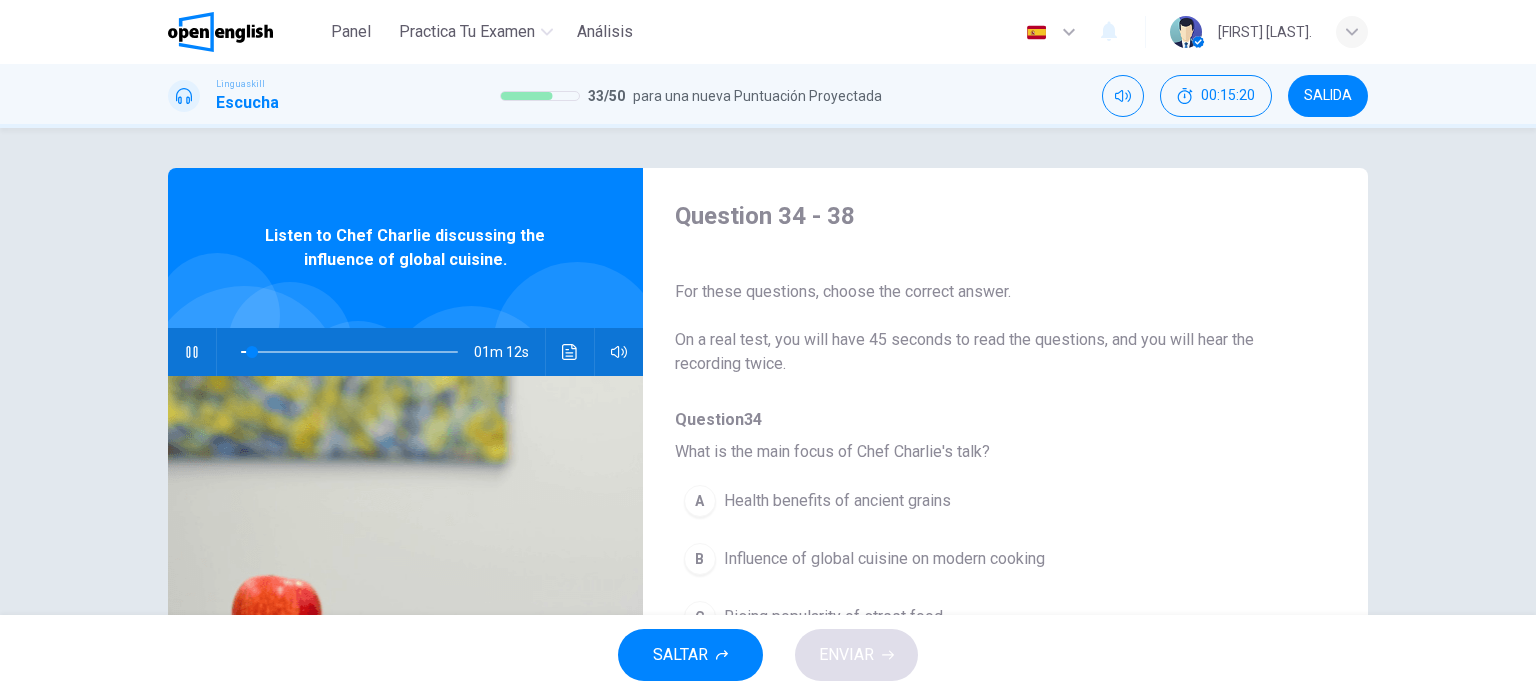scroll, scrollTop: 100, scrollLeft: 0, axis: vertical 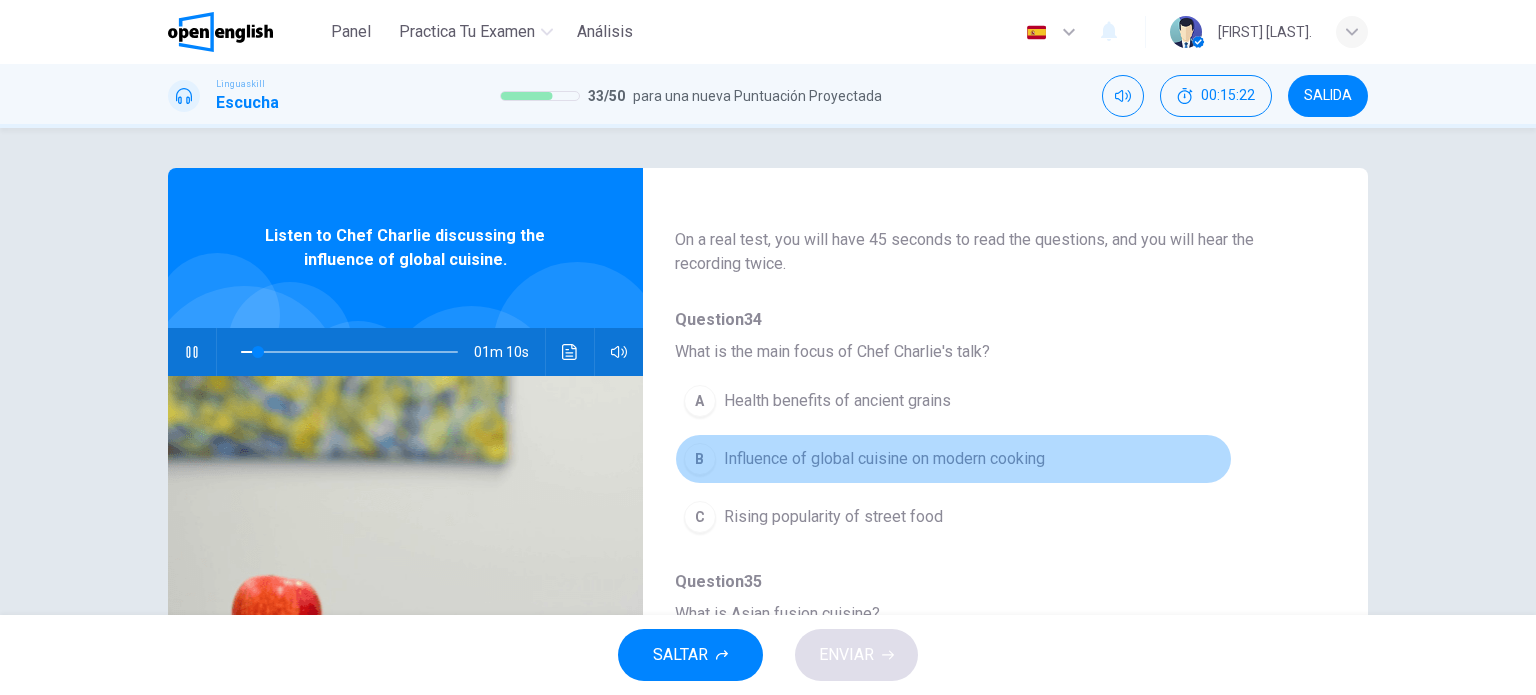click on "B Influence of global cuisine on modern cooking" at bounding box center (953, 459) 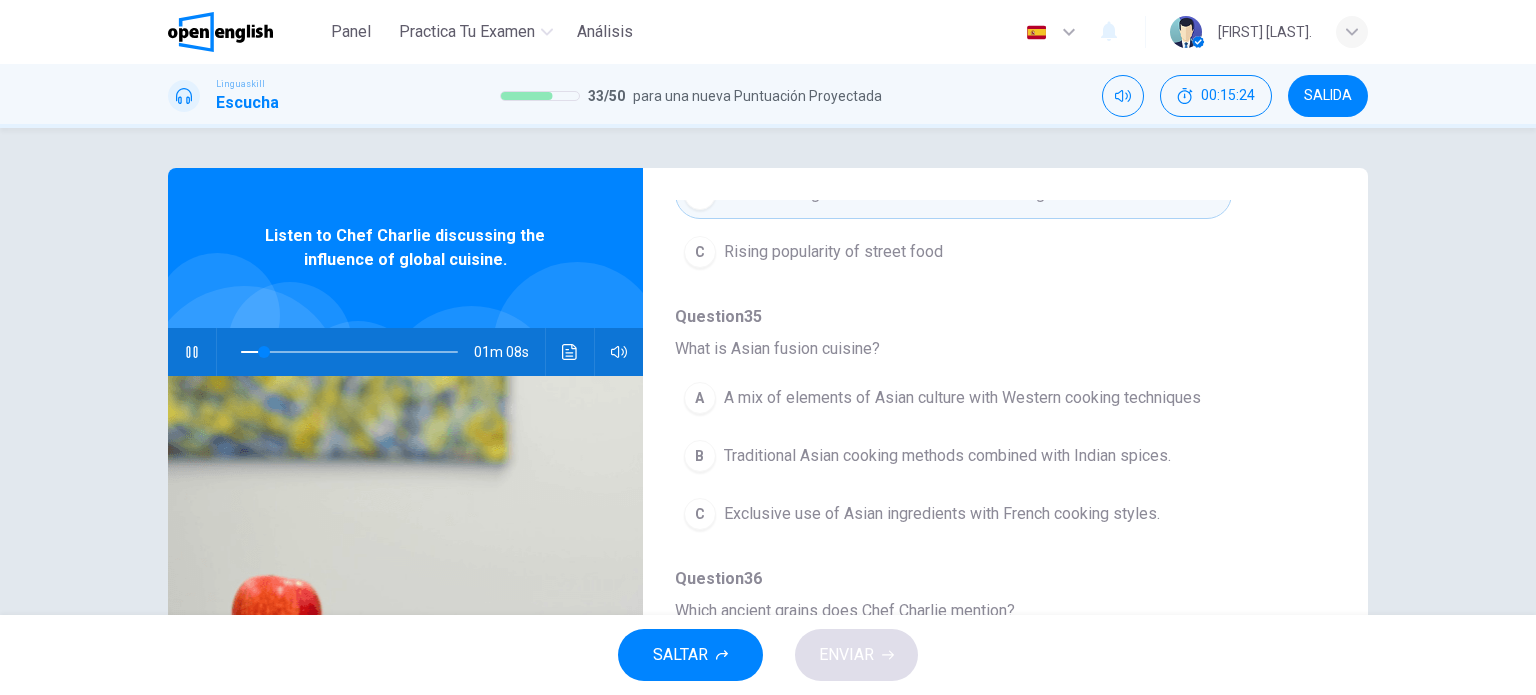 scroll, scrollTop: 400, scrollLeft: 0, axis: vertical 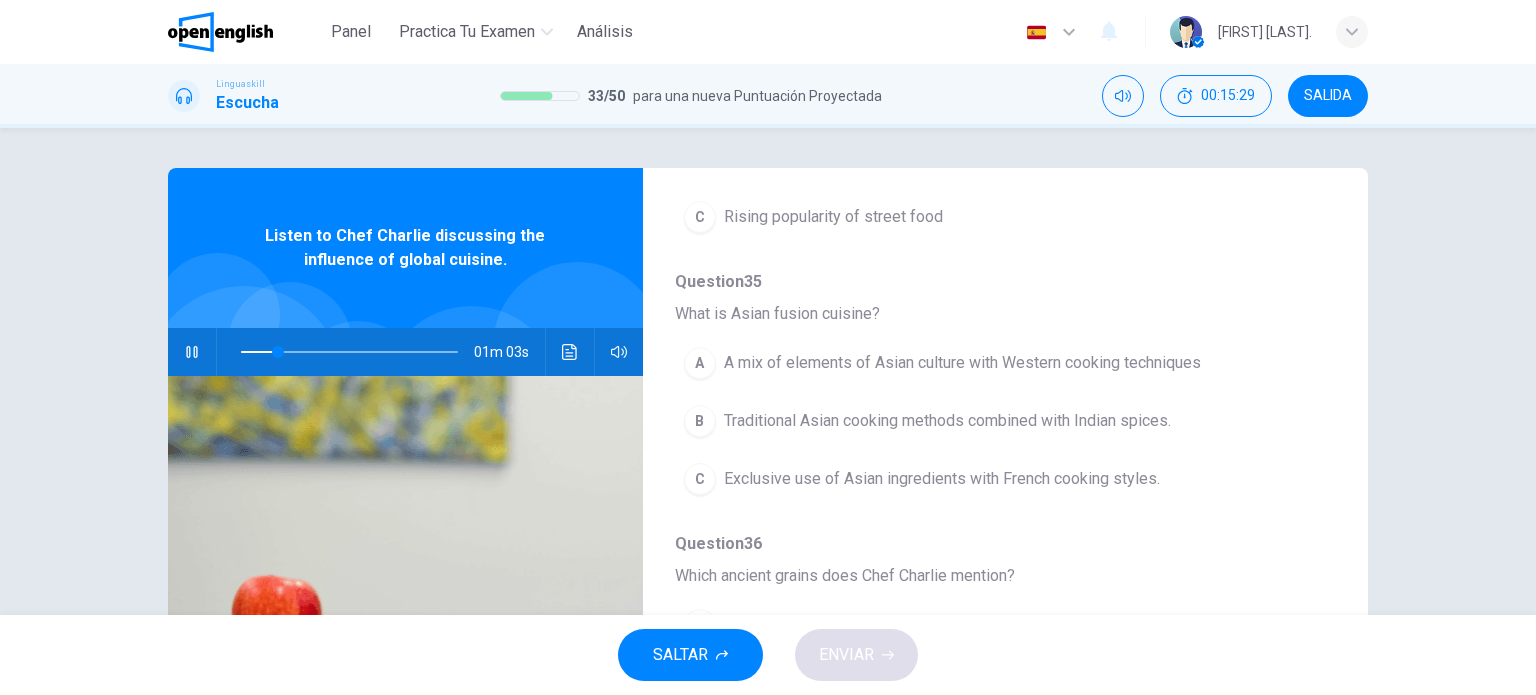 click on "Traditional Asian cooking methods combined with Indian spices." at bounding box center (947, 421) 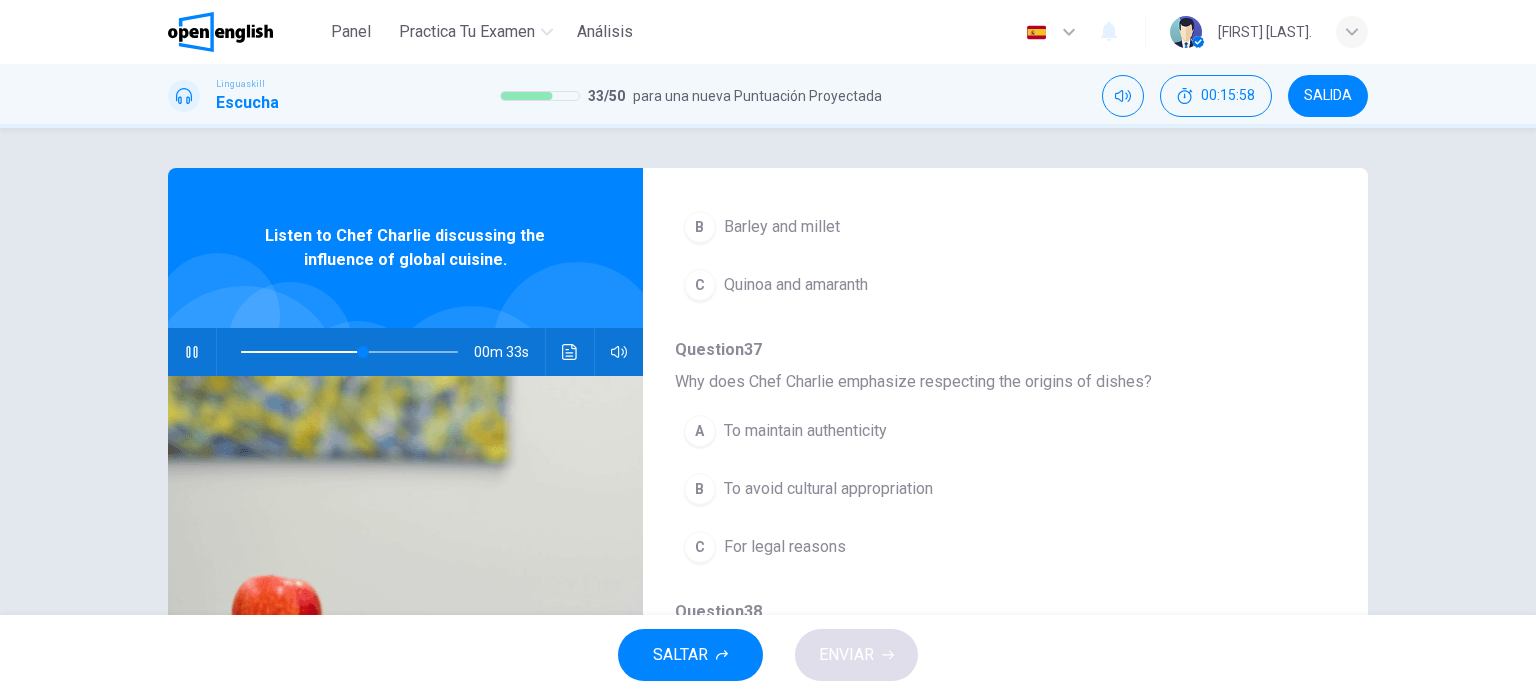scroll, scrollTop: 856, scrollLeft: 0, axis: vertical 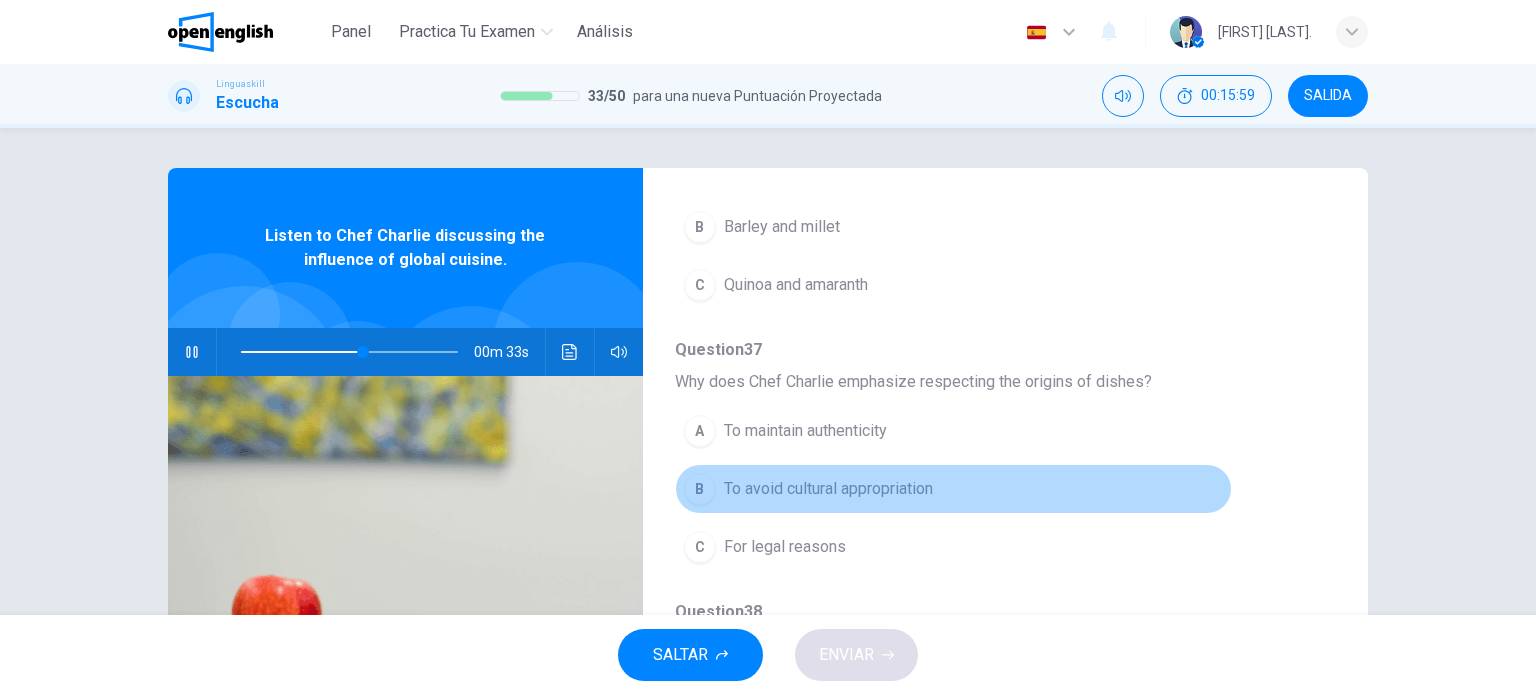 click on "B To avoid cultural appropriation" at bounding box center (953, 489) 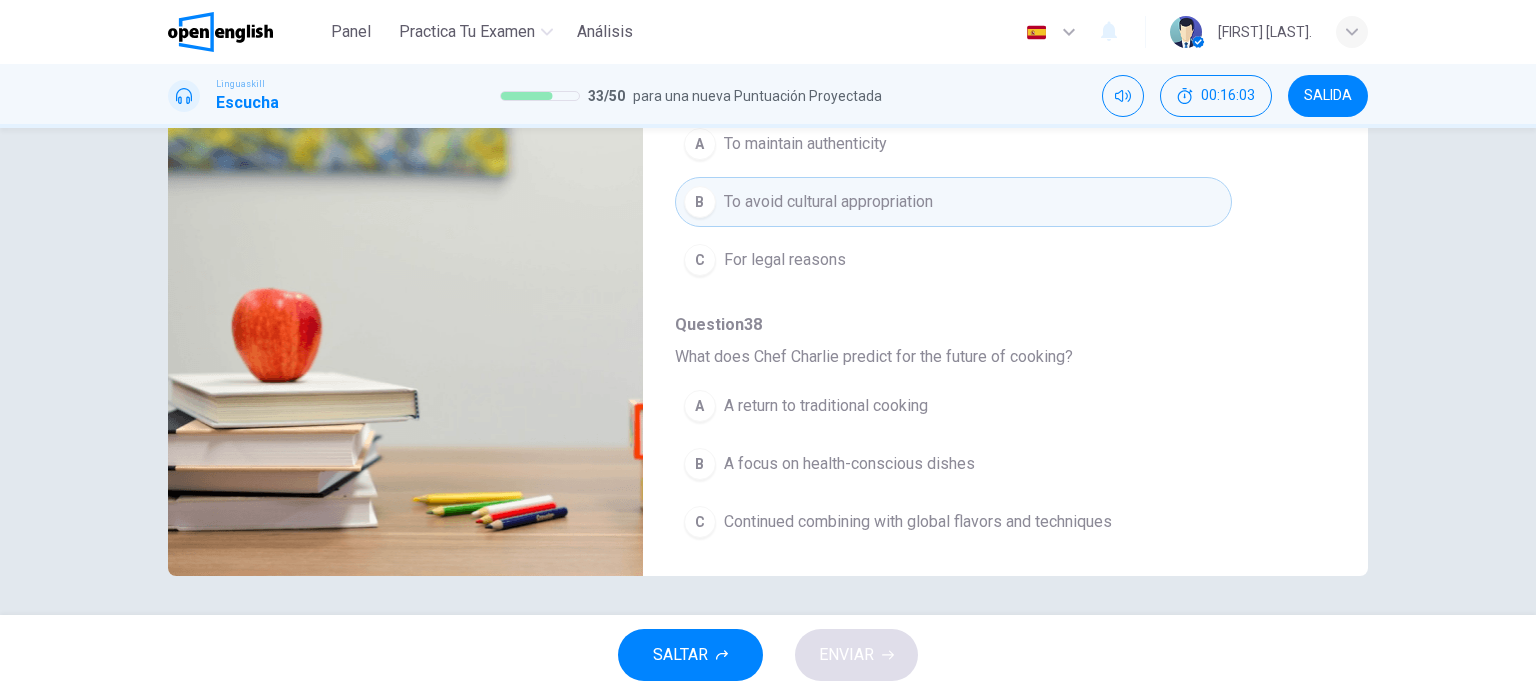 scroll, scrollTop: 288, scrollLeft: 0, axis: vertical 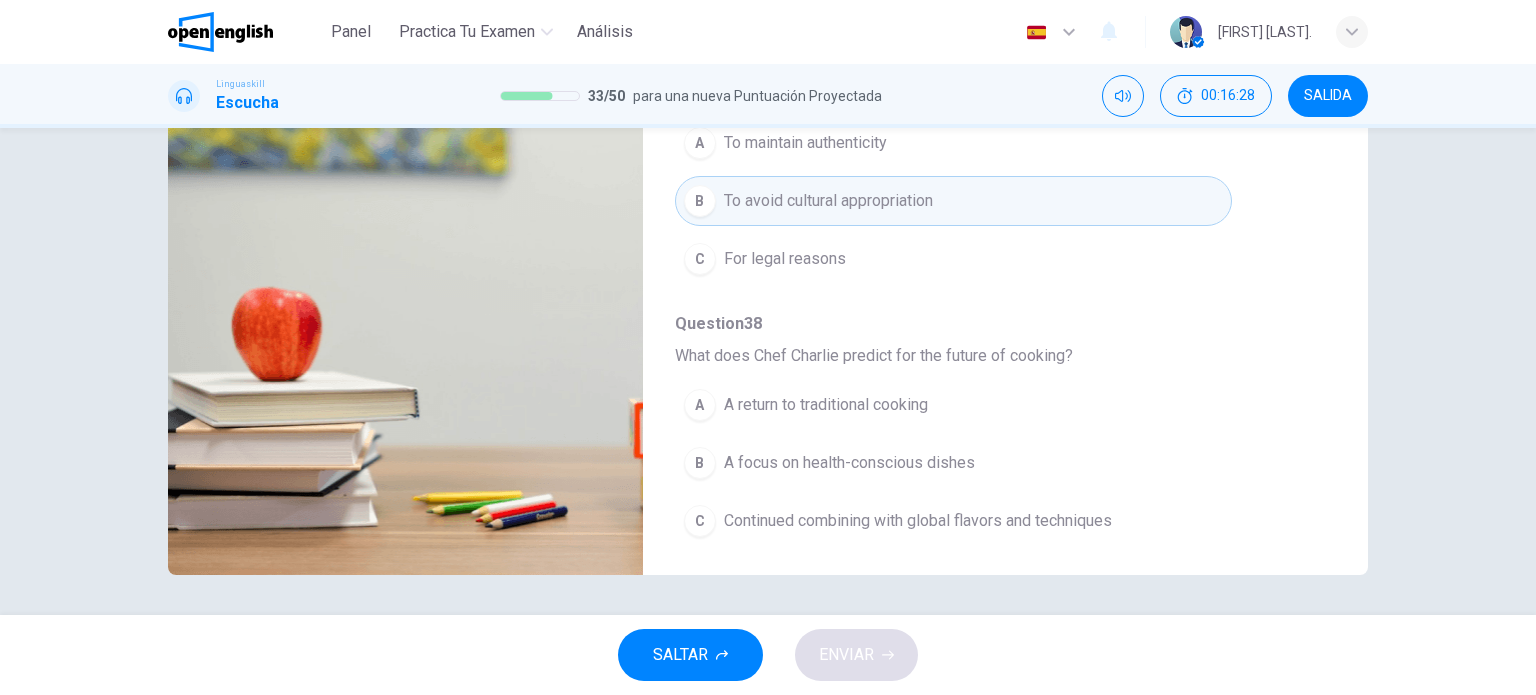 click on "C Continued combining with global flavors and techniques" at bounding box center [953, 521] 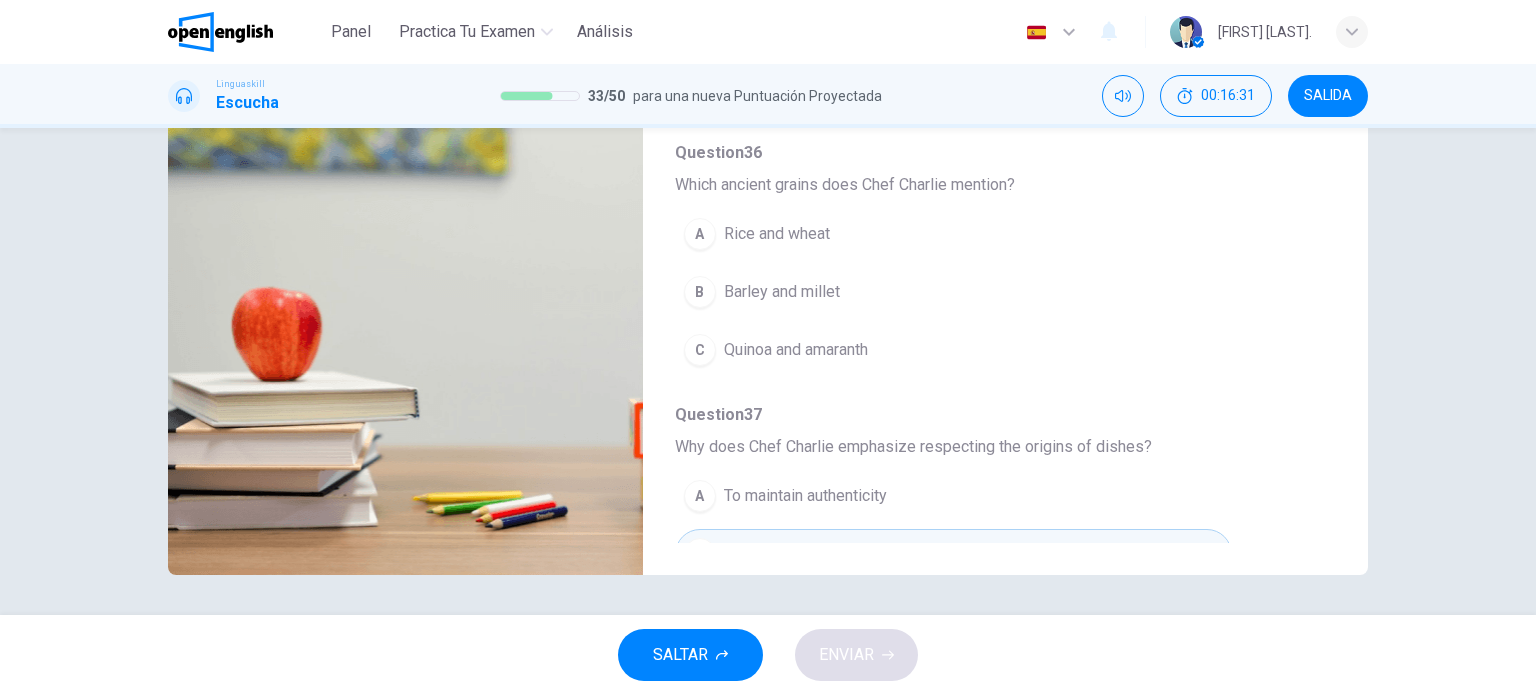 scroll, scrollTop: 456, scrollLeft: 0, axis: vertical 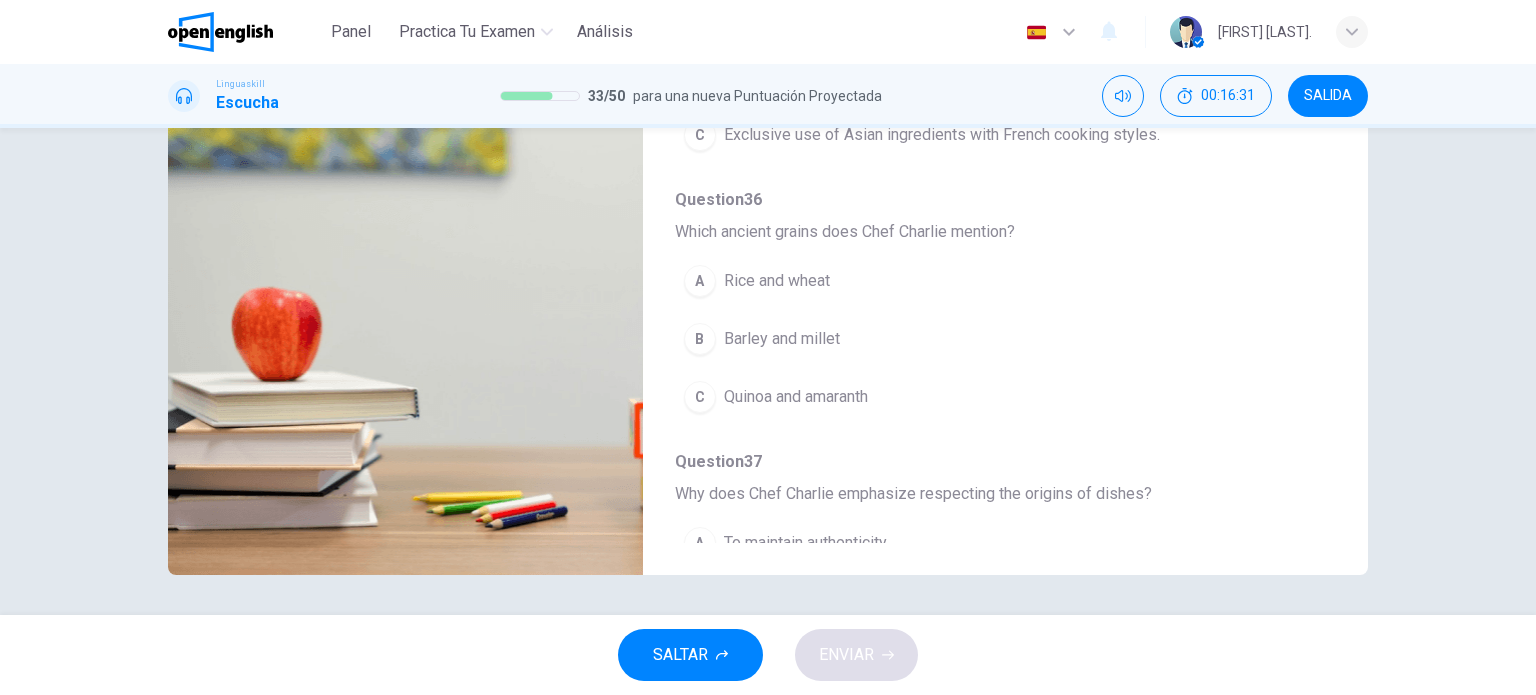 type on "*" 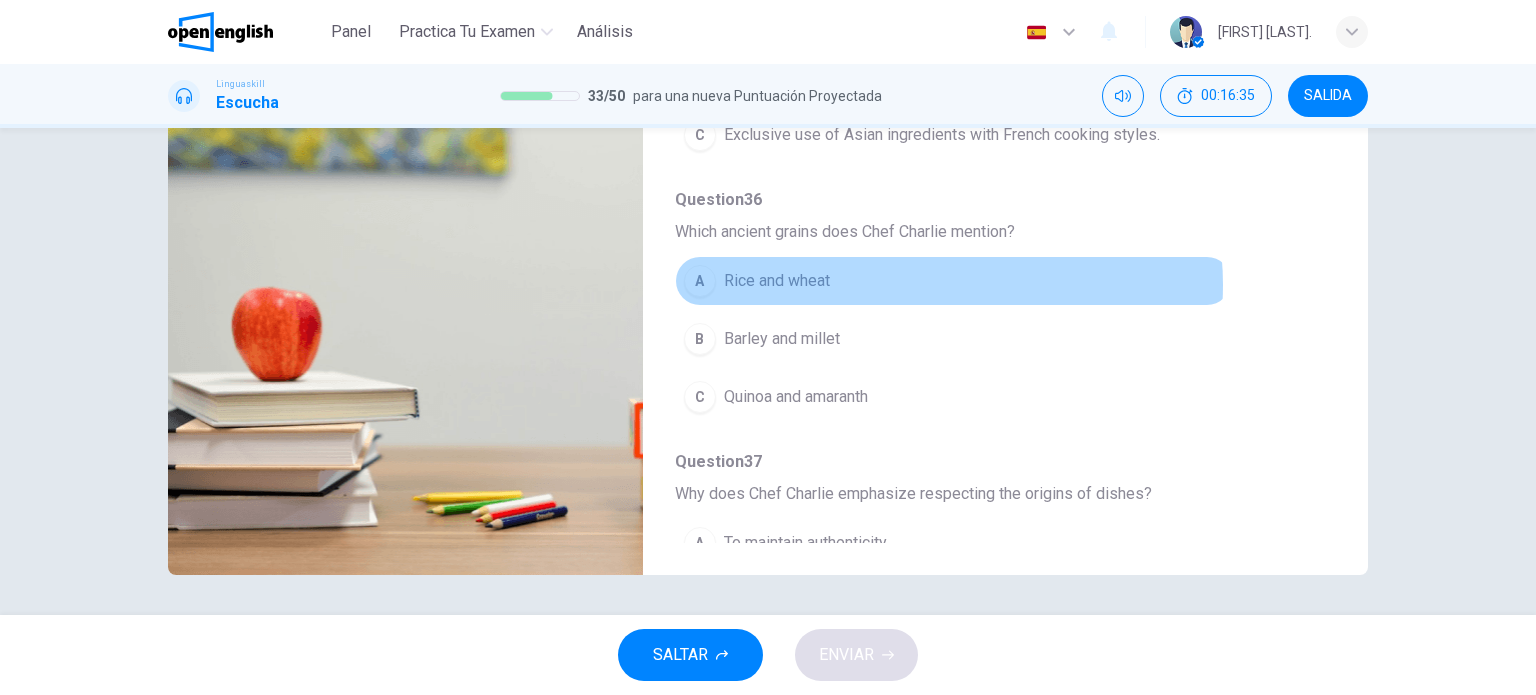 click on "A Rice and wheat" at bounding box center (953, 281) 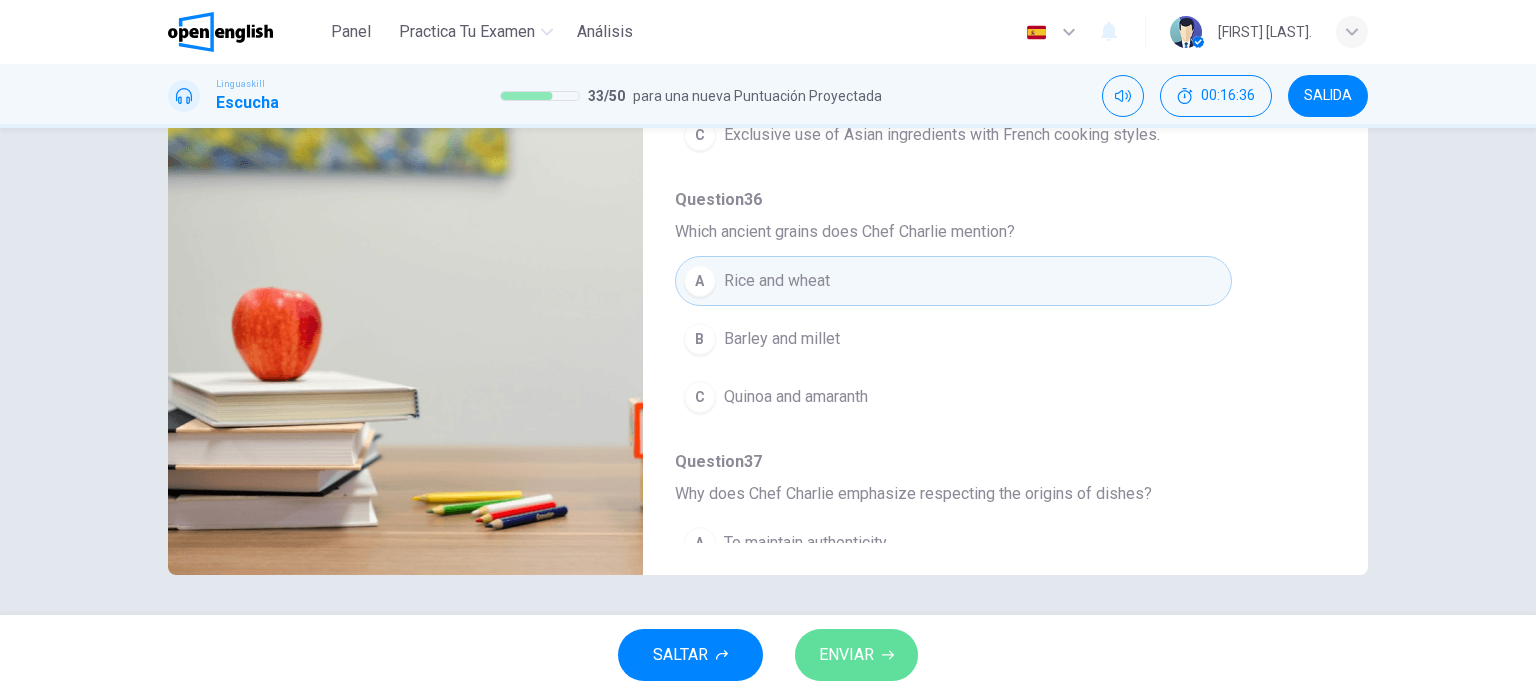 click on "ENVIAR" at bounding box center (856, 655) 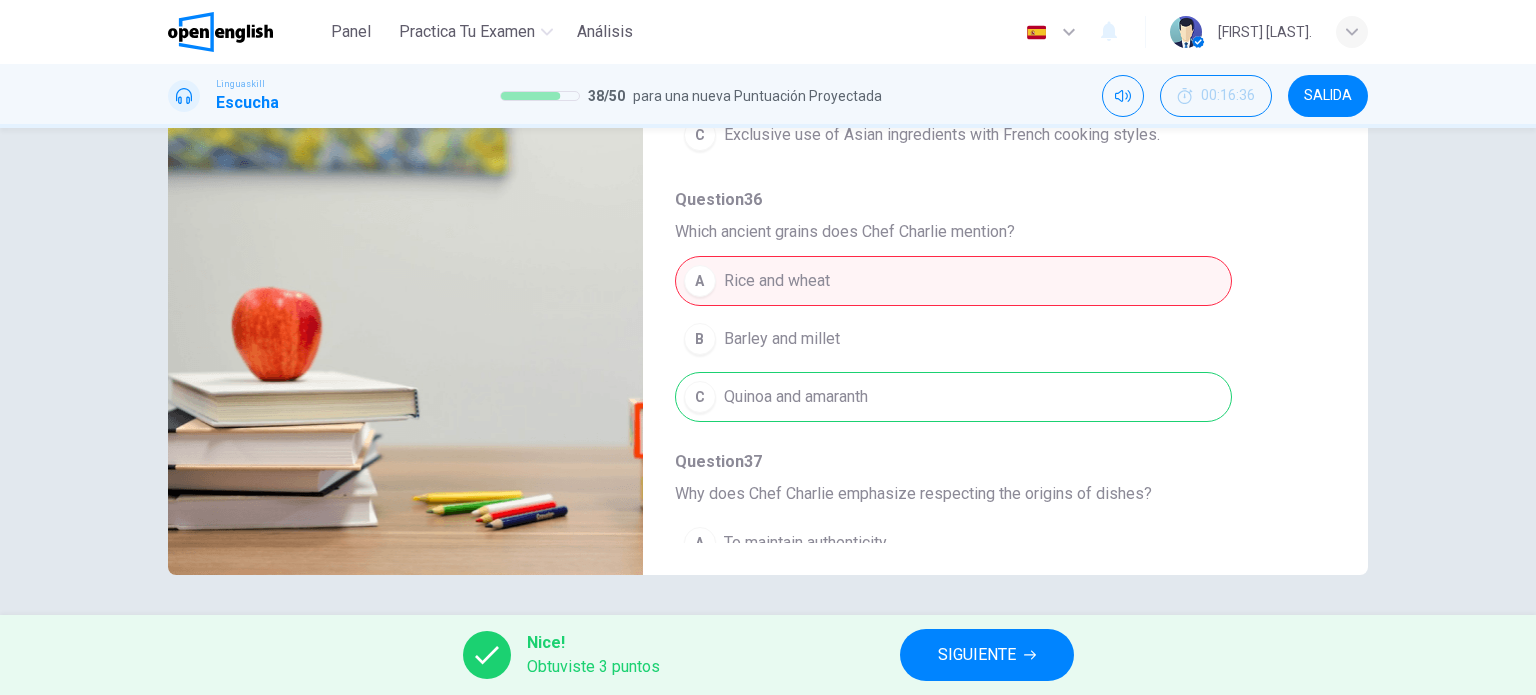click on "Nice! Obtuviste 3
puntos SIGUIENTE" at bounding box center [768, 655] 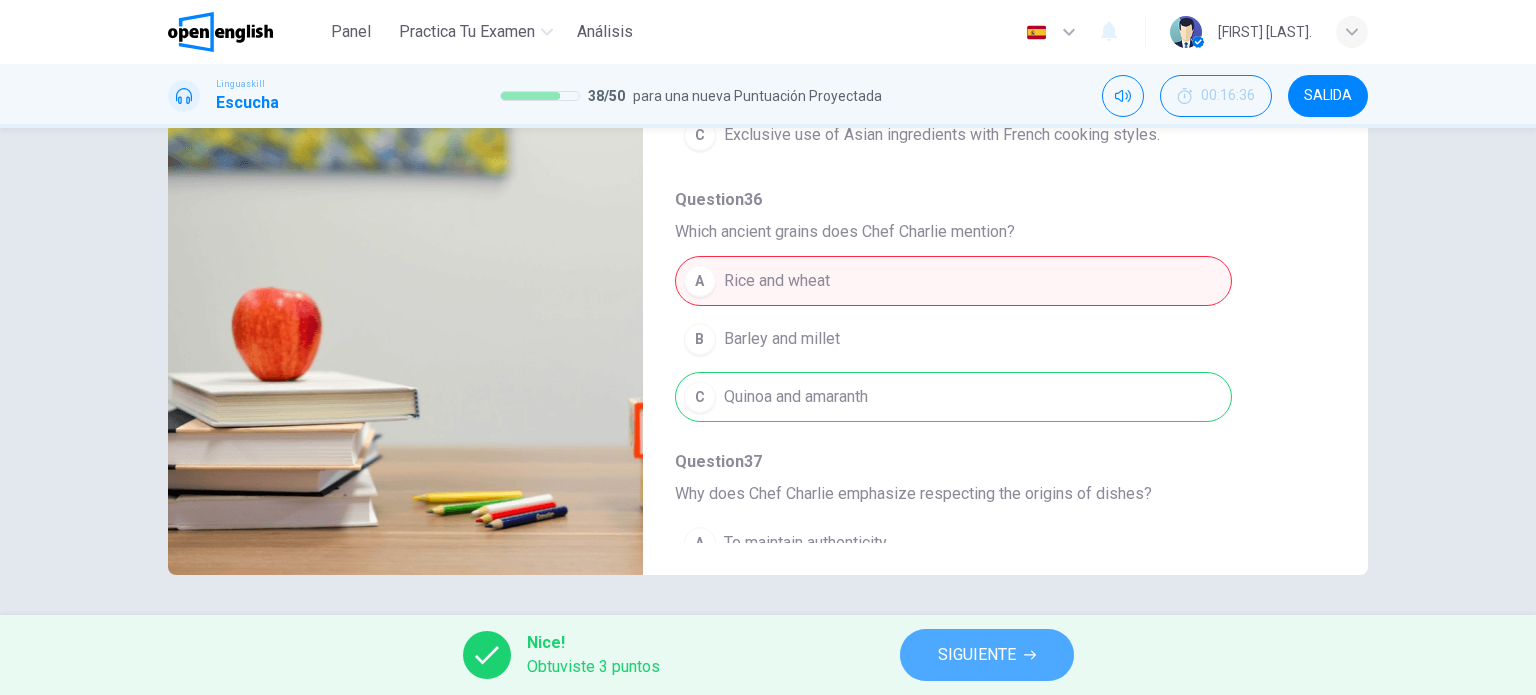 click on "SIGUIENTE" at bounding box center (977, 655) 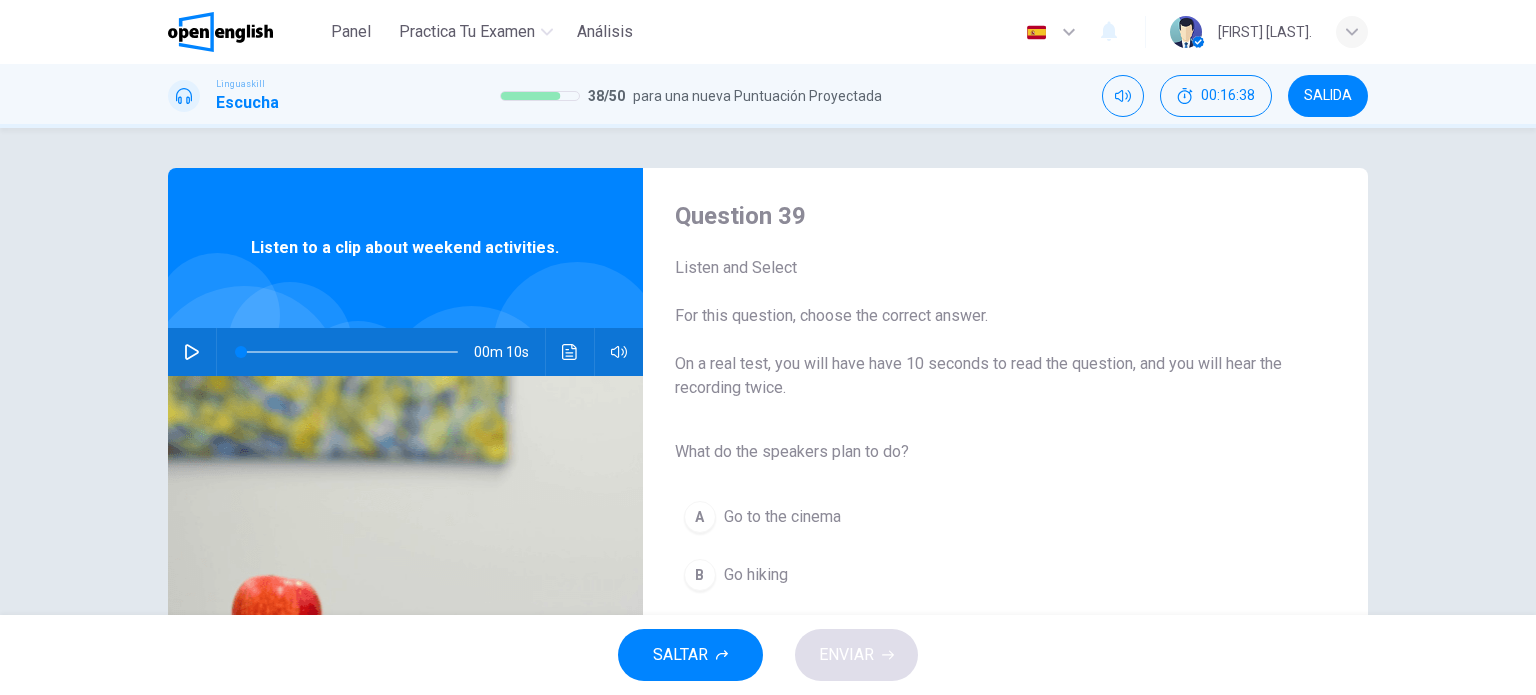 click 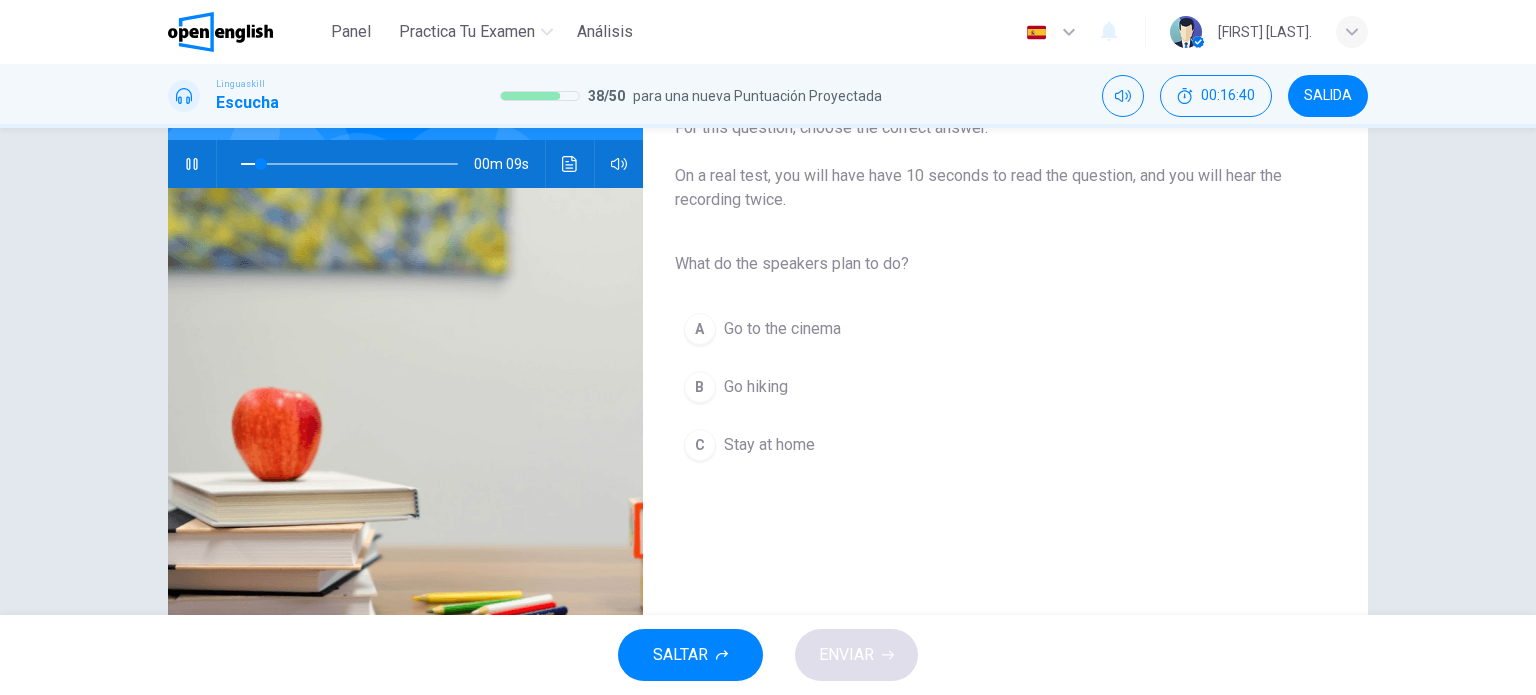 scroll, scrollTop: 200, scrollLeft: 0, axis: vertical 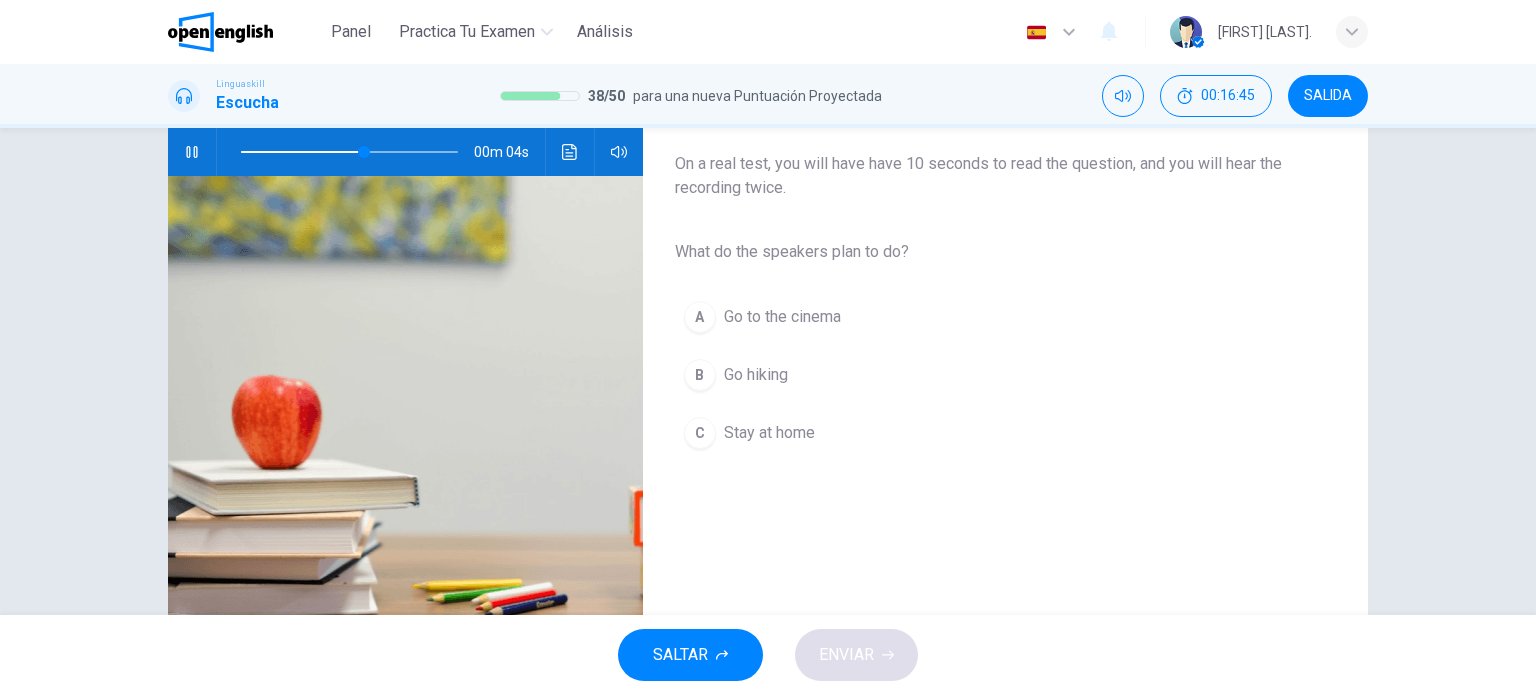 click on "B Go hiking" at bounding box center [989, 375] 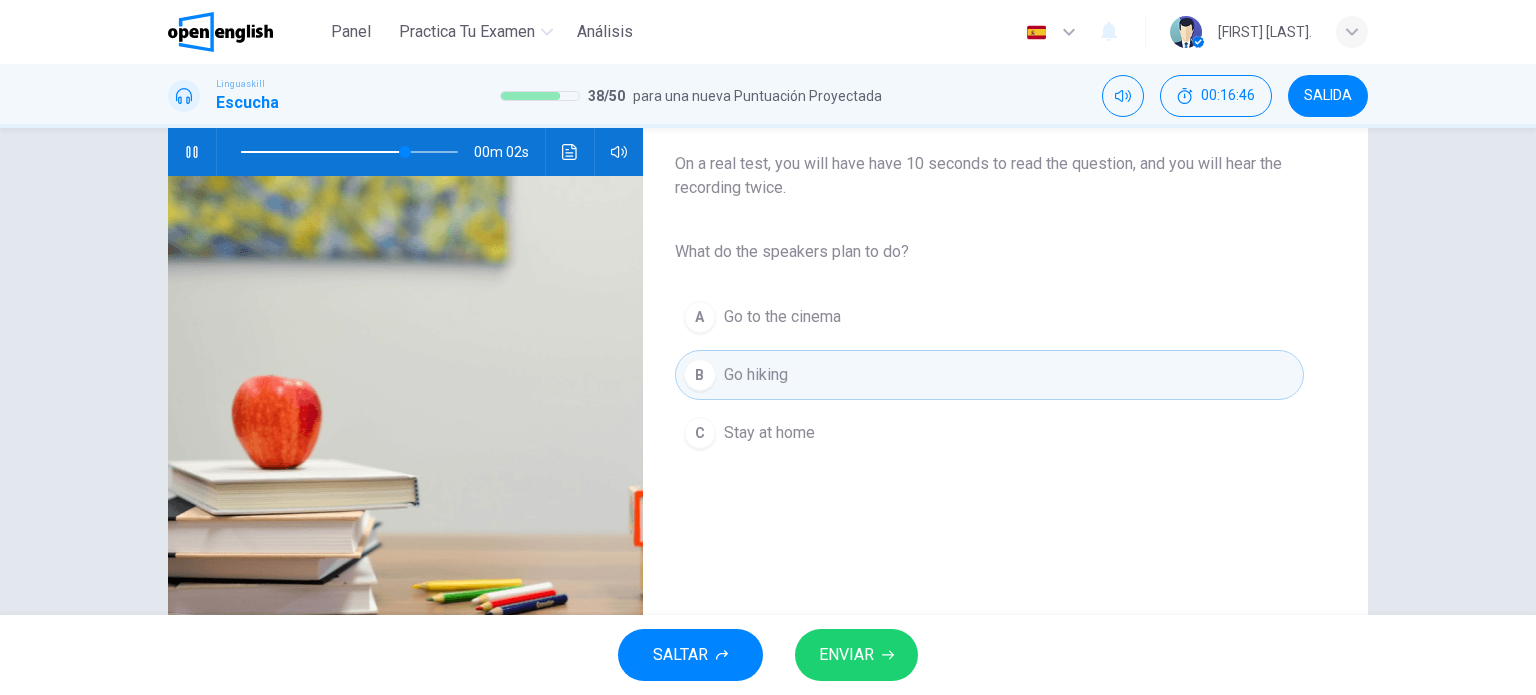 click on "ENVIAR" at bounding box center [856, 655] 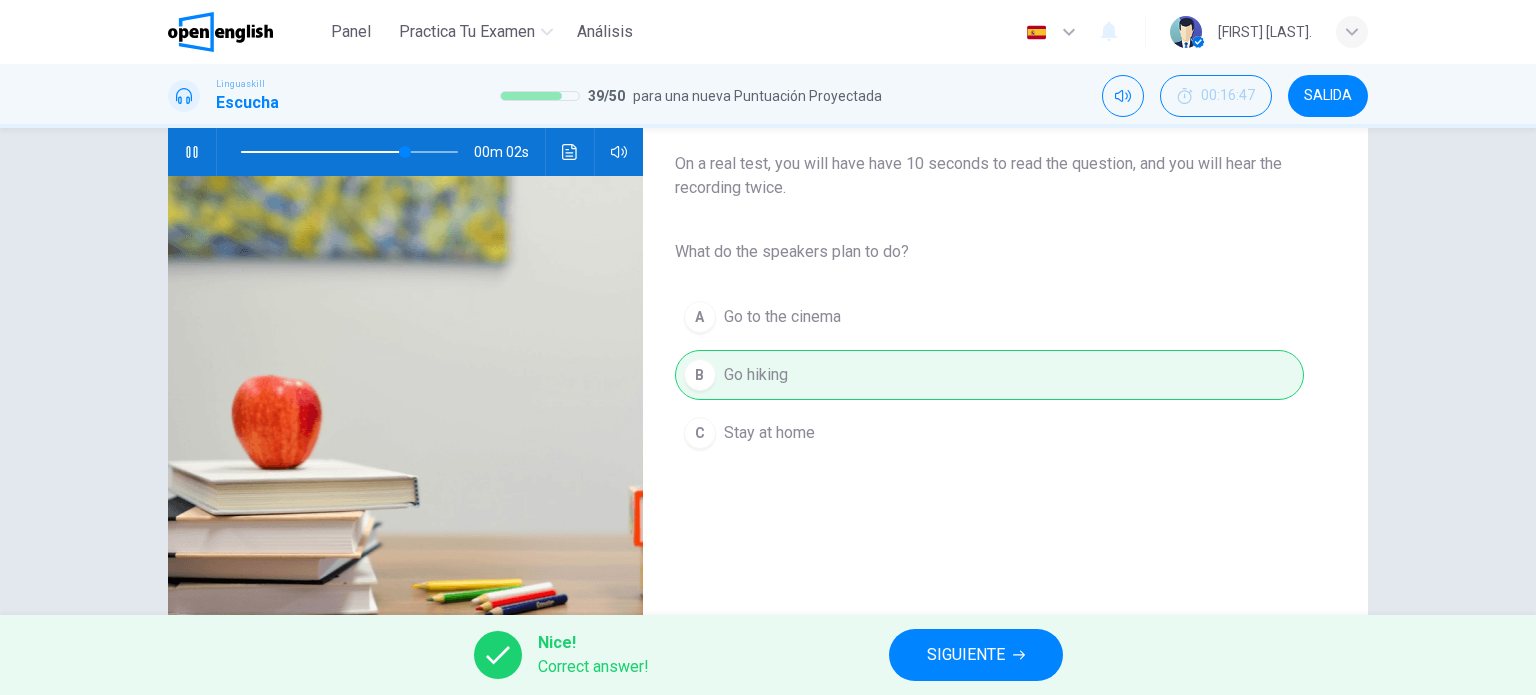 type on "**" 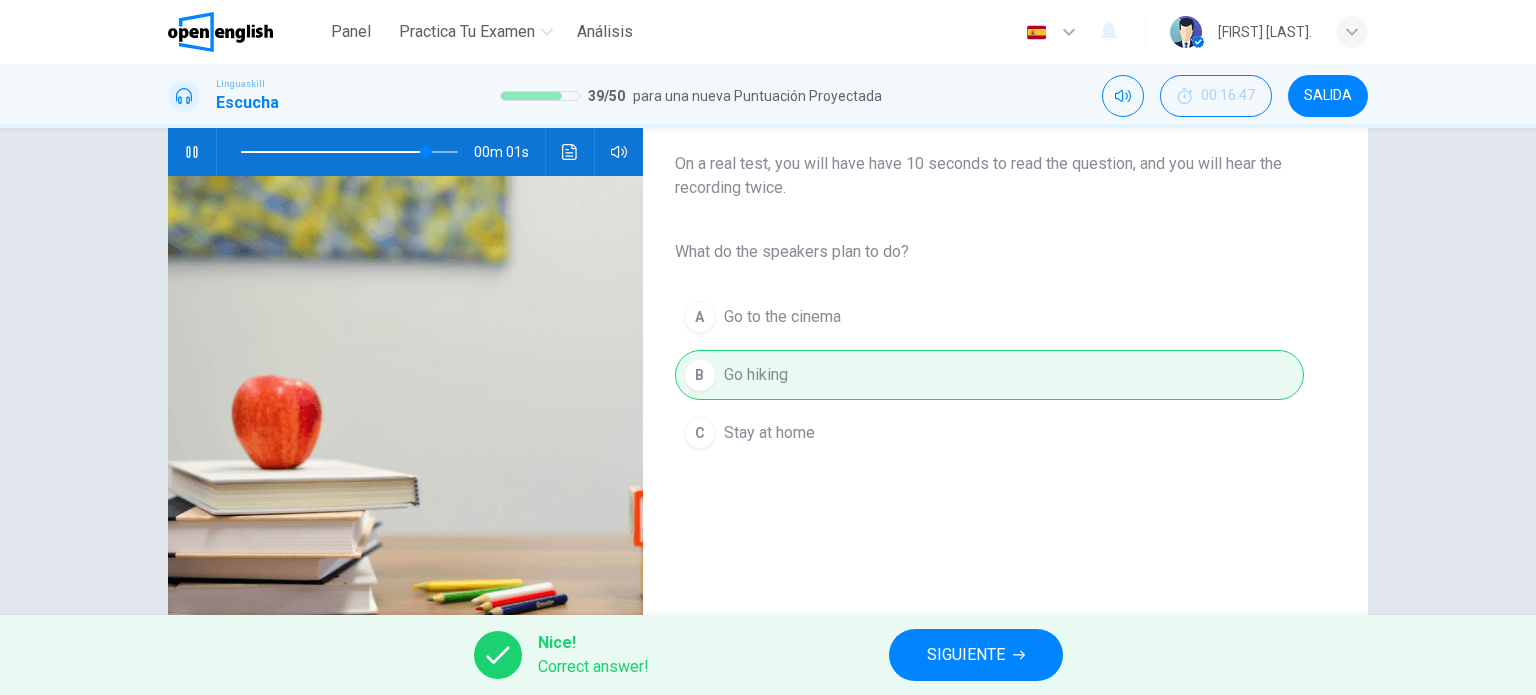 click on "SIGUIENTE" at bounding box center (966, 655) 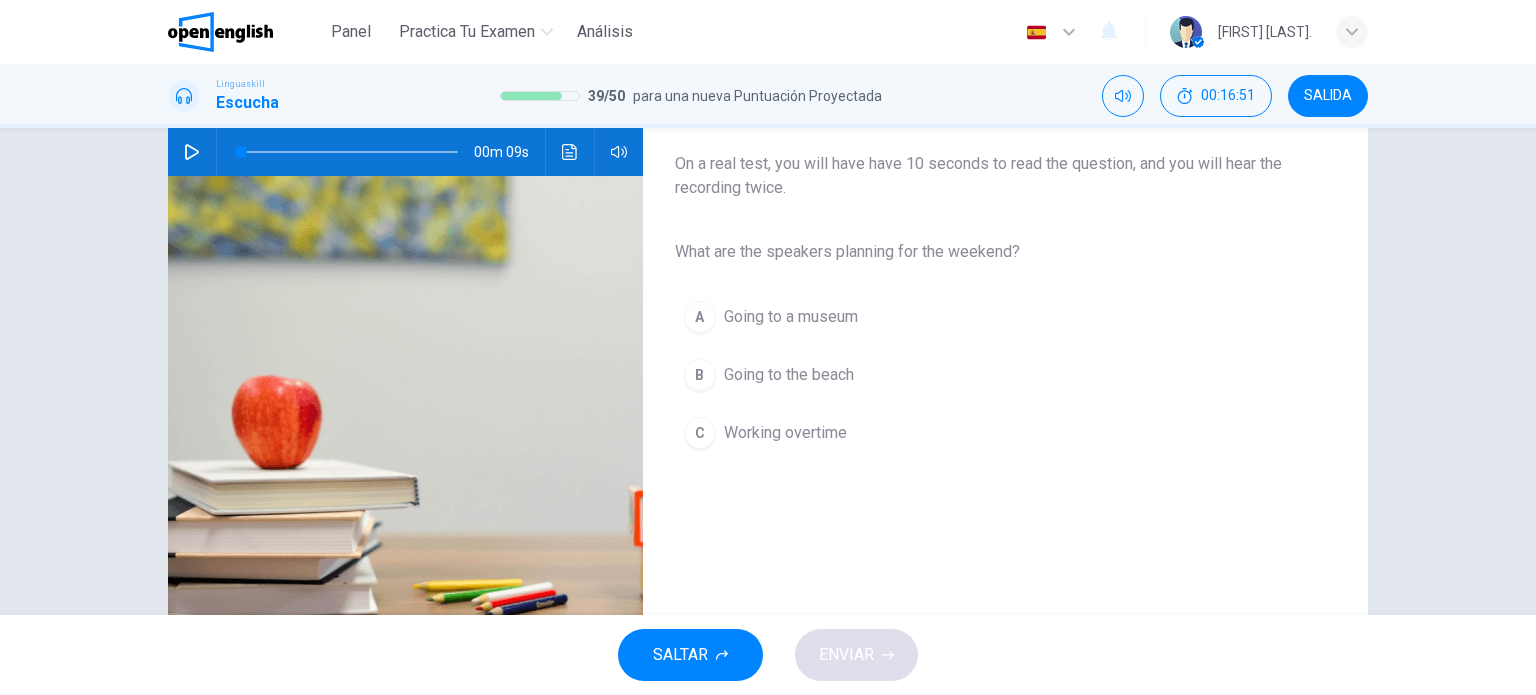 scroll, scrollTop: 100, scrollLeft: 0, axis: vertical 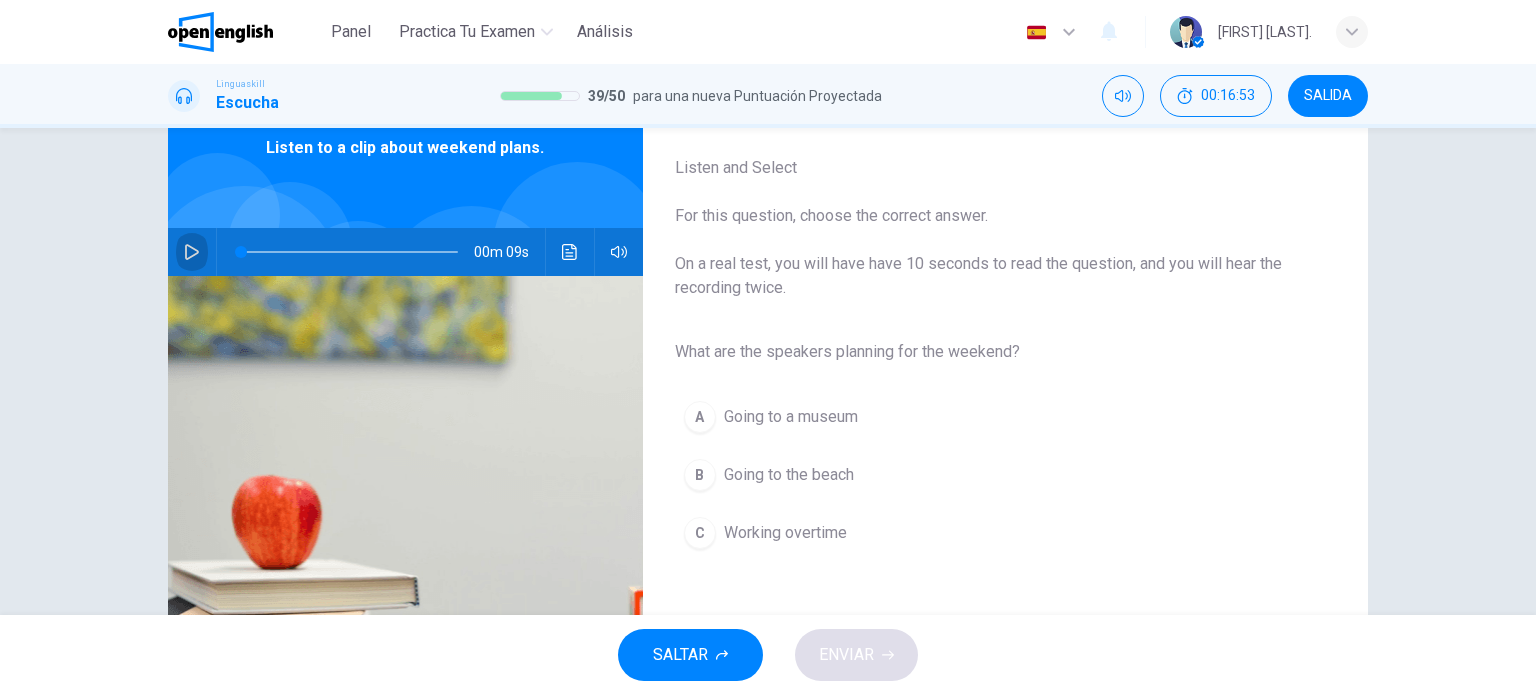 click 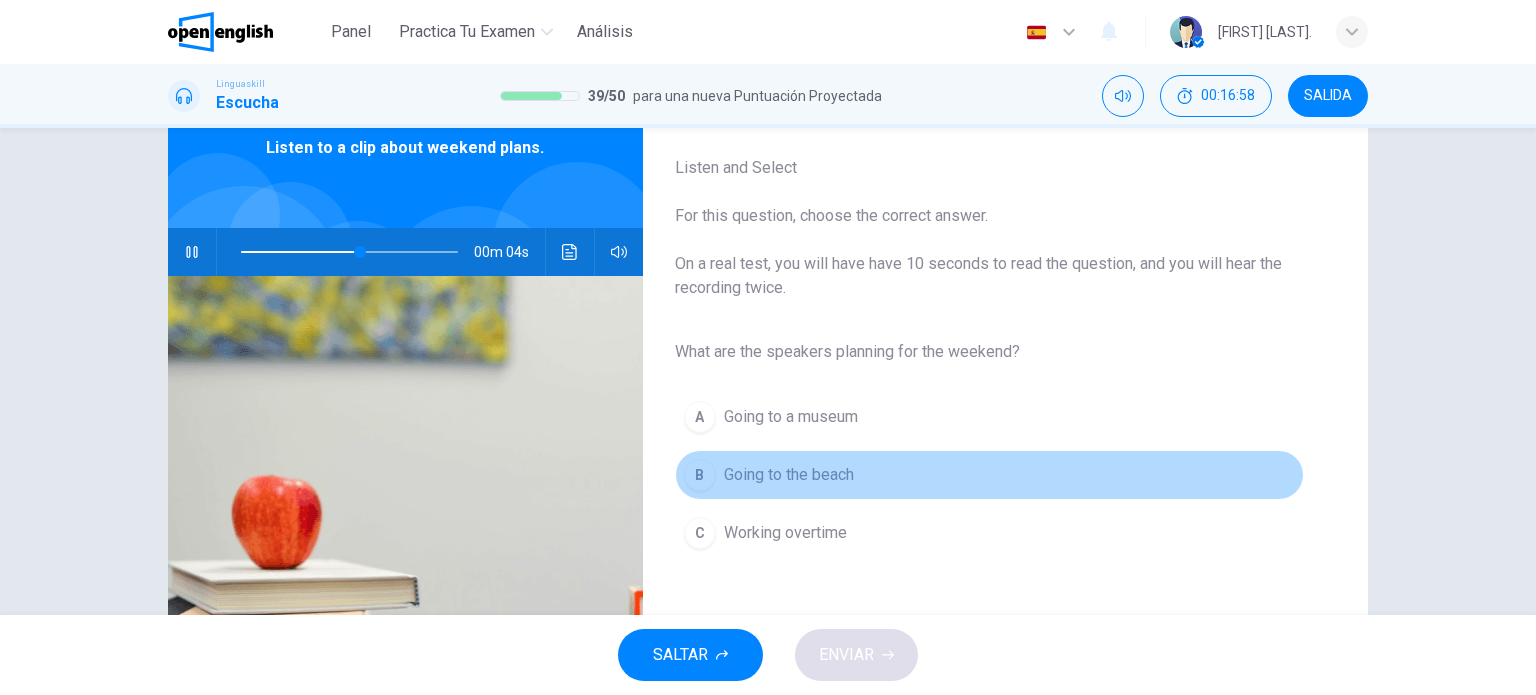 click on "B Going to the beach" at bounding box center [989, 475] 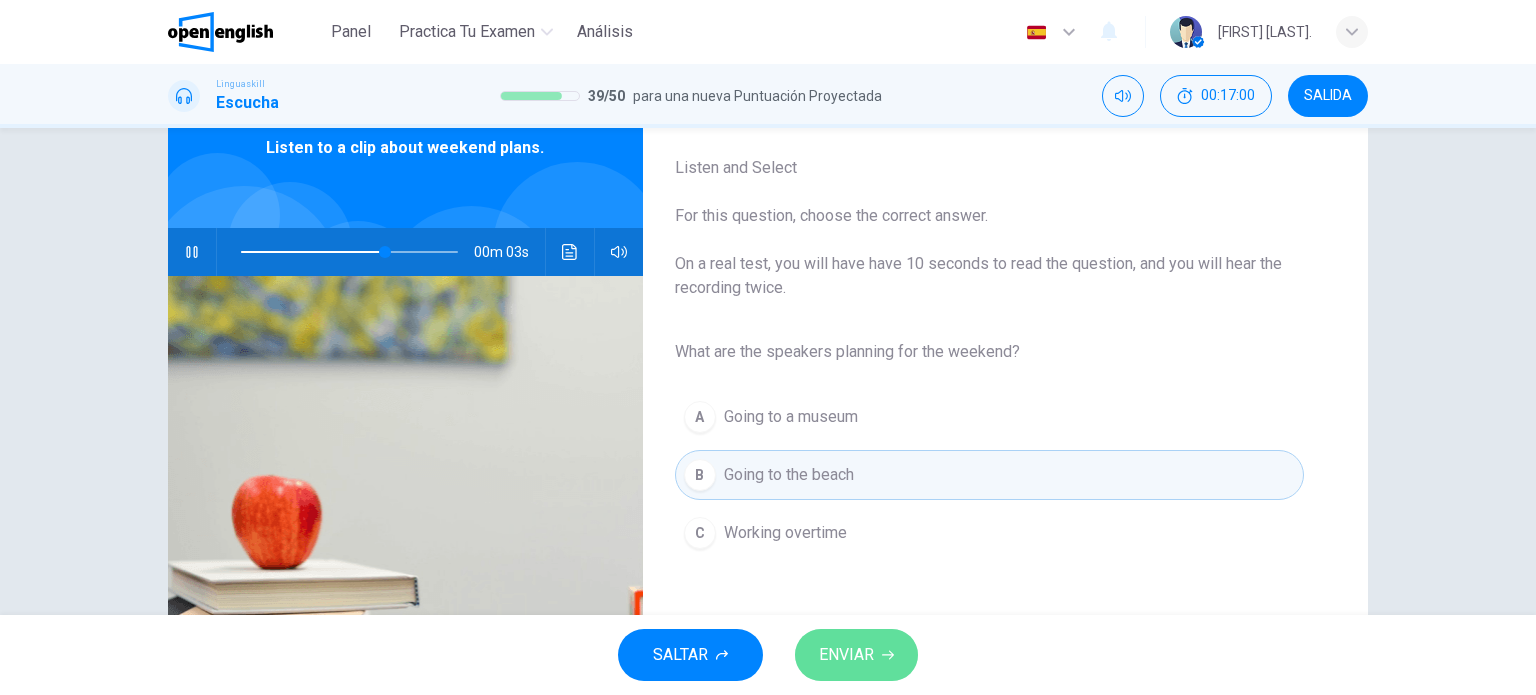 click on "ENVIAR" at bounding box center (856, 655) 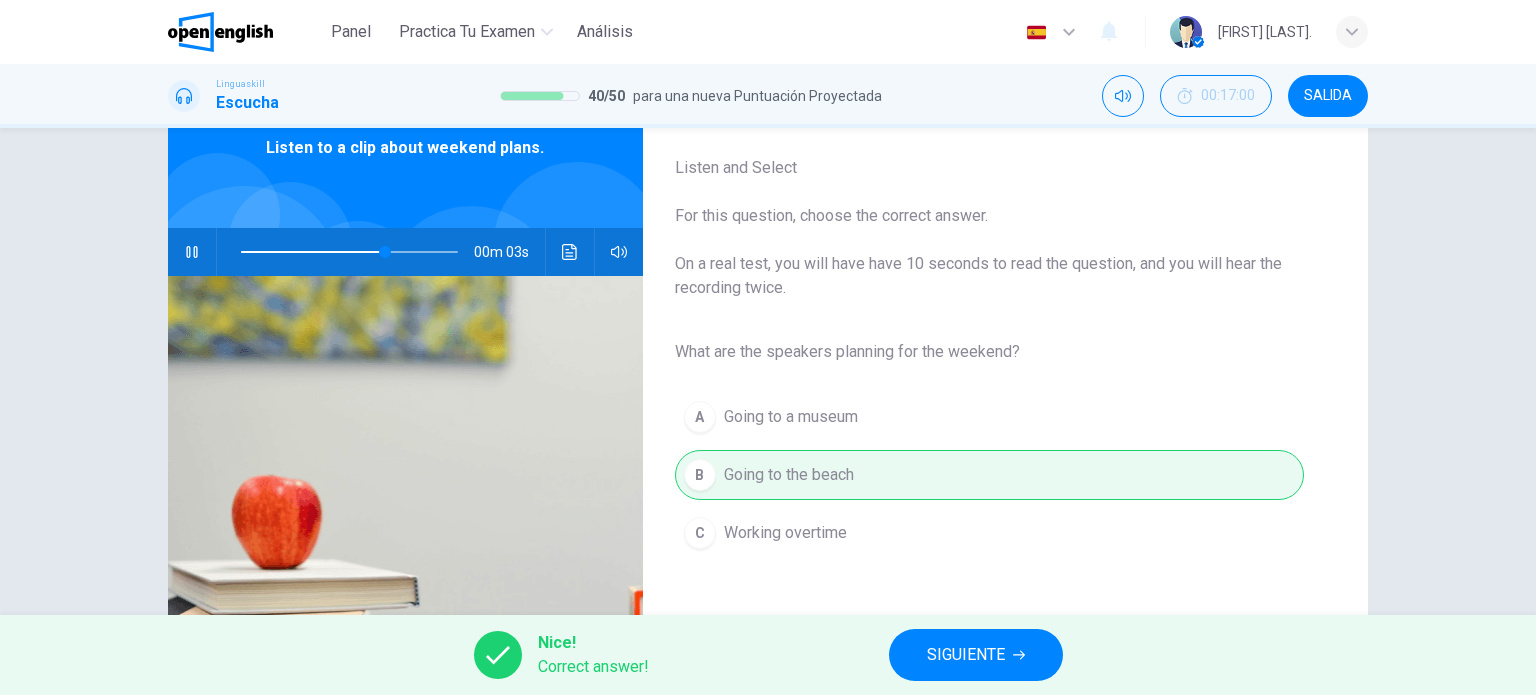 type on "**" 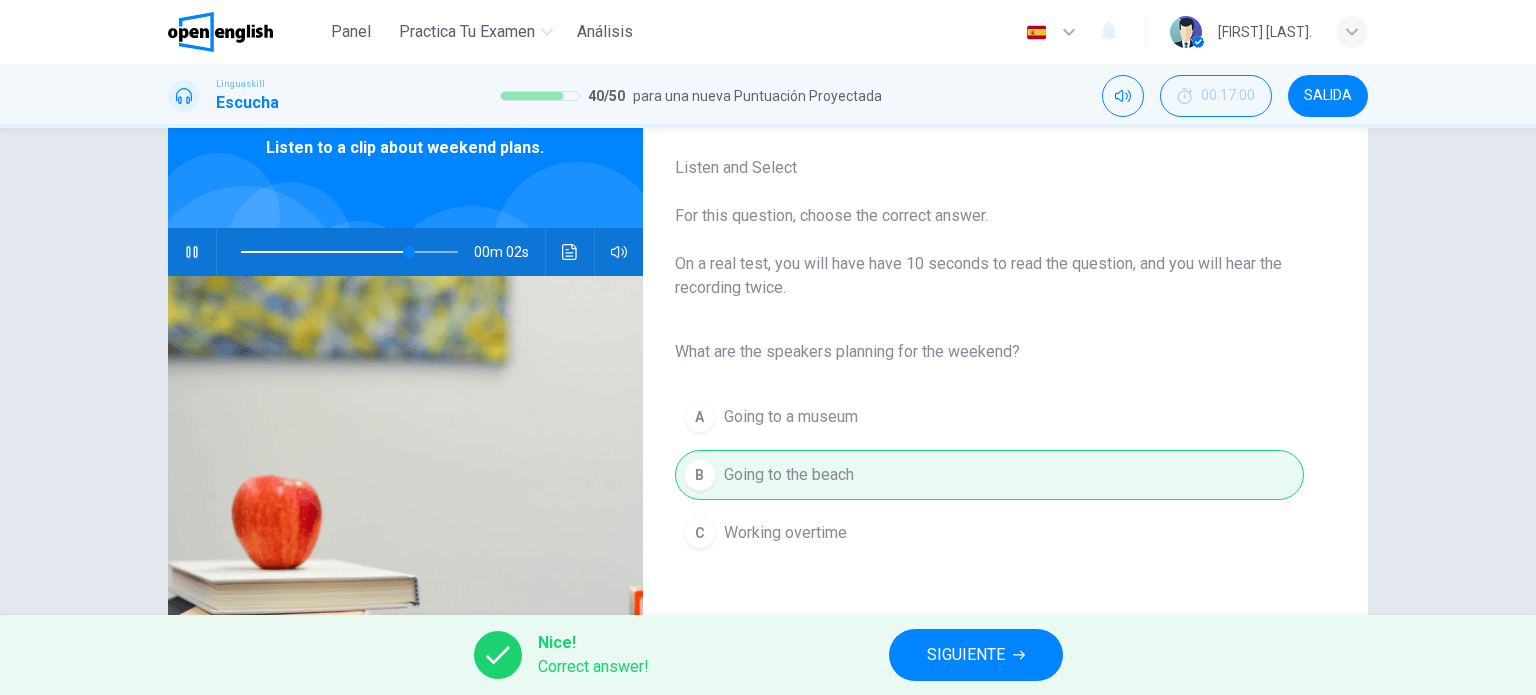 click on "SIGUIENTE" at bounding box center (966, 655) 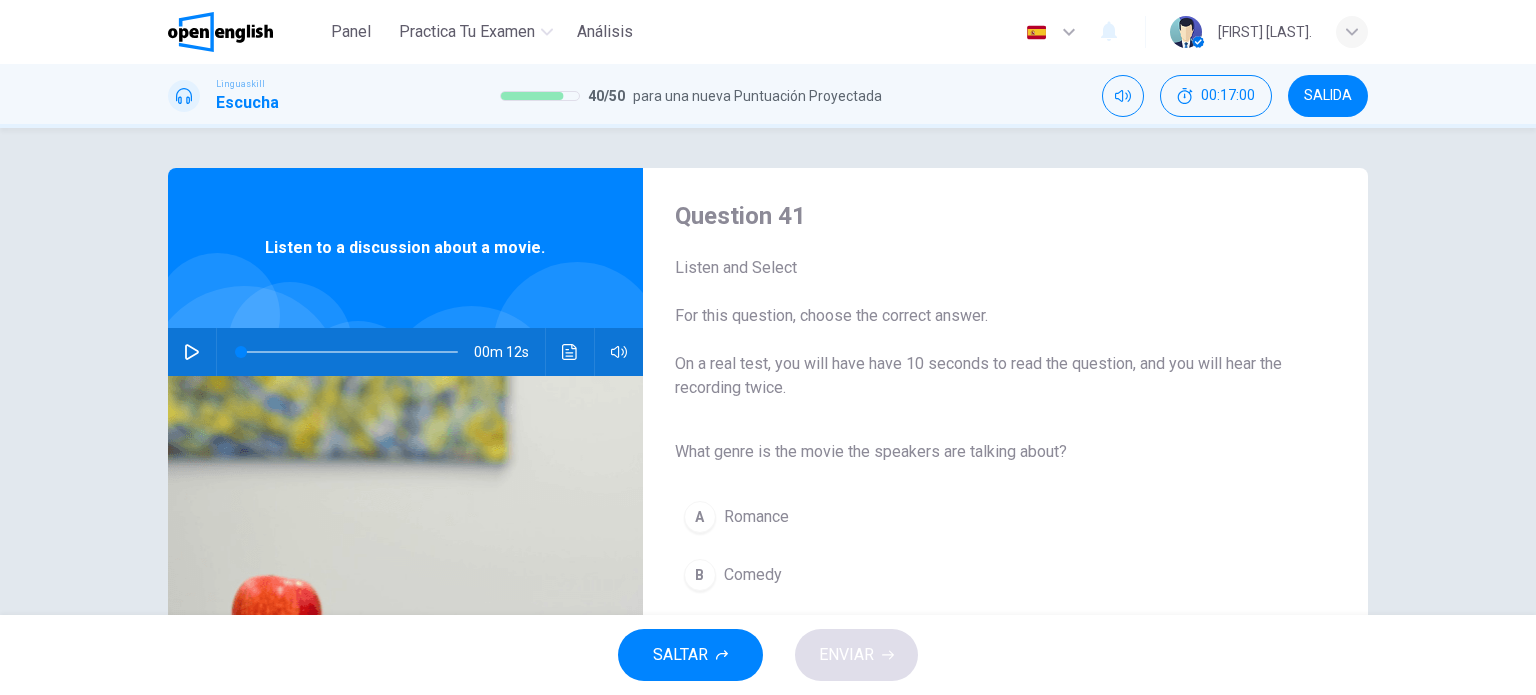 scroll, scrollTop: 100, scrollLeft: 0, axis: vertical 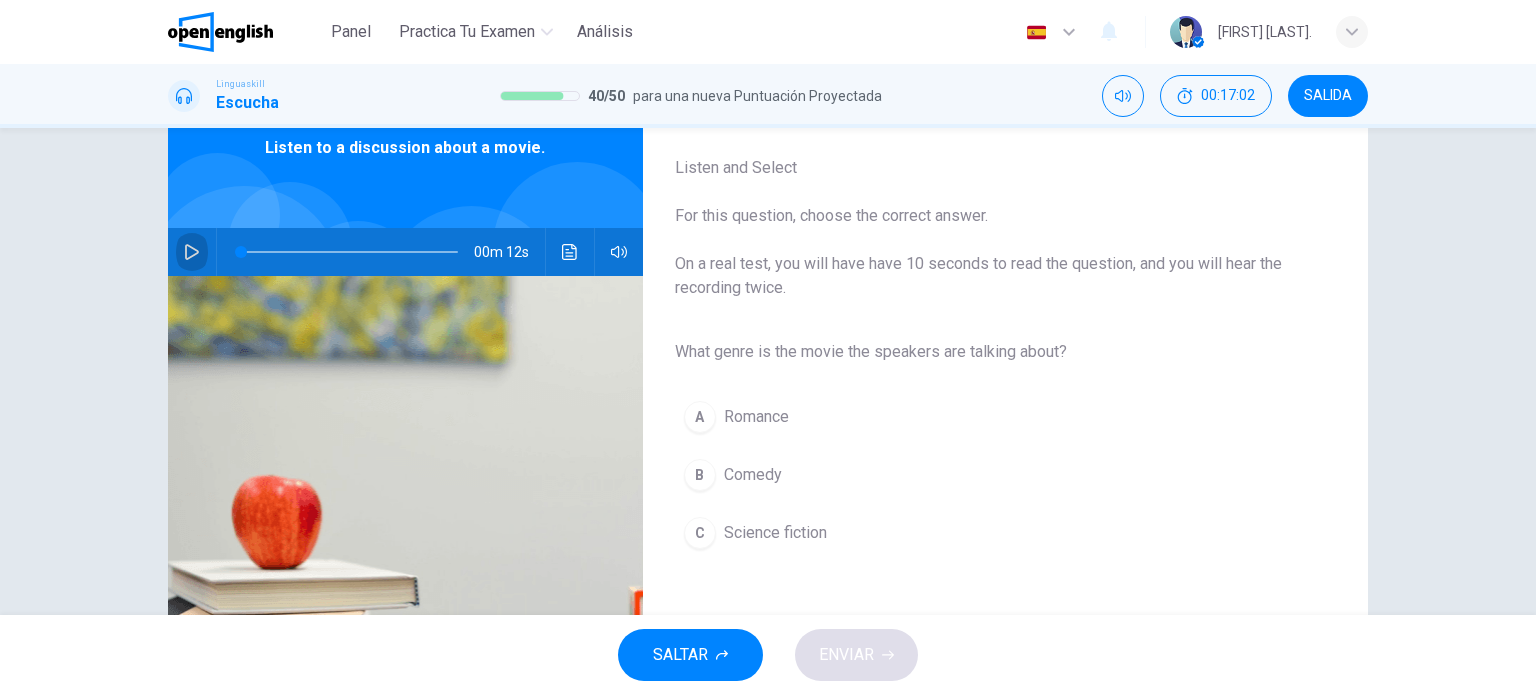 click 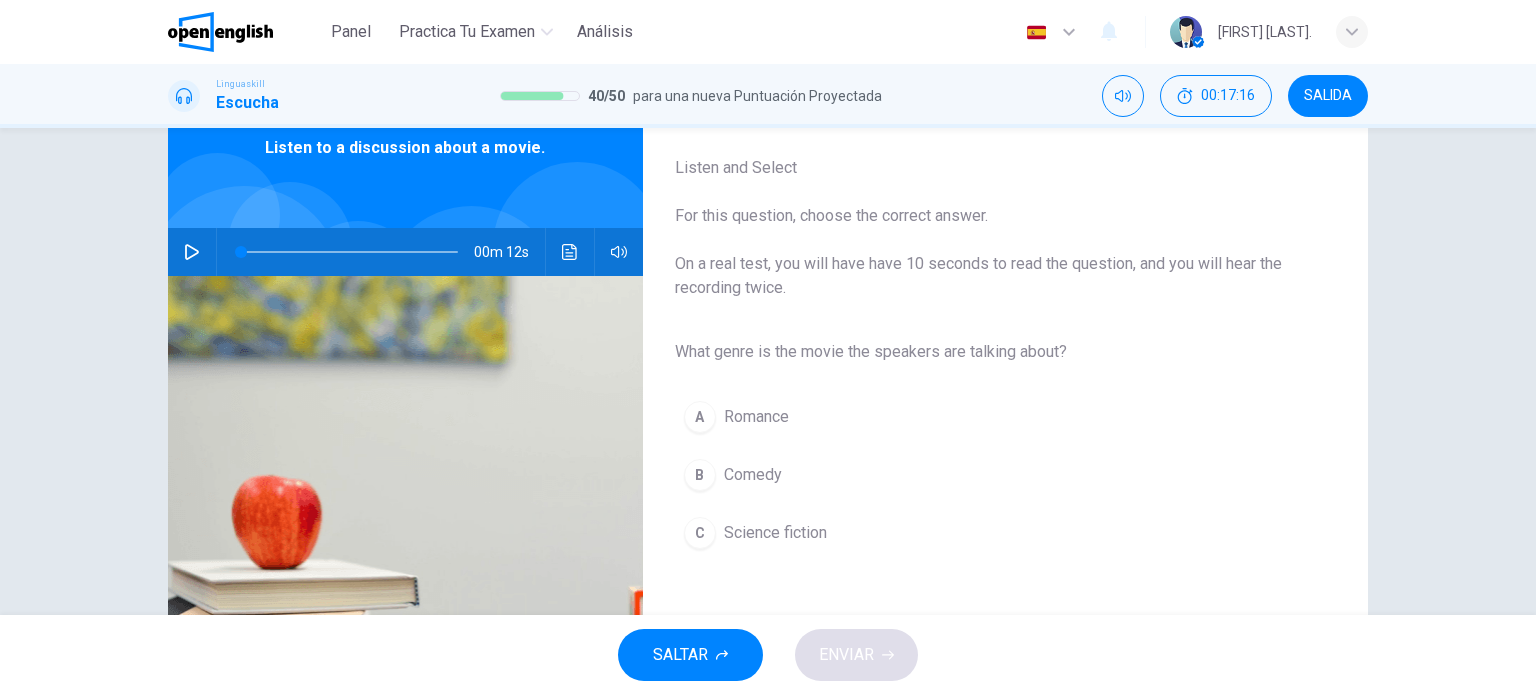click at bounding box center (192, 252) 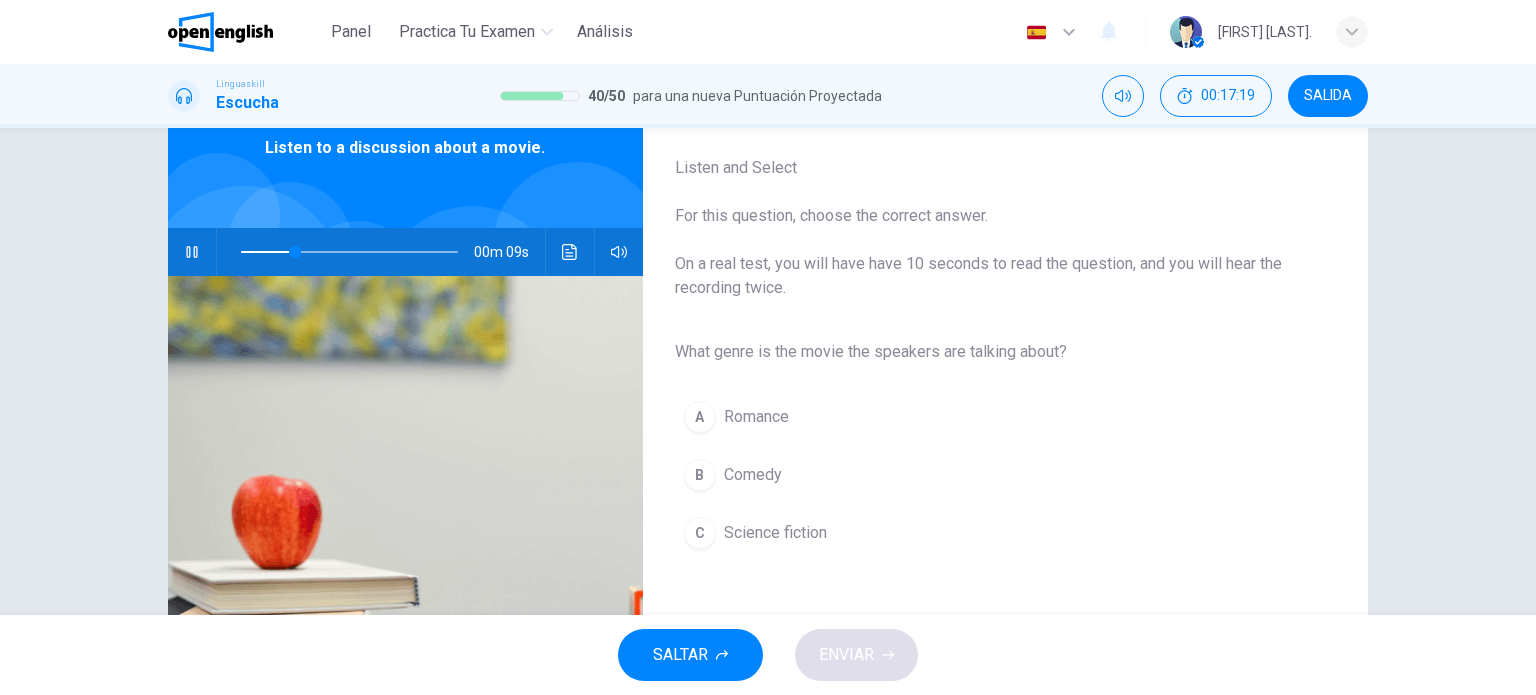 click on "Science fiction" at bounding box center (775, 533) 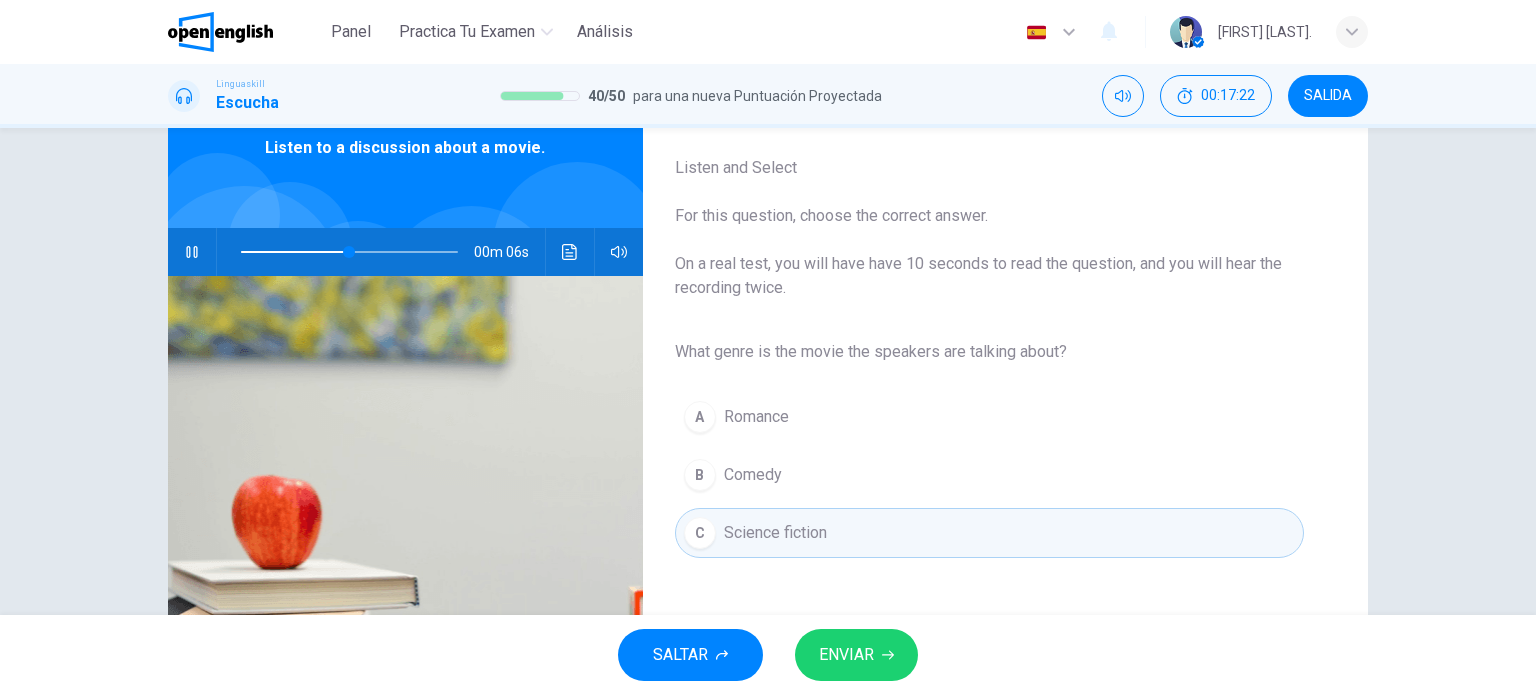 click on "ENVIAR" at bounding box center [856, 655] 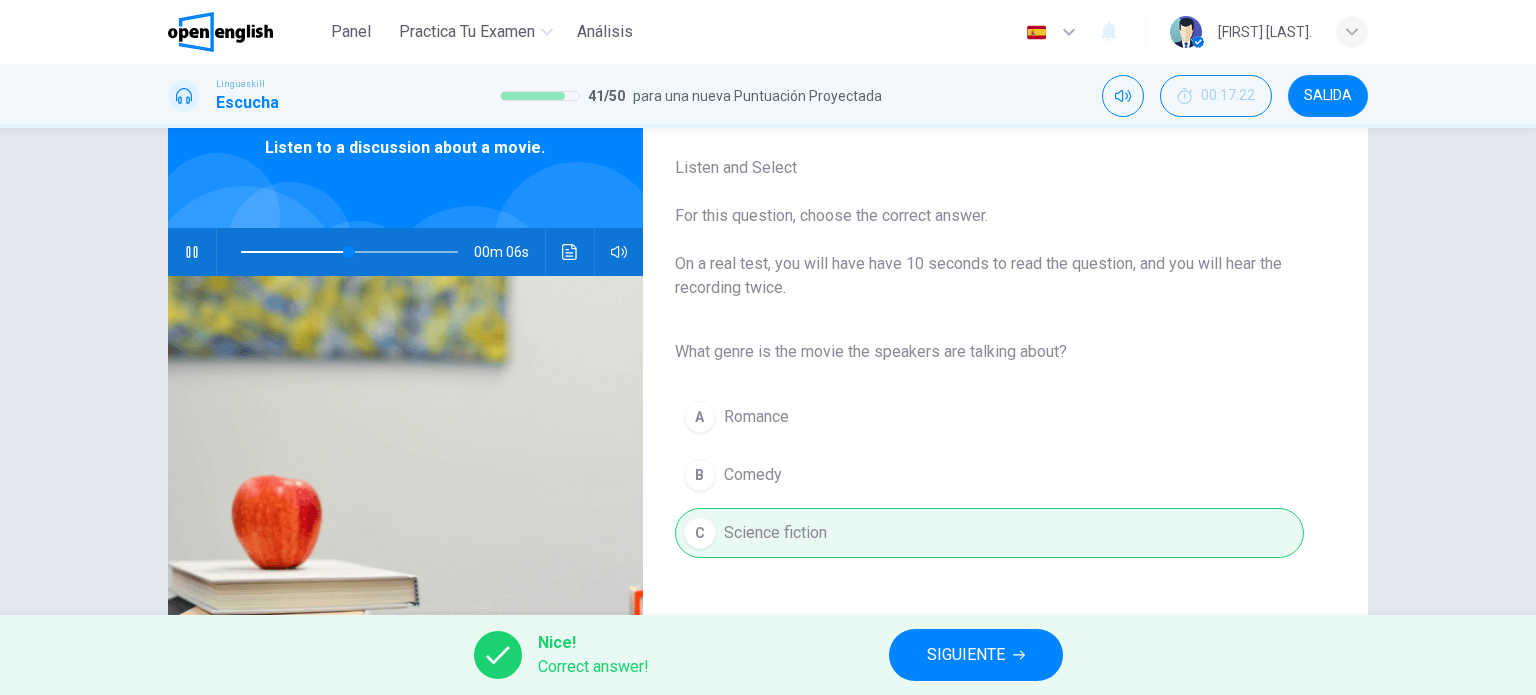 type on "**" 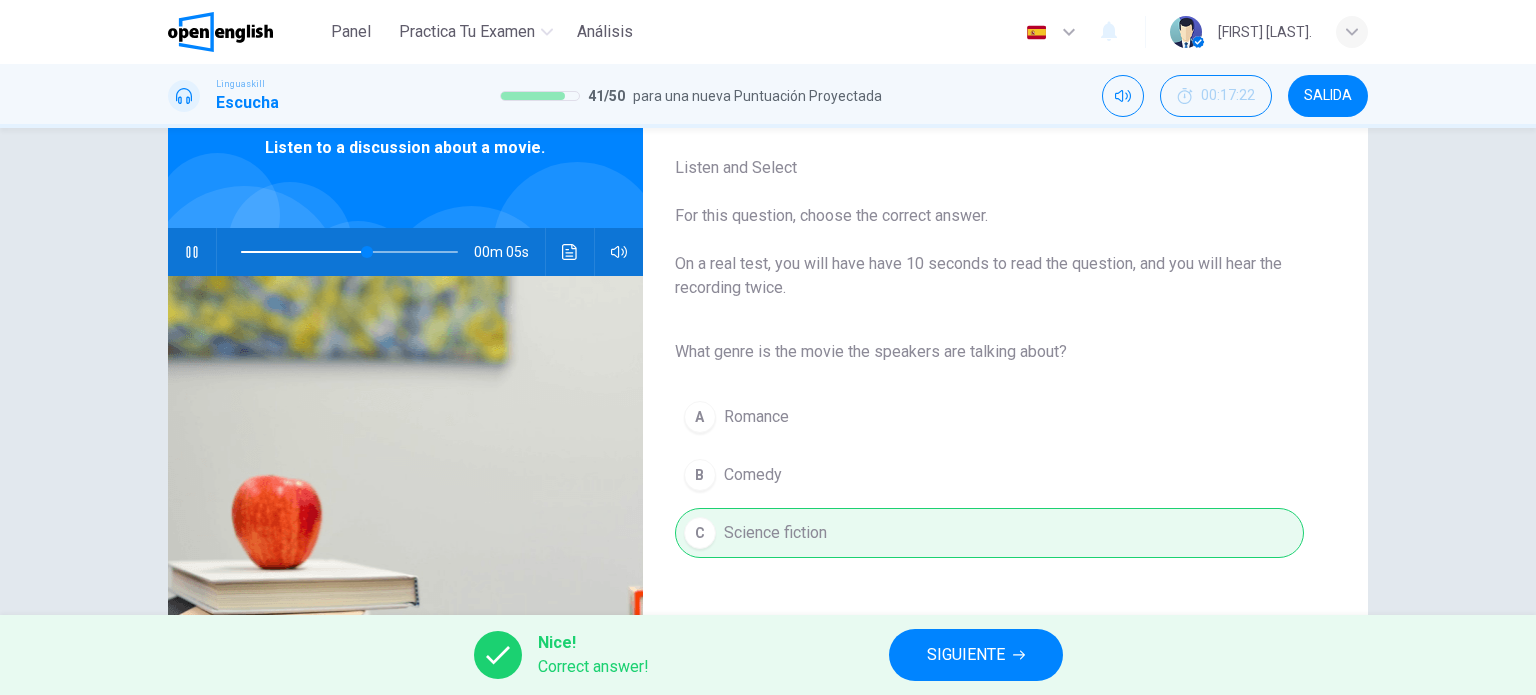 click on "SIGUIENTE" at bounding box center (966, 655) 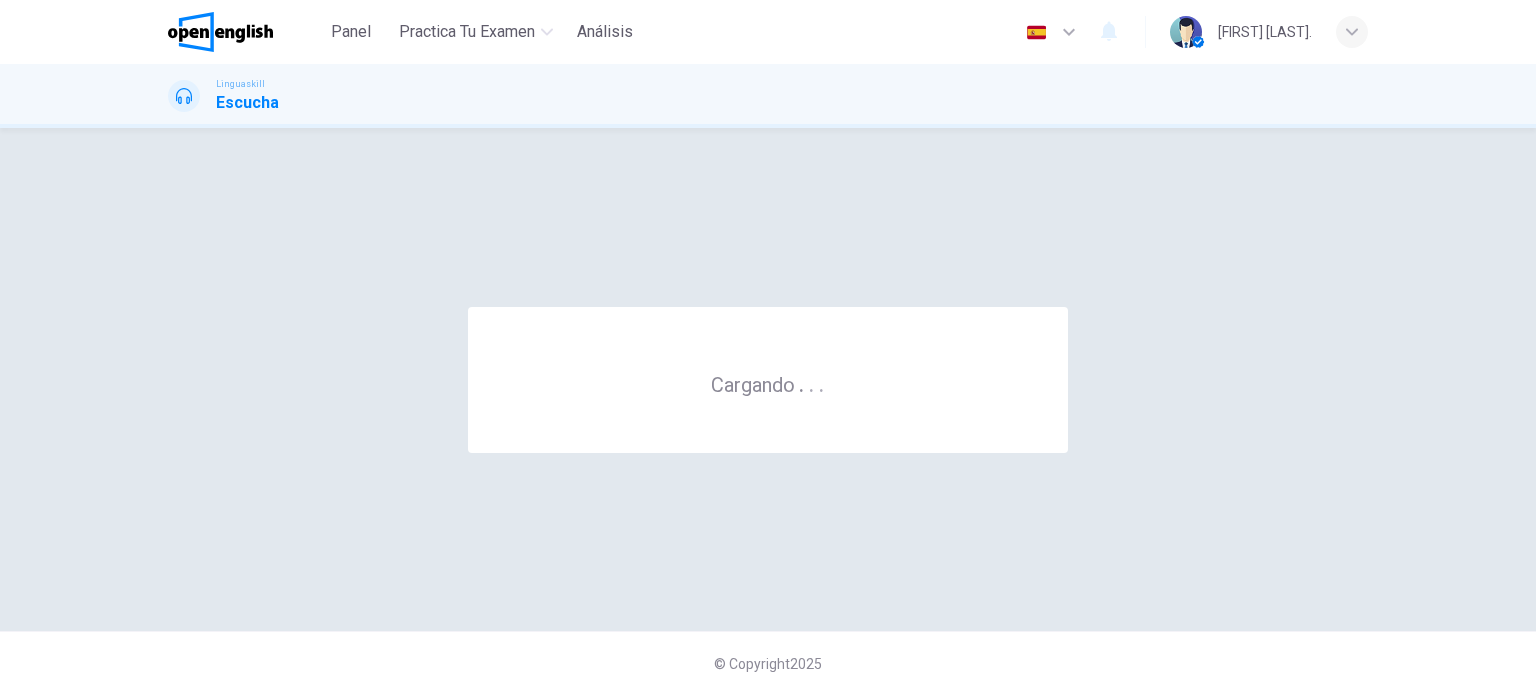 scroll, scrollTop: 0, scrollLeft: 0, axis: both 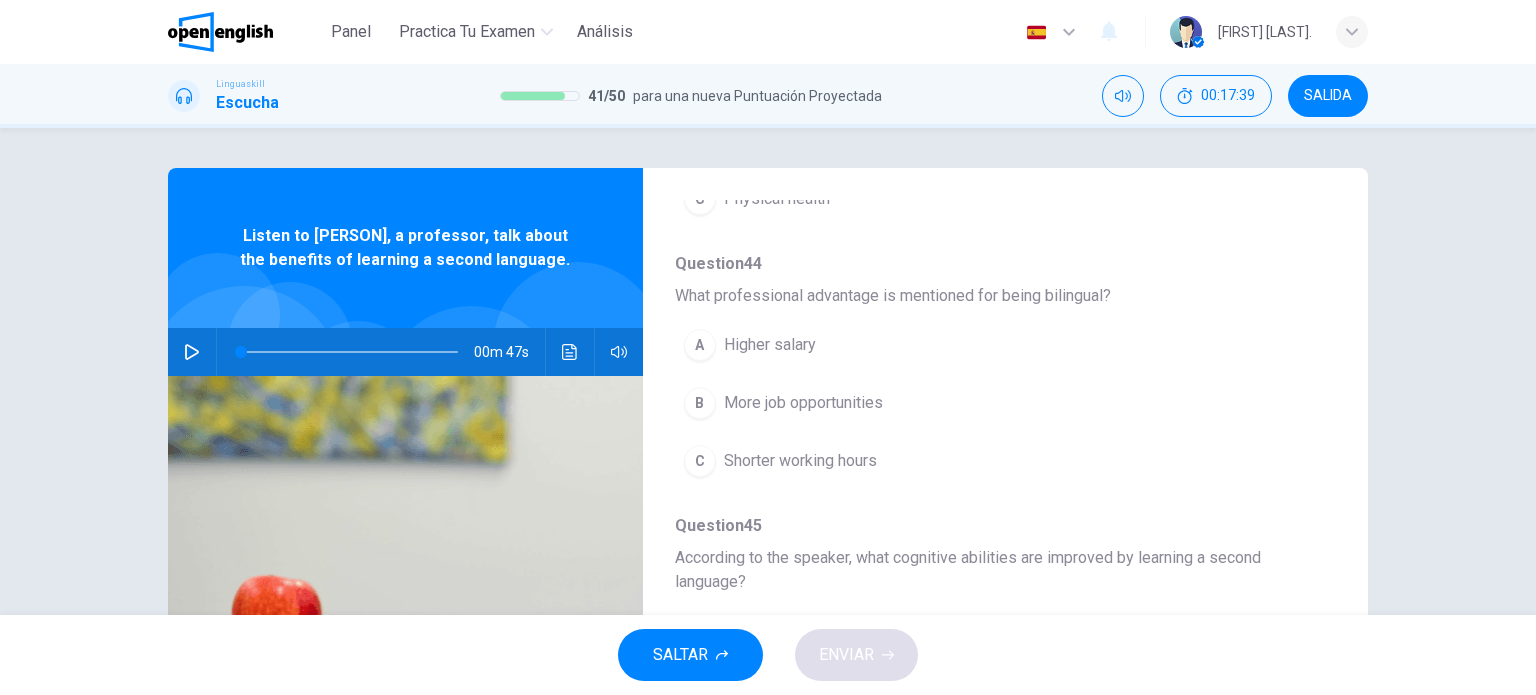 click 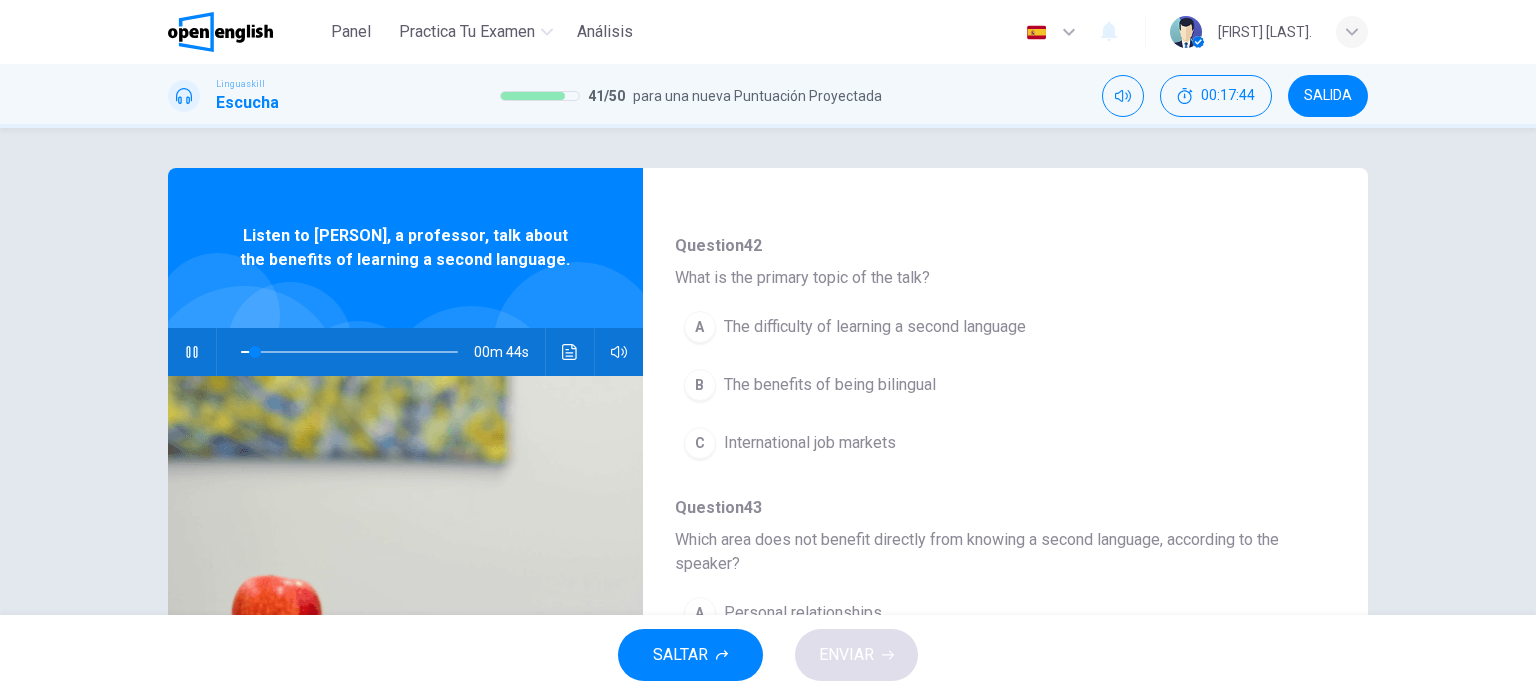 scroll, scrollTop: 200, scrollLeft: 0, axis: vertical 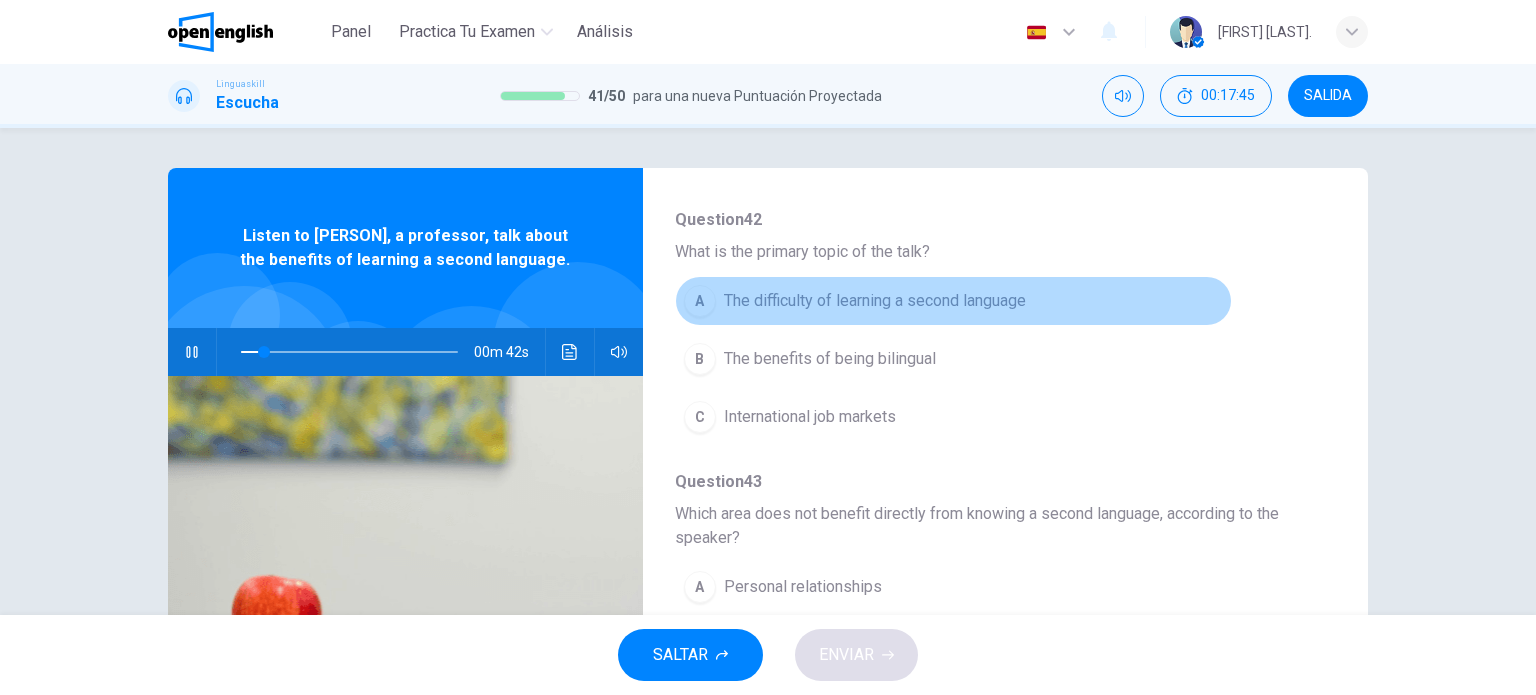 click on "A The difficulty of learning a second language" at bounding box center [953, 301] 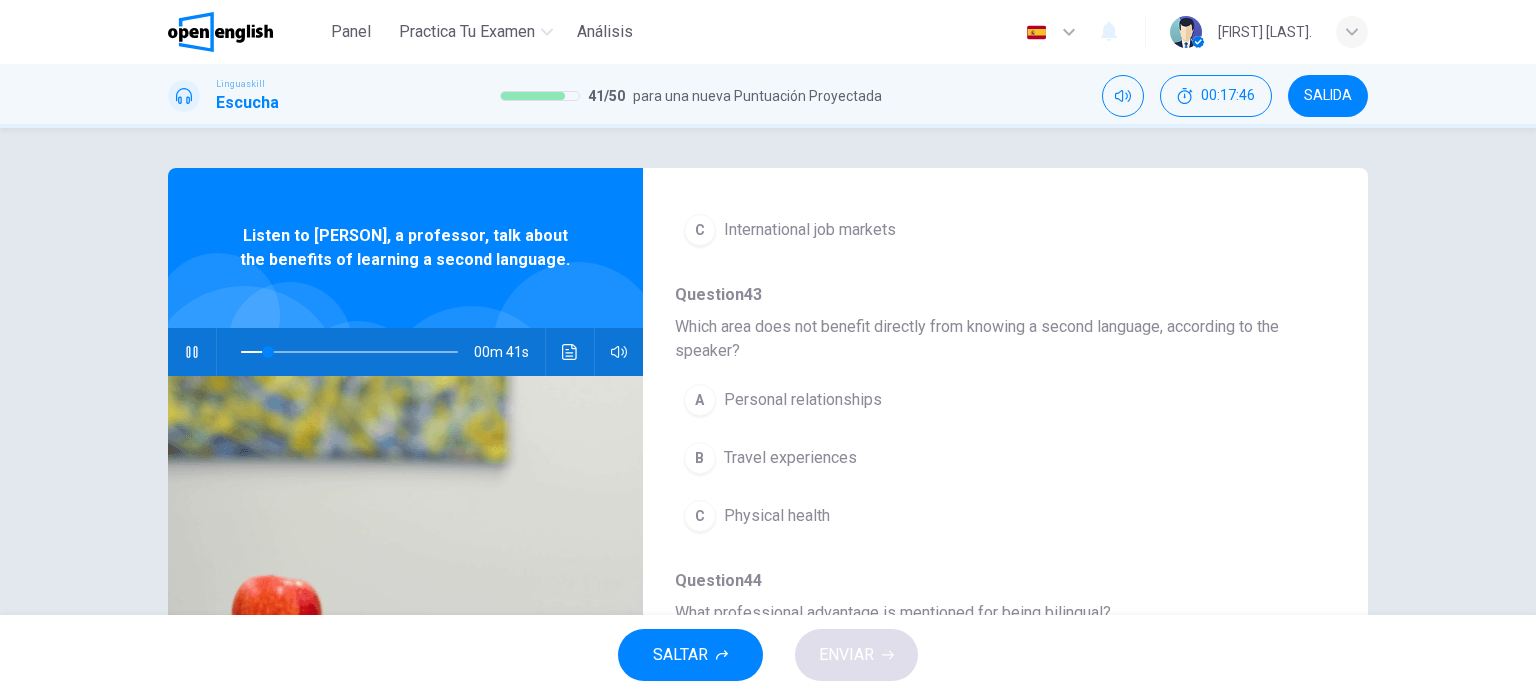 scroll, scrollTop: 400, scrollLeft: 0, axis: vertical 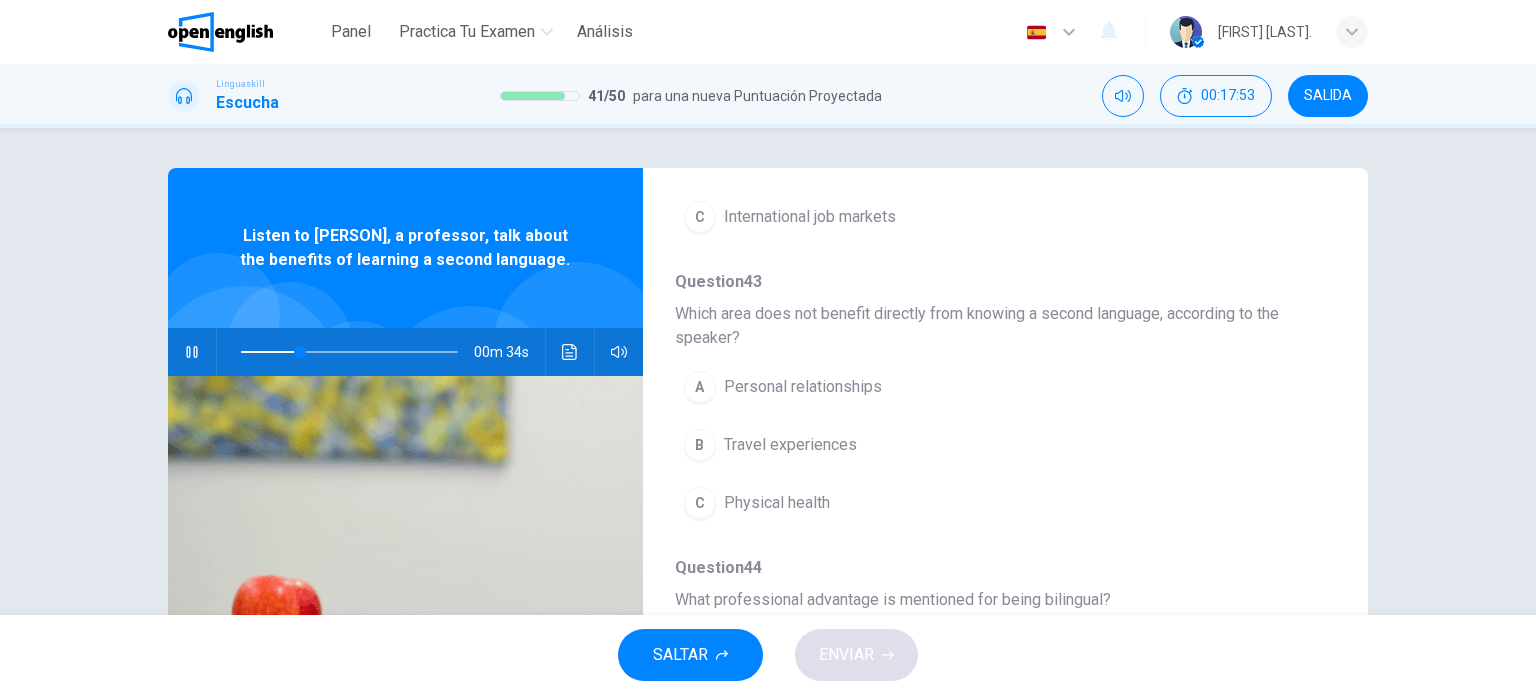 click on "A Personal relationships" at bounding box center (953, 387) 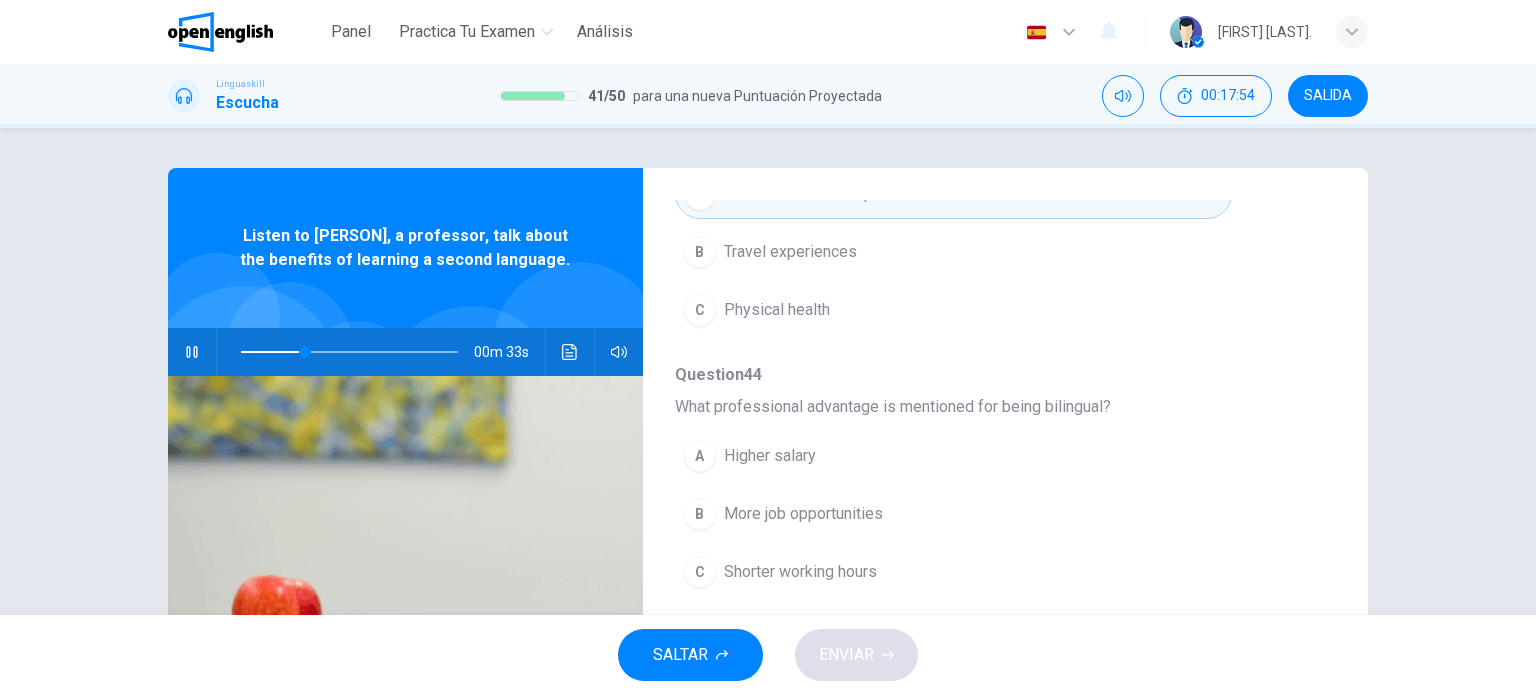 scroll, scrollTop: 600, scrollLeft: 0, axis: vertical 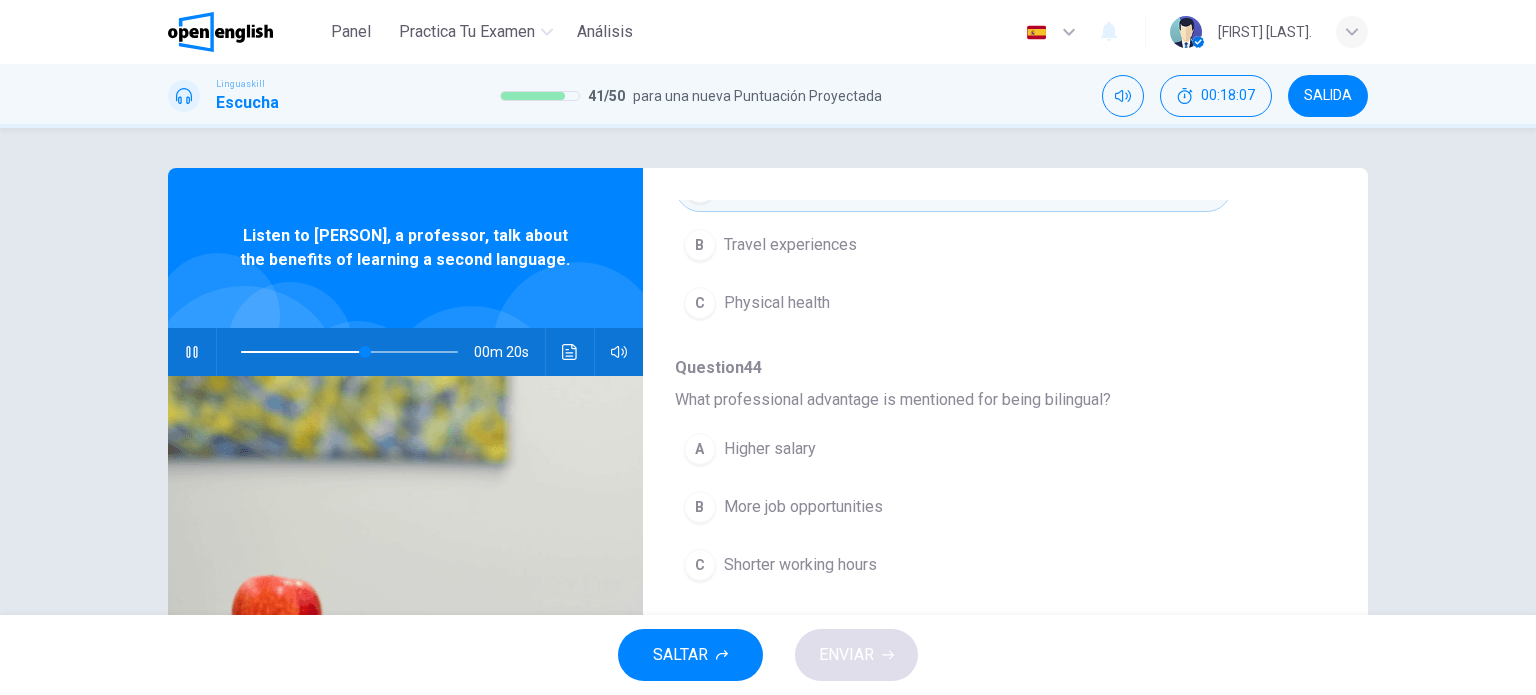 click on "B More job opportunities" at bounding box center (953, 507) 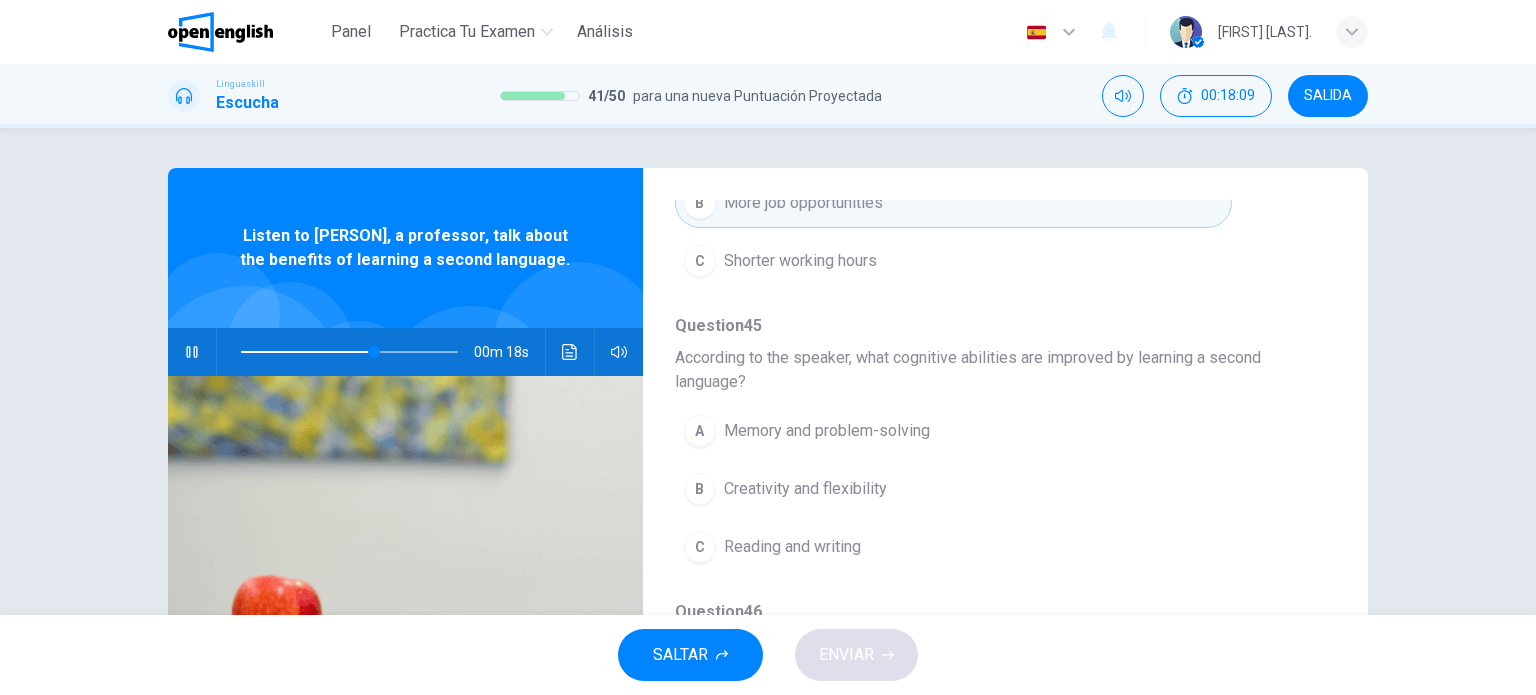 scroll, scrollTop: 904, scrollLeft: 0, axis: vertical 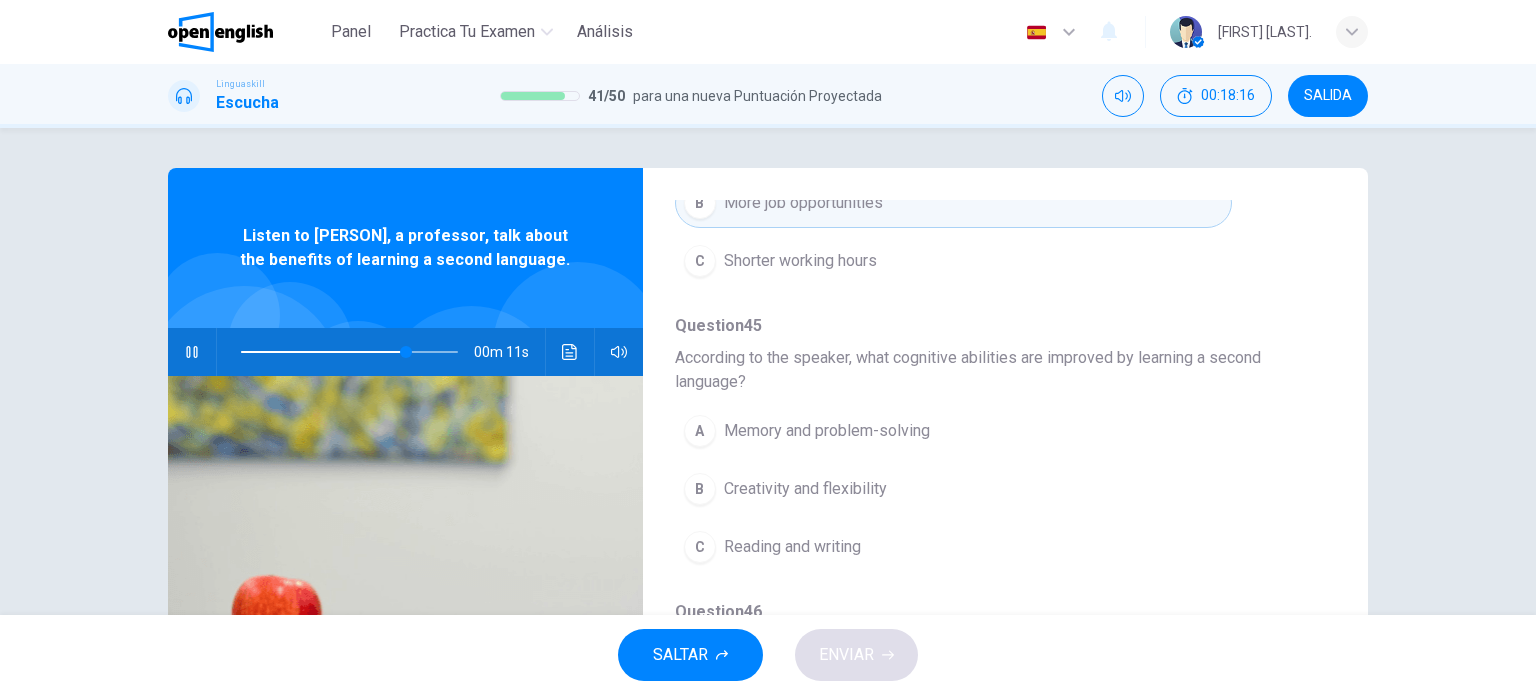 click on "A Memory and problem-solving" at bounding box center (953, 431) 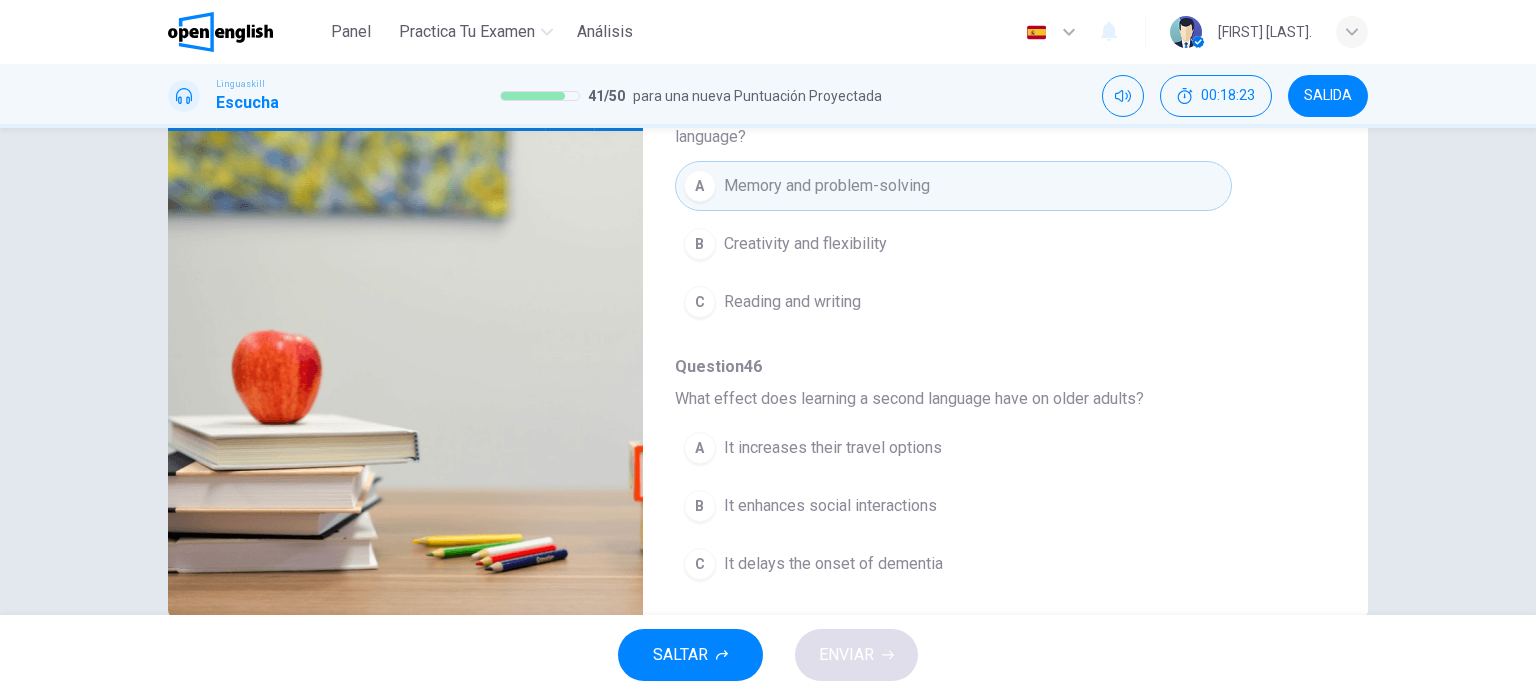 scroll, scrollTop: 288, scrollLeft: 0, axis: vertical 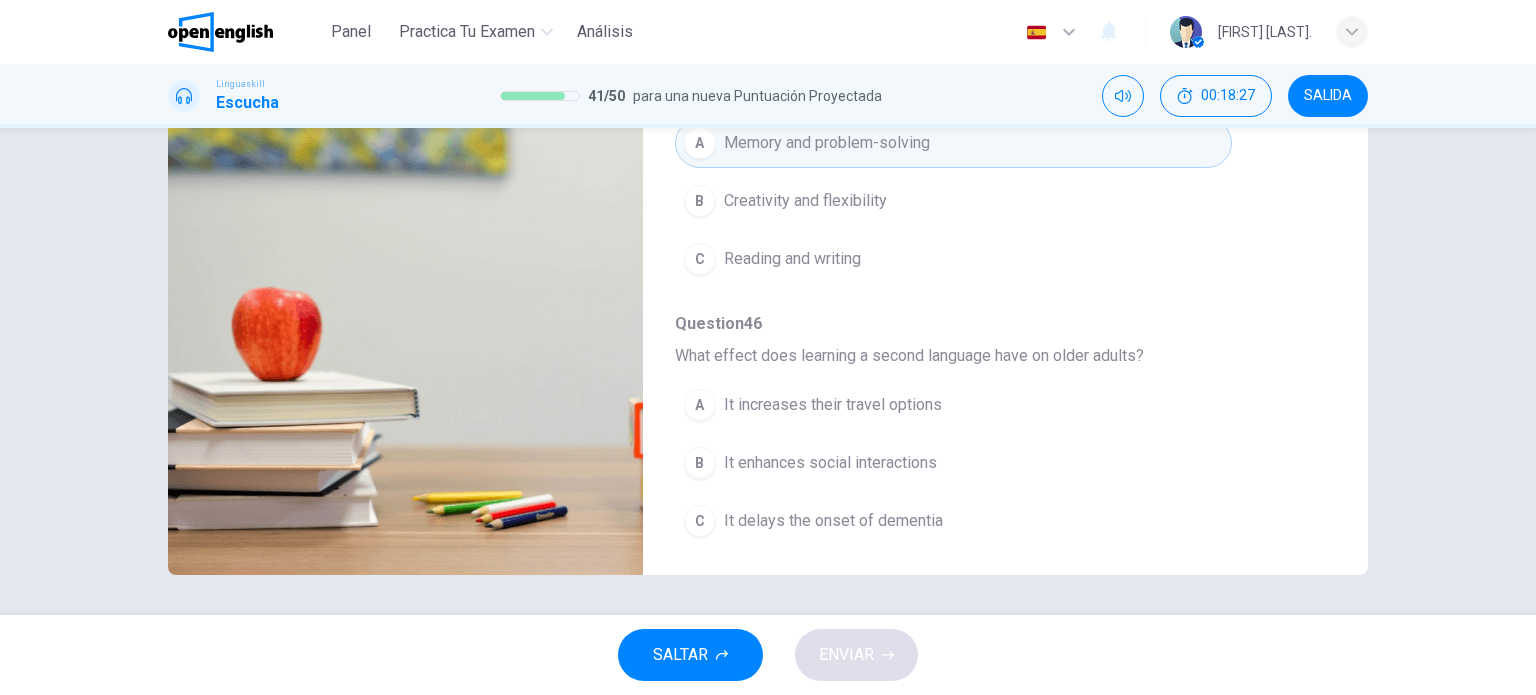type on "*" 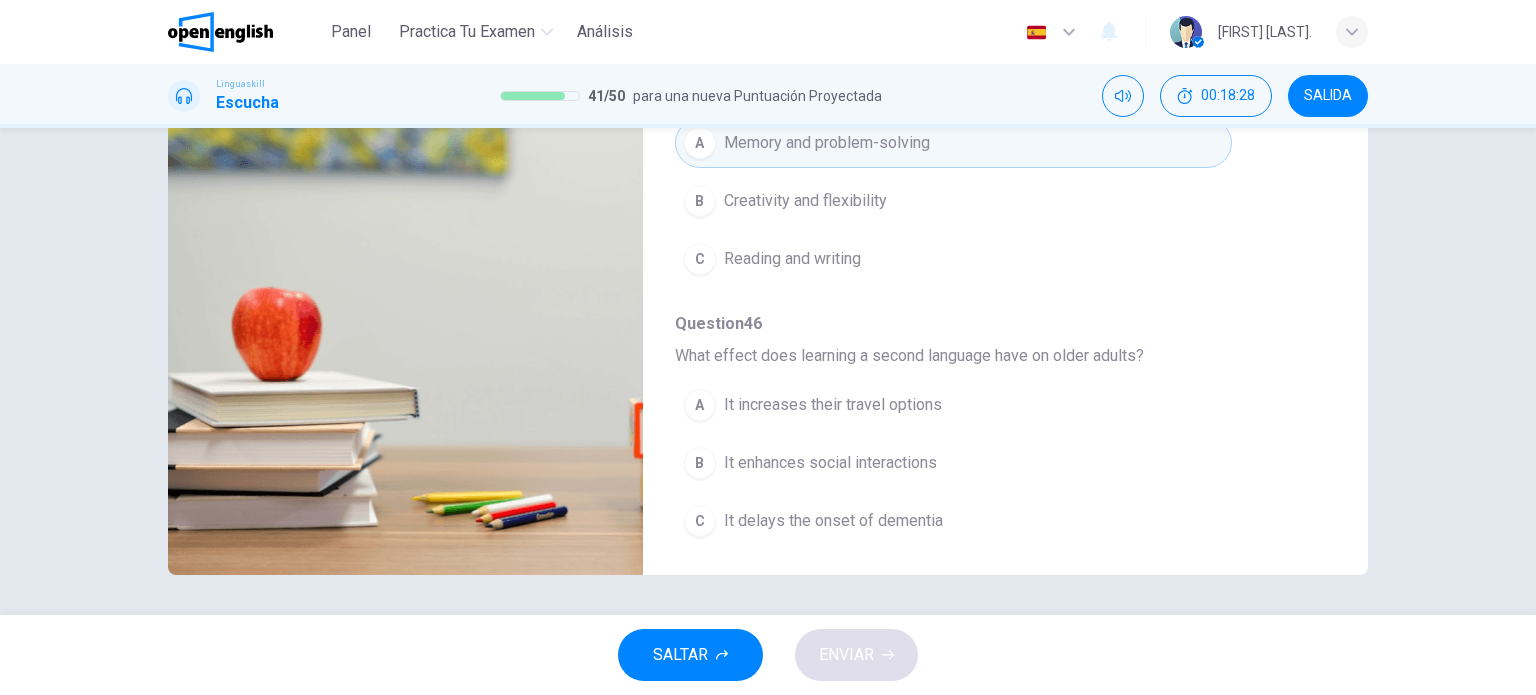 click on "B It enhances social interactions" at bounding box center (953, 463) 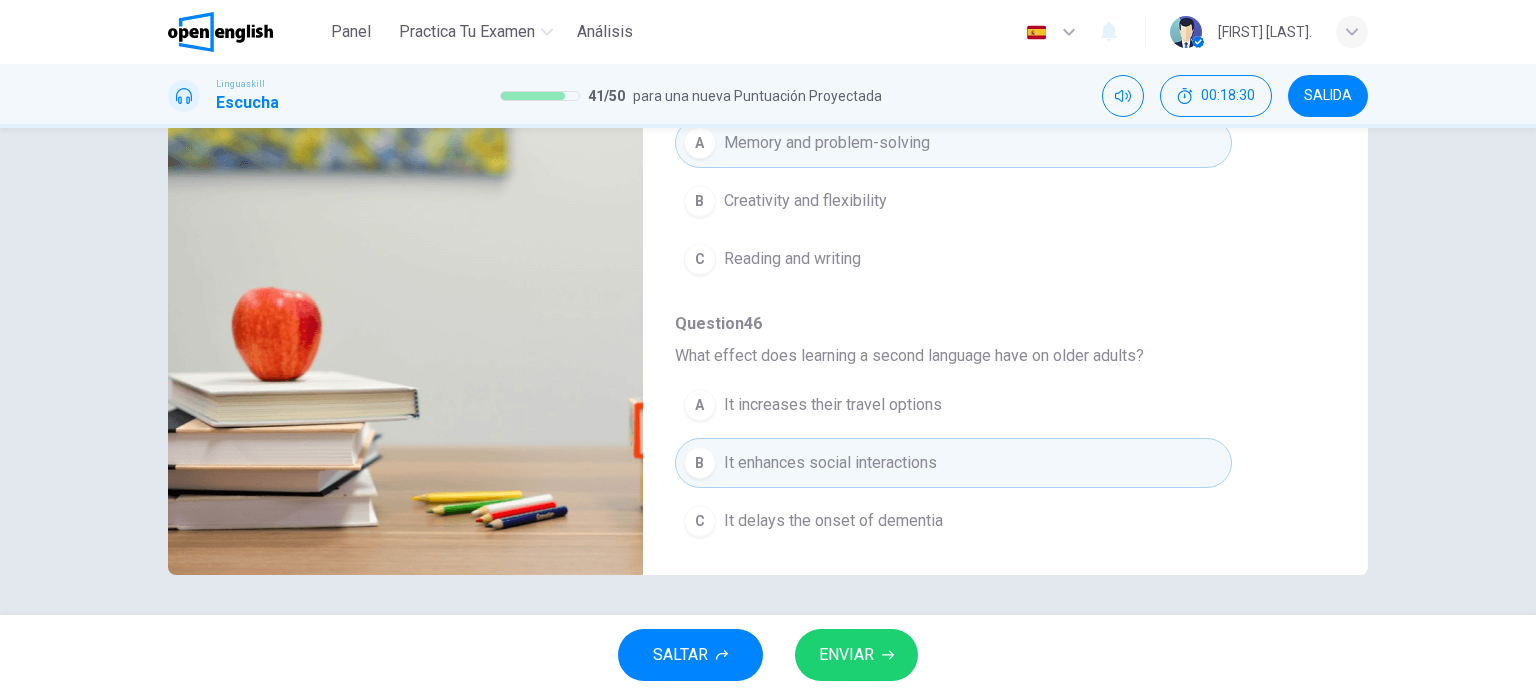 click on "ENVIAR" at bounding box center (856, 655) 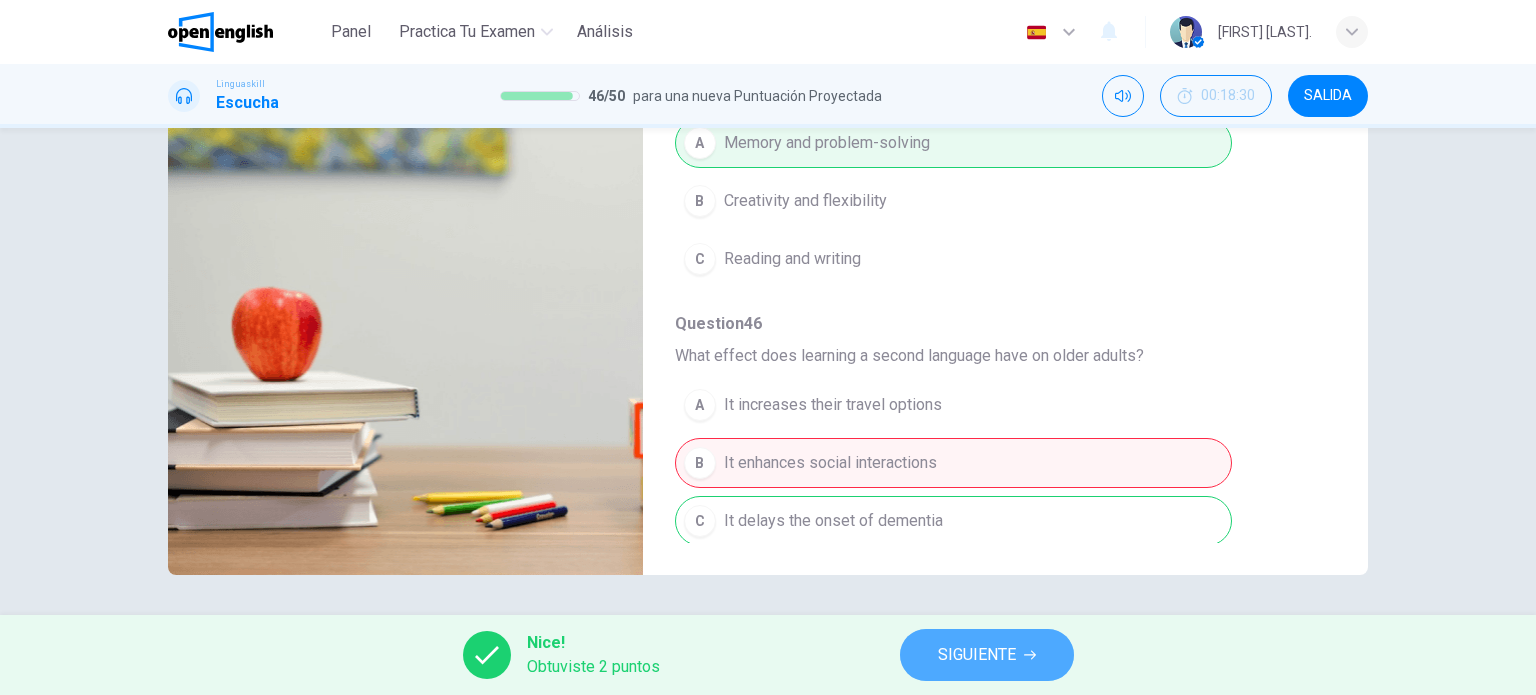 click on "SIGUIENTE" at bounding box center [977, 655] 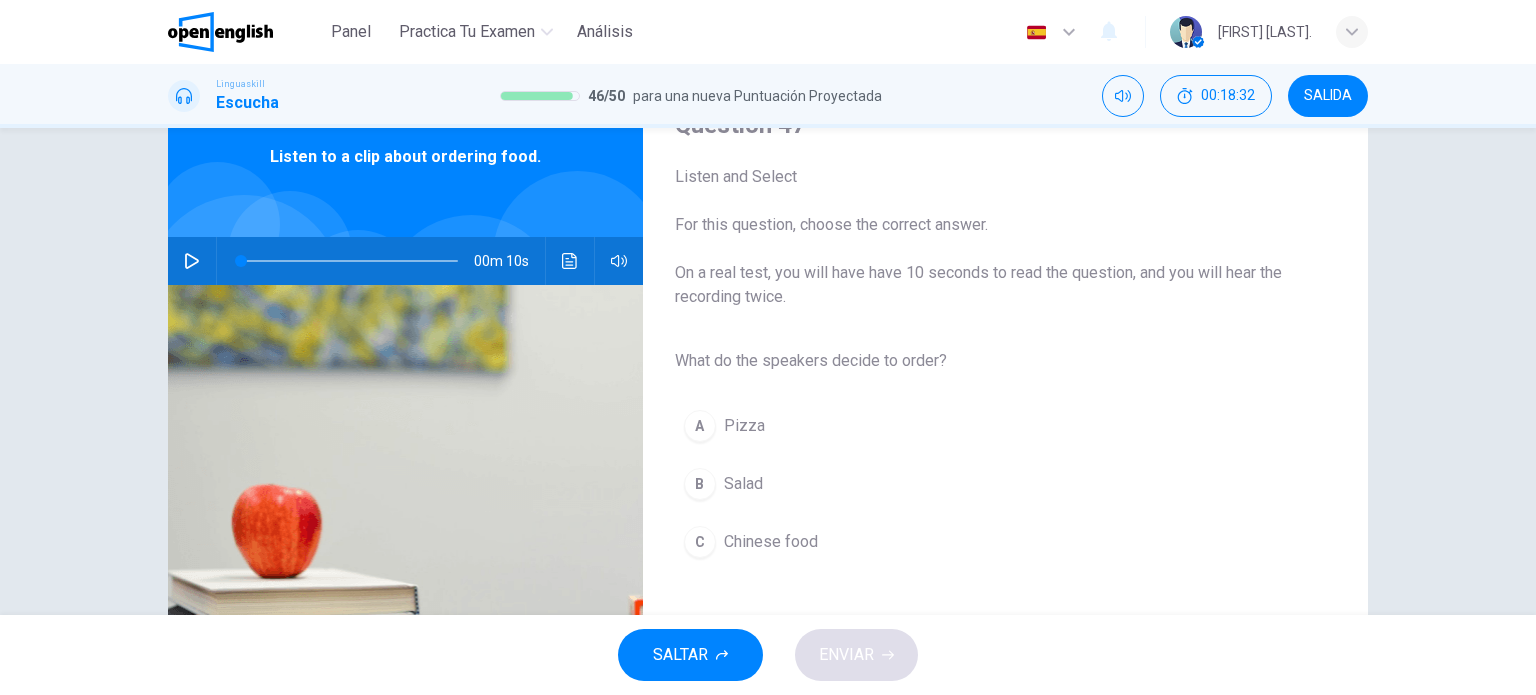 scroll, scrollTop: 200, scrollLeft: 0, axis: vertical 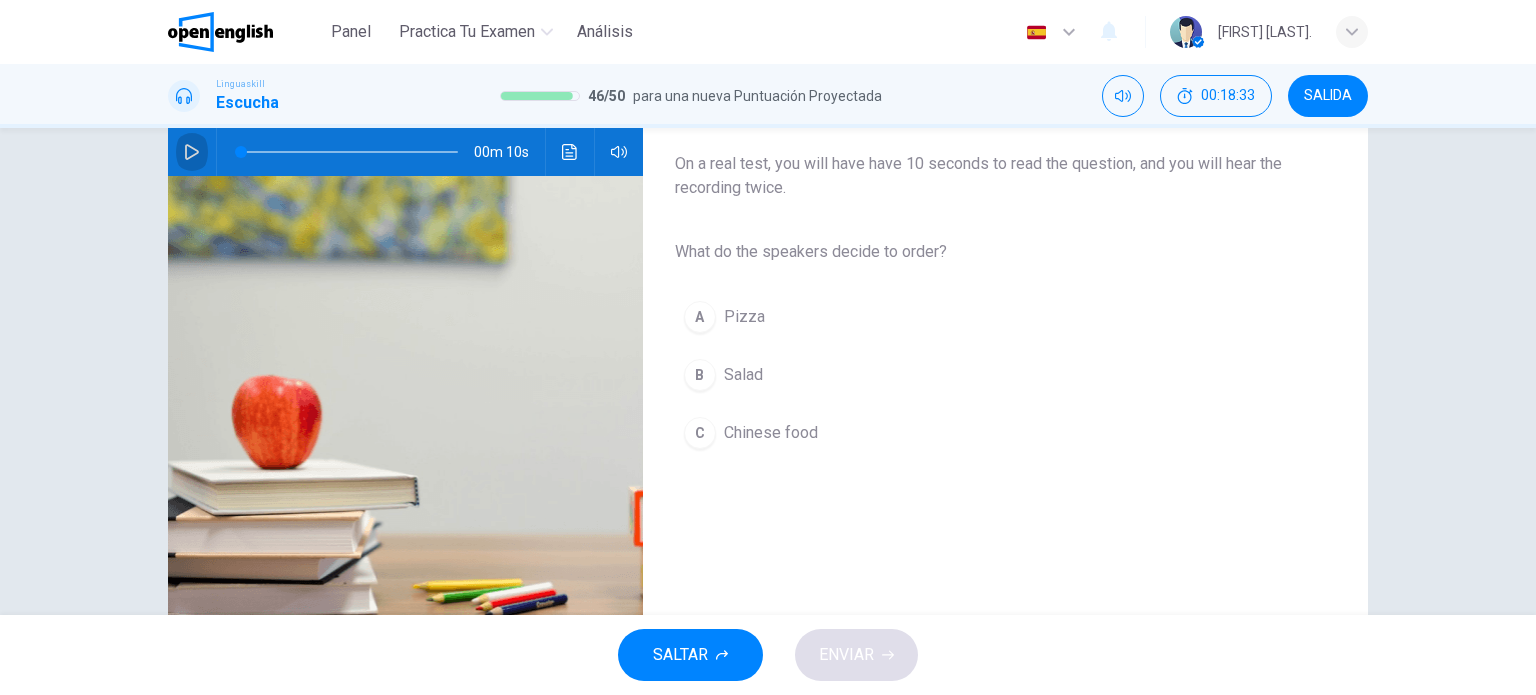 click 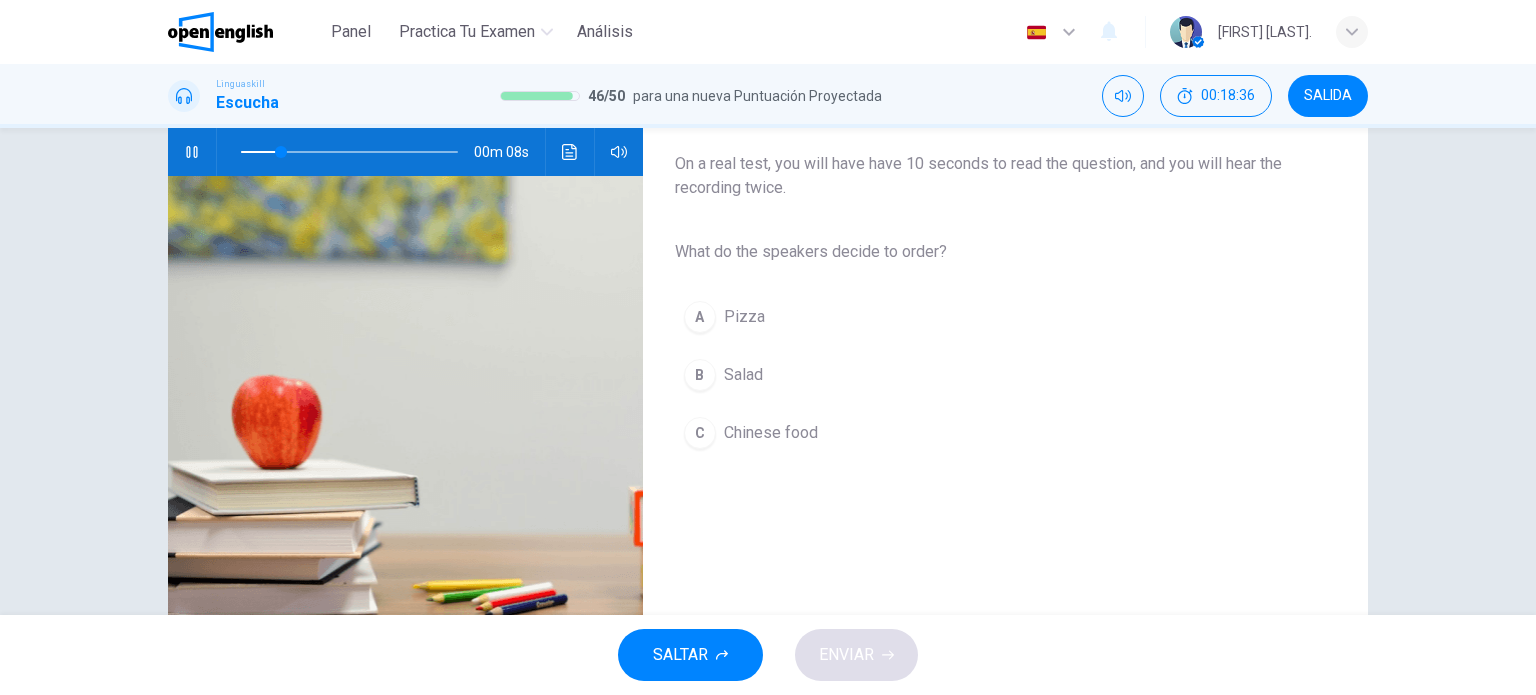 click on "A Pizza B Salad C Chinese food" at bounding box center (989, 375) 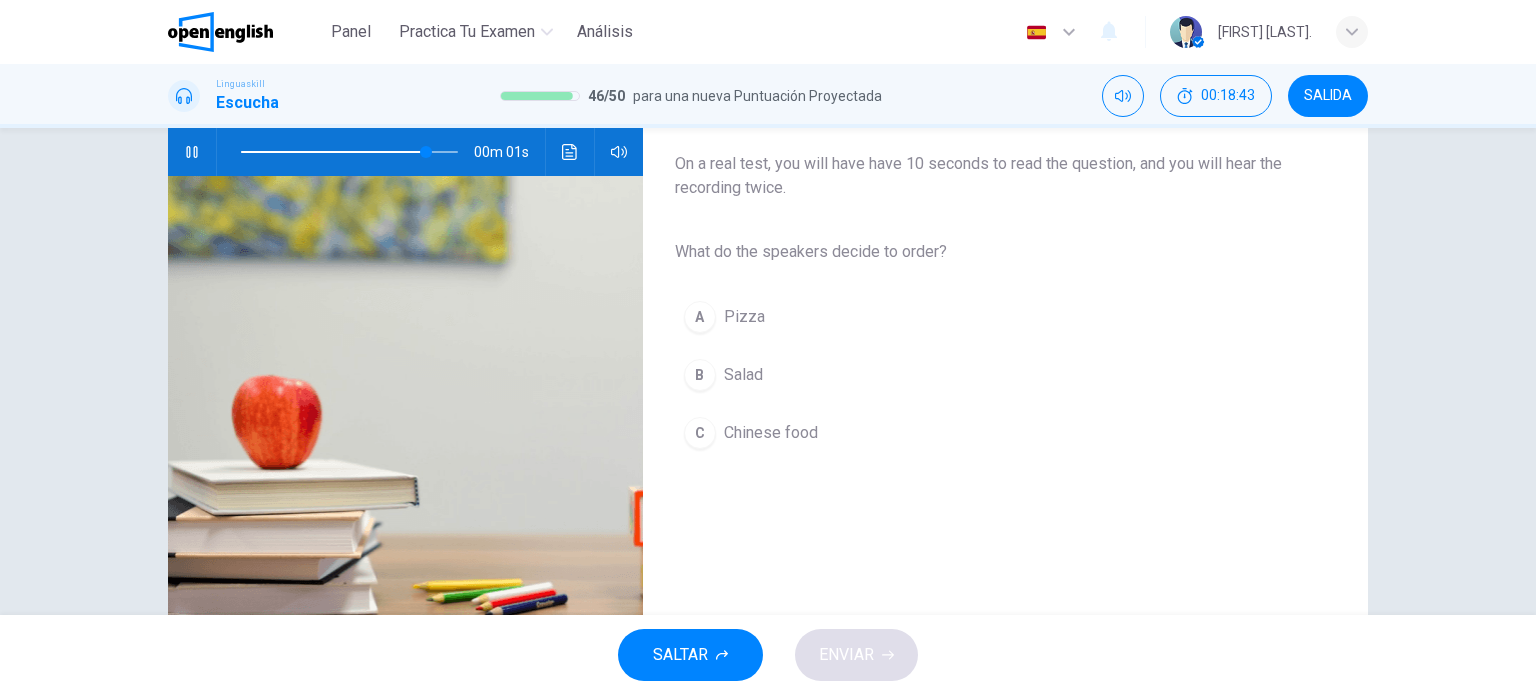 click on "B Salad" at bounding box center [989, 375] 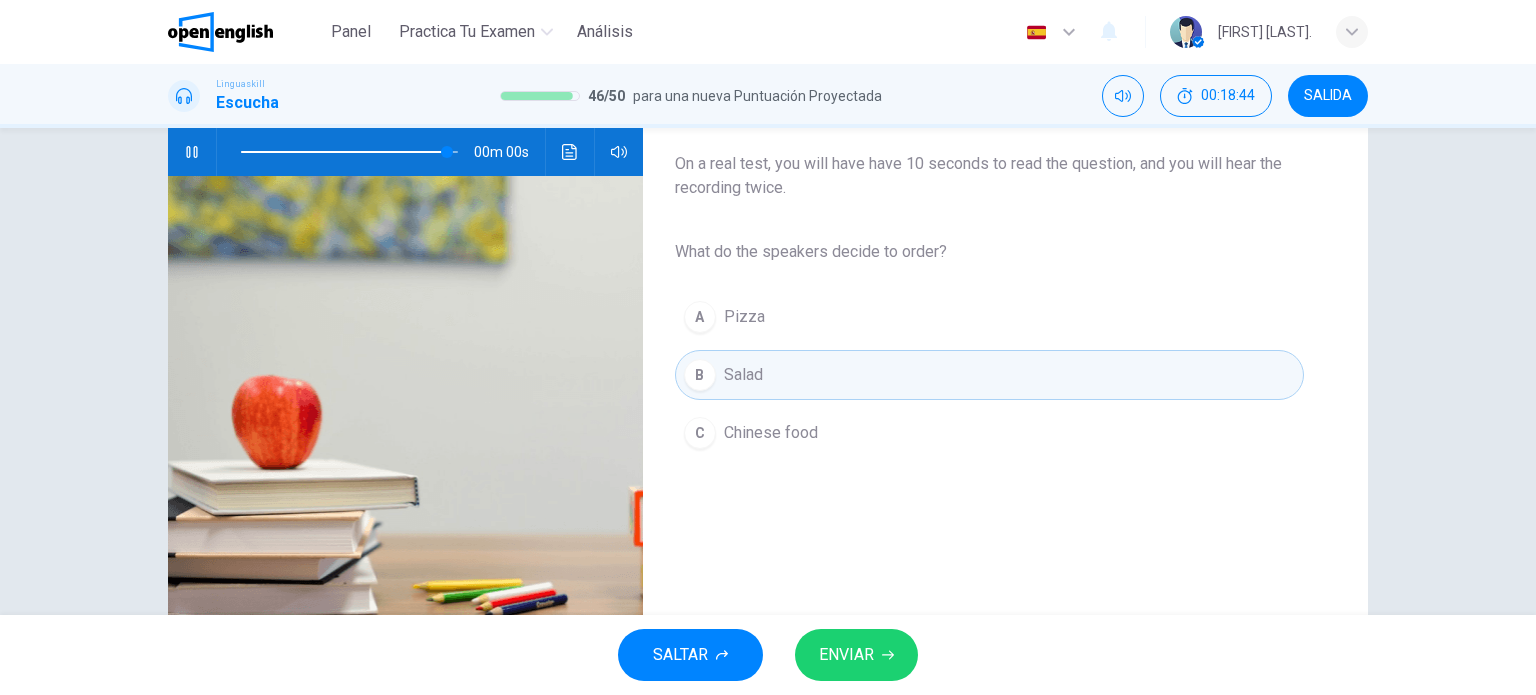 type on "*" 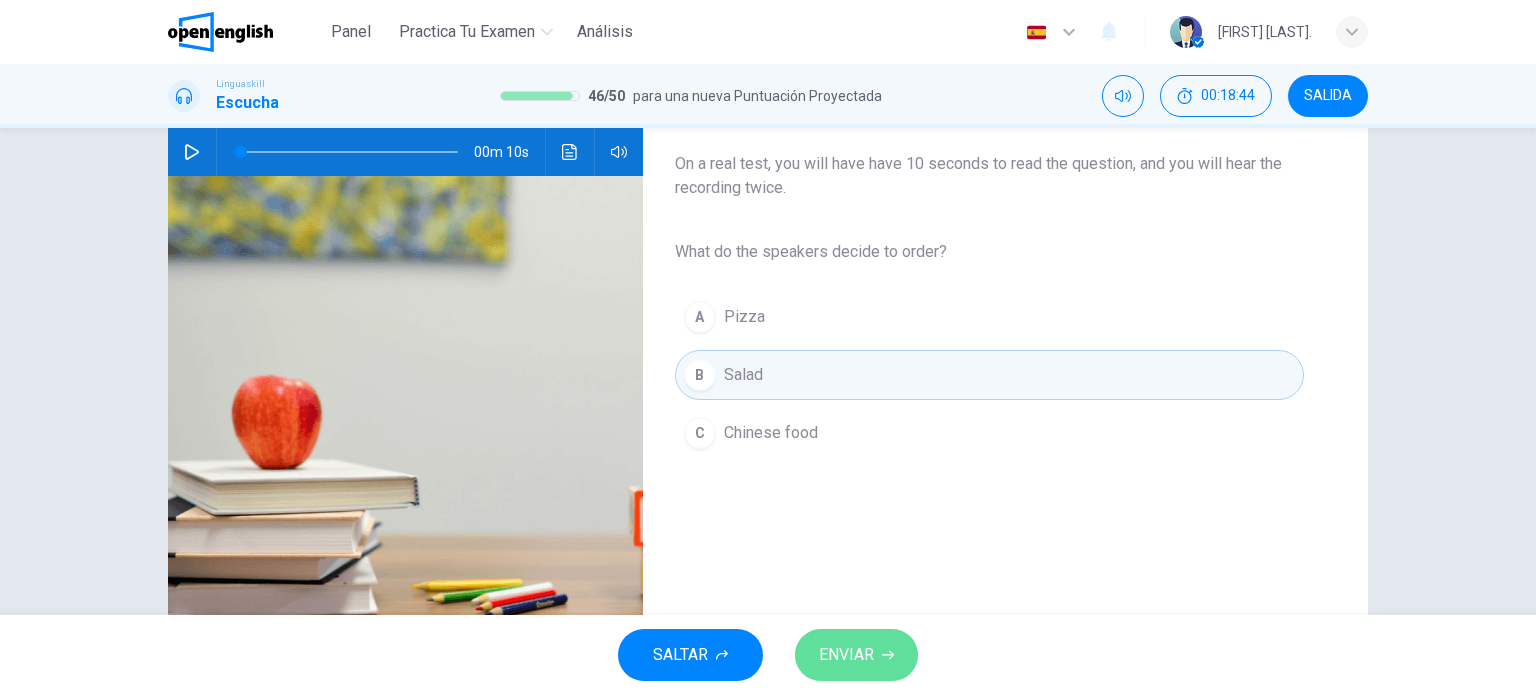 click on "ENVIAR" at bounding box center [856, 655] 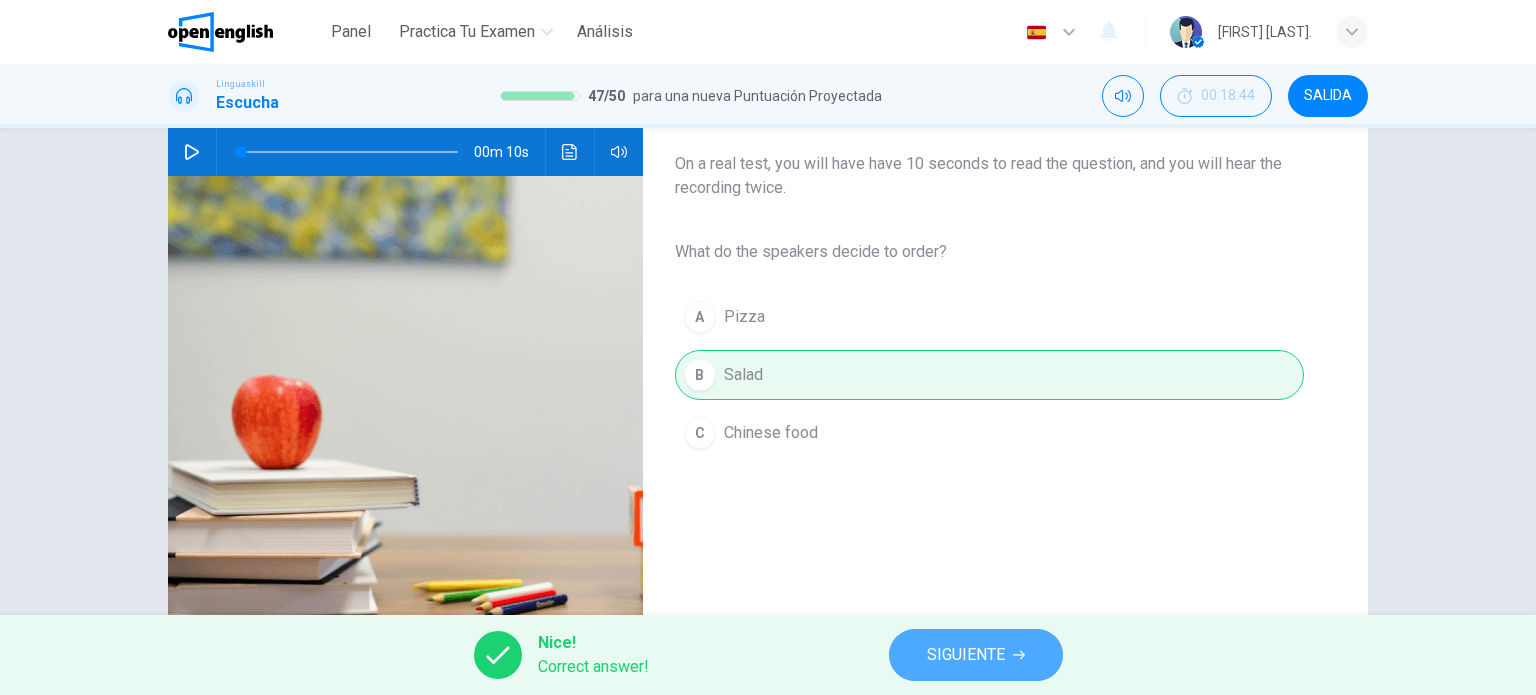 click on "SIGUIENTE" at bounding box center [976, 655] 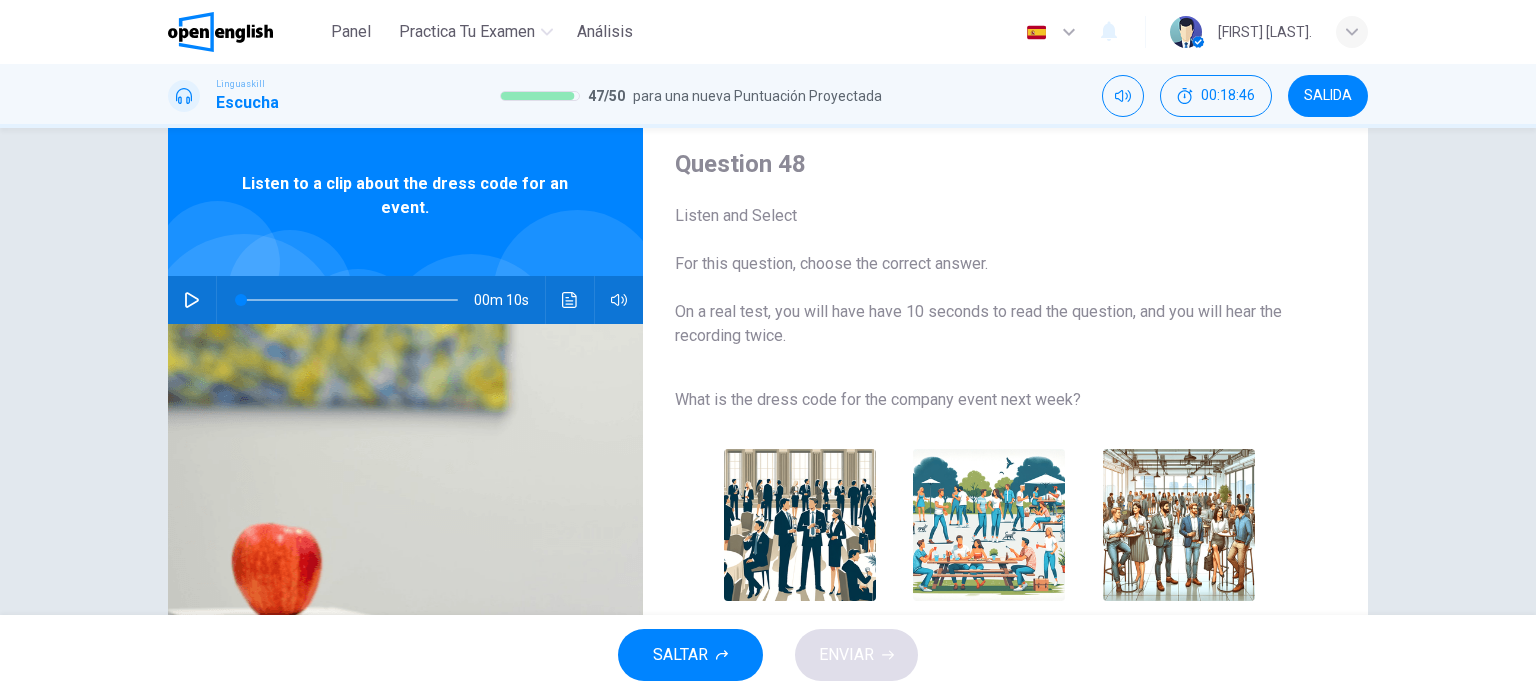 scroll, scrollTop: 100, scrollLeft: 0, axis: vertical 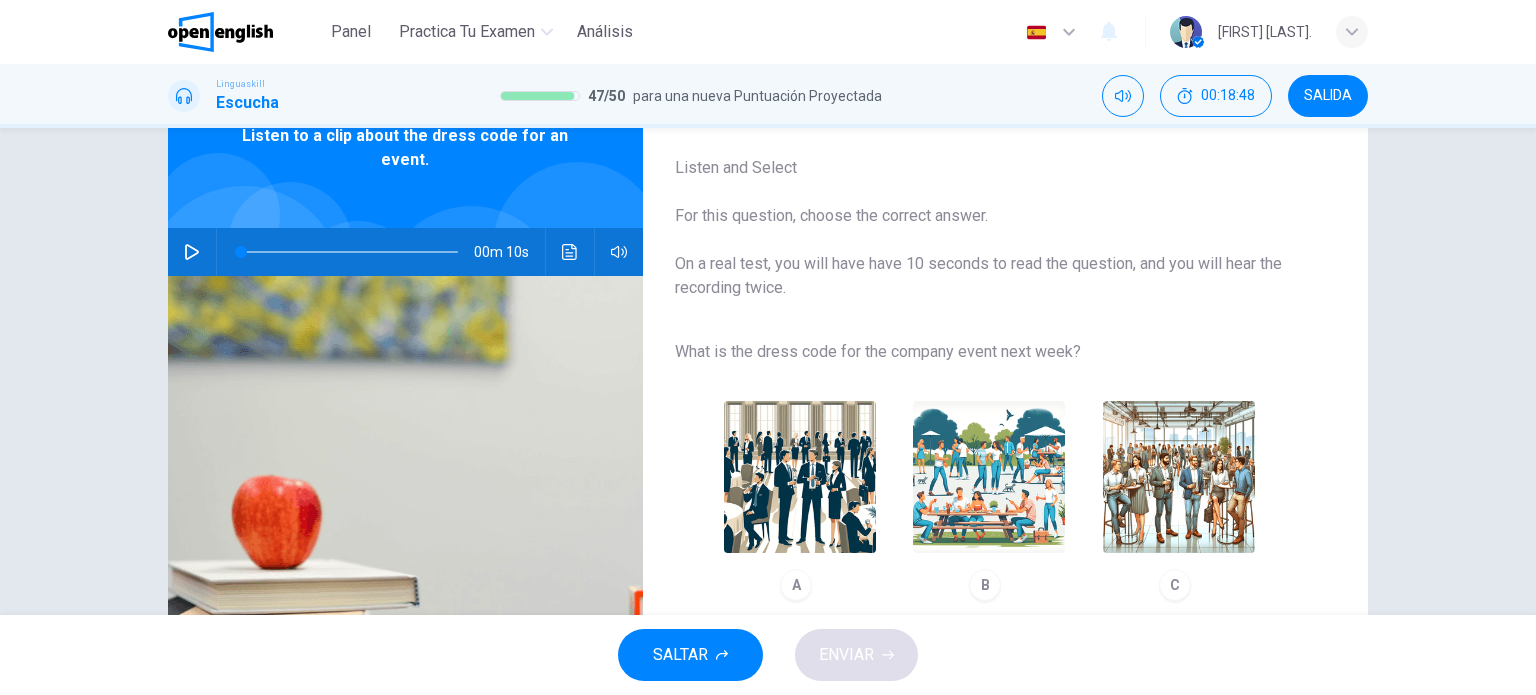 click 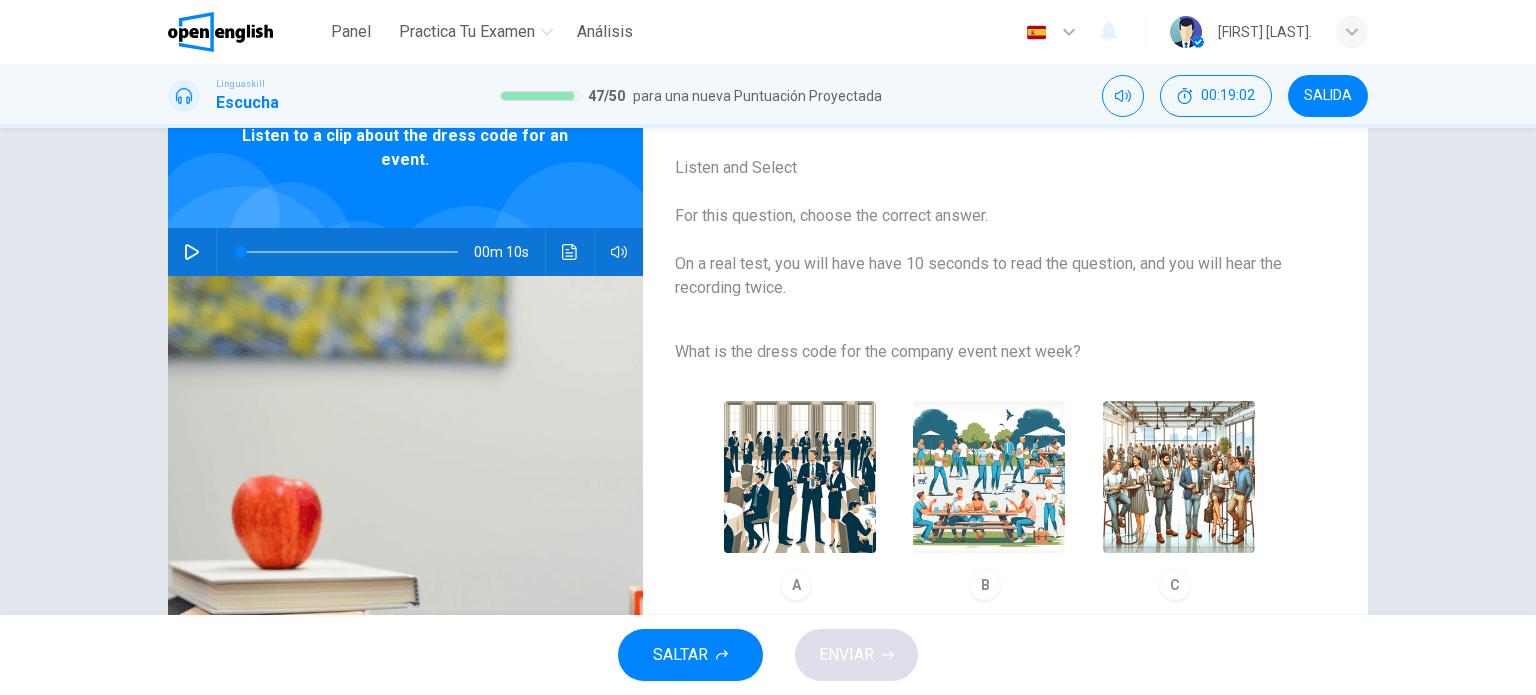 click on "00m 10s" at bounding box center [405, 252] 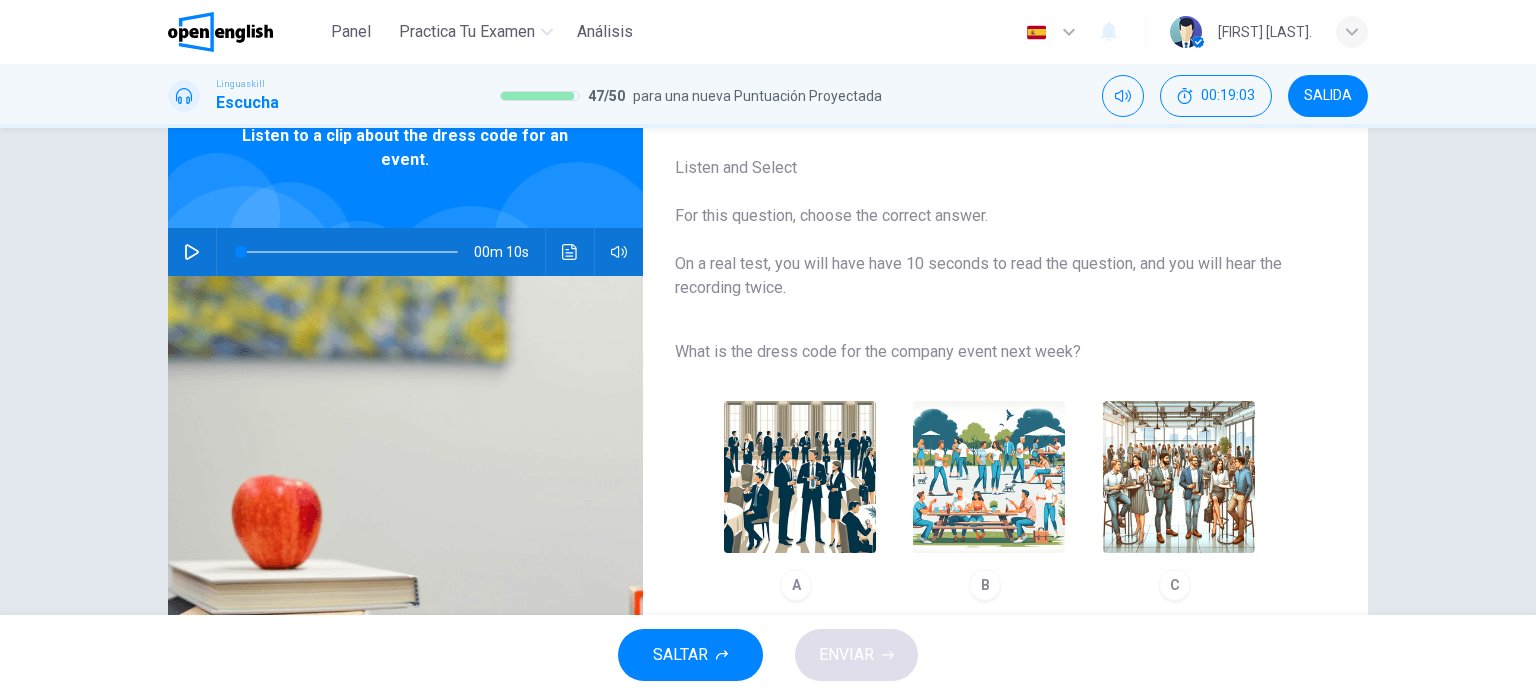 click 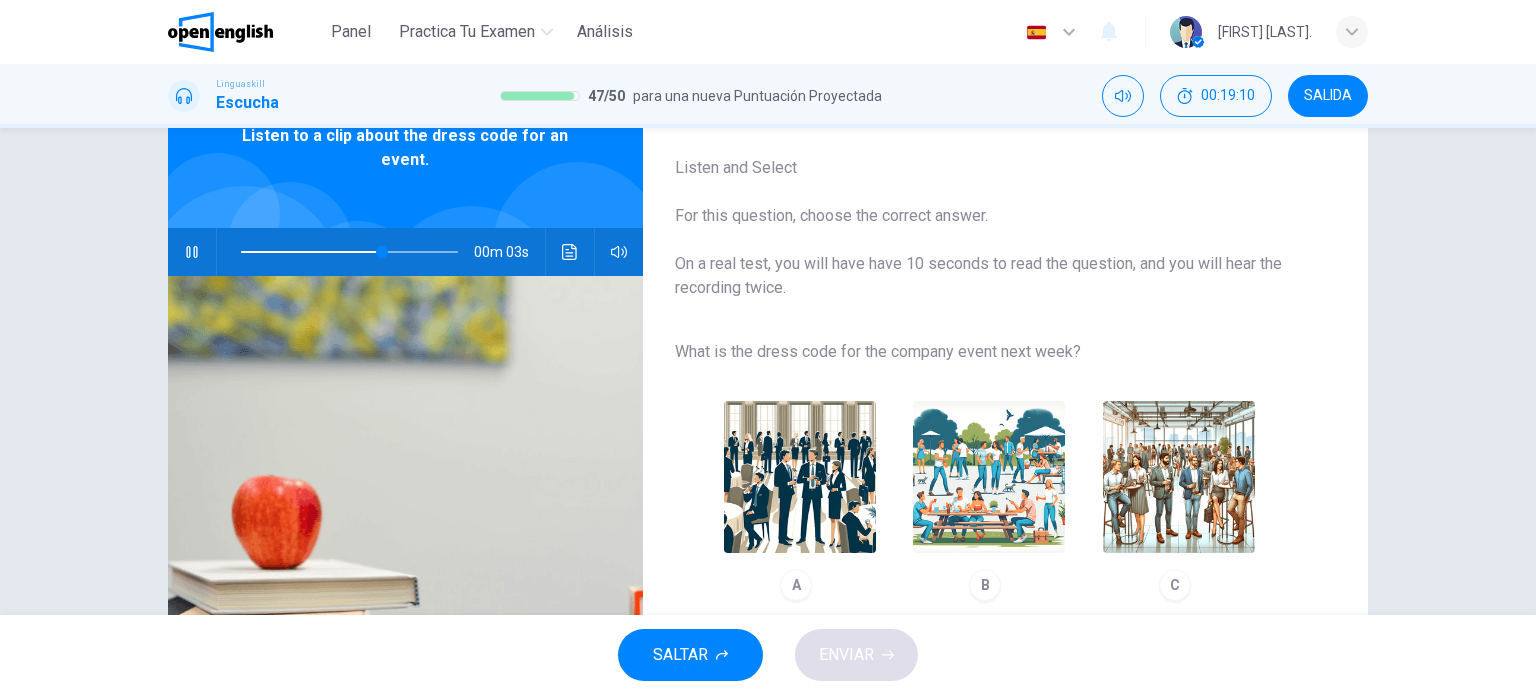 click at bounding box center [989, 477] 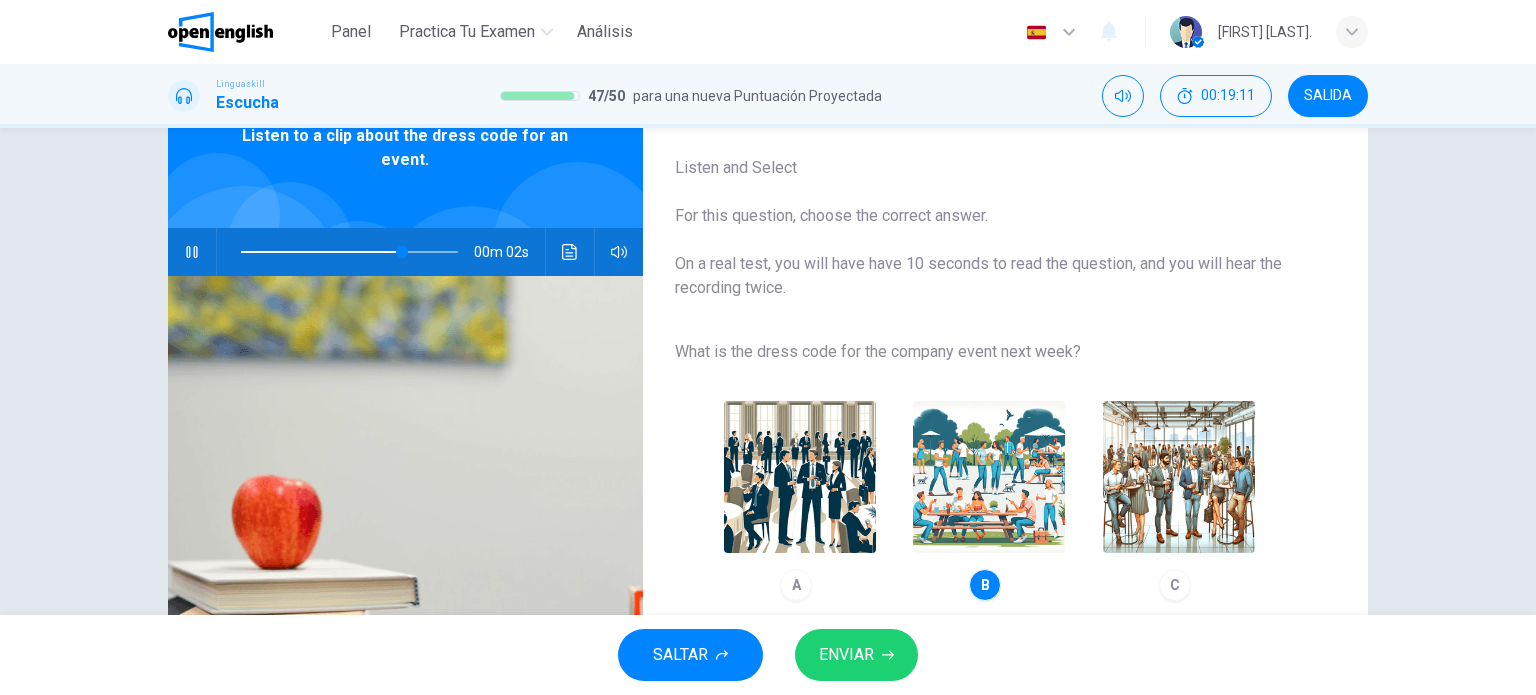 click on "ENVIAR" at bounding box center [846, 655] 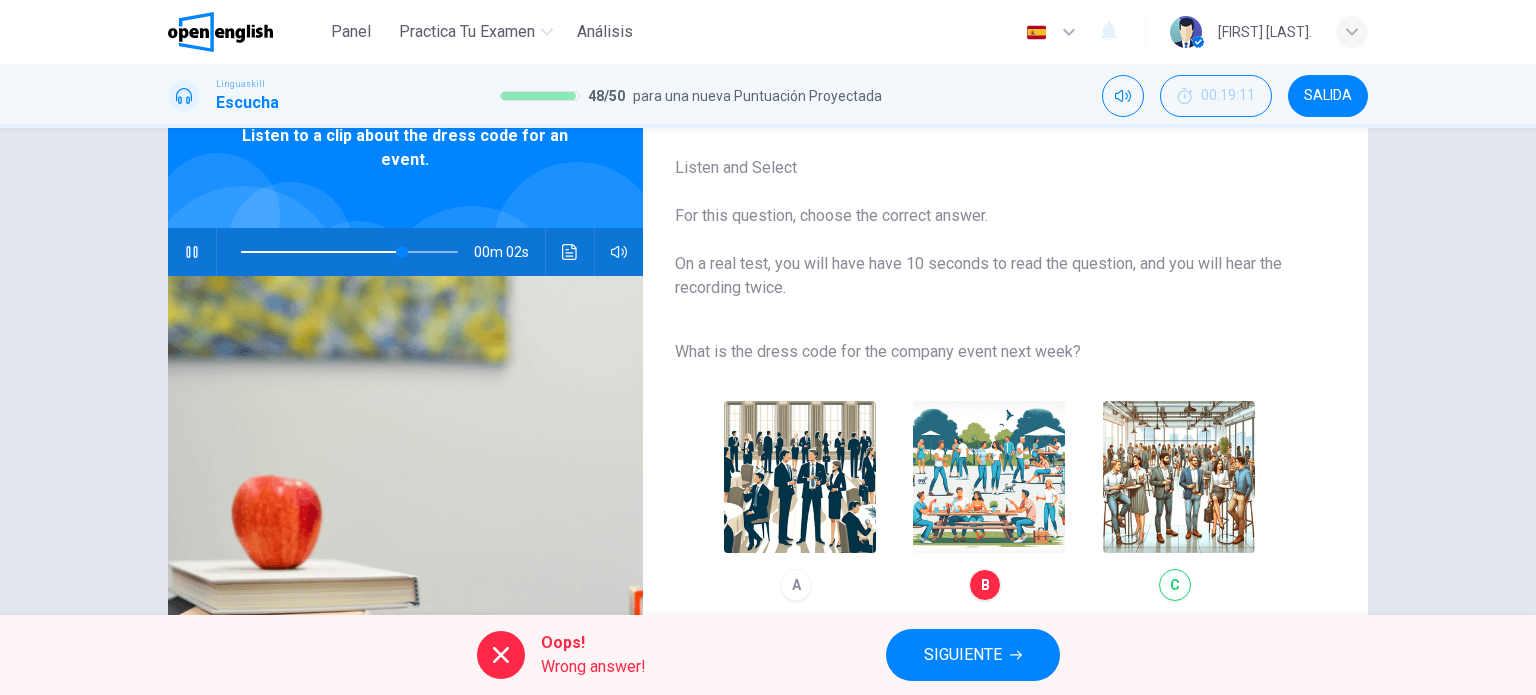 type on "**" 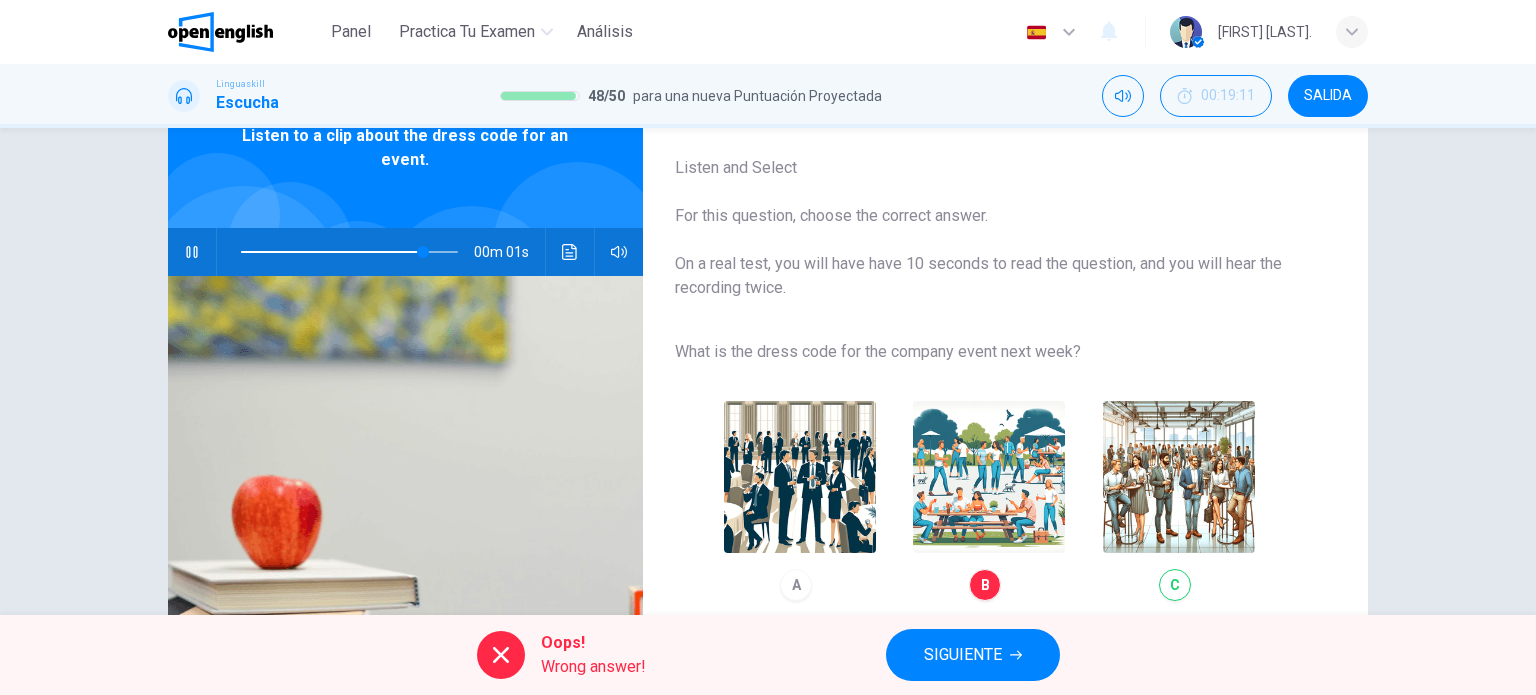 click on "SIGUIENTE" at bounding box center (963, 655) 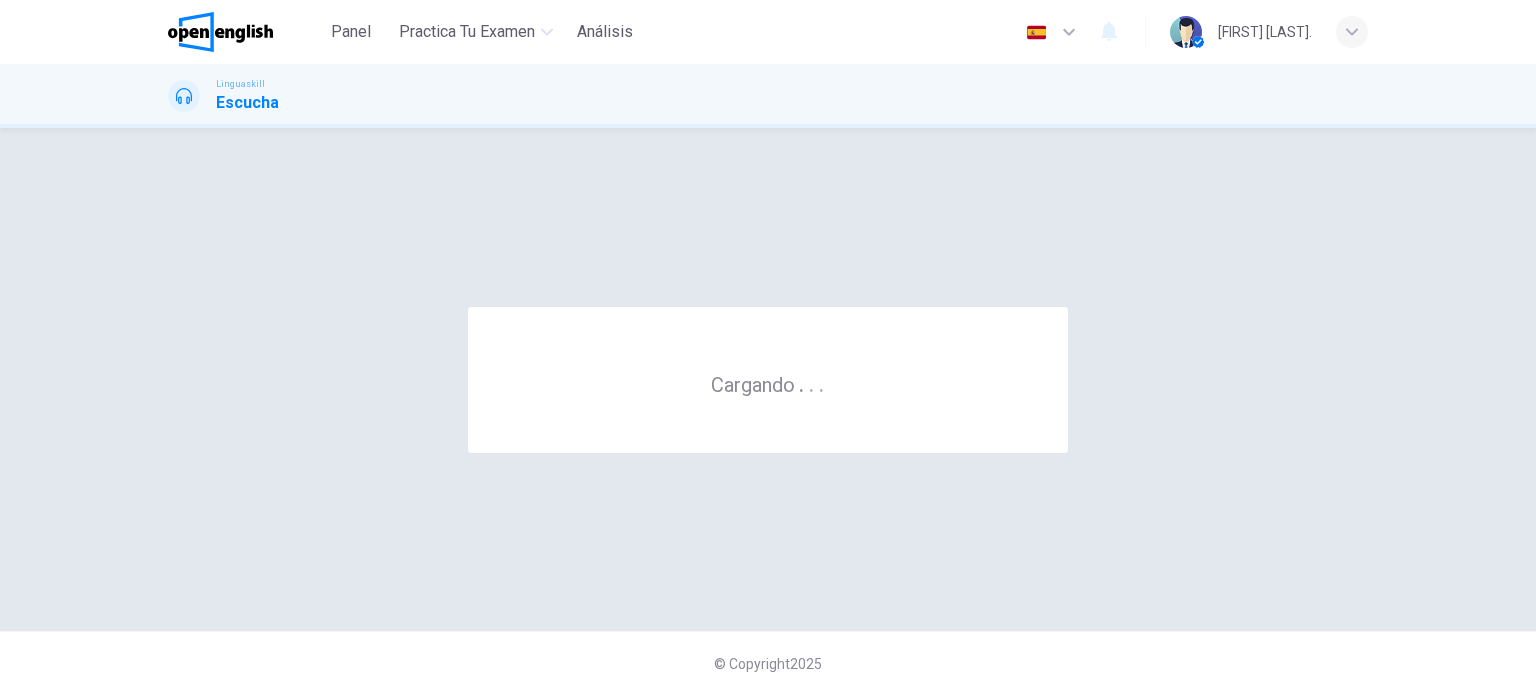 scroll, scrollTop: 0, scrollLeft: 0, axis: both 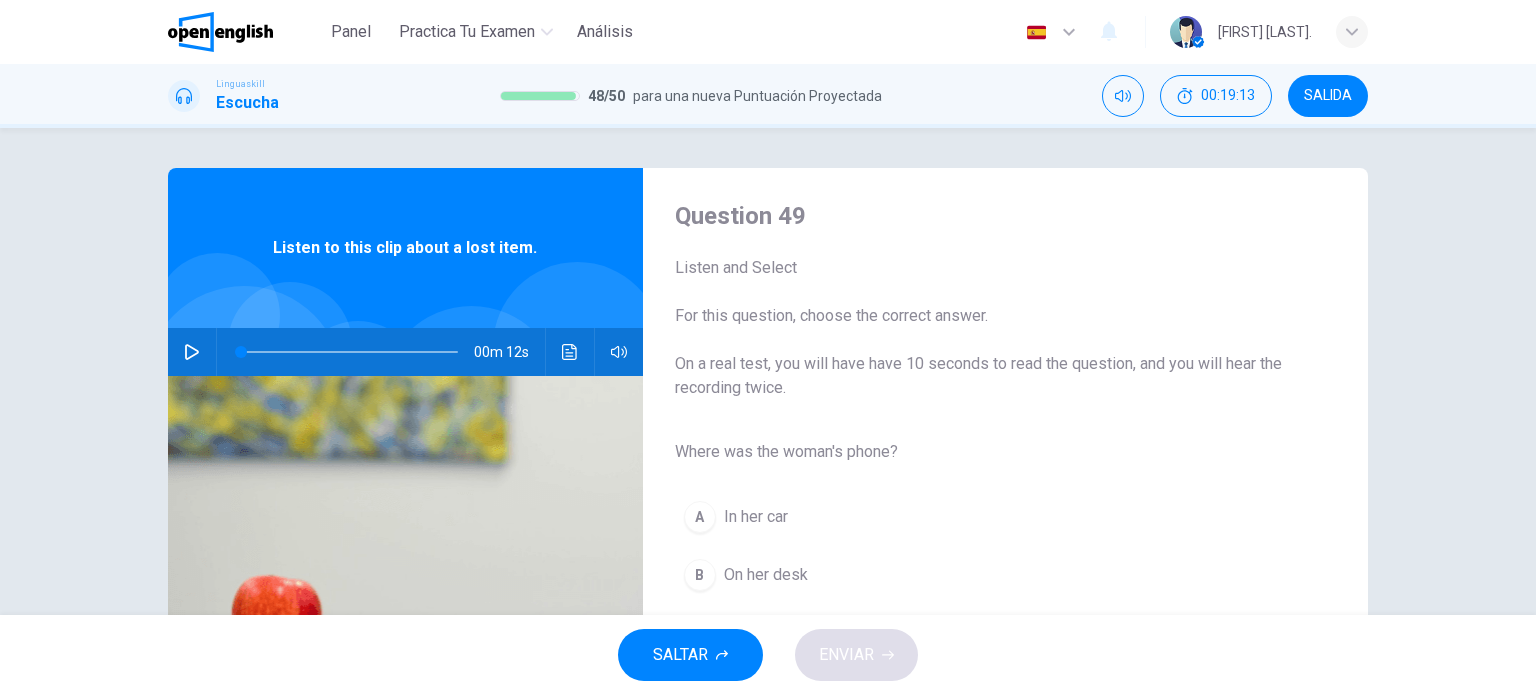 click at bounding box center [192, 352] 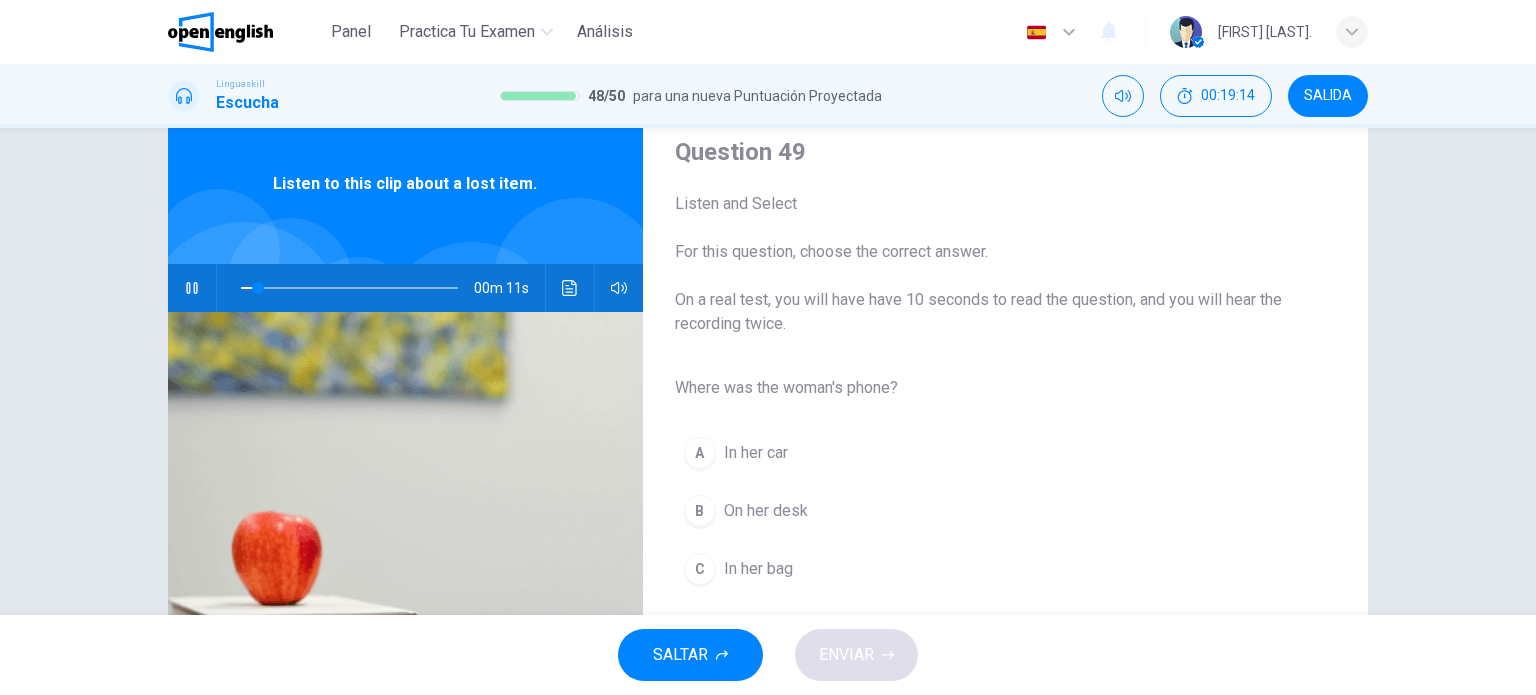 scroll, scrollTop: 100, scrollLeft: 0, axis: vertical 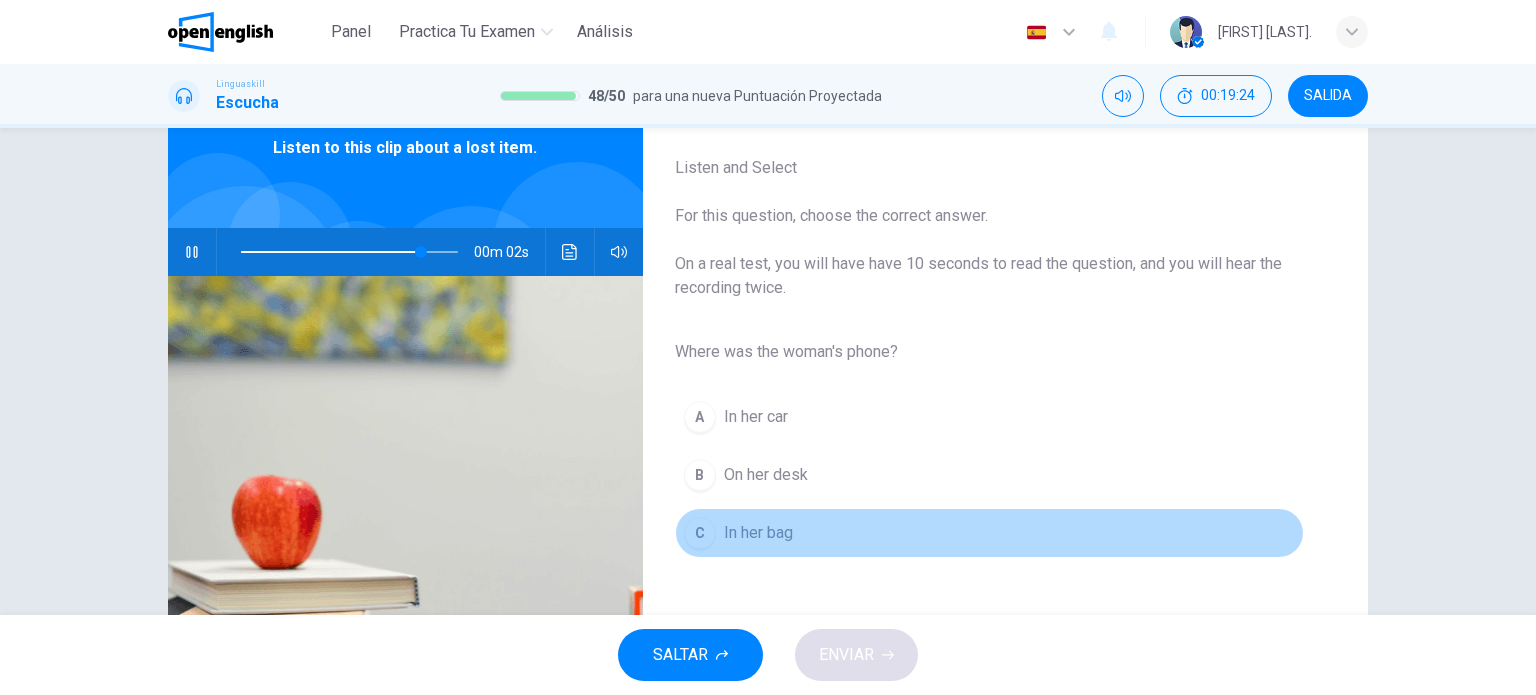 click on "In her bag" at bounding box center (758, 533) 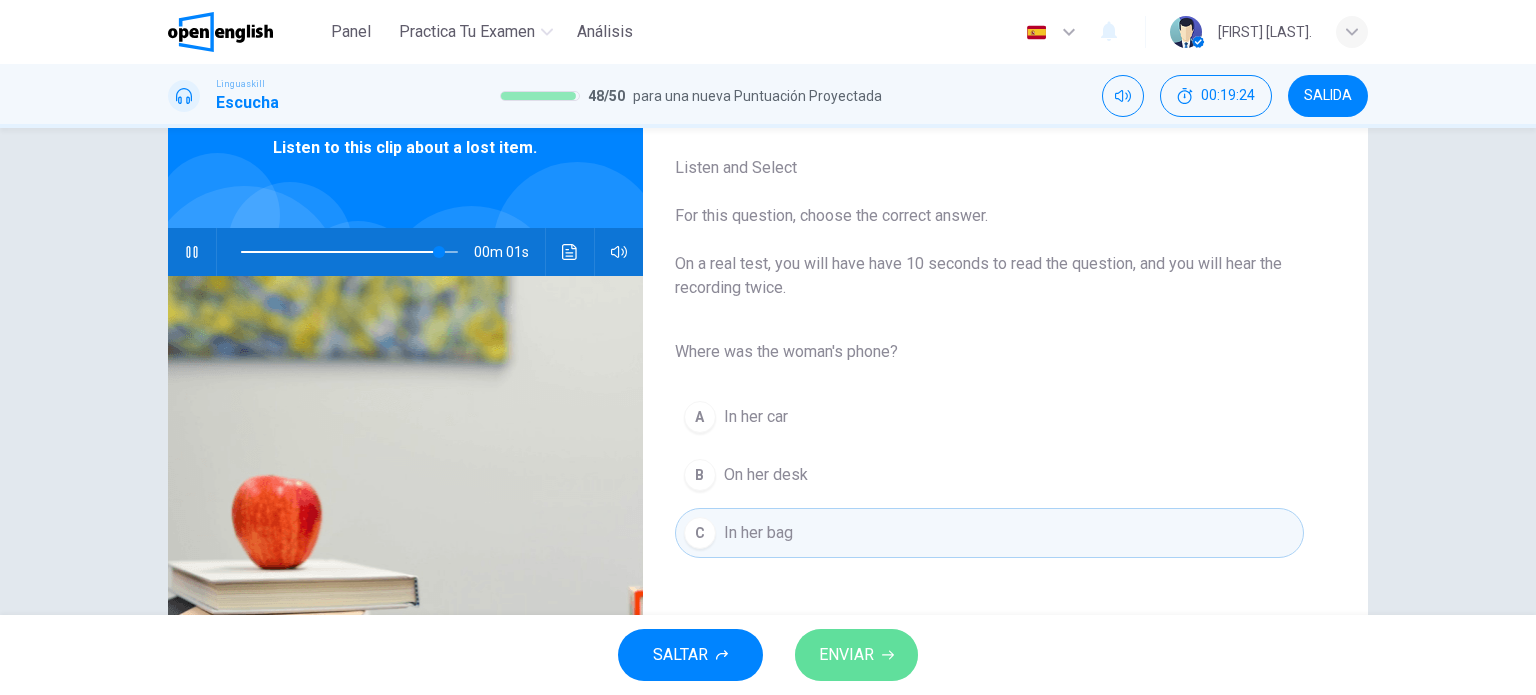 click on "ENVIAR" at bounding box center [846, 655] 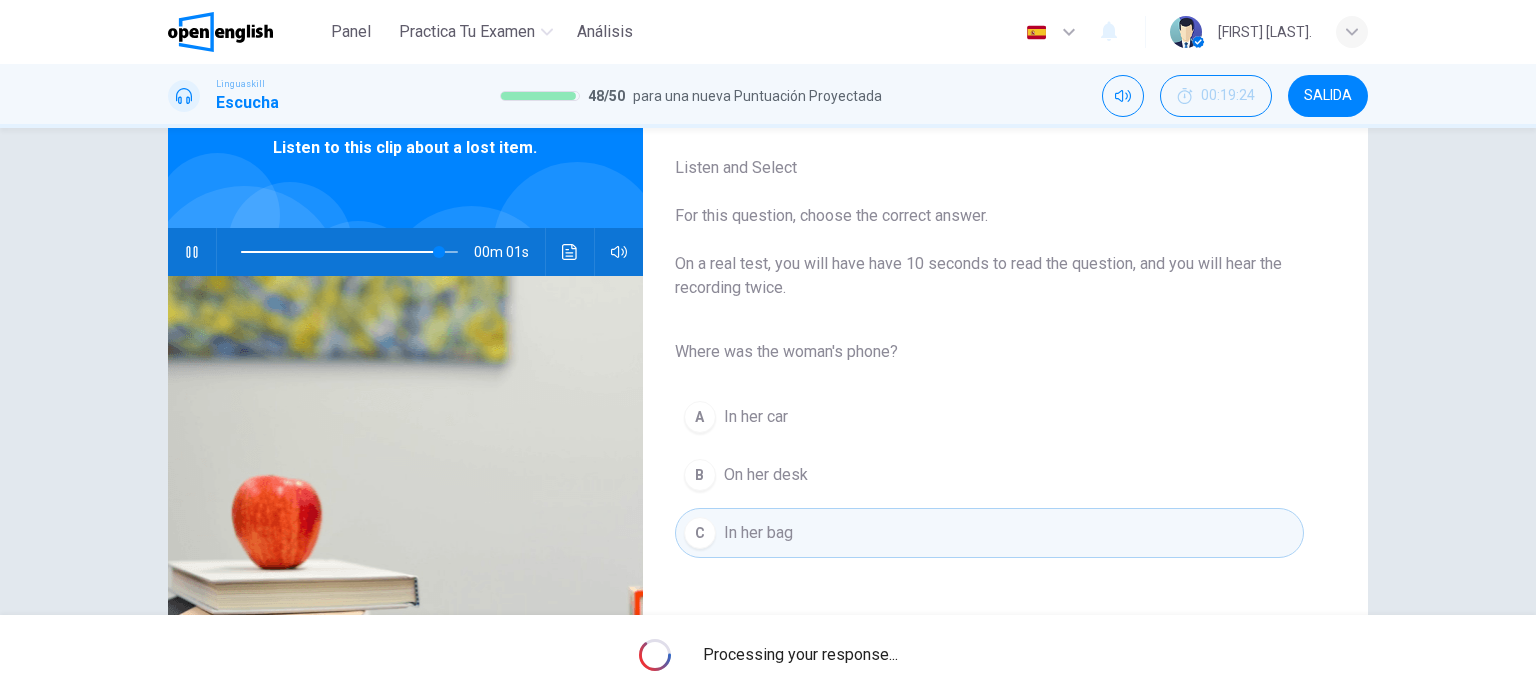 type on "*" 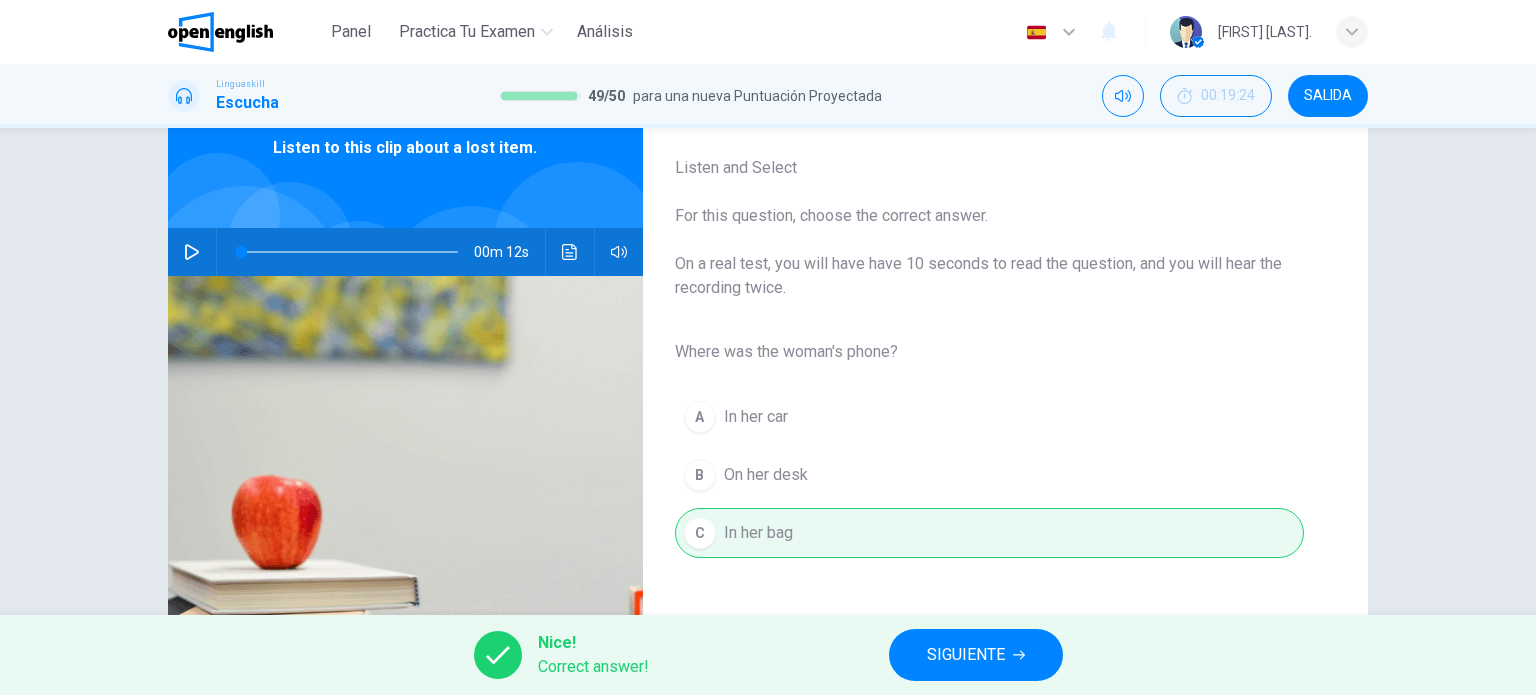 click on "SIGUIENTE" at bounding box center (966, 655) 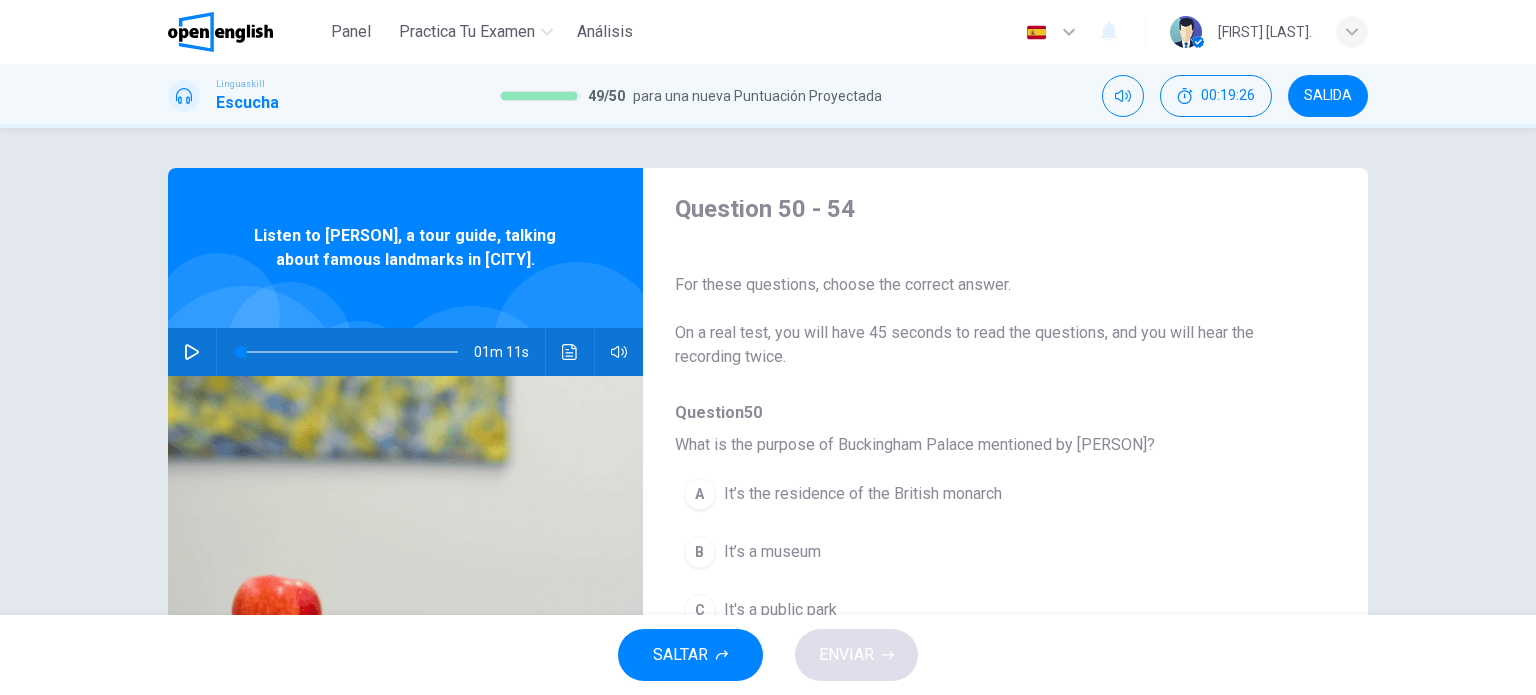 scroll, scrollTop: 0, scrollLeft: 0, axis: both 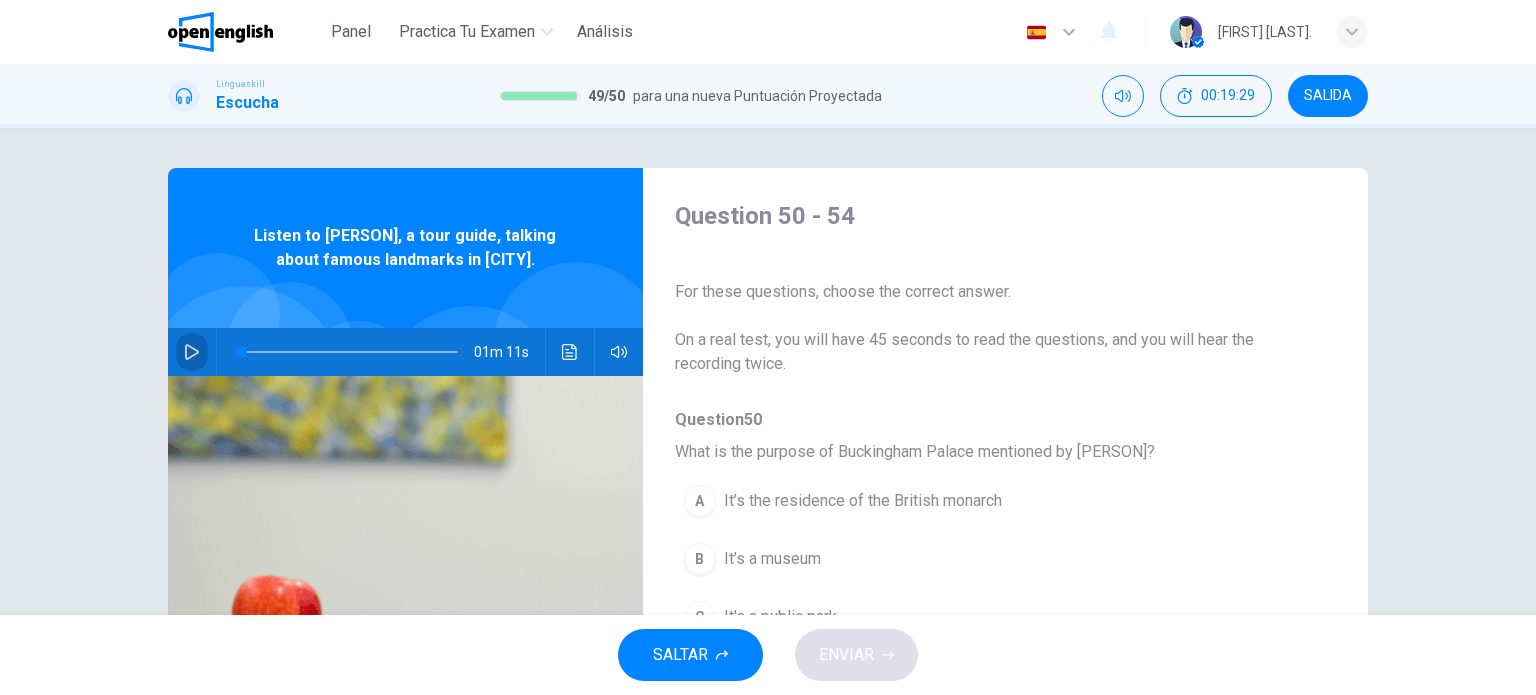 click 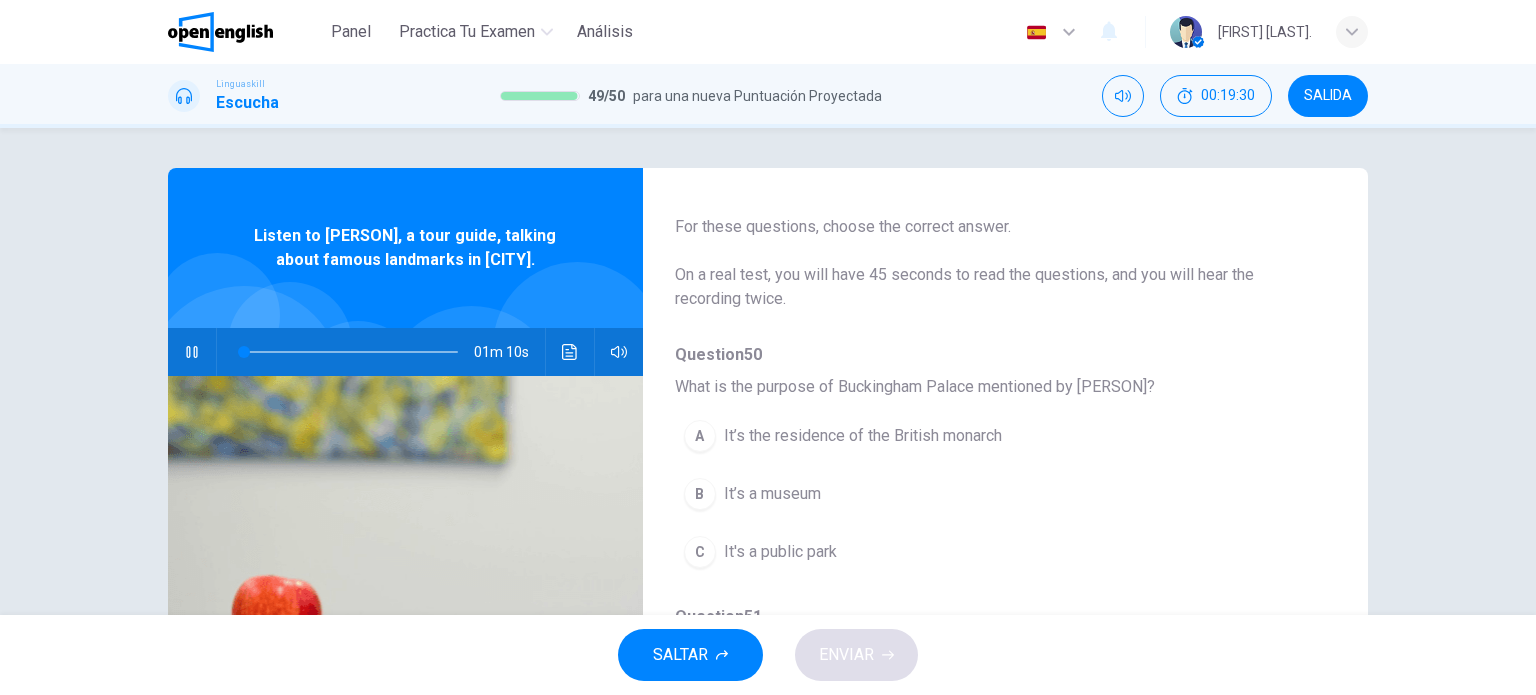 scroll, scrollTop: 100, scrollLeft: 0, axis: vertical 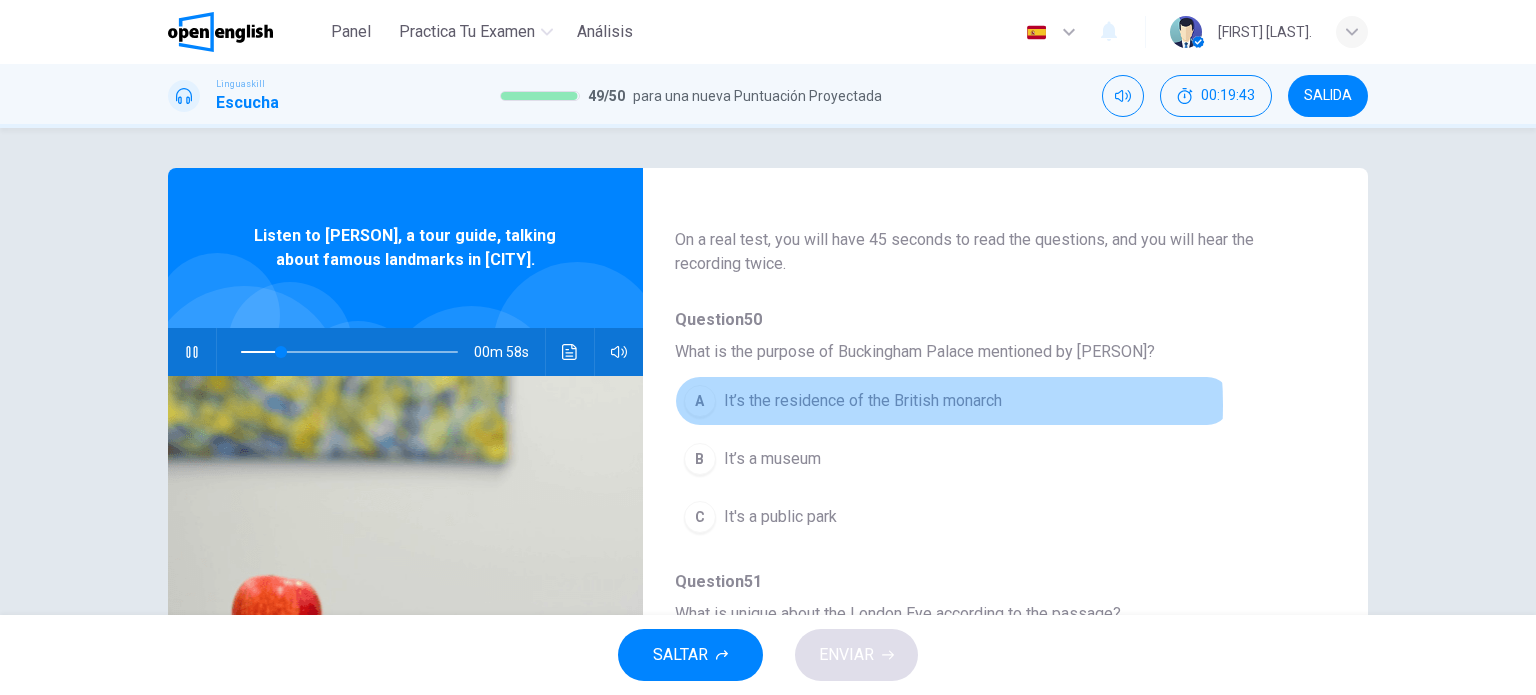 click on "It’s the residence of the British monarch" at bounding box center [863, 401] 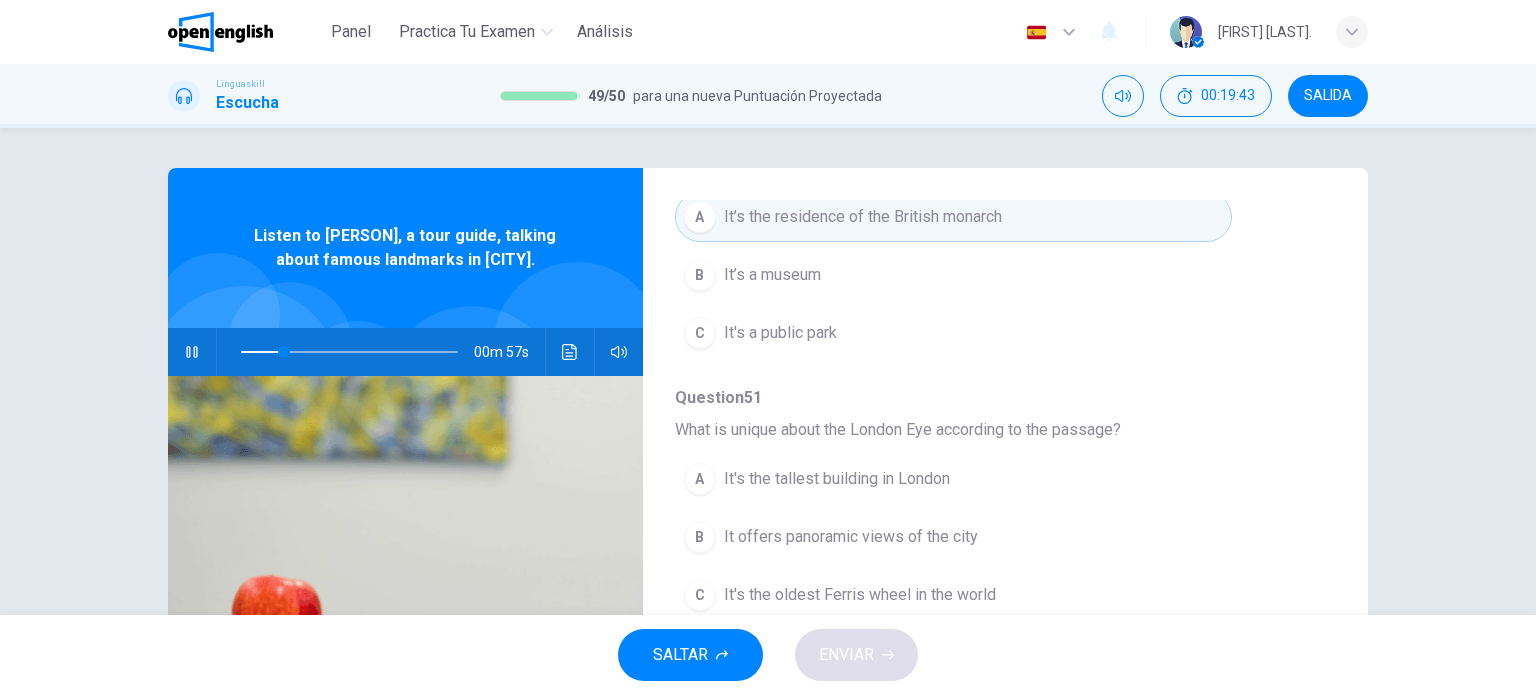 scroll, scrollTop: 300, scrollLeft: 0, axis: vertical 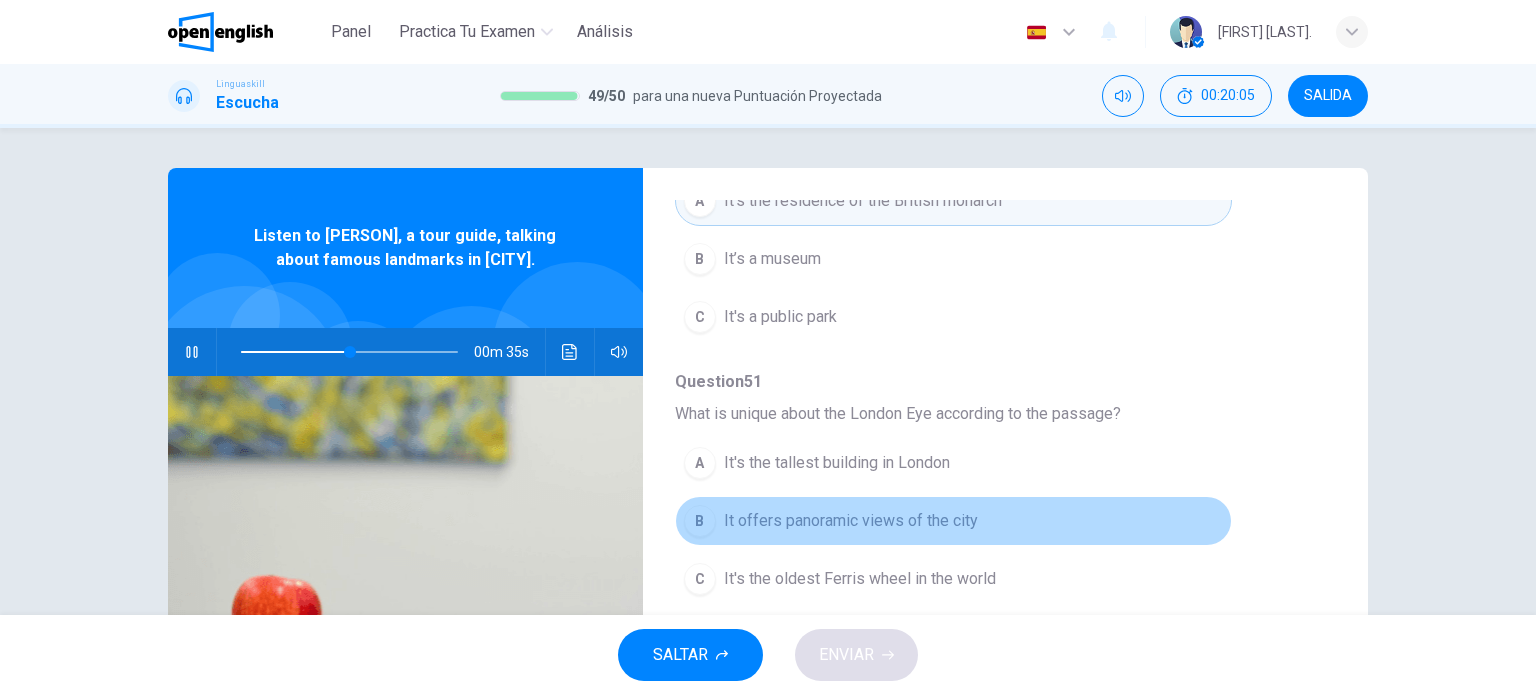 click on "B It offers panoramic views of the city" at bounding box center (953, 521) 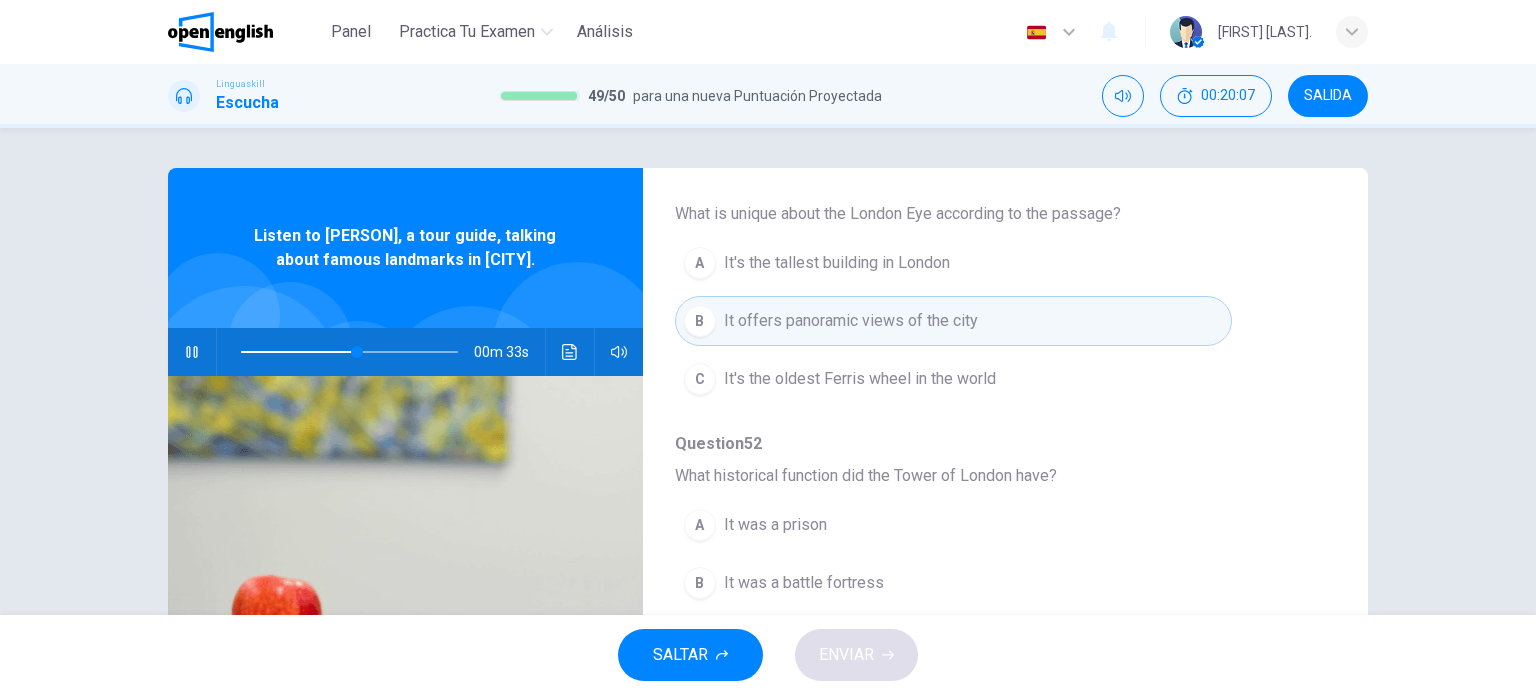 scroll, scrollTop: 600, scrollLeft: 0, axis: vertical 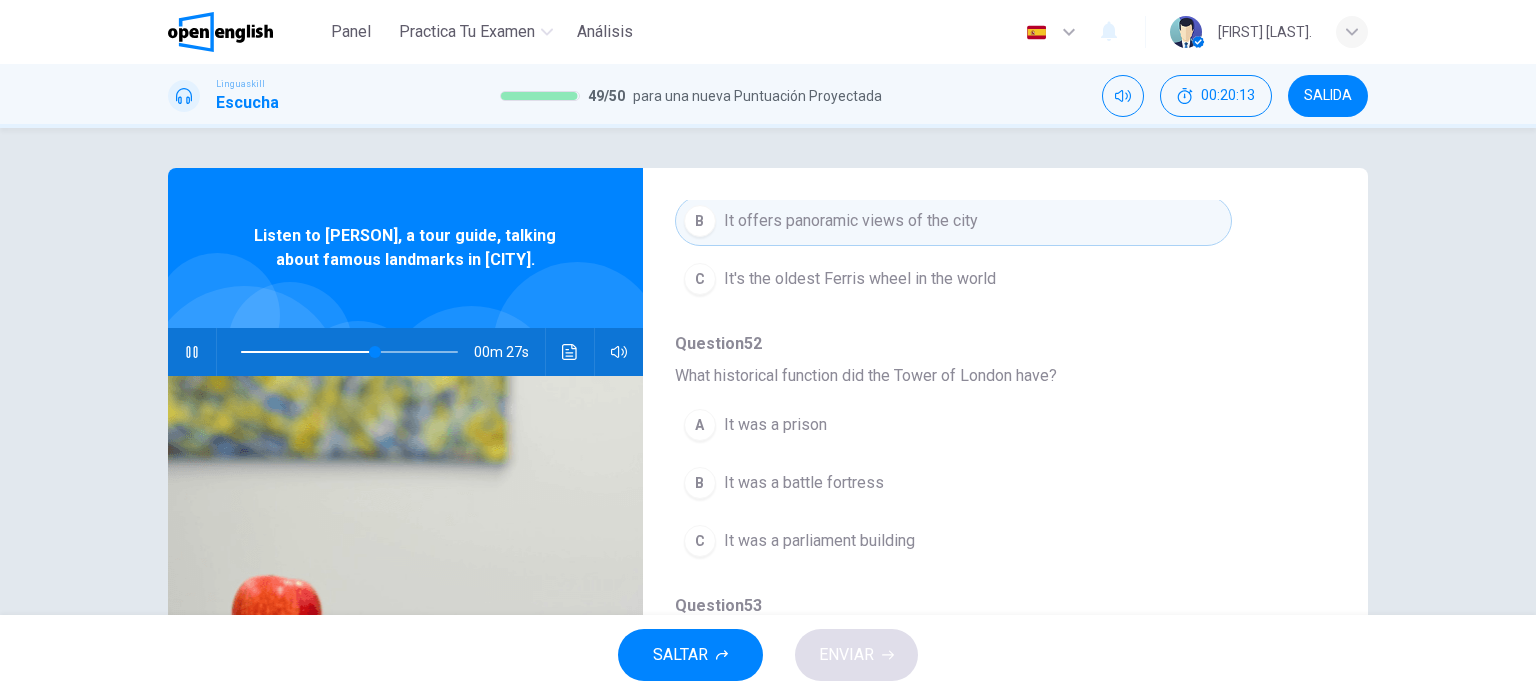 click on "C It was a parliament building" at bounding box center [953, 541] 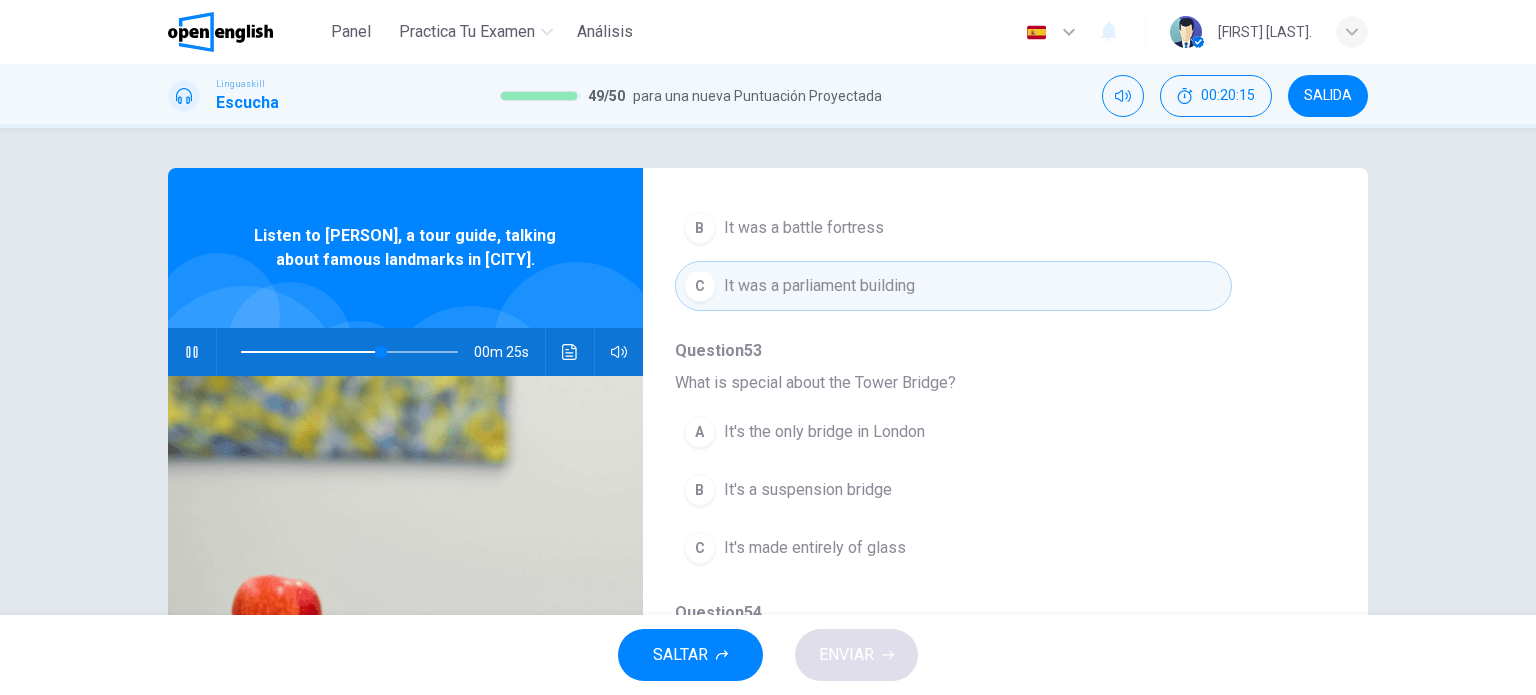scroll, scrollTop: 856, scrollLeft: 0, axis: vertical 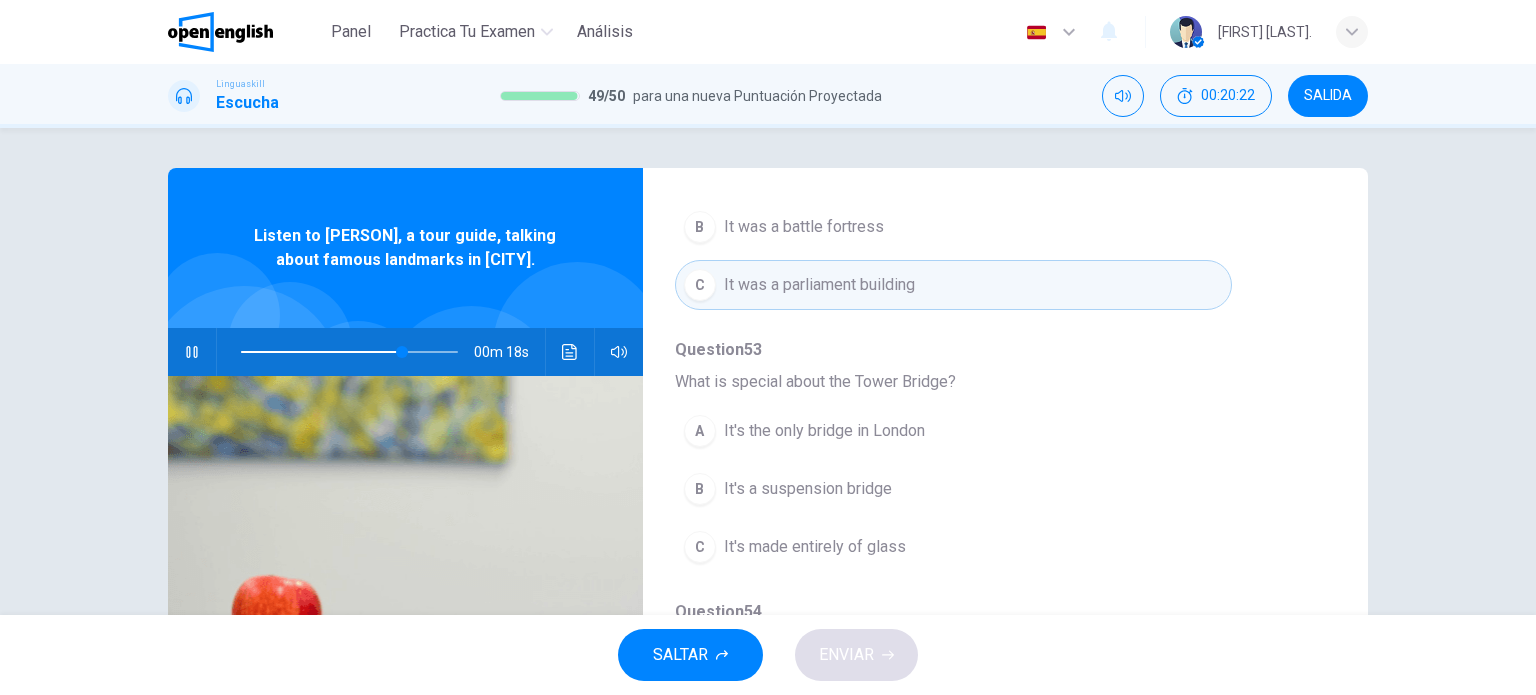 click on "B It's a suspension bridge" at bounding box center [953, 489] 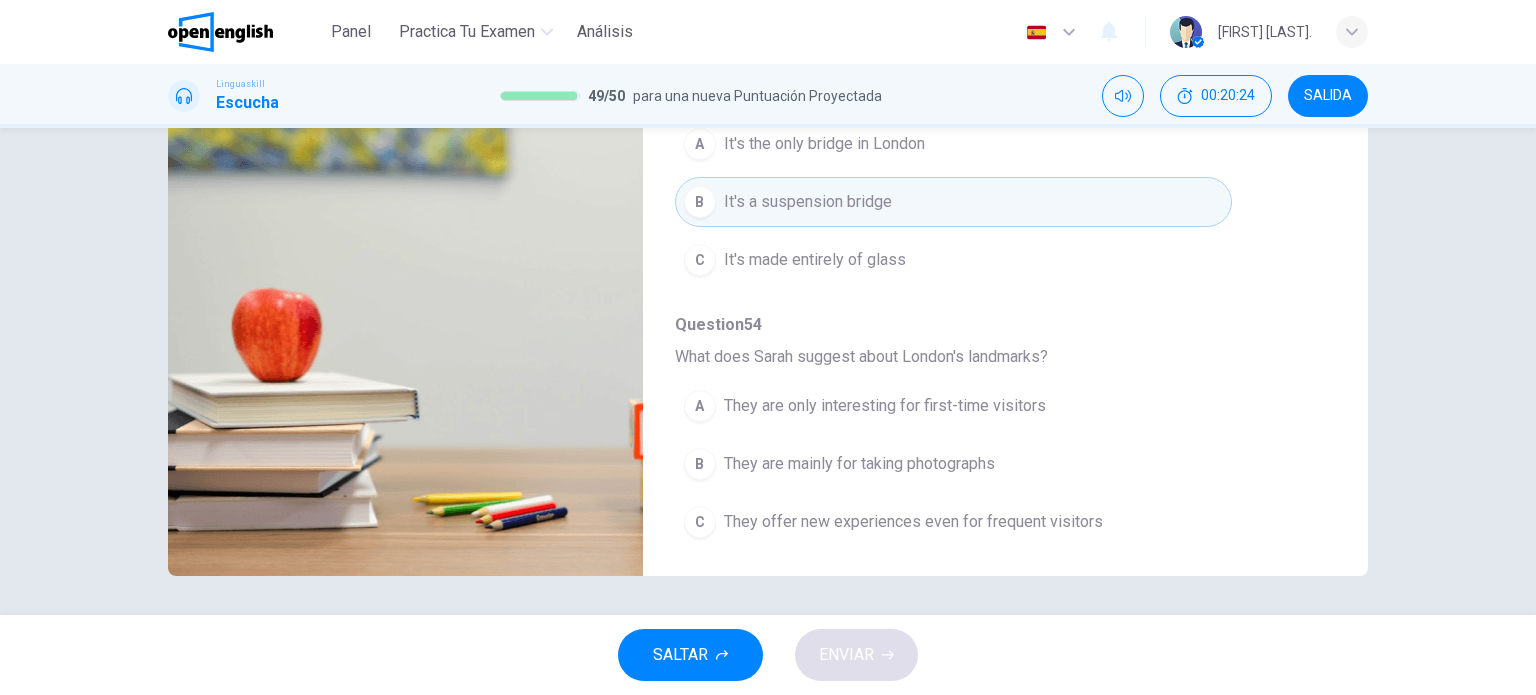 scroll, scrollTop: 288, scrollLeft: 0, axis: vertical 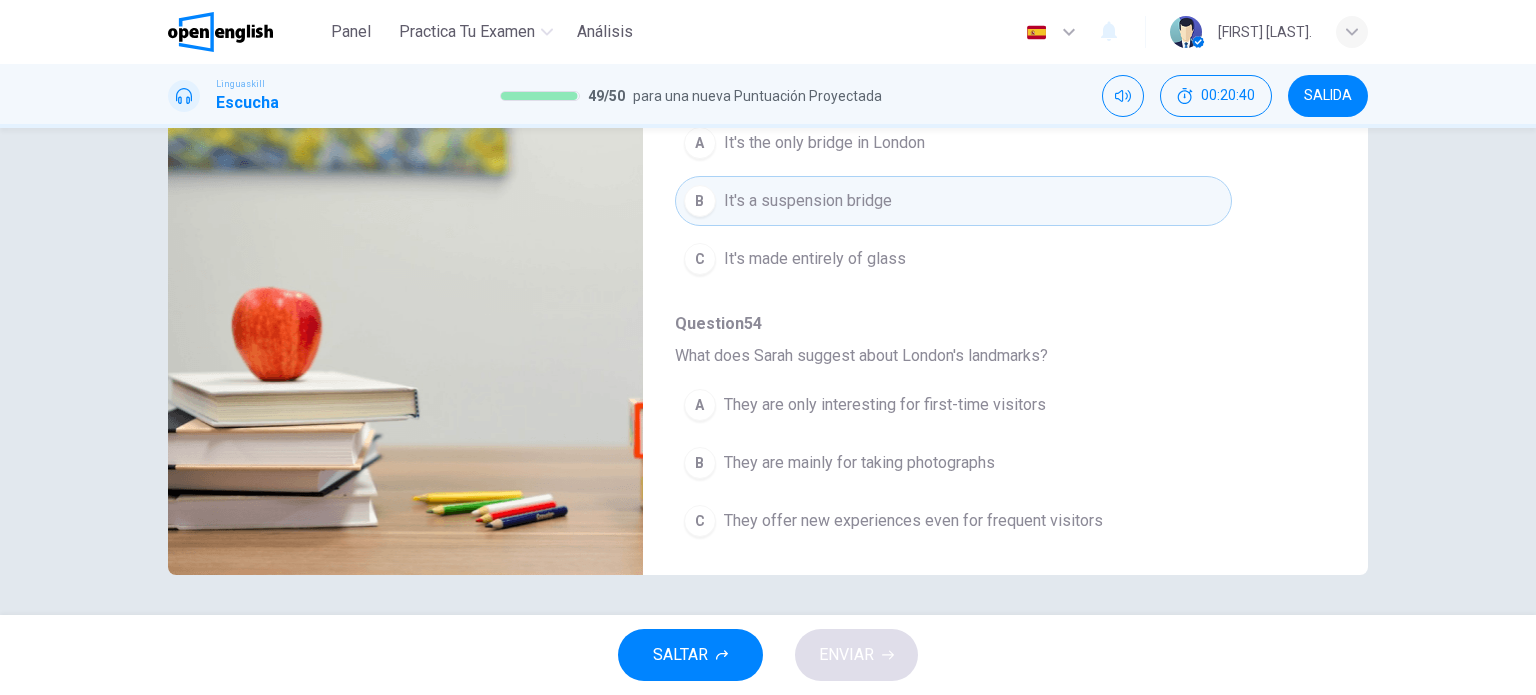 type on "*" 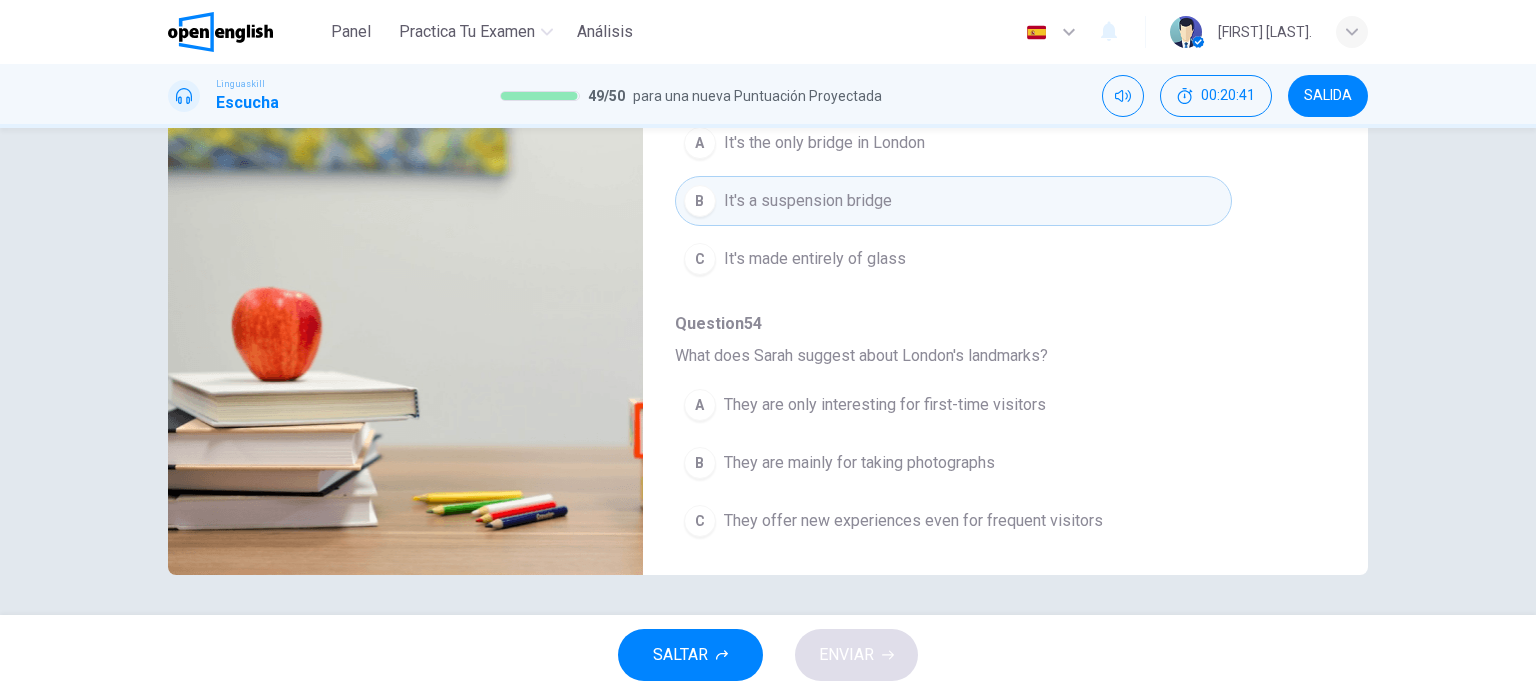 click on "C They offer new experiences even for frequent visitors" at bounding box center (953, 521) 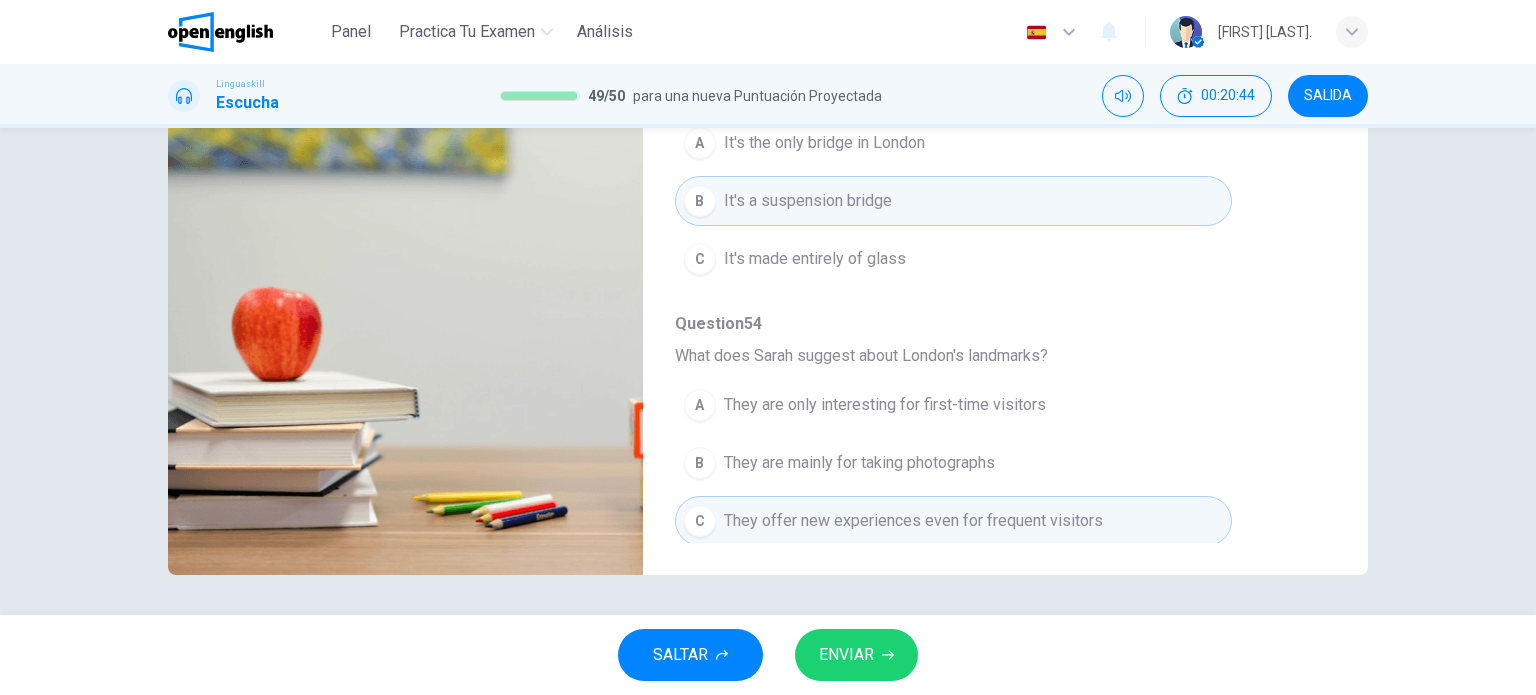 click on "ENVIAR" at bounding box center [846, 655] 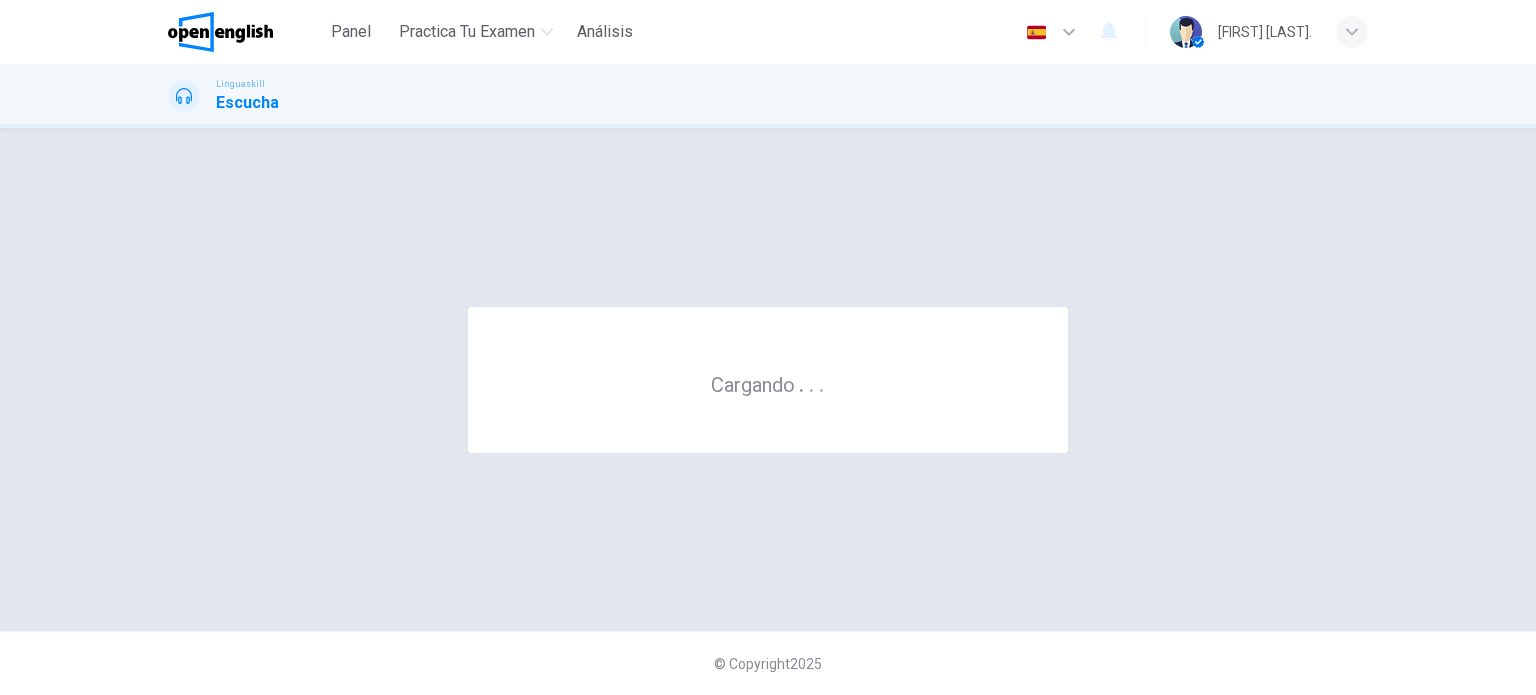 scroll, scrollTop: 0, scrollLeft: 0, axis: both 